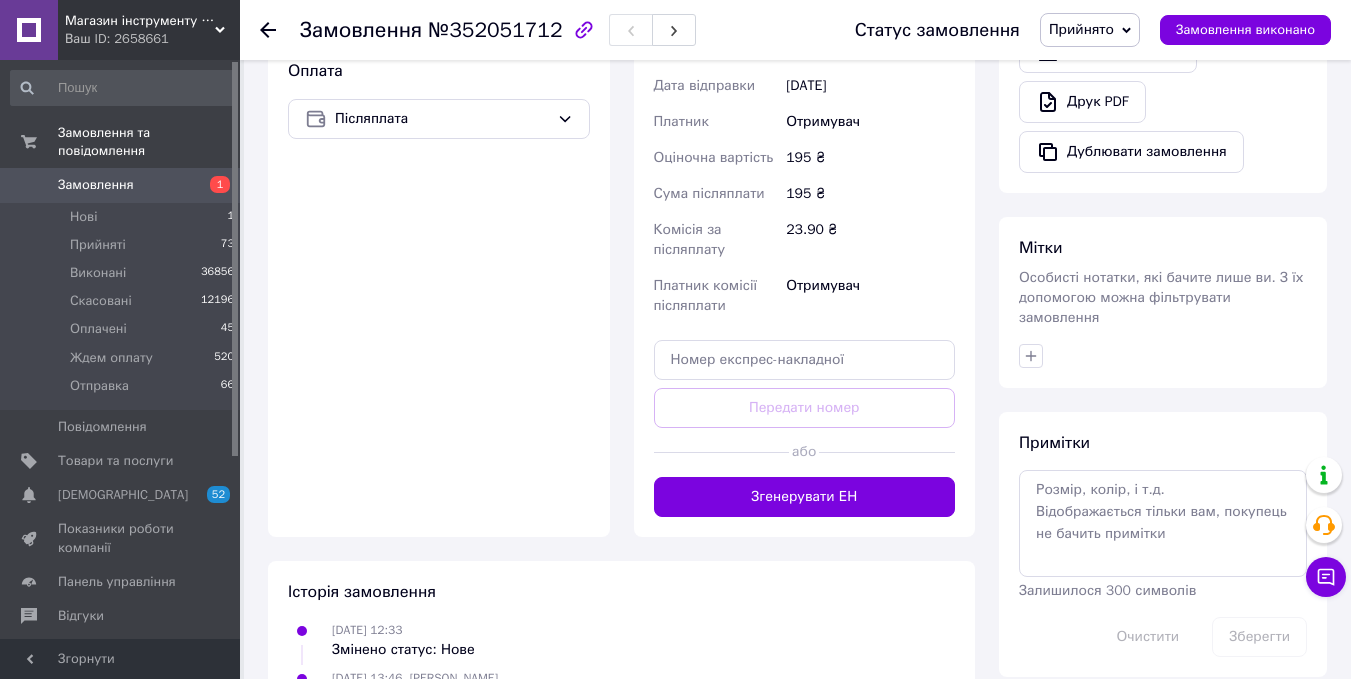 scroll, scrollTop: 775, scrollLeft: 0, axis: vertical 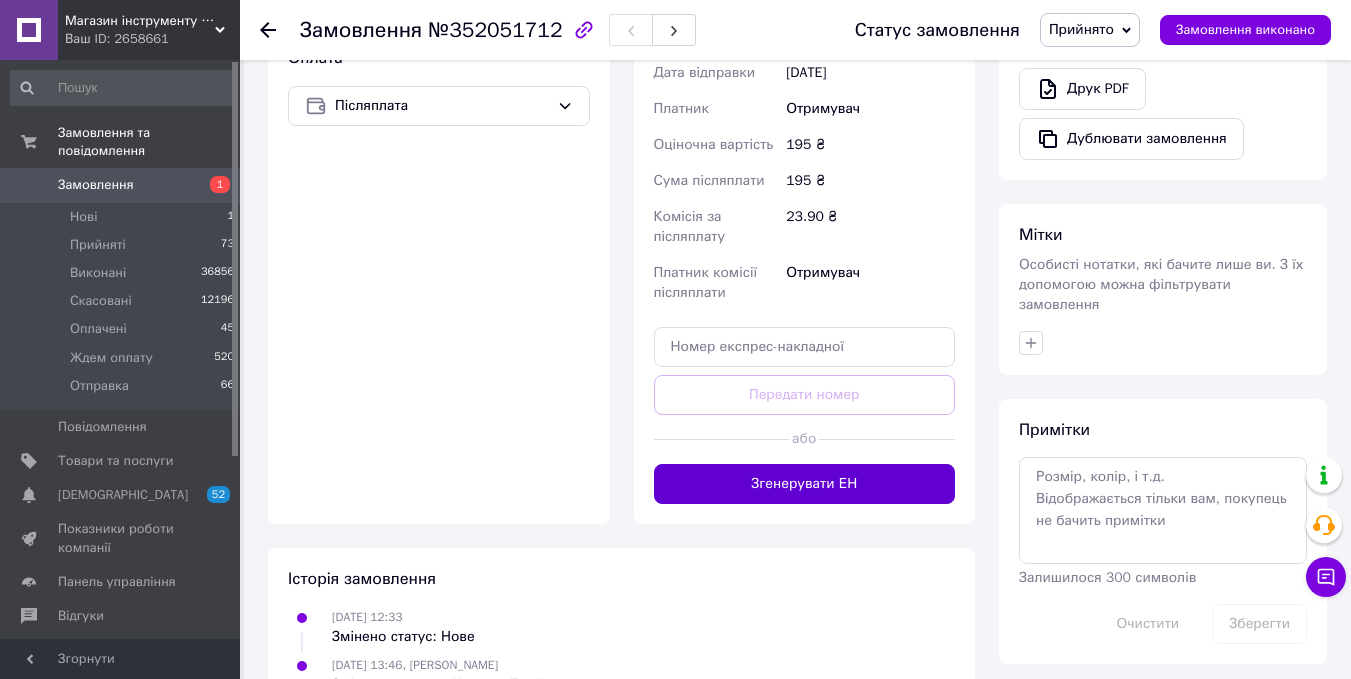 click on "Згенерувати ЕН" at bounding box center [805, 484] 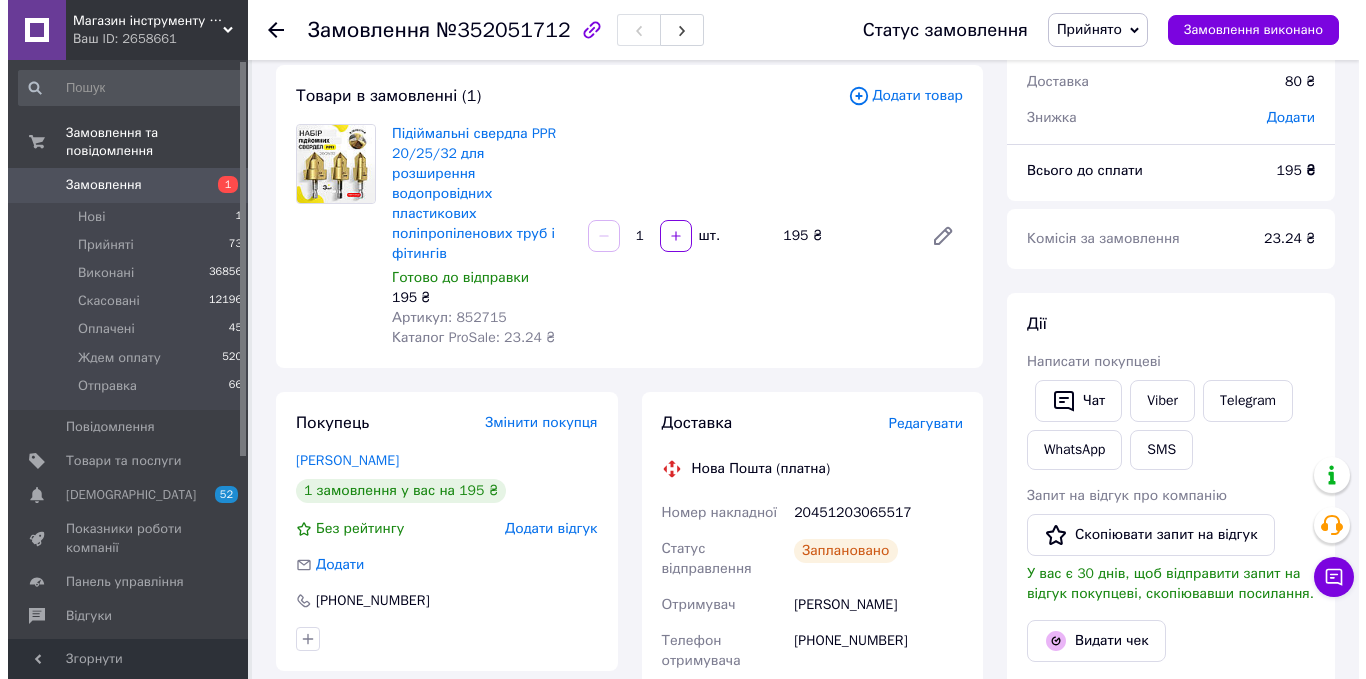 scroll, scrollTop: 200, scrollLeft: 0, axis: vertical 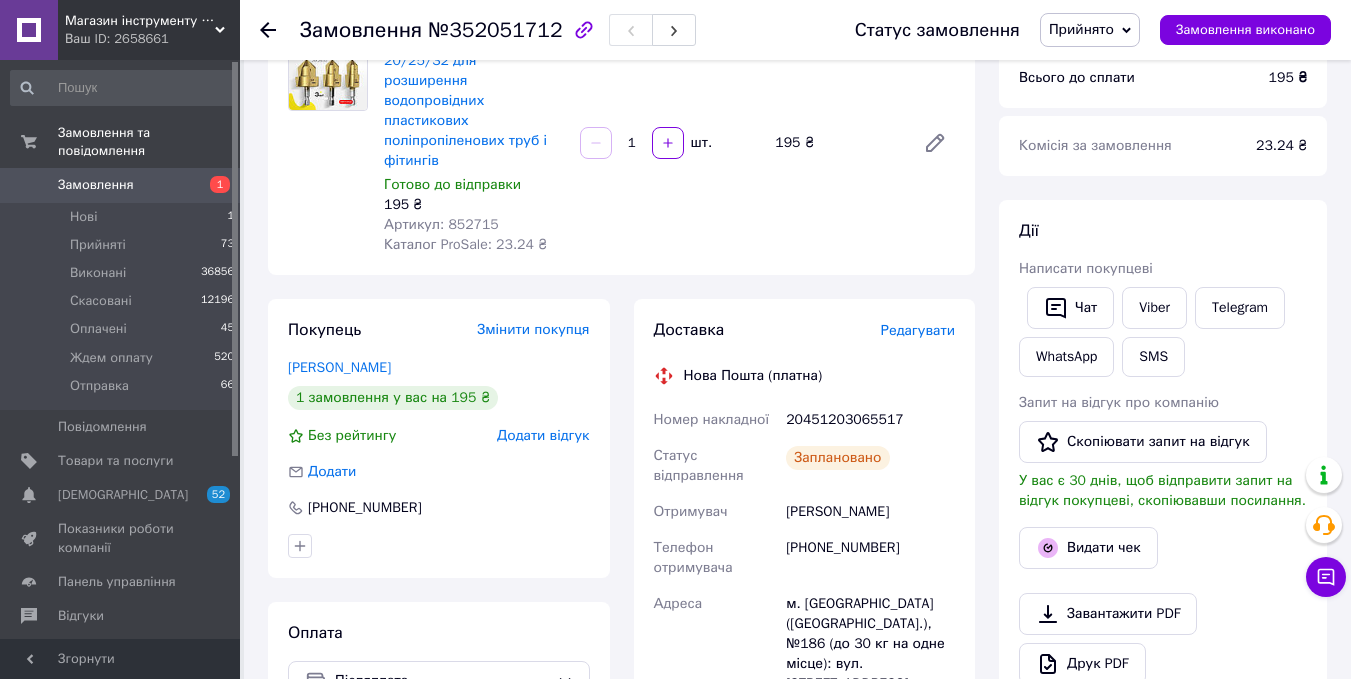 click on "Прийнято" at bounding box center (1081, 29) 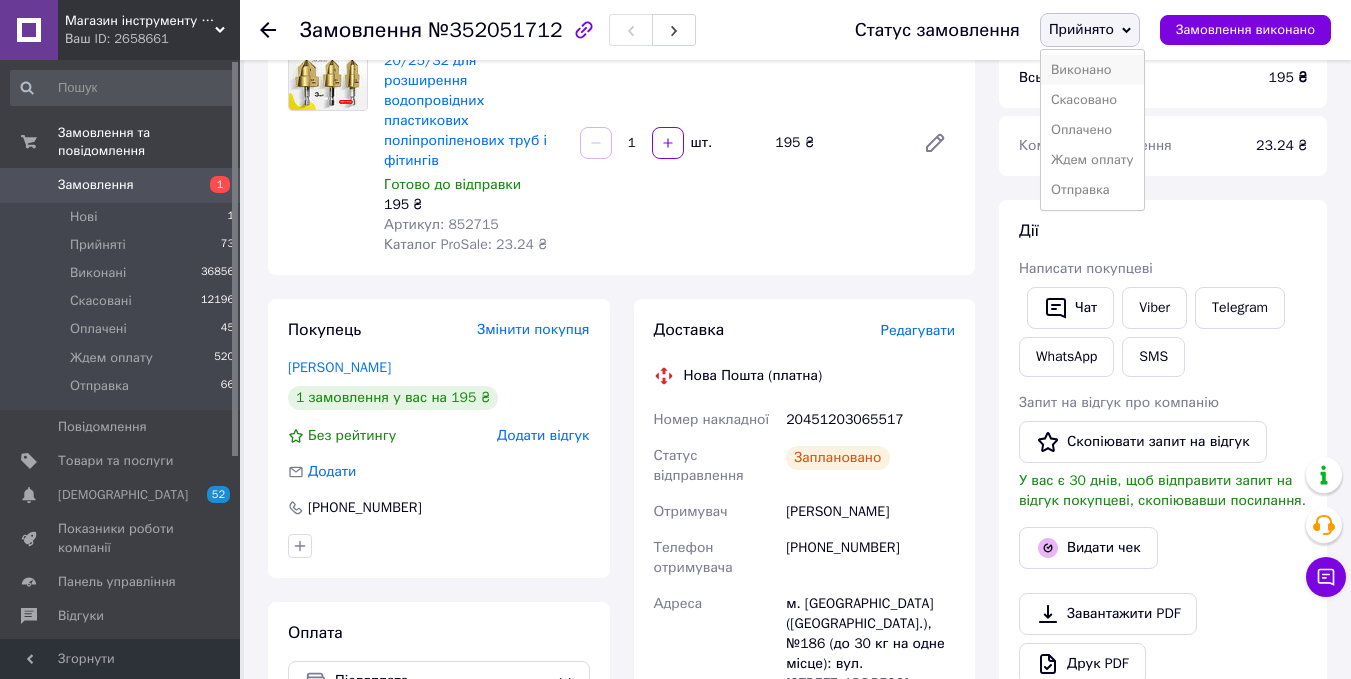 click on "Виконано" at bounding box center (1092, 70) 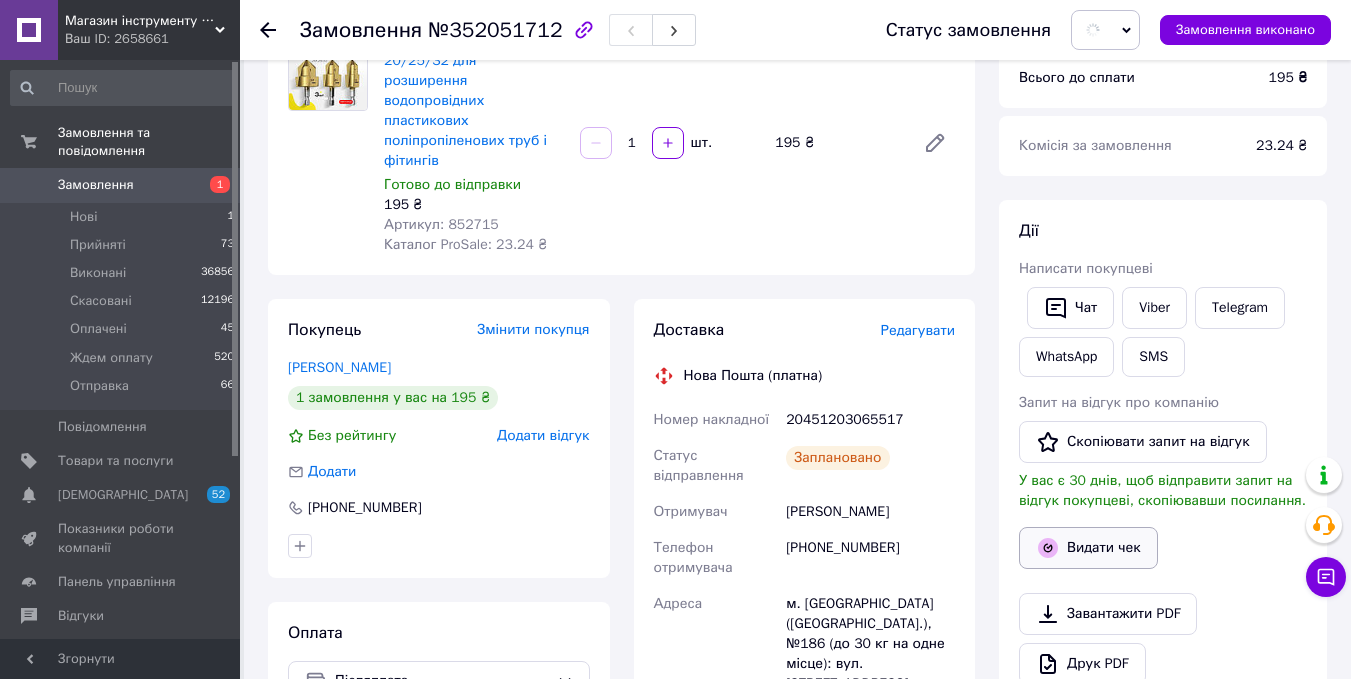 click on "Видати чек" at bounding box center [1088, 548] 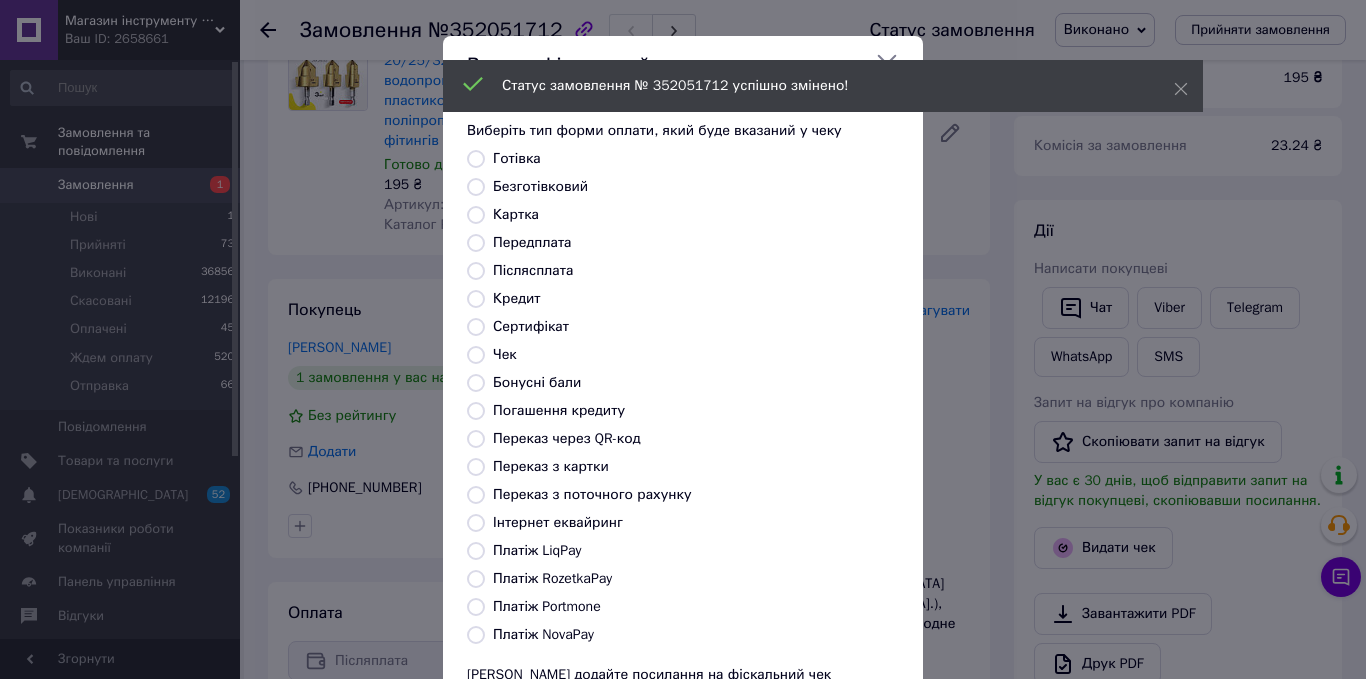 click on "Післясплата" at bounding box center [533, 270] 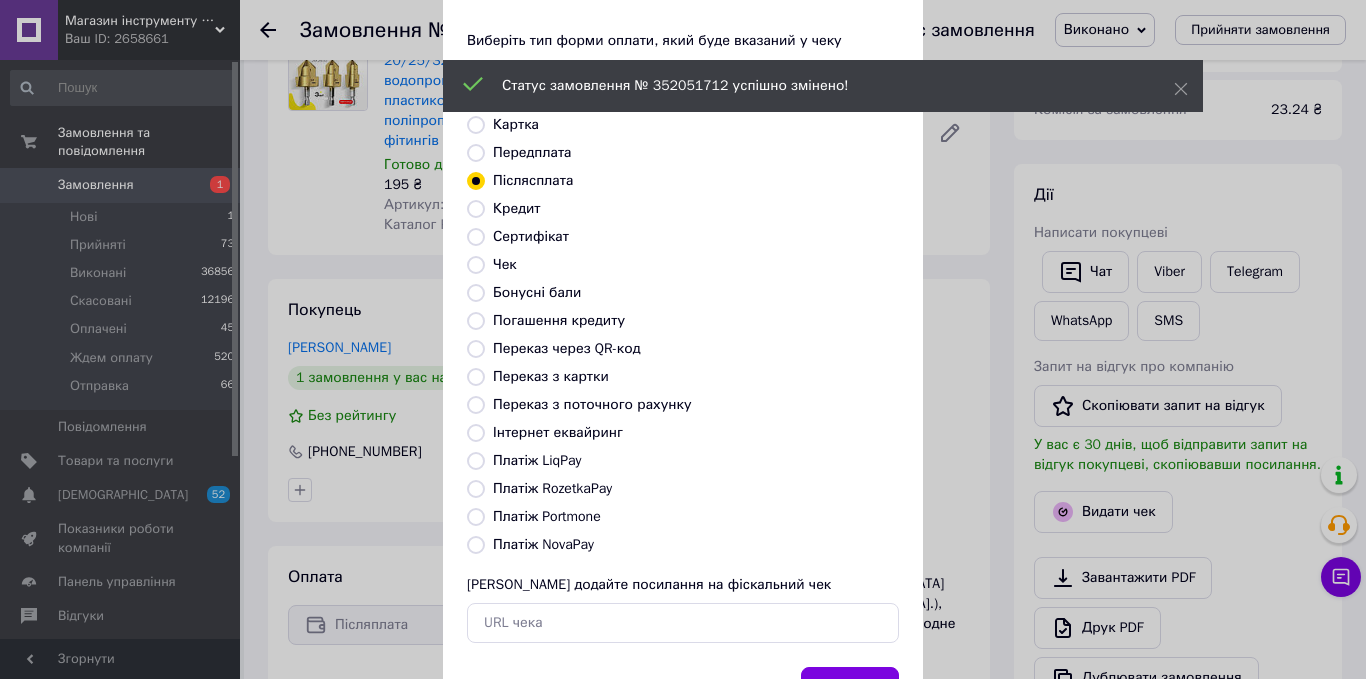 scroll, scrollTop: 180, scrollLeft: 0, axis: vertical 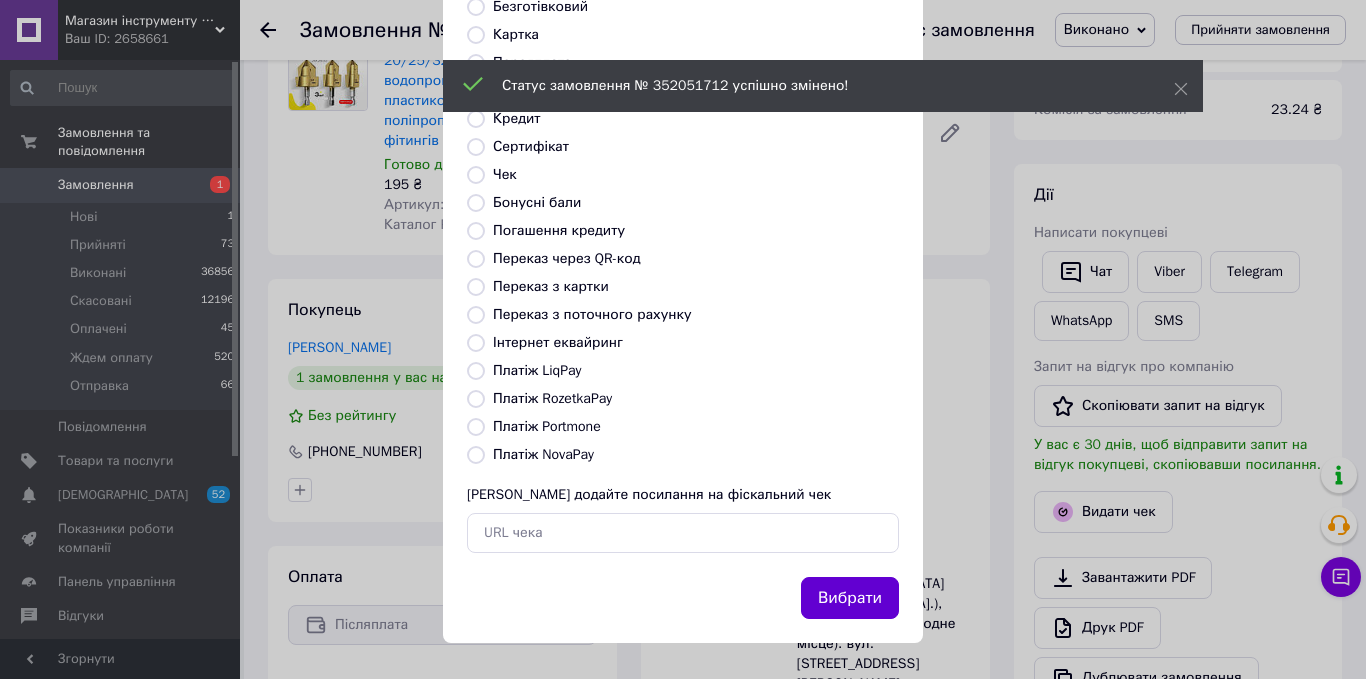 click on "Вибрати" at bounding box center [850, 598] 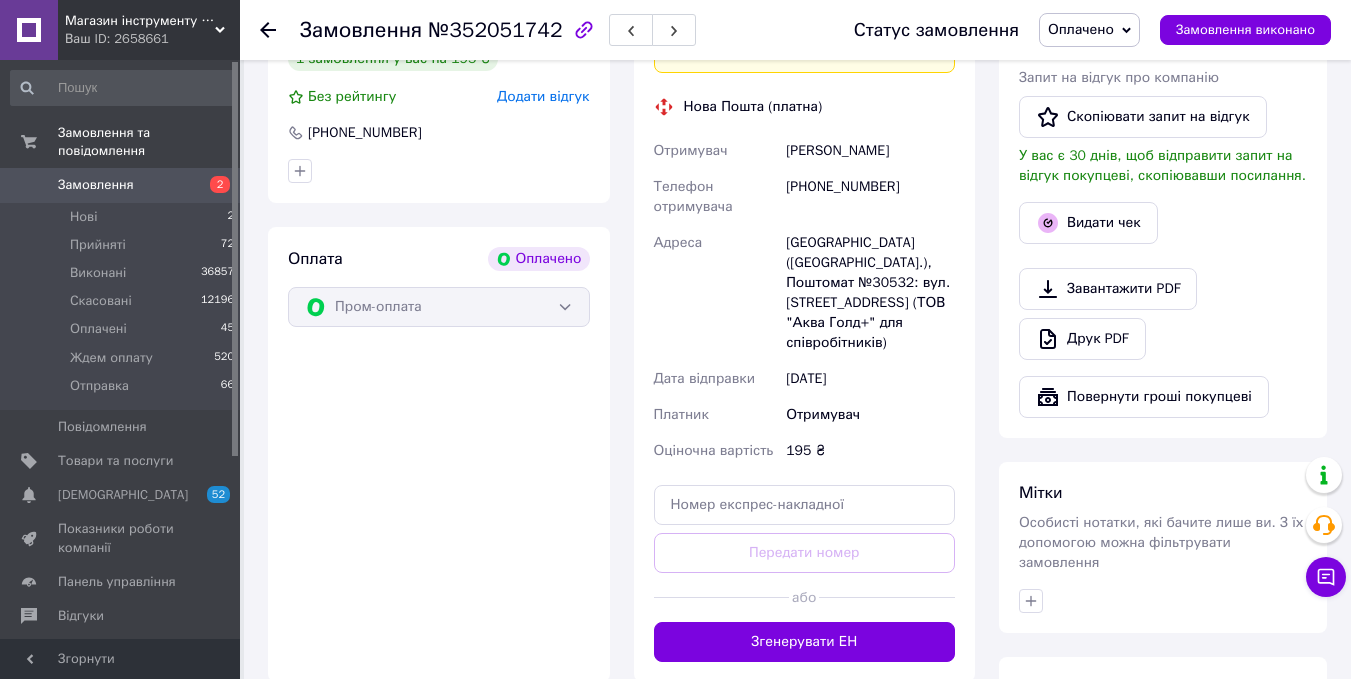 scroll, scrollTop: 701, scrollLeft: 0, axis: vertical 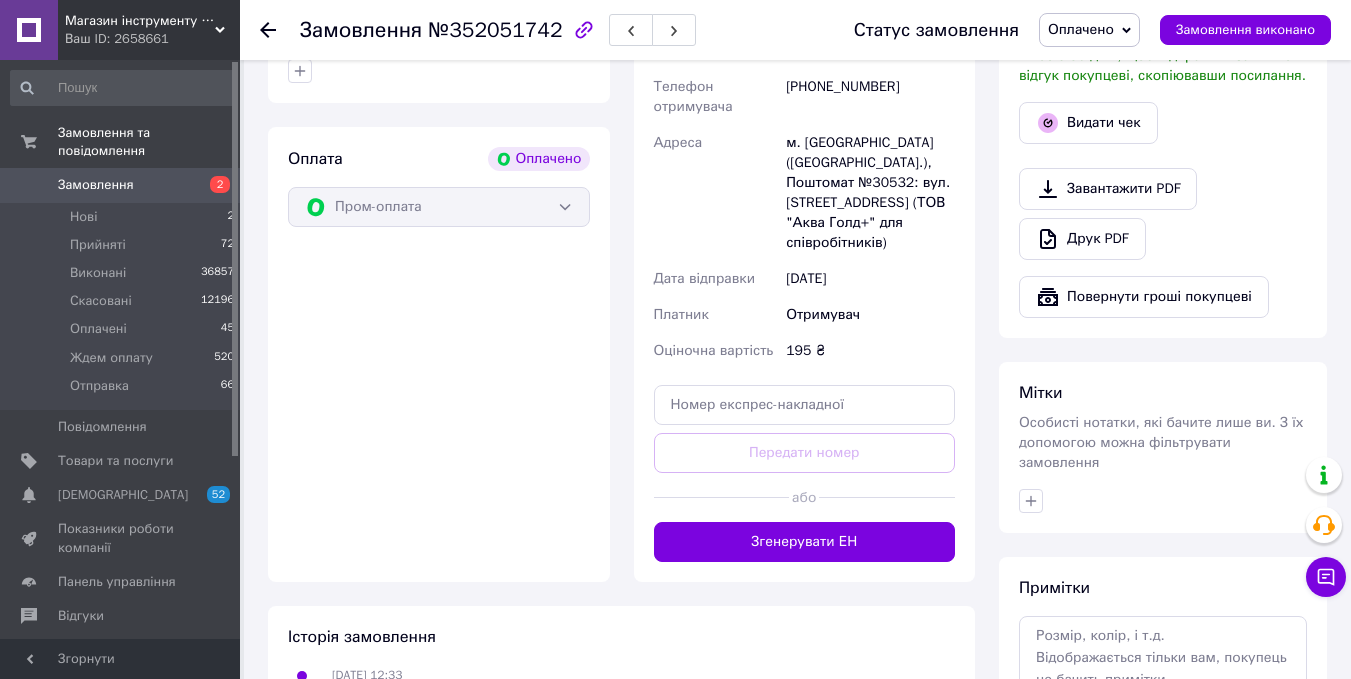 drag, startPoint x: 772, startPoint y: 523, endPoint x: 631, endPoint y: 501, distance: 142.706 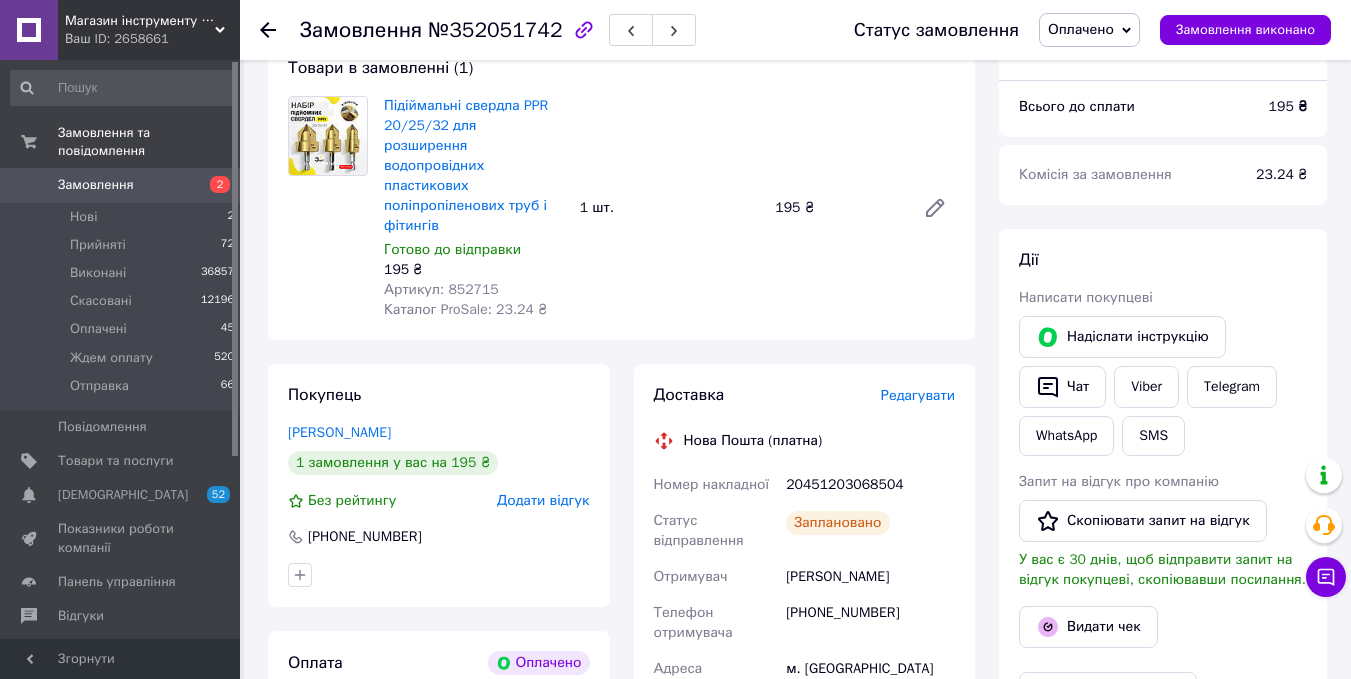 scroll, scrollTop: 201, scrollLeft: 0, axis: vertical 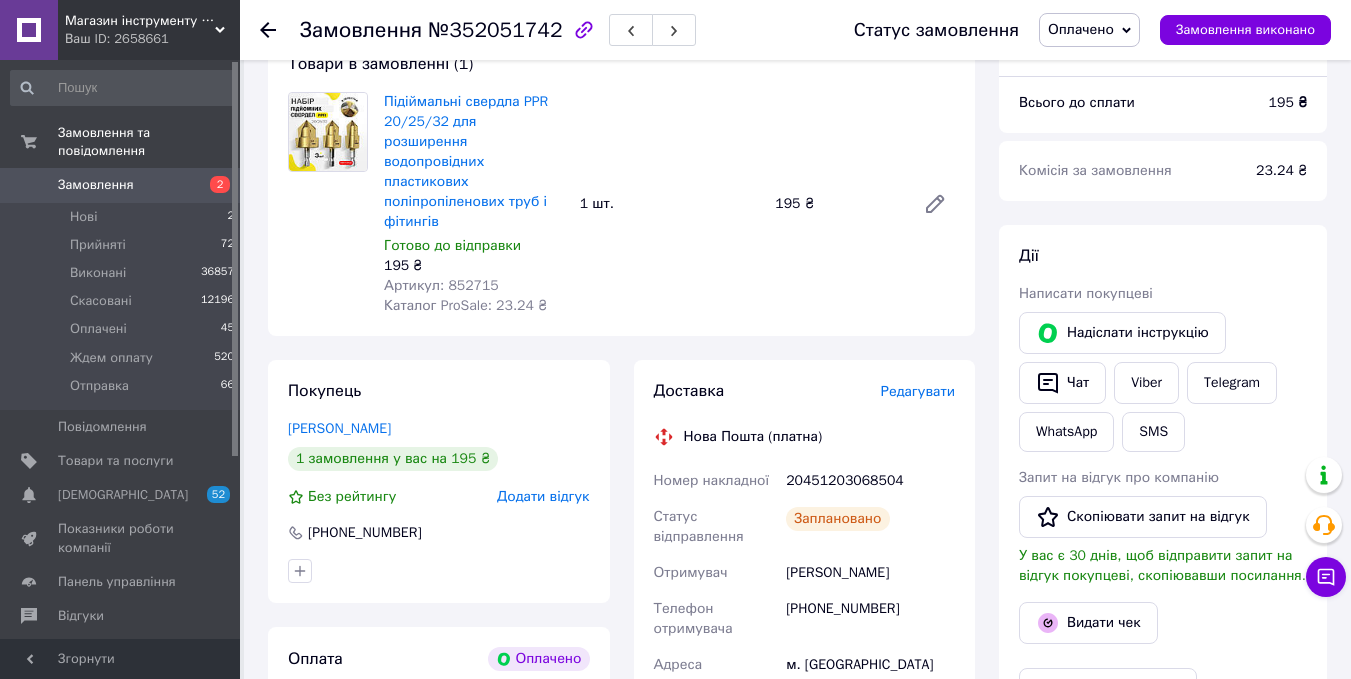 click on "Оплачено" at bounding box center (1081, 29) 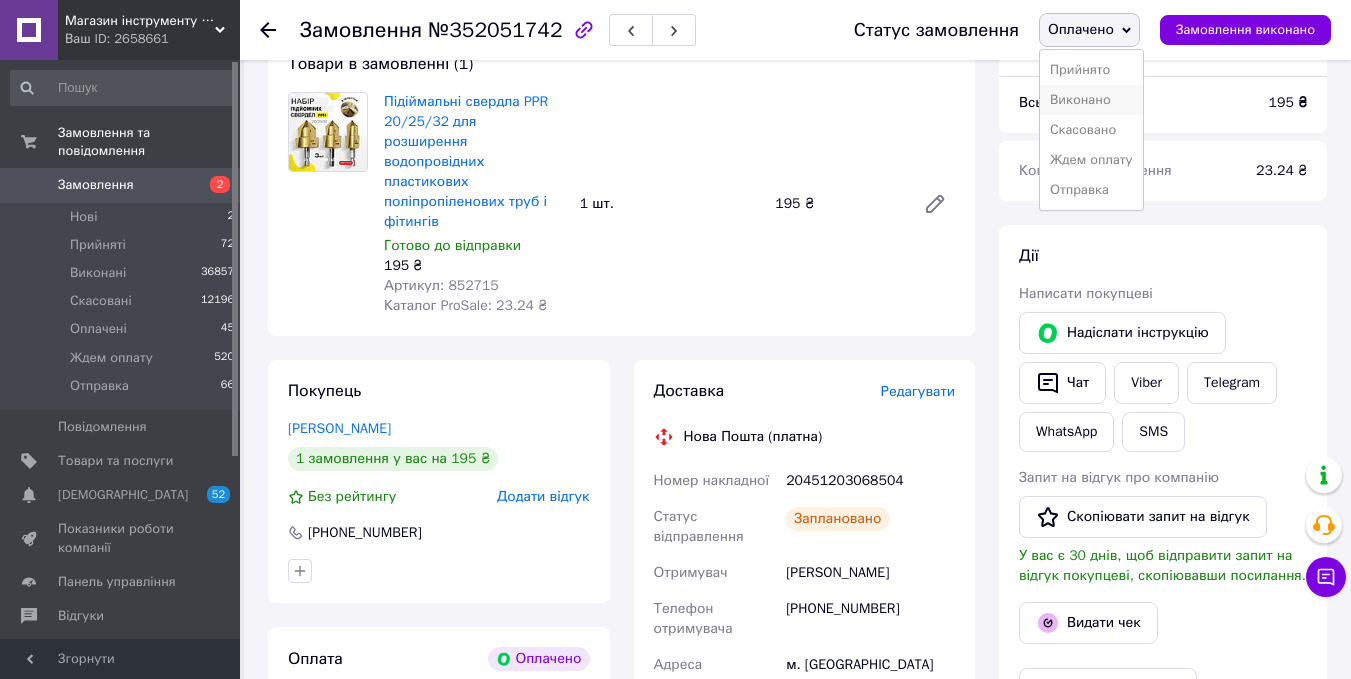 click on "Виконано" at bounding box center [1091, 100] 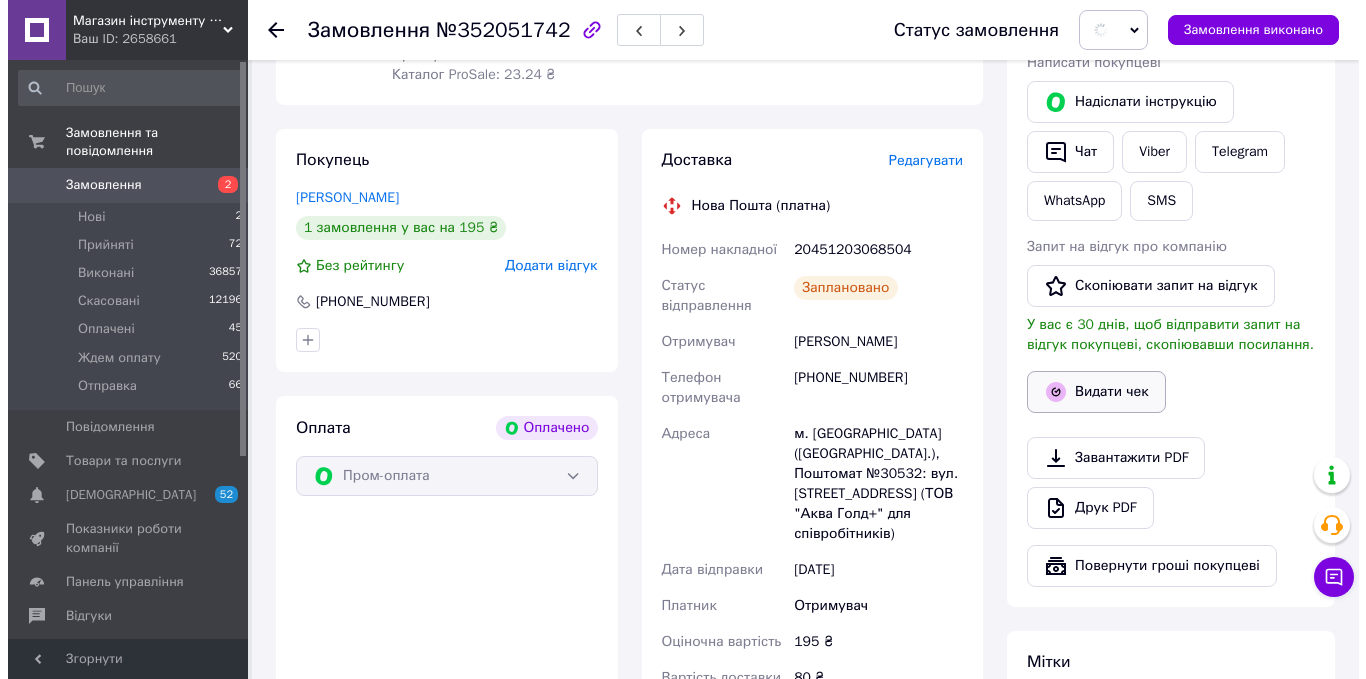 scroll, scrollTop: 501, scrollLeft: 0, axis: vertical 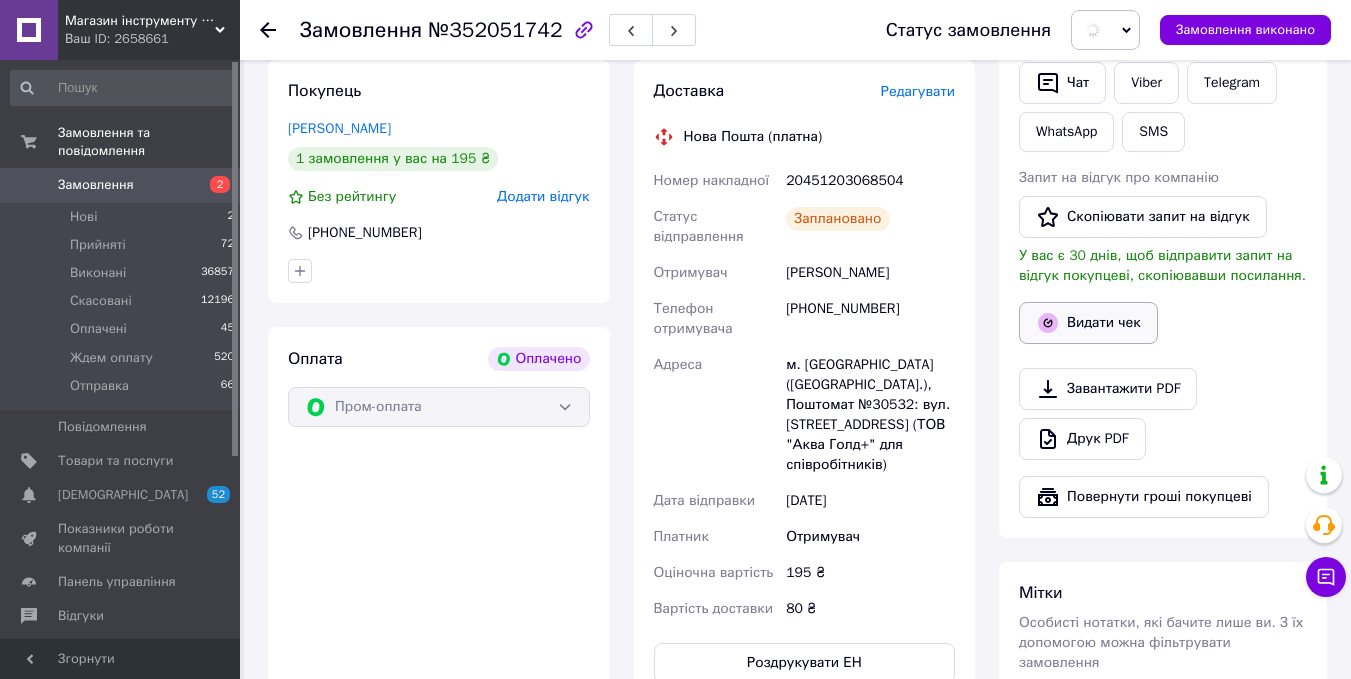 click on "Видати чек" at bounding box center [1088, 323] 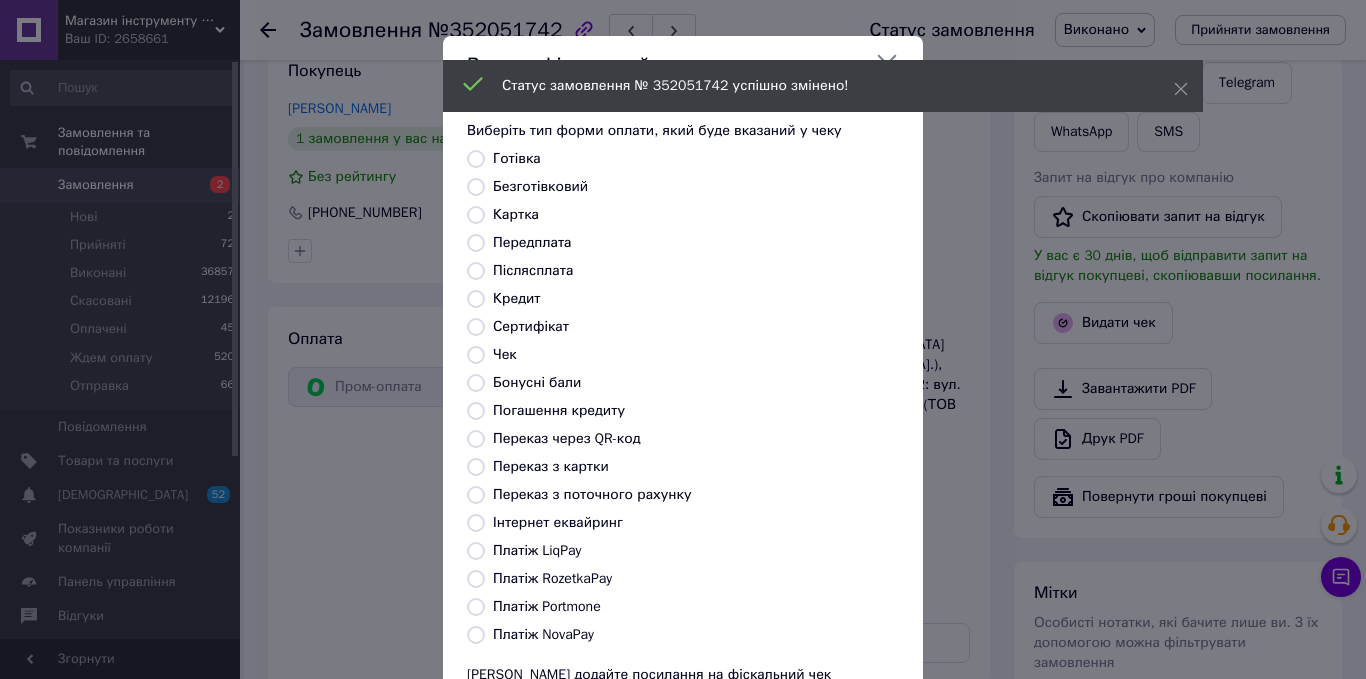 drag, startPoint x: 532, startPoint y: 179, endPoint x: 566, endPoint y: 217, distance: 50.990196 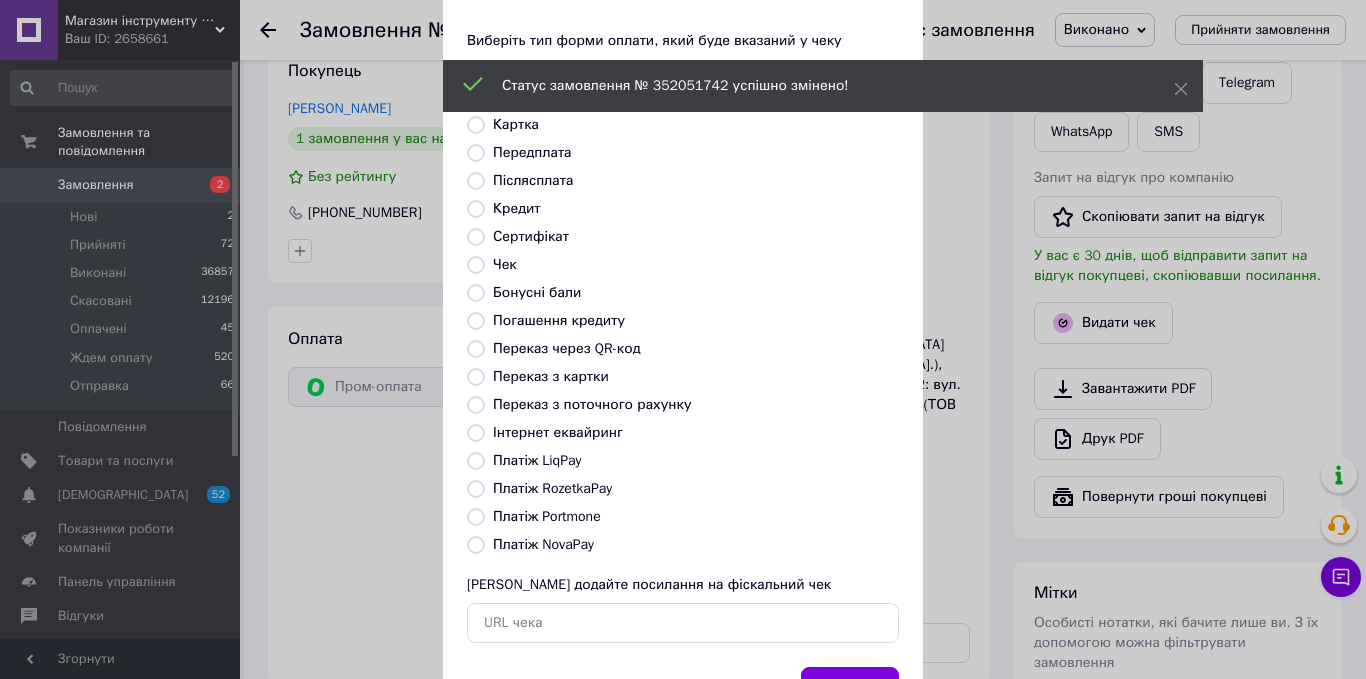 scroll, scrollTop: 180, scrollLeft: 0, axis: vertical 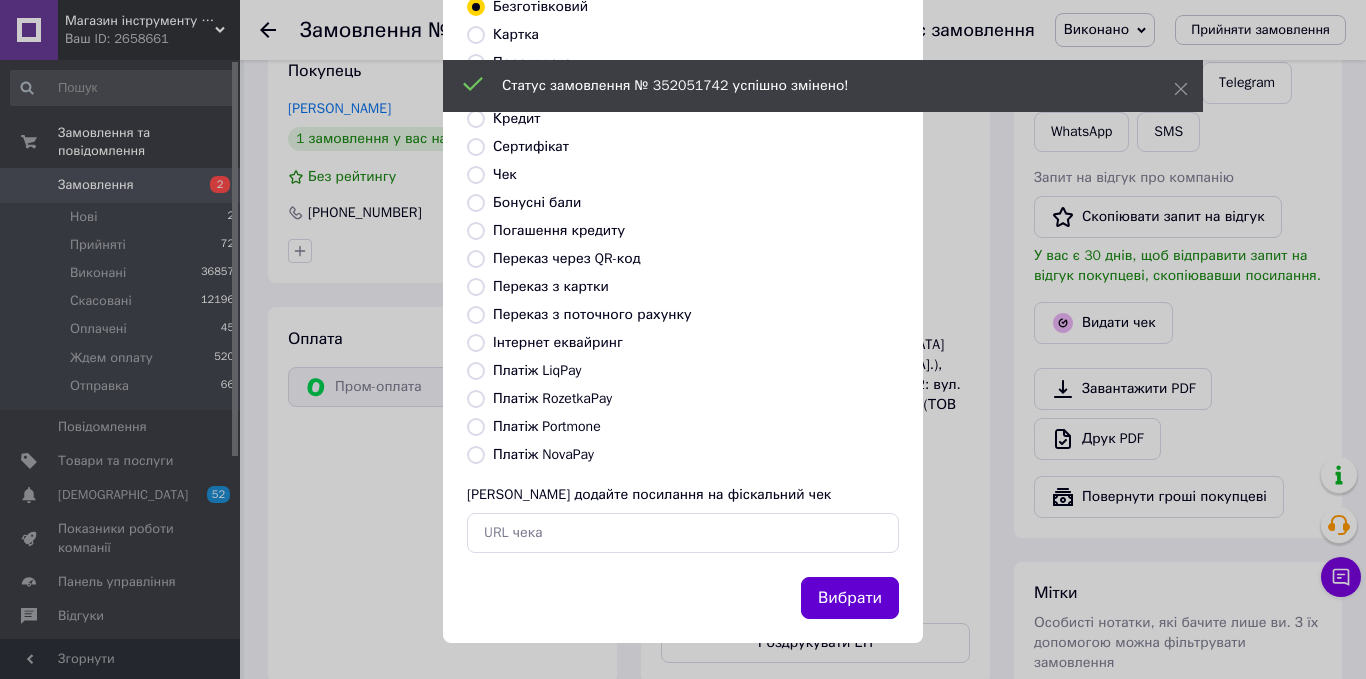 click on "Вибрати" at bounding box center [850, 598] 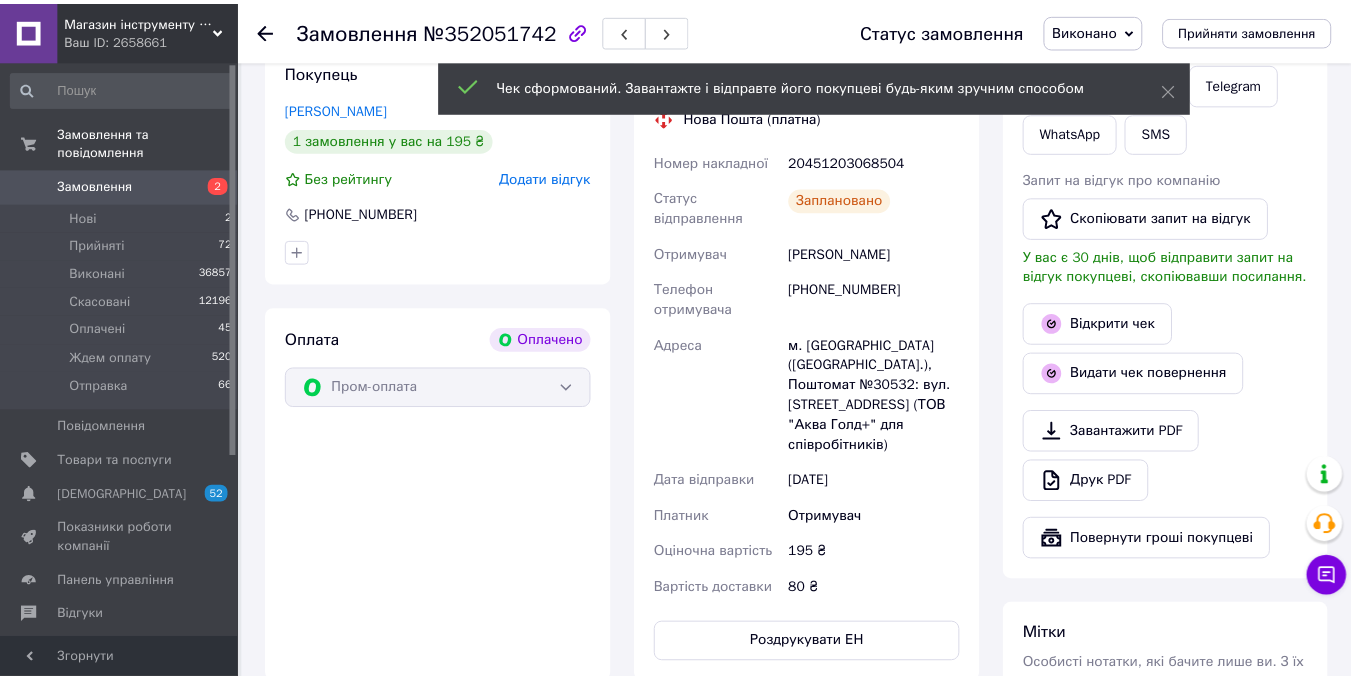 scroll, scrollTop: 521, scrollLeft: 0, axis: vertical 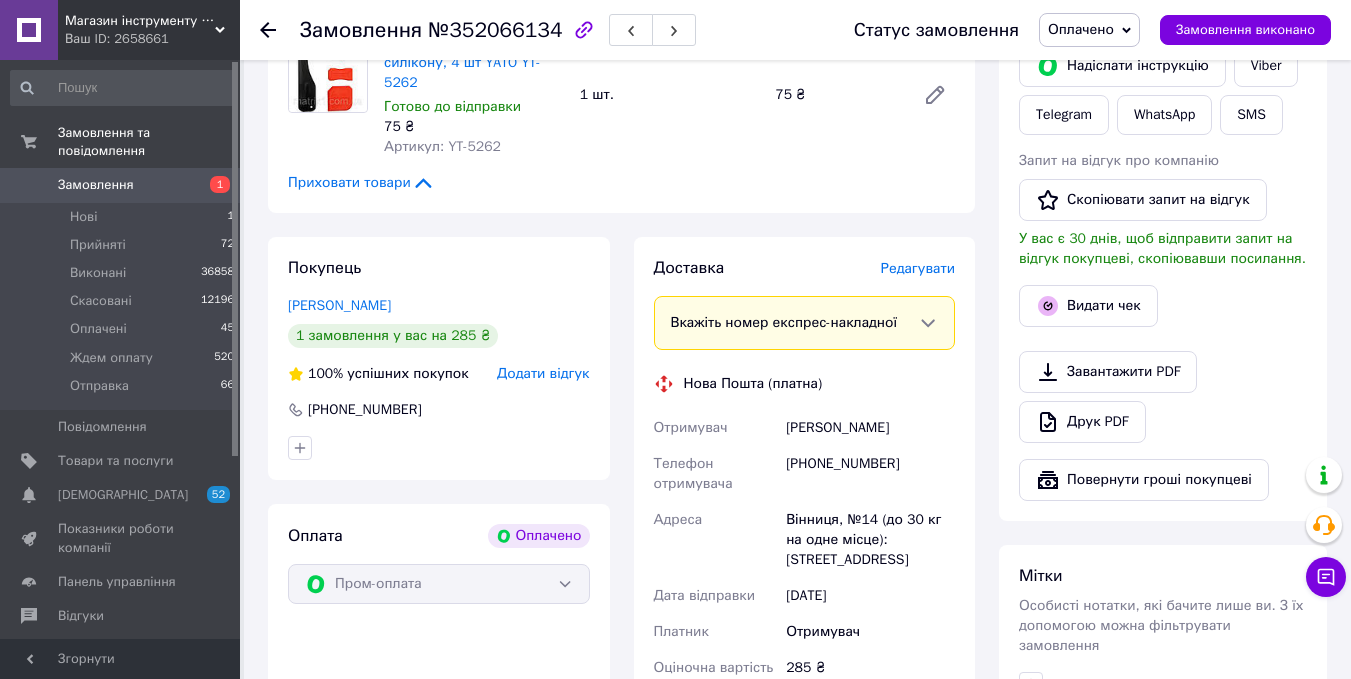 click on "Редагувати" at bounding box center [918, 268] 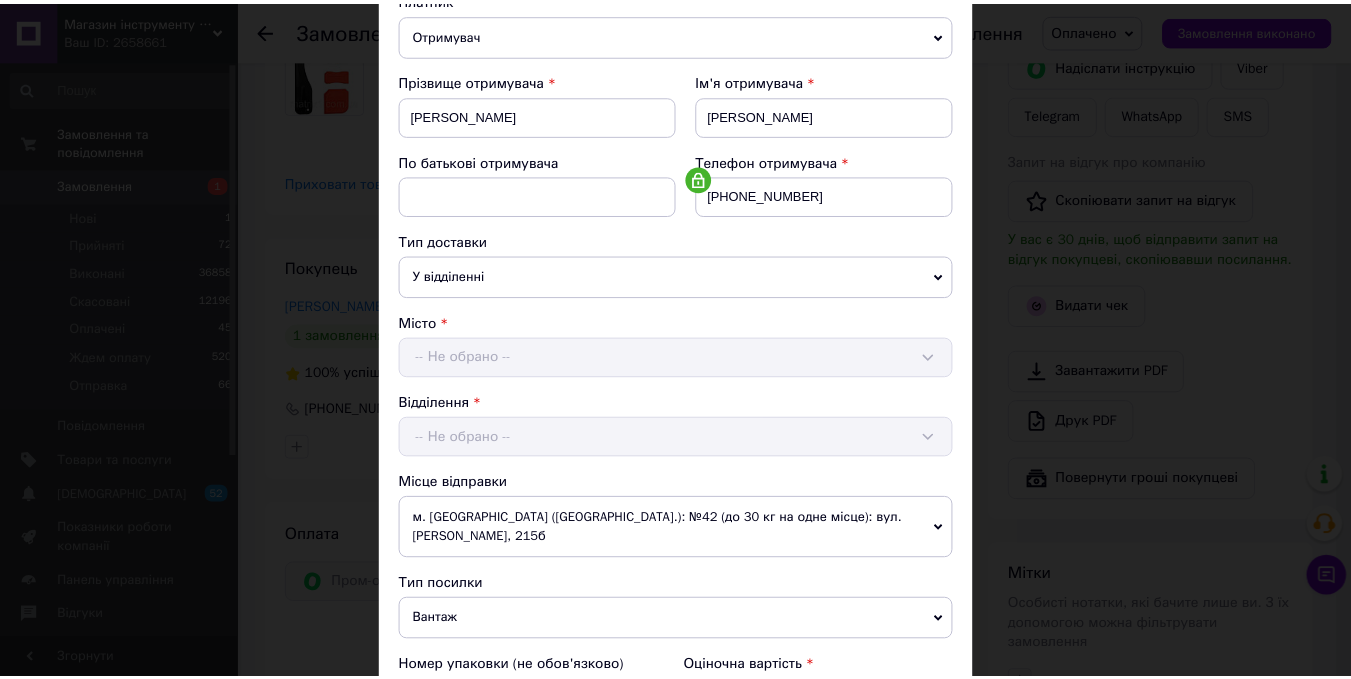 scroll, scrollTop: 669, scrollLeft: 0, axis: vertical 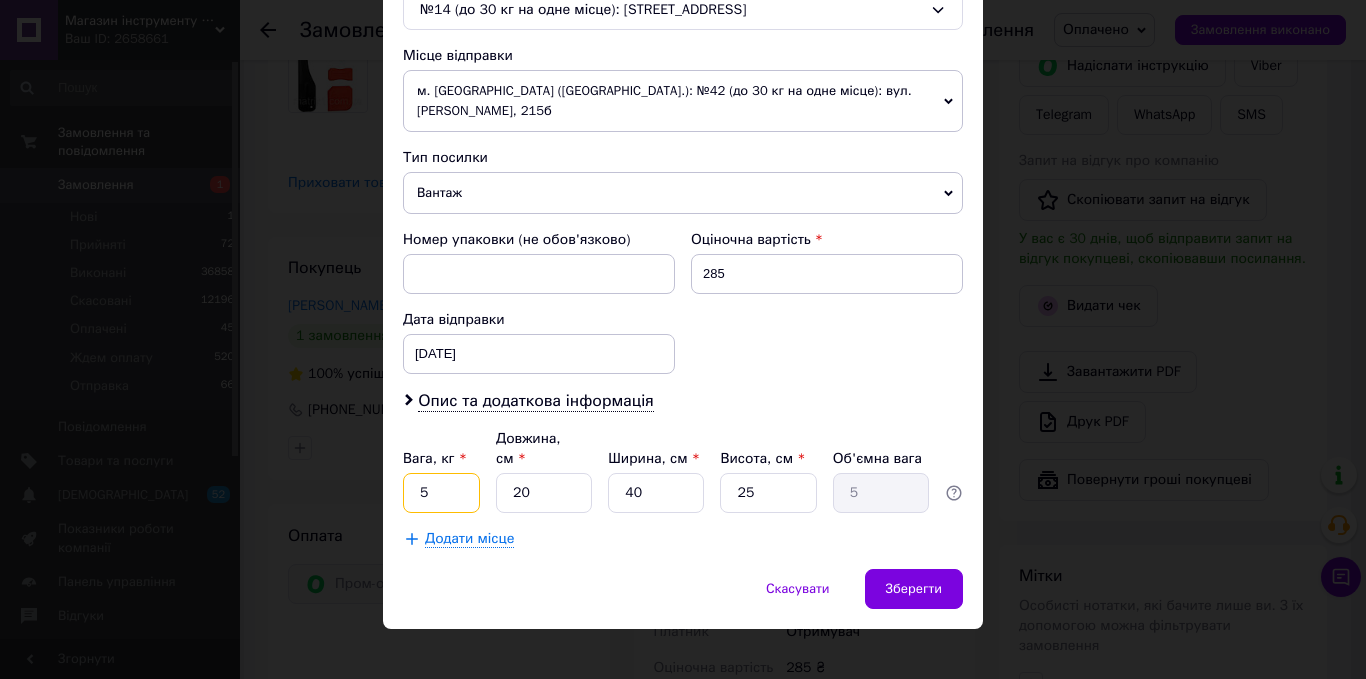 drag, startPoint x: 441, startPoint y: 479, endPoint x: 649, endPoint y: 474, distance: 208.06009 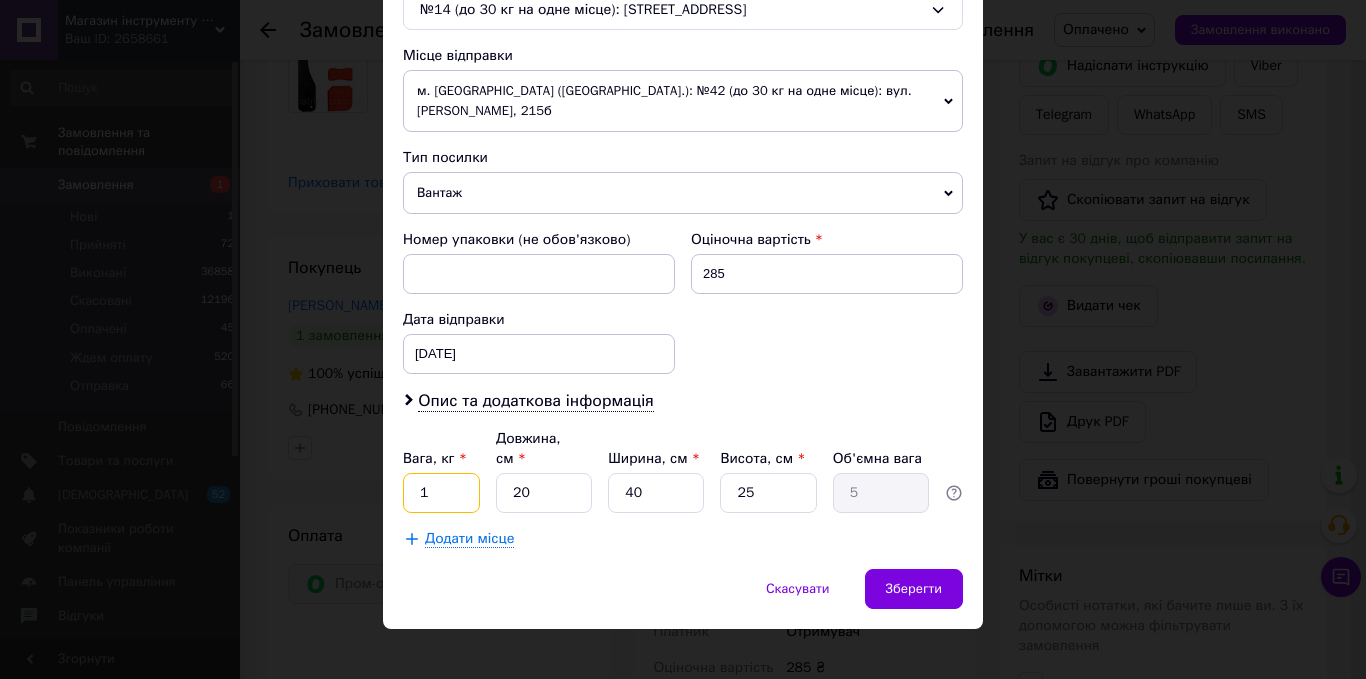 type on "1" 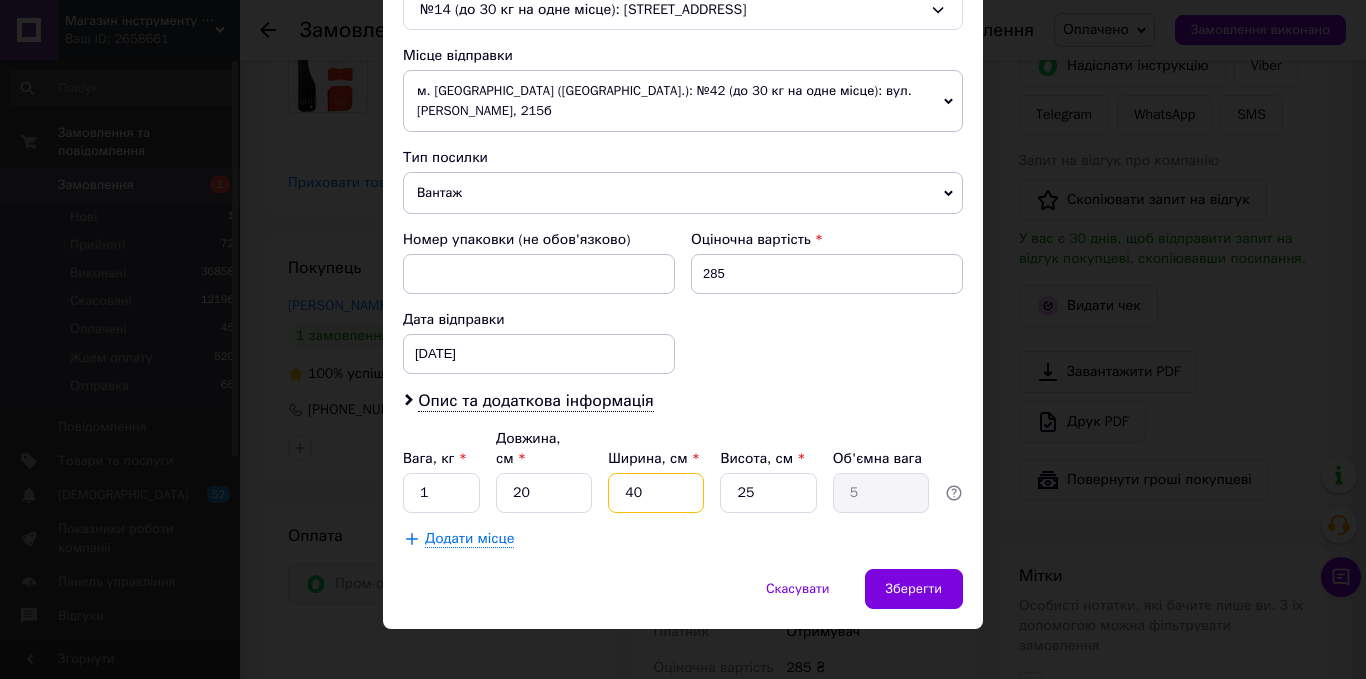 drag, startPoint x: 649, startPoint y: 474, endPoint x: 694, endPoint y: 502, distance: 53 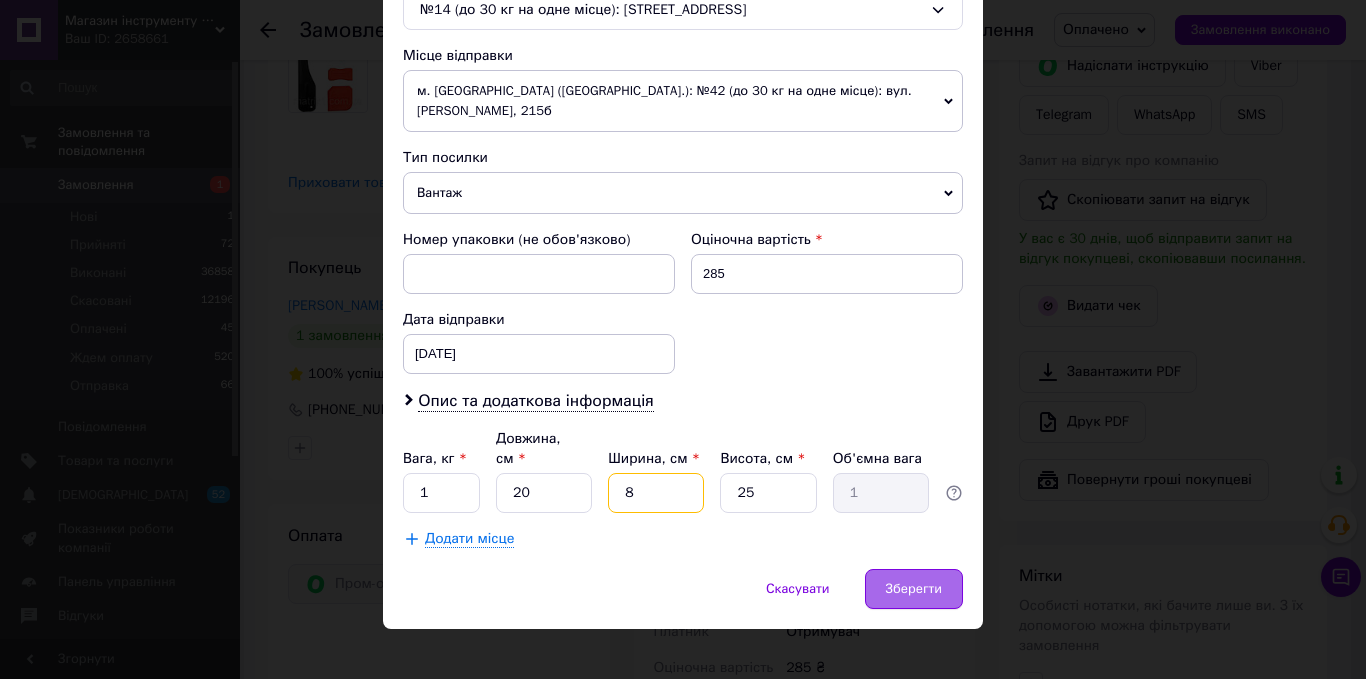 type on "8" 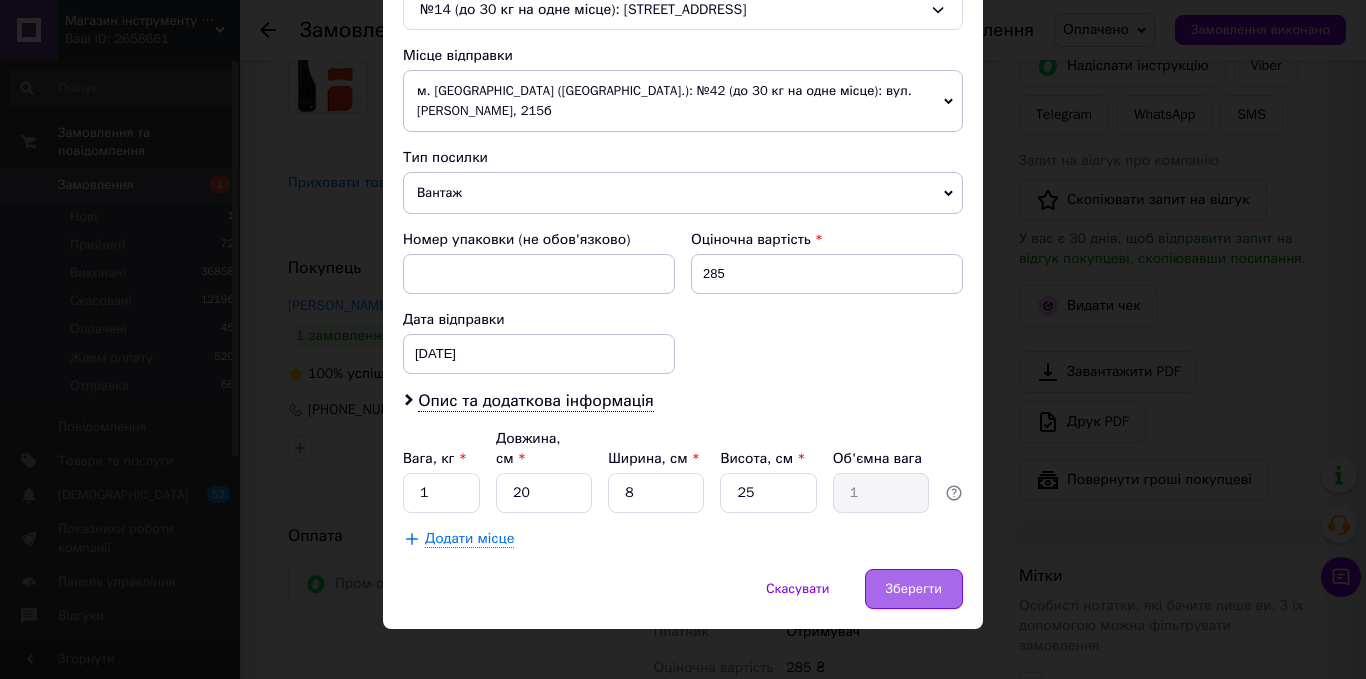 click on "Зберегти" at bounding box center (914, 589) 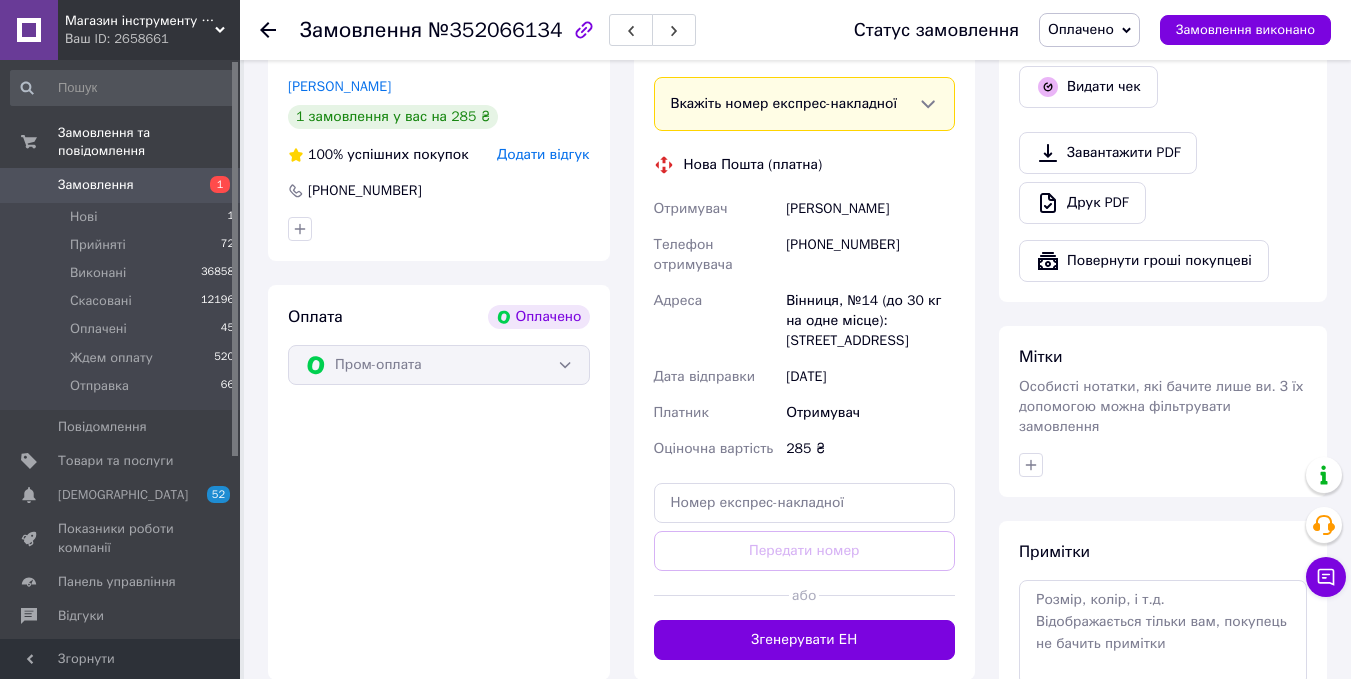 scroll, scrollTop: 800, scrollLeft: 0, axis: vertical 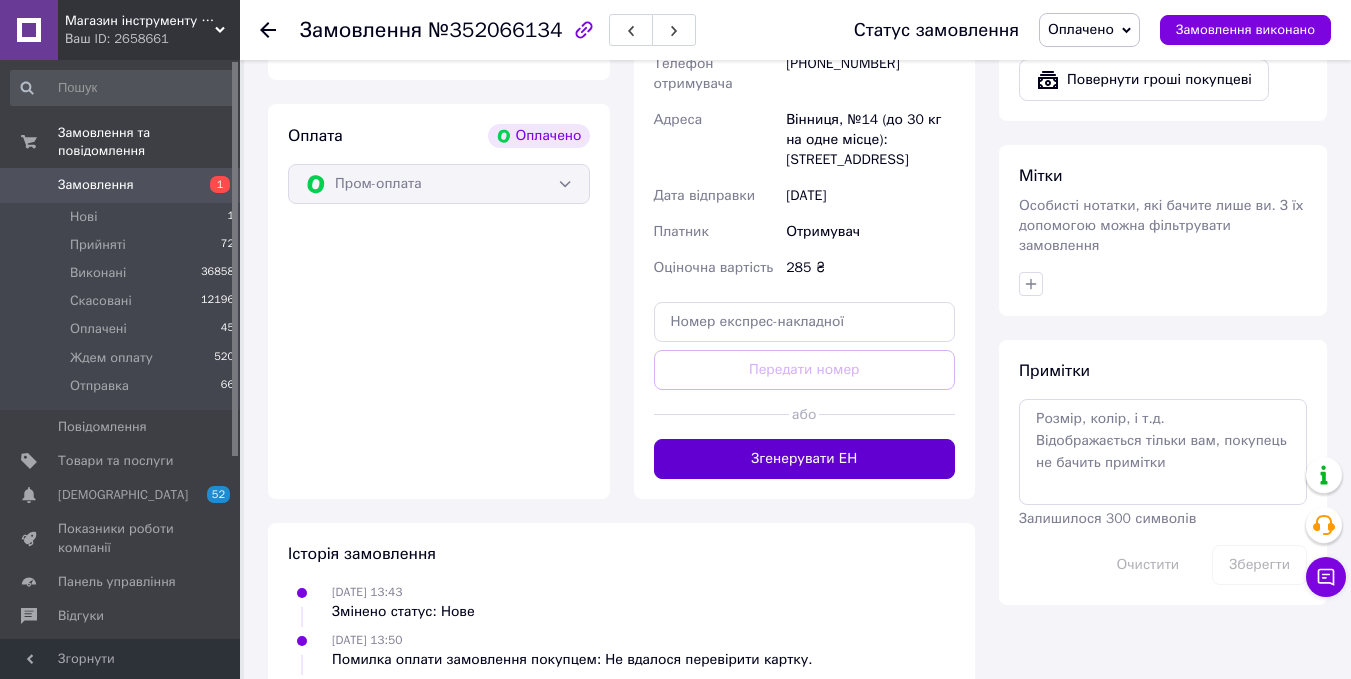 click on "Згенерувати ЕН" at bounding box center (805, 459) 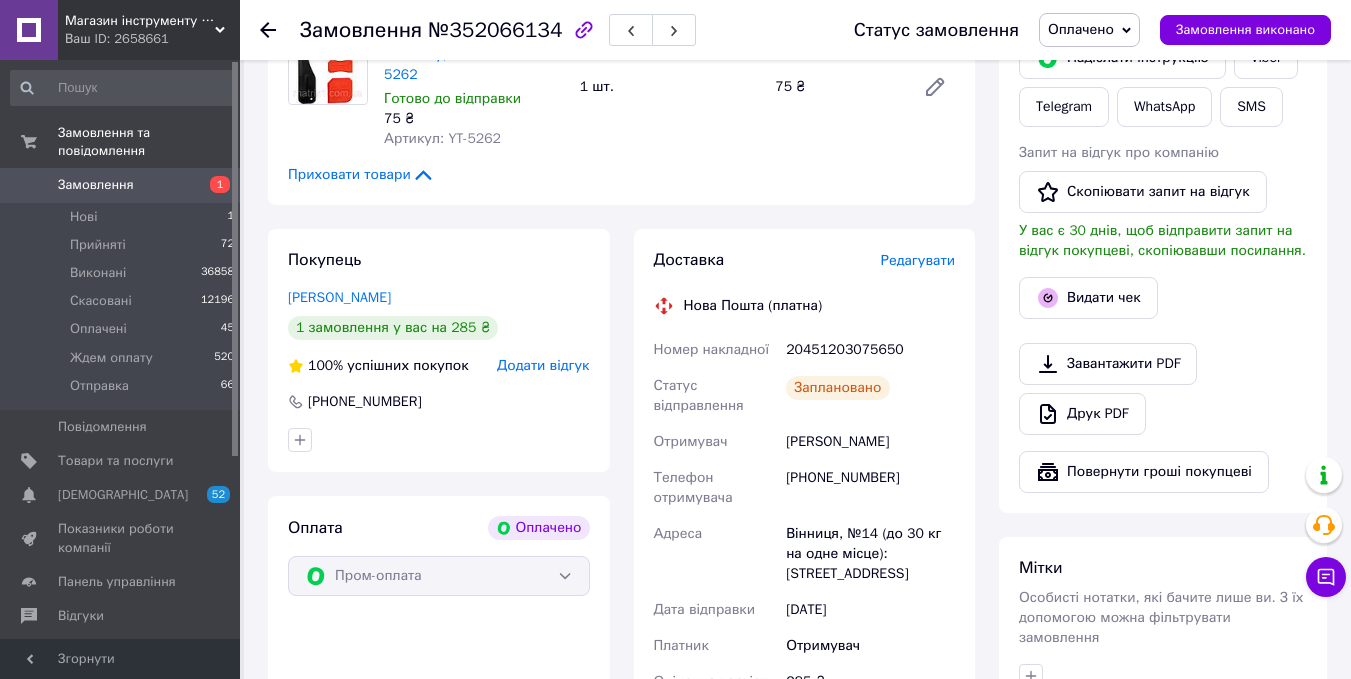 scroll, scrollTop: 400, scrollLeft: 0, axis: vertical 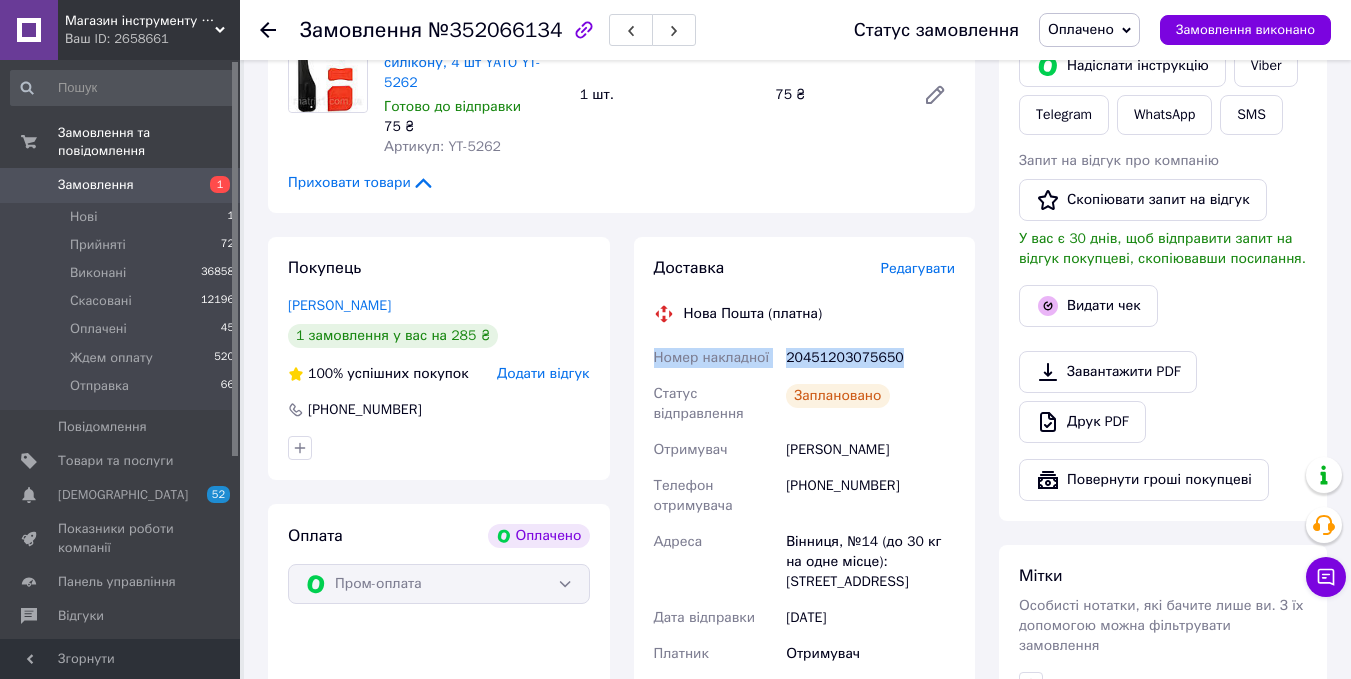 drag, startPoint x: 899, startPoint y: 349, endPoint x: 642, endPoint y: 344, distance: 257.04865 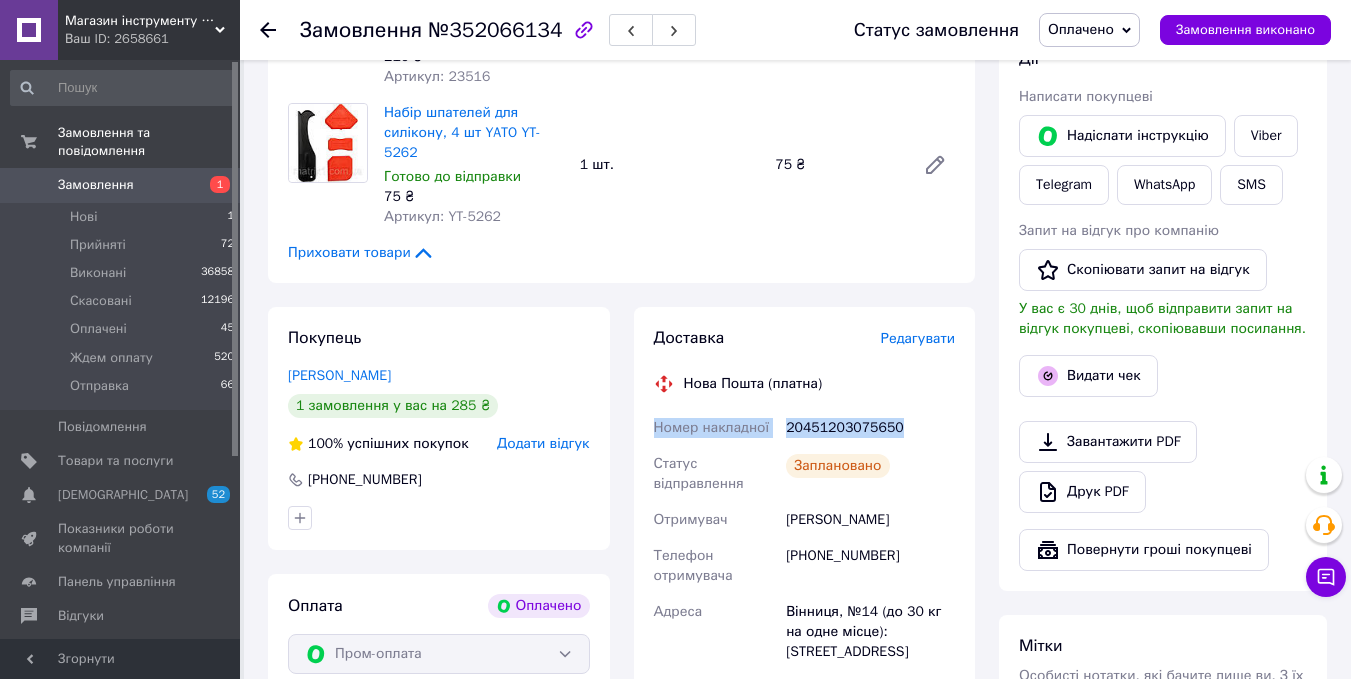scroll, scrollTop: 0, scrollLeft: 0, axis: both 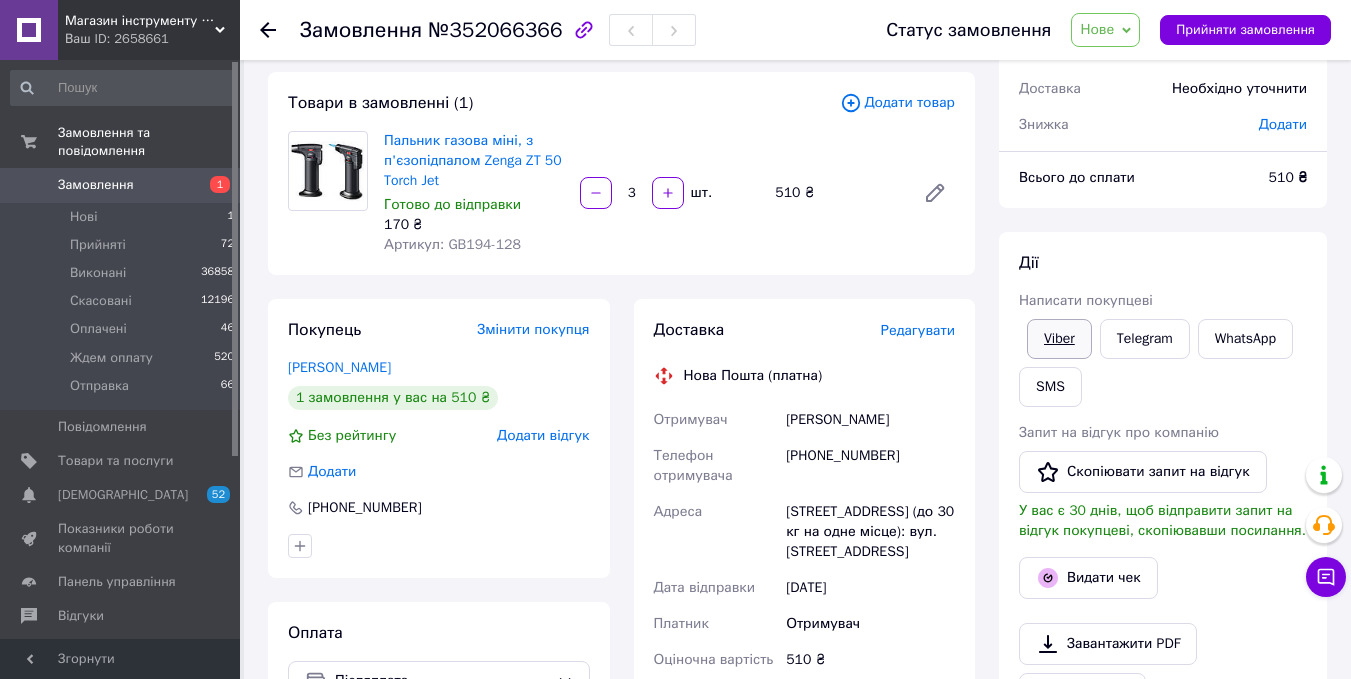 click on "Viber" at bounding box center (1059, 339) 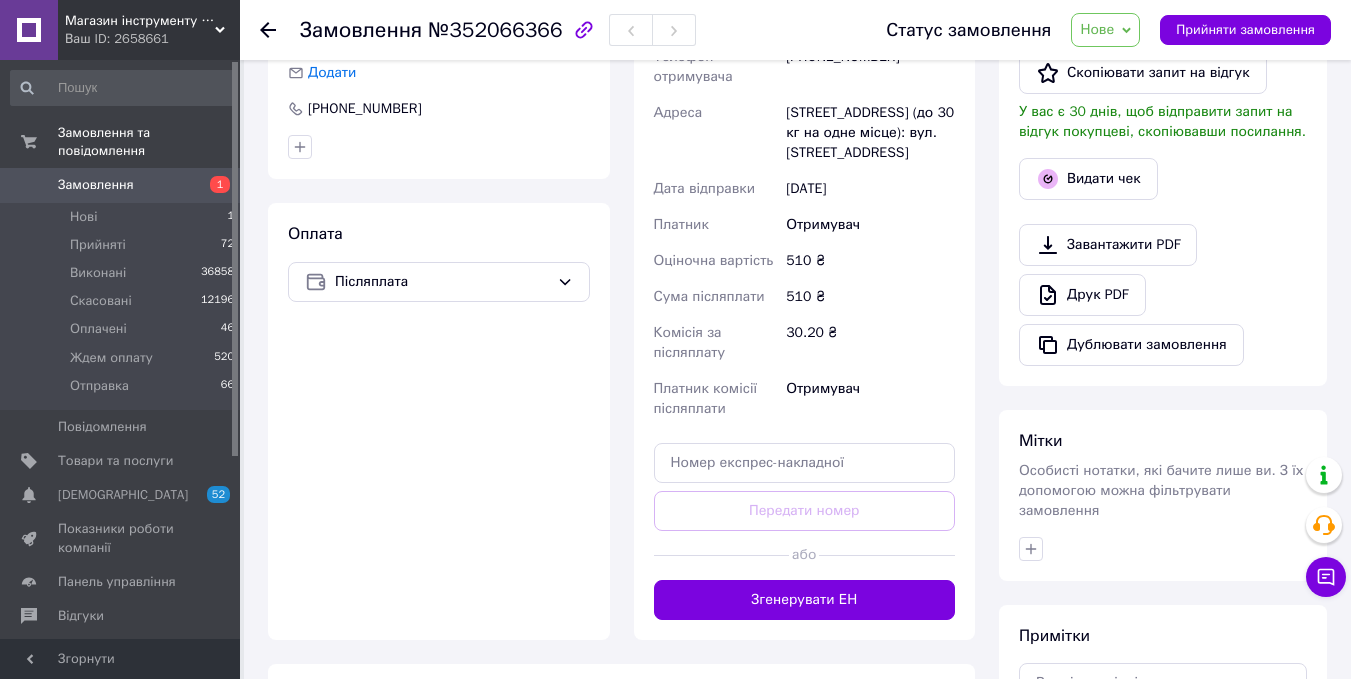 scroll, scrollTop: 500, scrollLeft: 0, axis: vertical 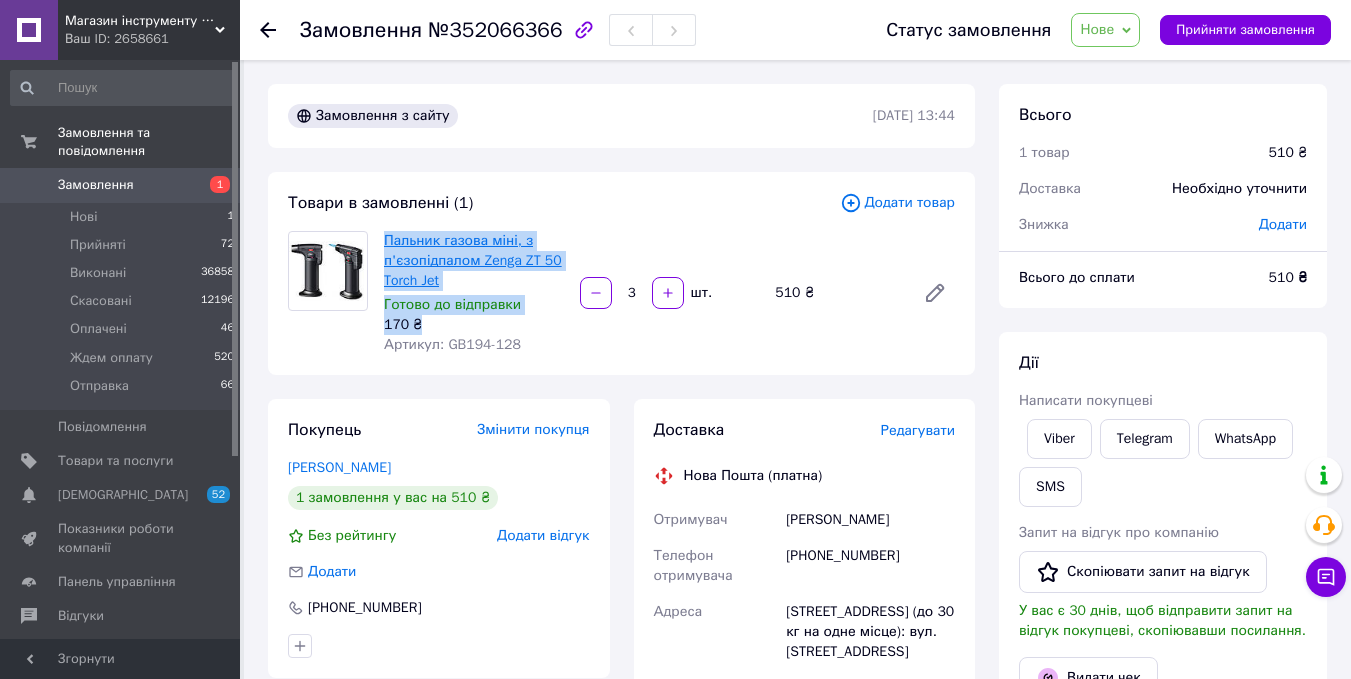 drag, startPoint x: 420, startPoint y: 323, endPoint x: 386, endPoint y: 238, distance: 91.5478 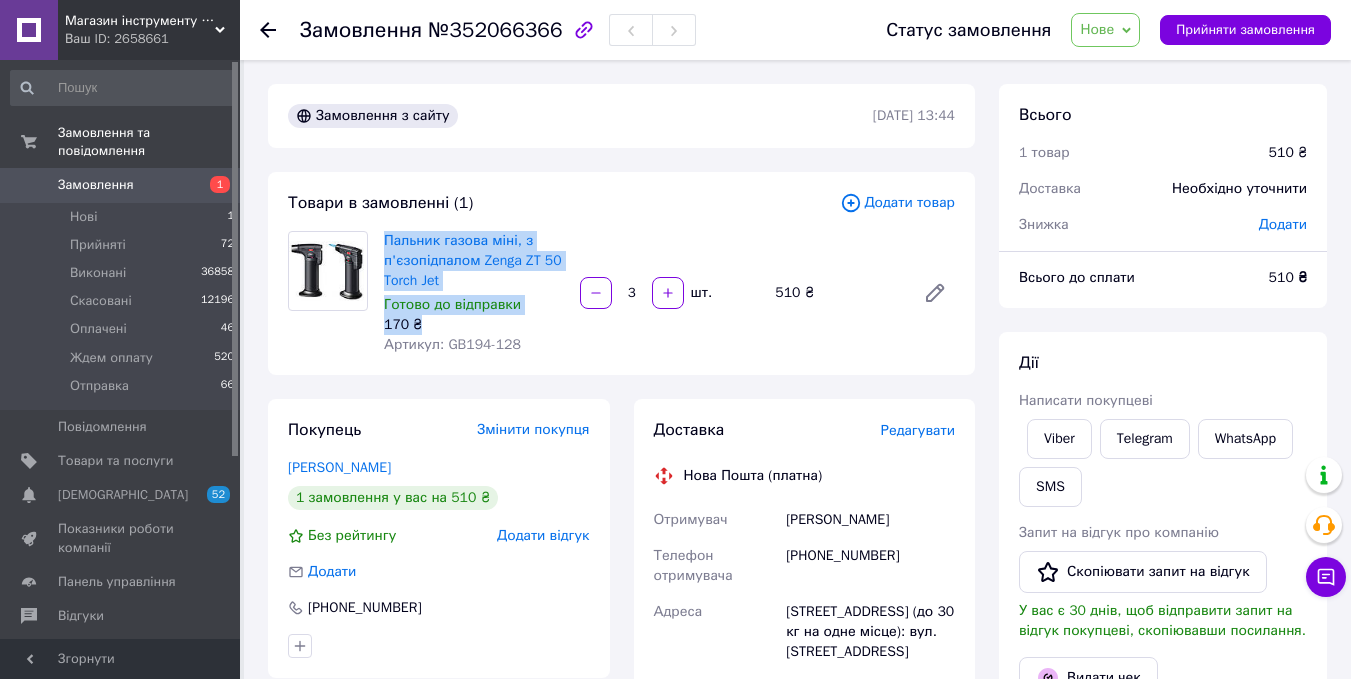 copy on "Пальник газова міні, з п'єзопідпалом Zenga ZT 50 Torch Jet Готово до відправки 170 ₴" 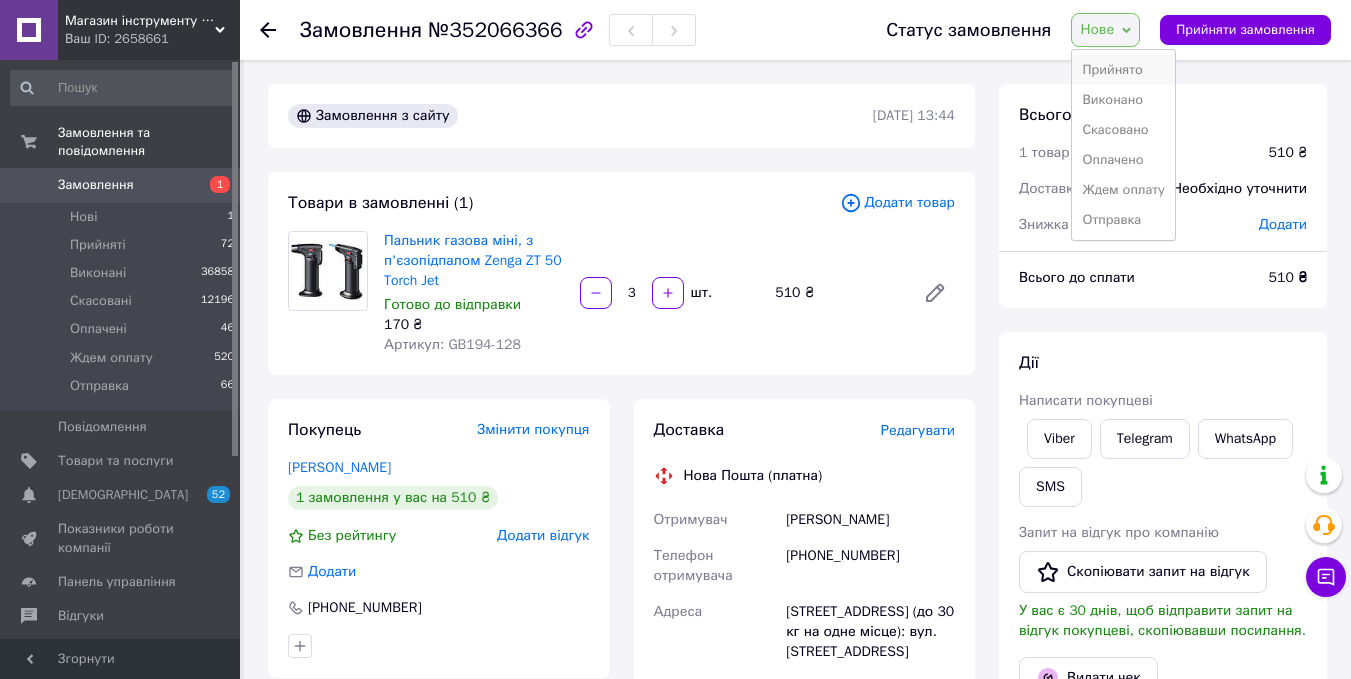 click on "Прийнято" at bounding box center (1123, 70) 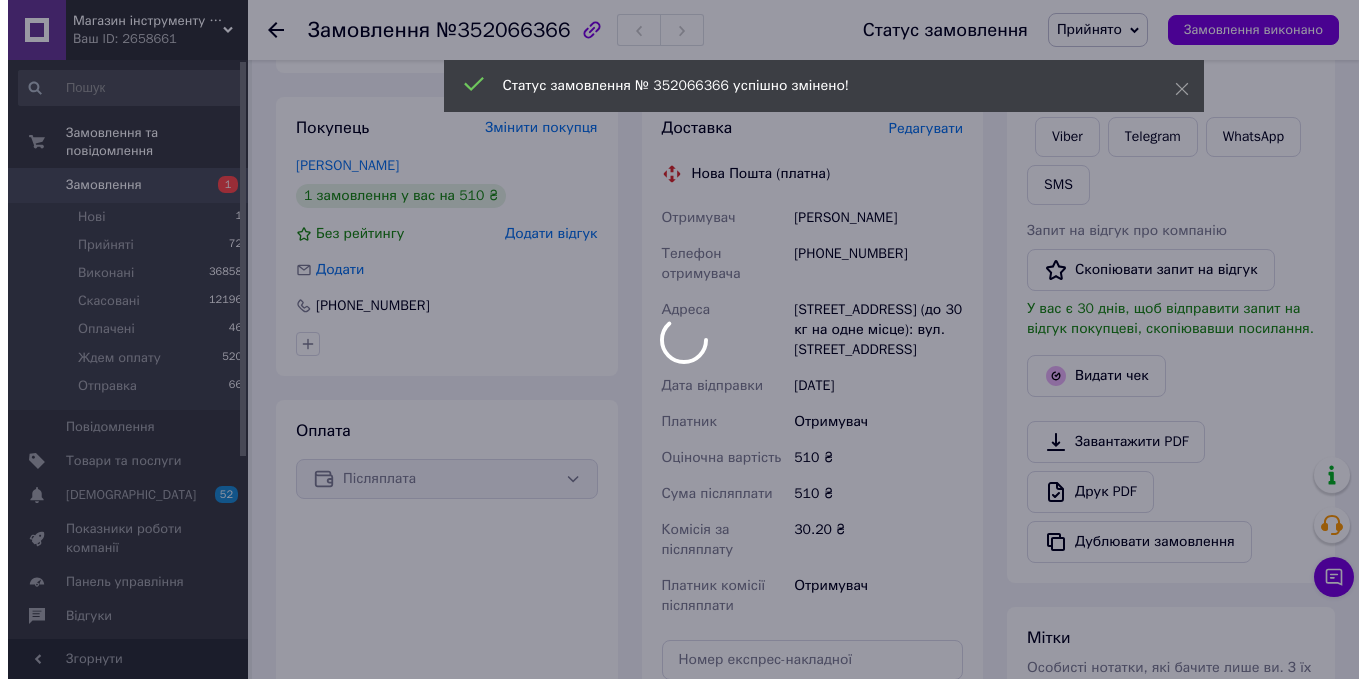 scroll, scrollTop: 300, scrollLeft: 0, axis: vertical 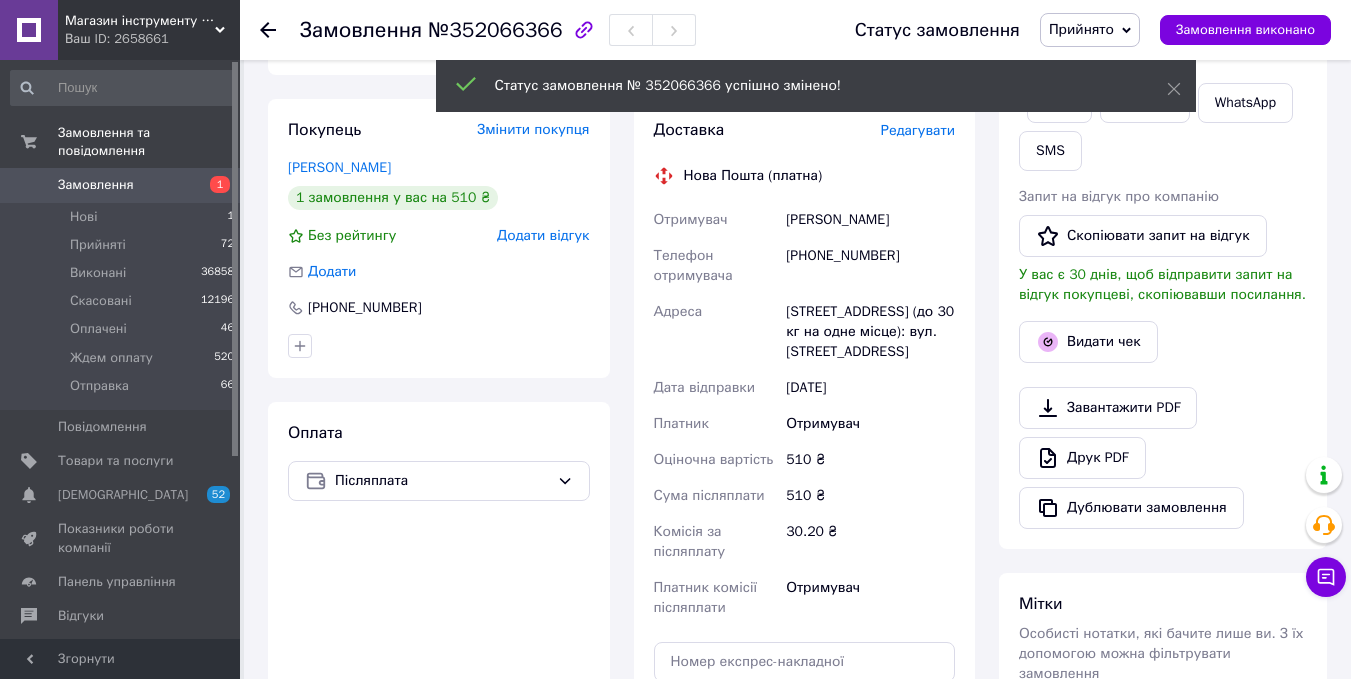 click on "Редагувати" at bounding box center [918, 130] 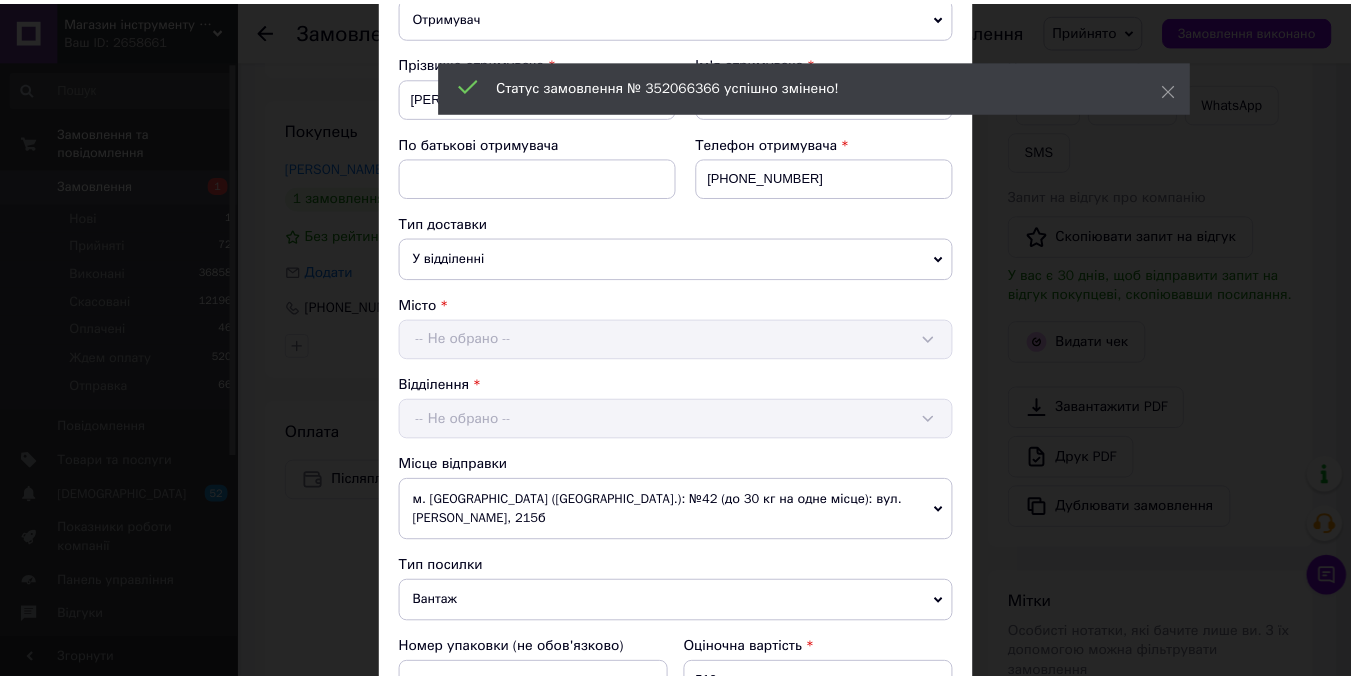 scroll, scrollTop: 867, scrollLeft: 0, axis: vertical 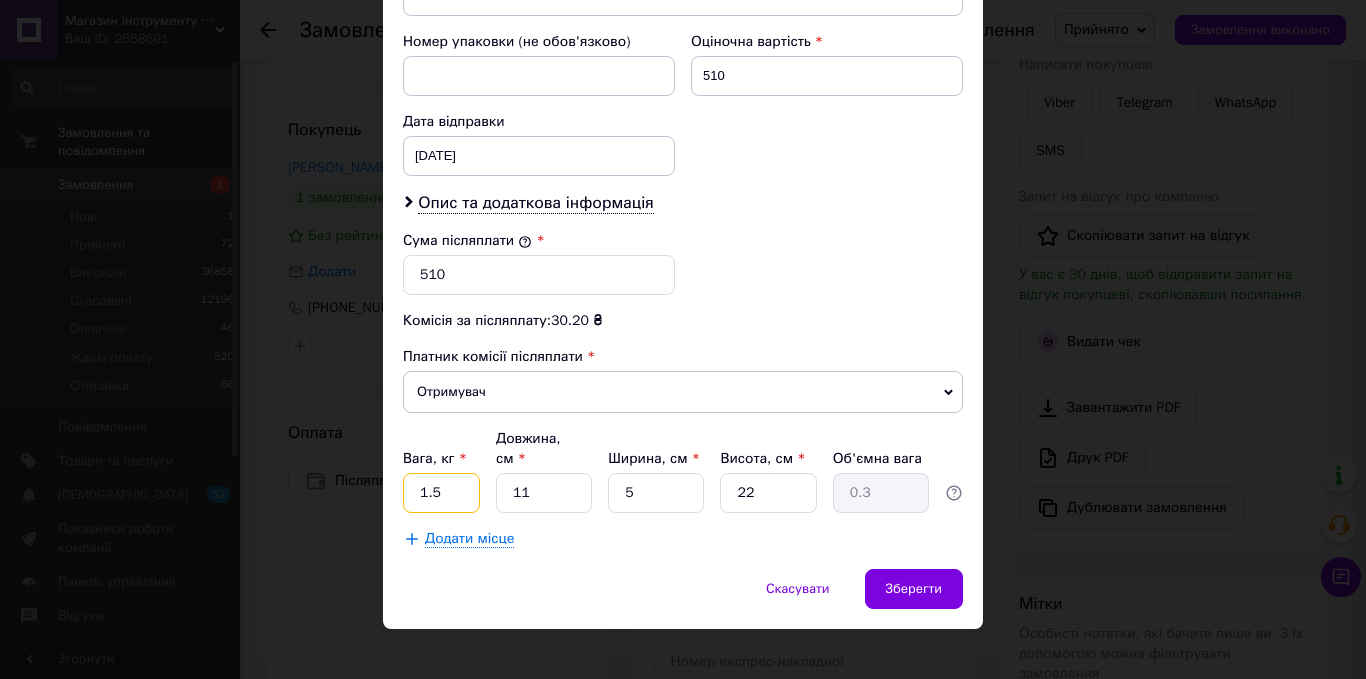 drag, startPoint x: 423, startPoint y: 474, endPoint x: 441, endPoint y: 479, distance: 18.681541 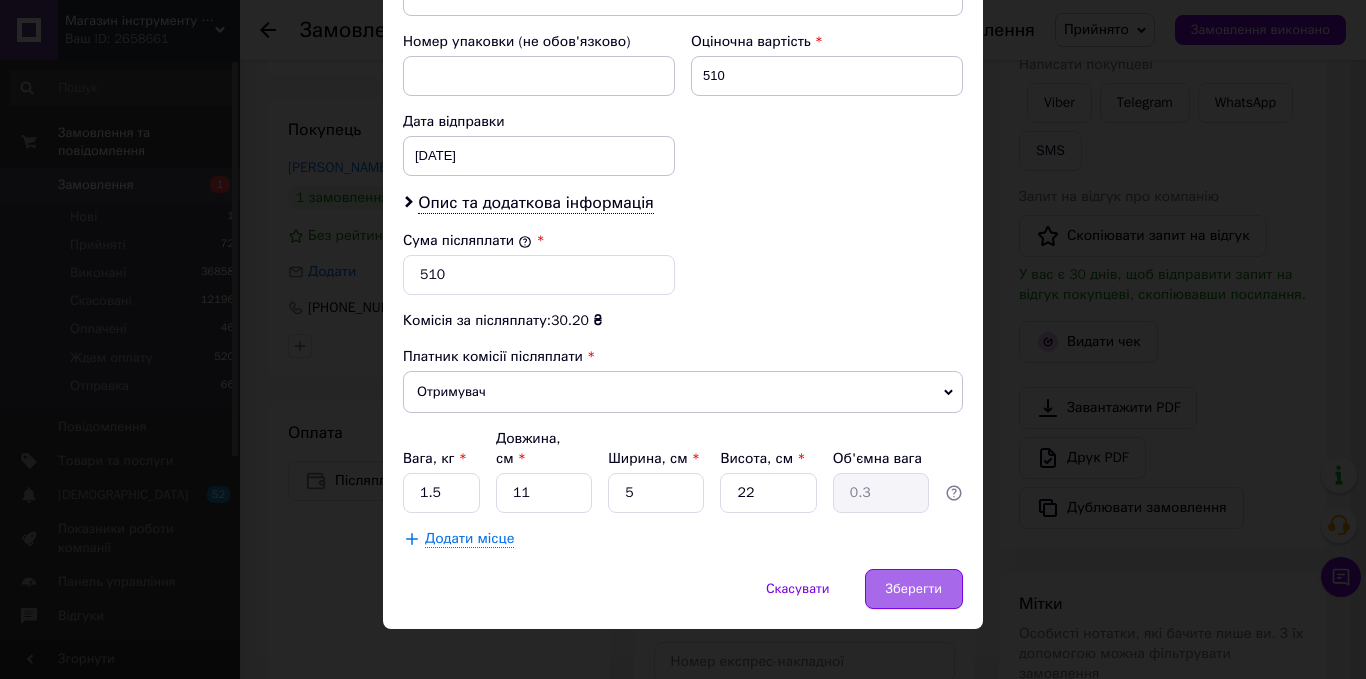 drag, startPoint x: 904, startPoint y: 564, endPoint x: 895, endPoint y: 569, distance: 10.29563 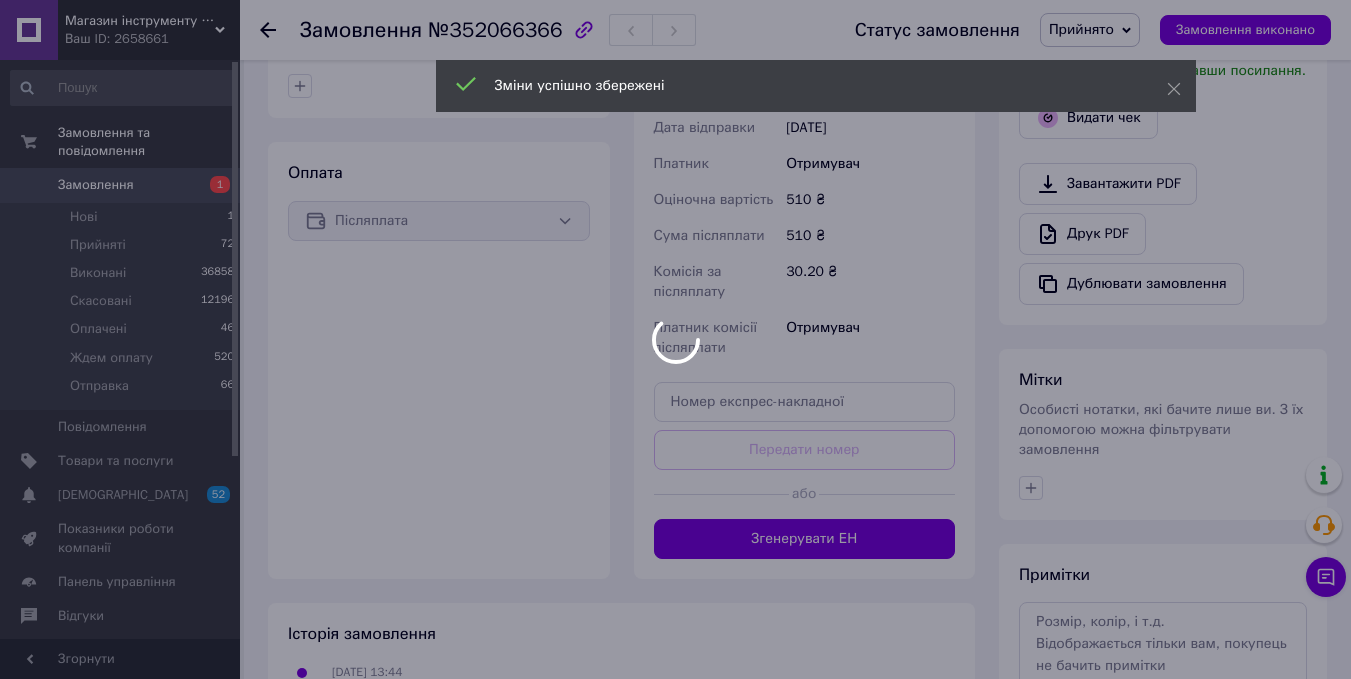 scroll, scrollTop: 600, scrollLeft: 0, axis: vertical 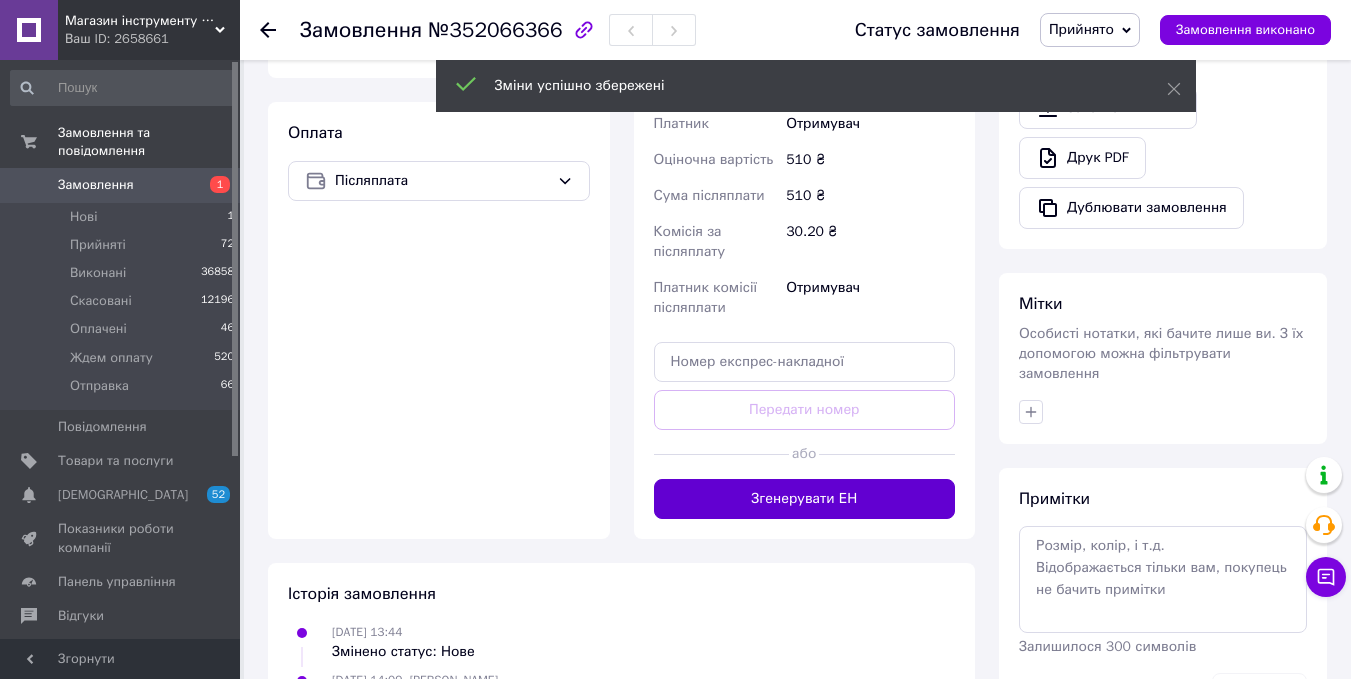 click on "Згенерувати ЕН" at bounding box center [805, 499] 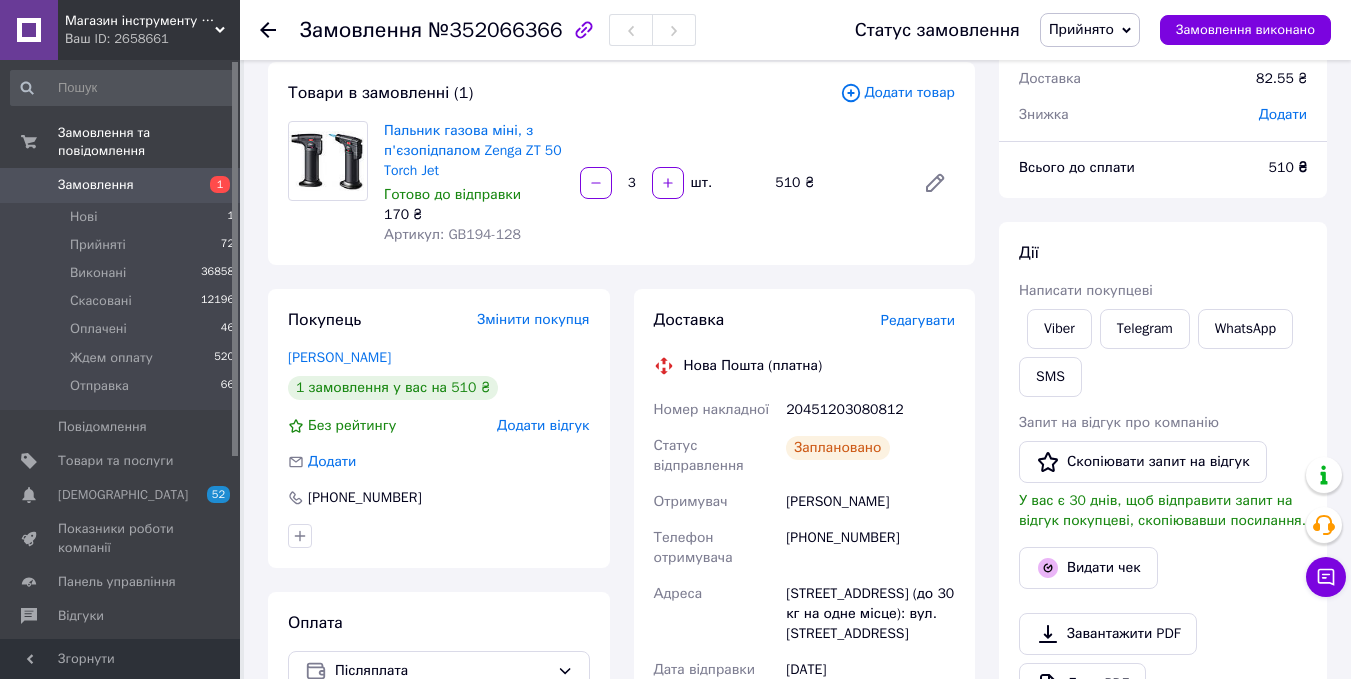 scroll, scrollTop: 0, scrollLeft: 0, axis: both 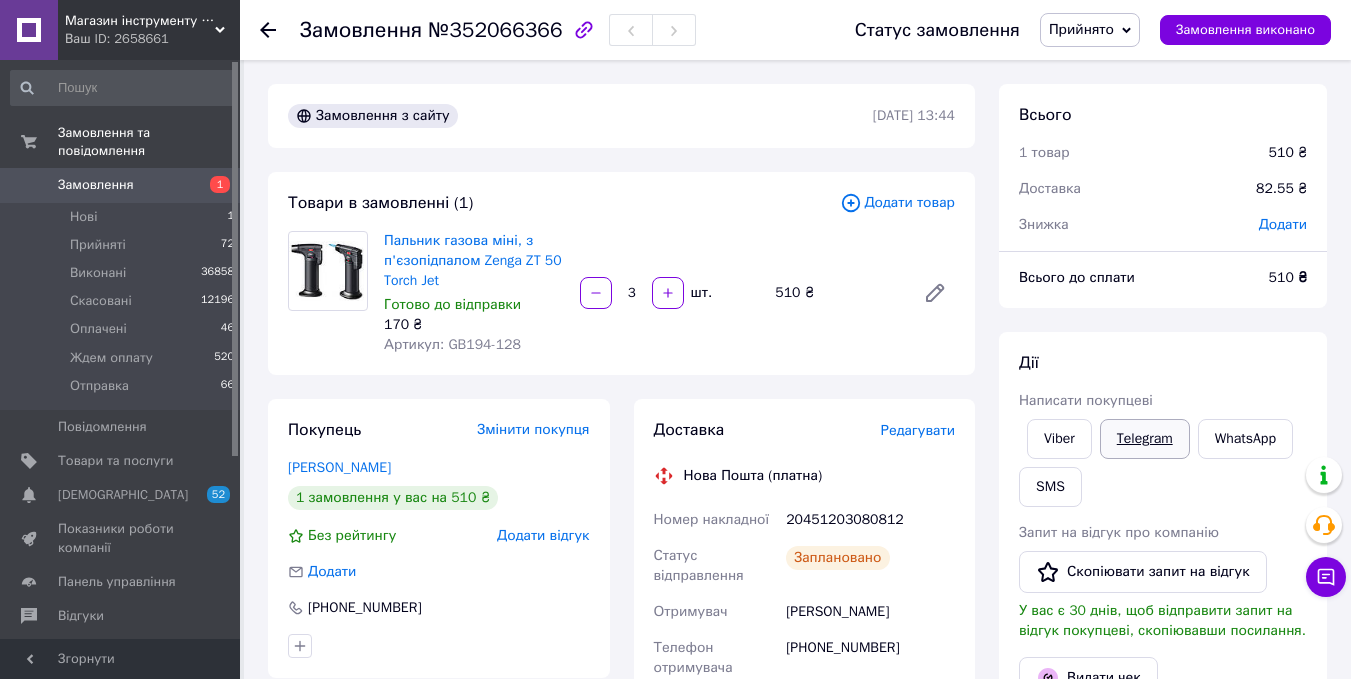click on "Telegram" at bounding box center (1145, 439) 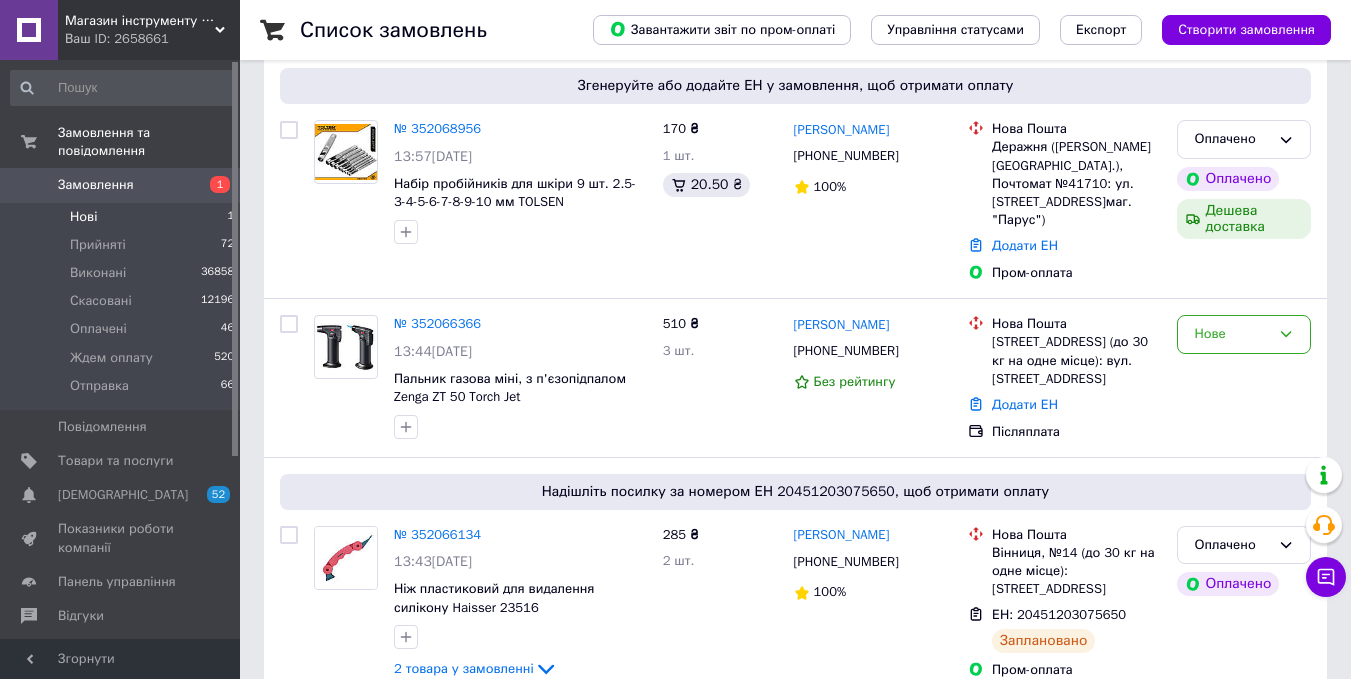 scroll, scrollTop: 600, scrollLeft: 0, axis: vertical 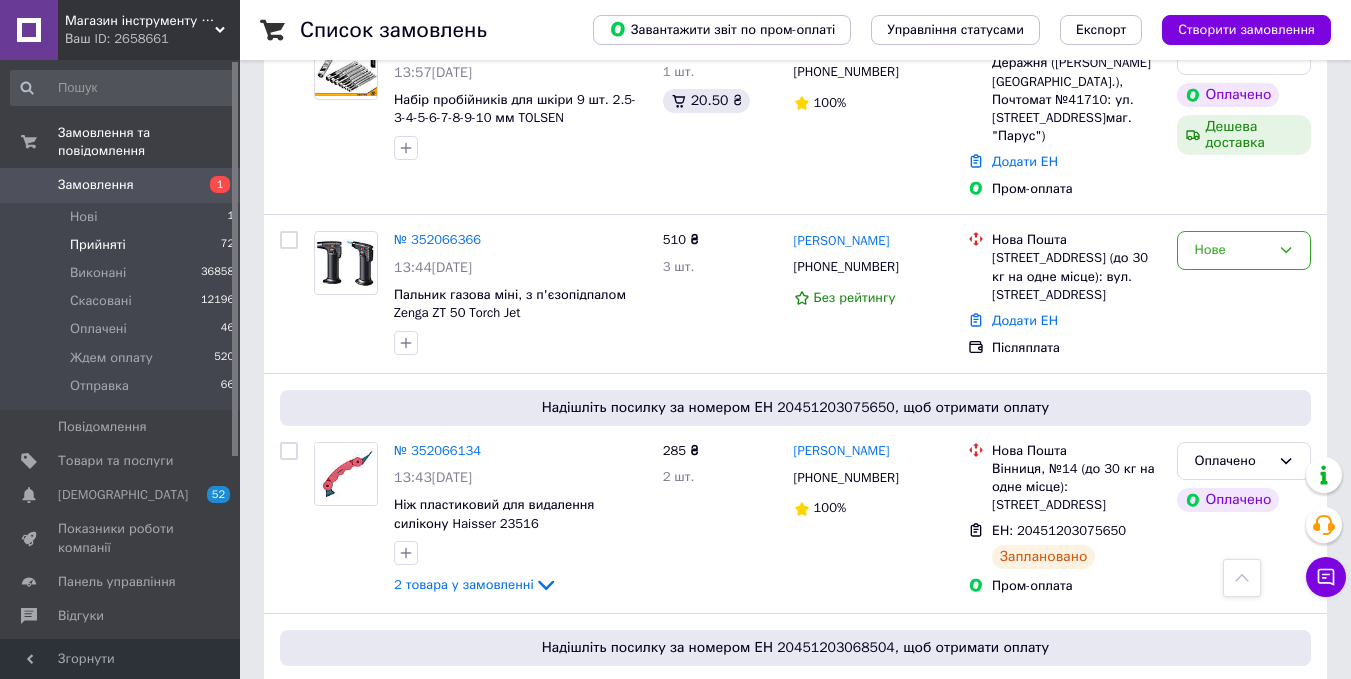 click on "Прийняті" at bounding box center [98, 245] 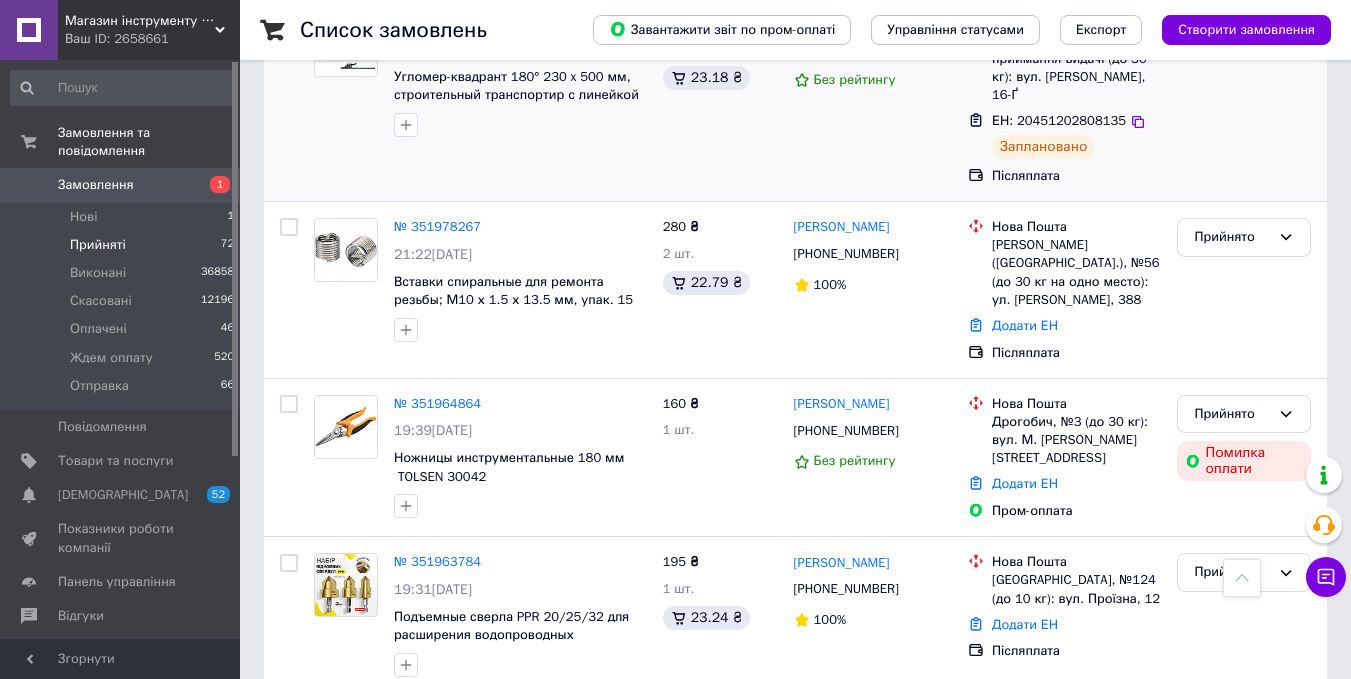 scroll, scrollTop: 700, scrollLeft: 0, axis: vertical 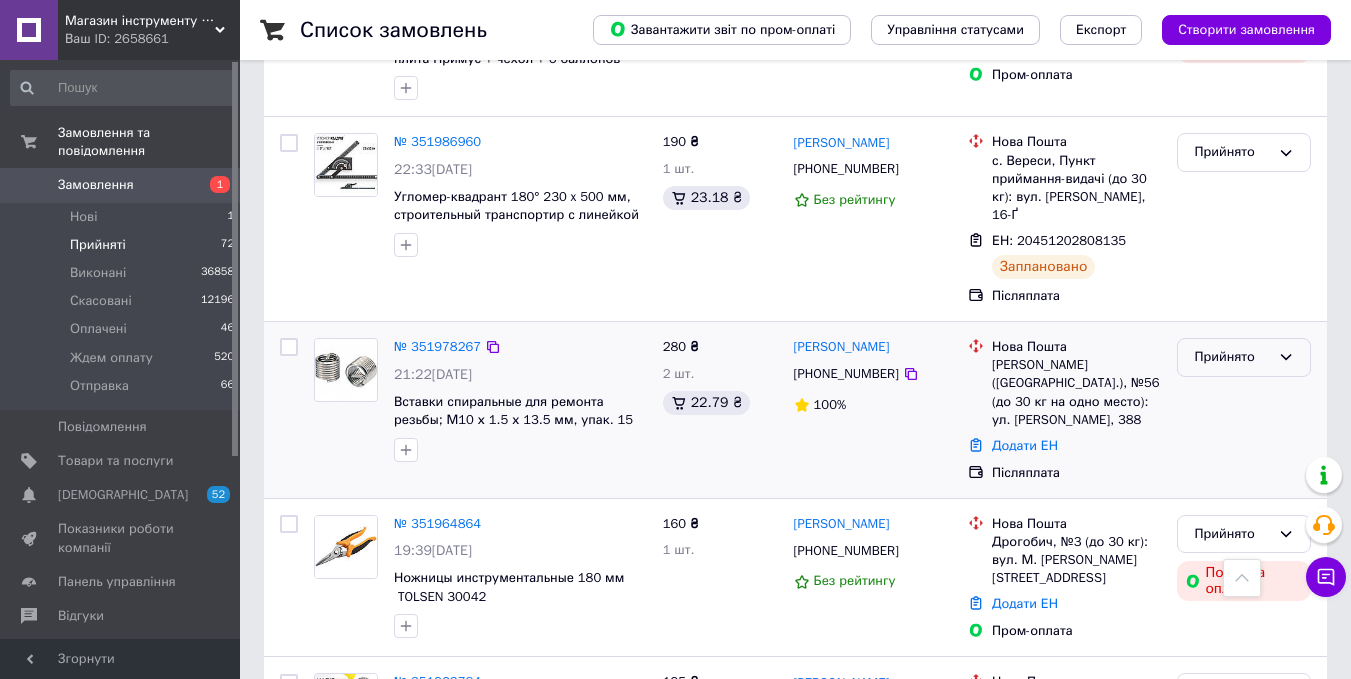 click on "Прийнято" at bounding box center (1244, 357) 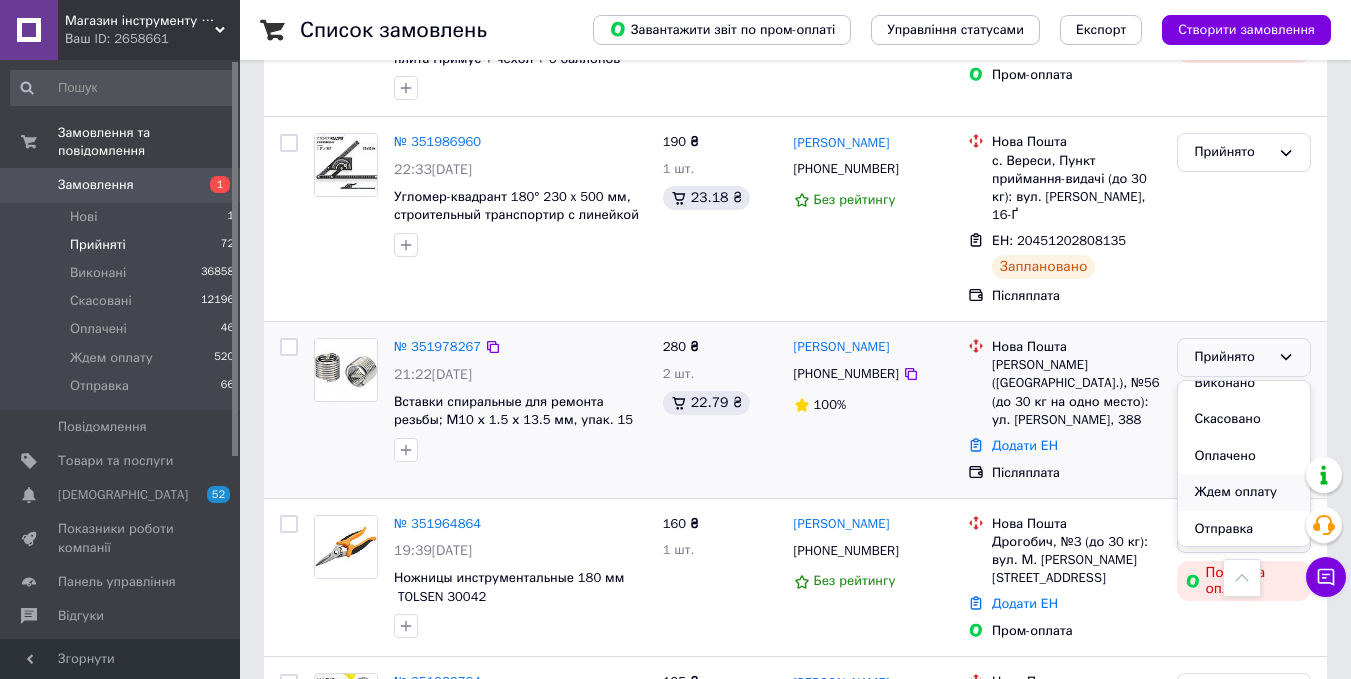 scroll, scrollTop: 17, scrollLeft: 0, axis: vertical 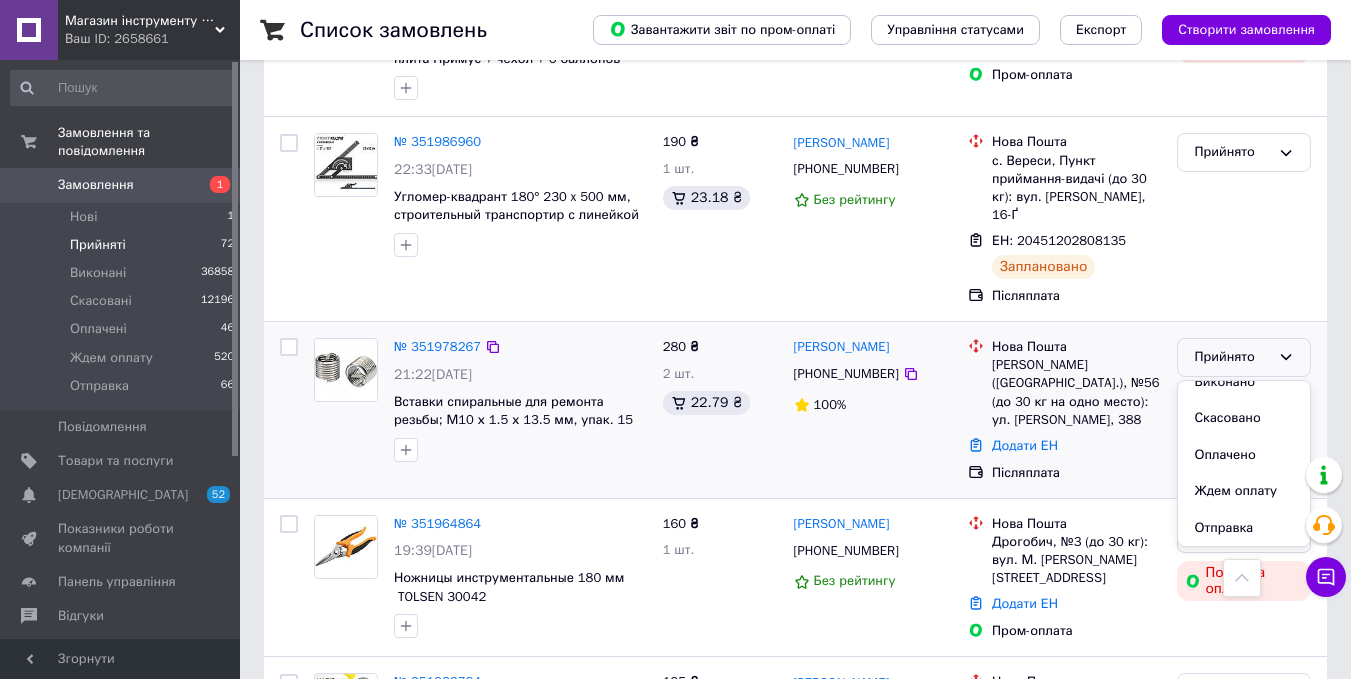 drag, startPoint x: 1204, startPoint y: 484, endPoint x: 558, endPoint y: 308, distance: 669.54614 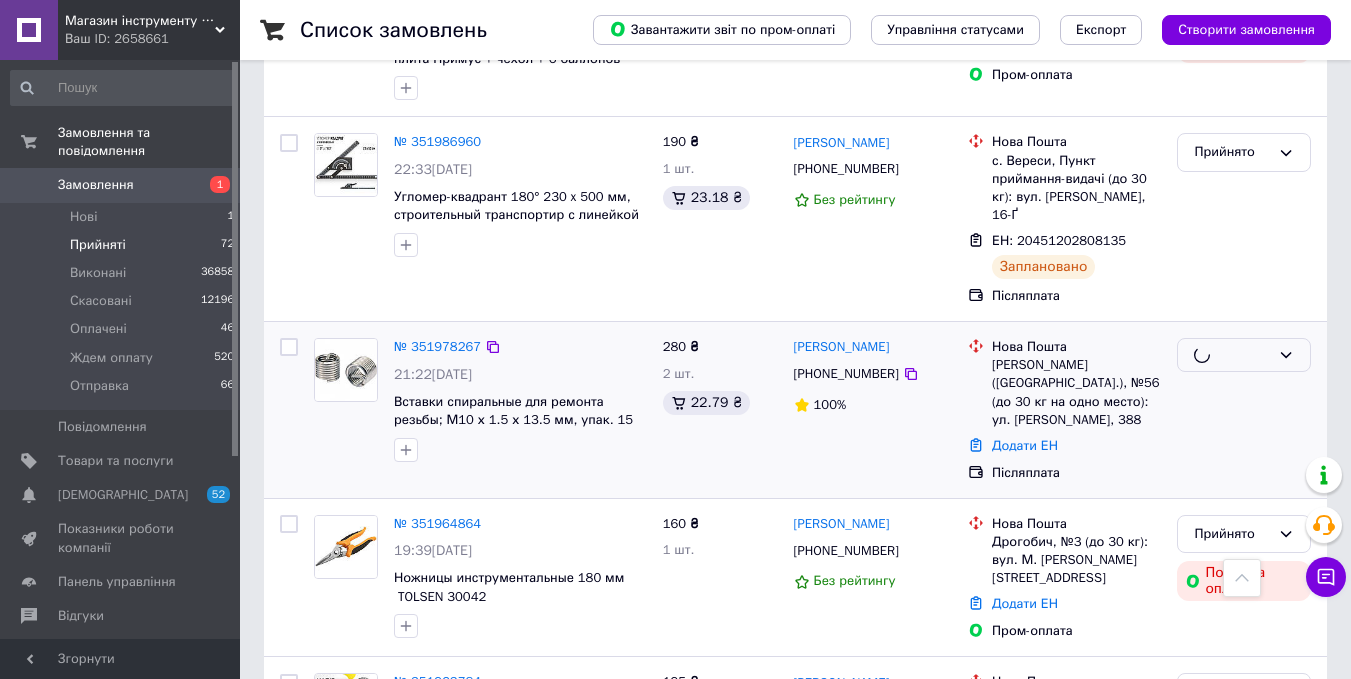 scroll, scrollTop: 1000, scrollLeft: 0, axis: vertical 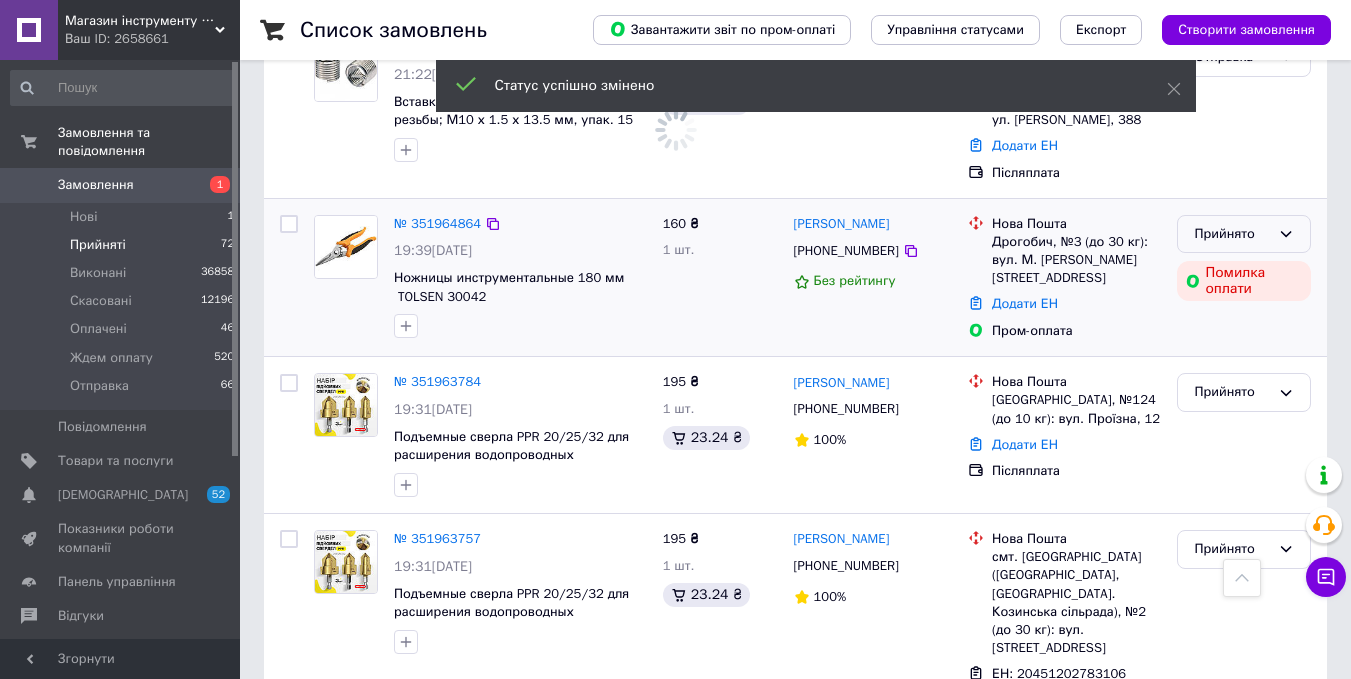 click 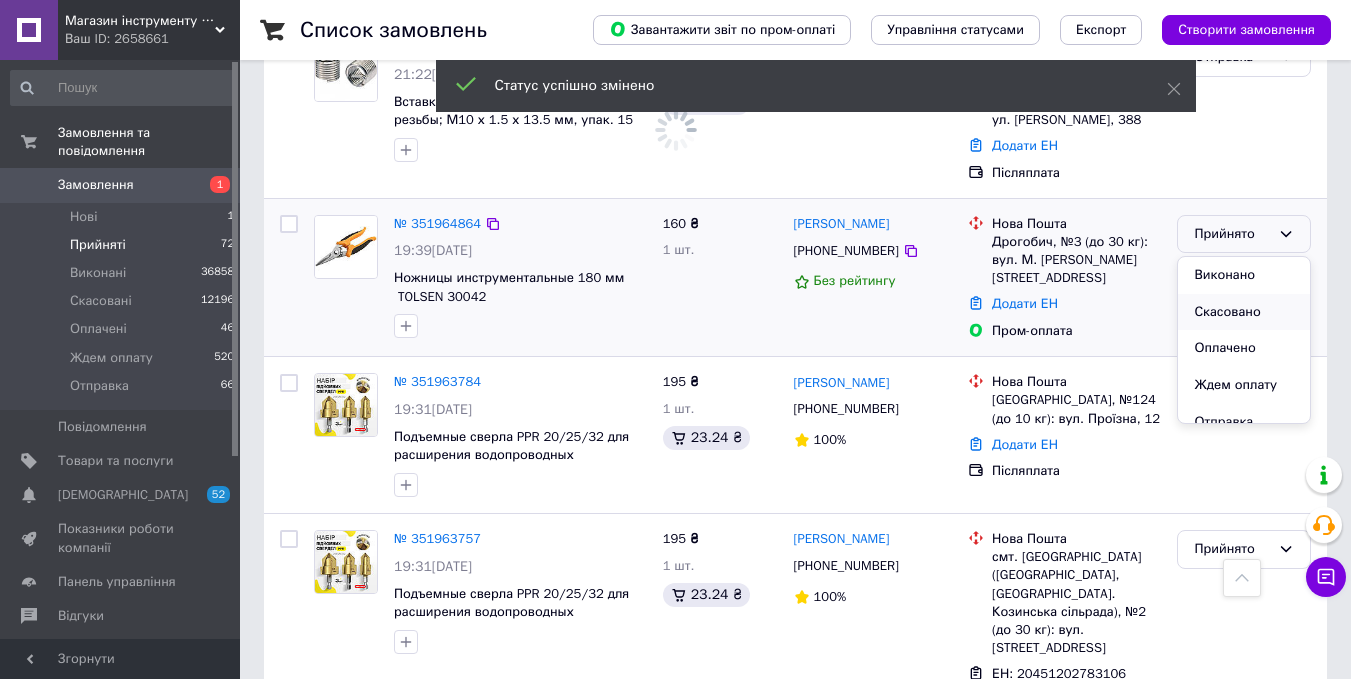 click on "Скасовано" at bounding box center (1244, 312) 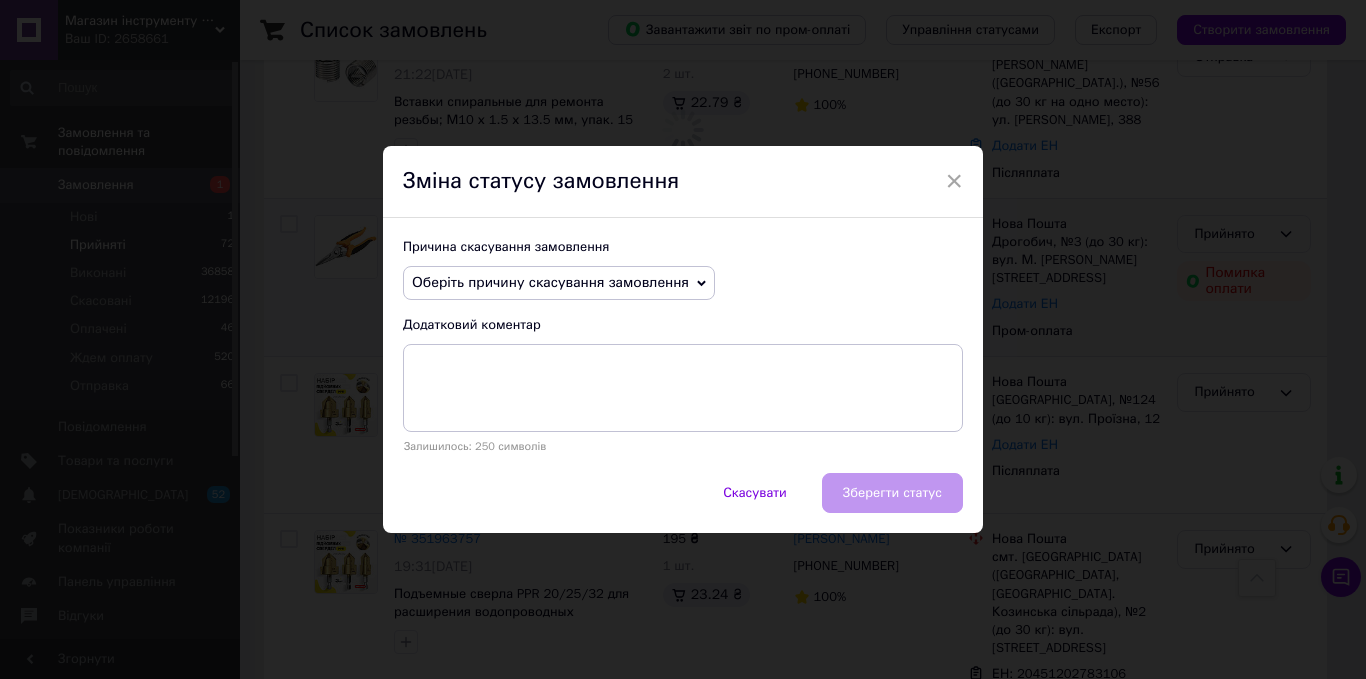 click on "Оберіть причину скасування замовлення" at bounding box center (550, 282) 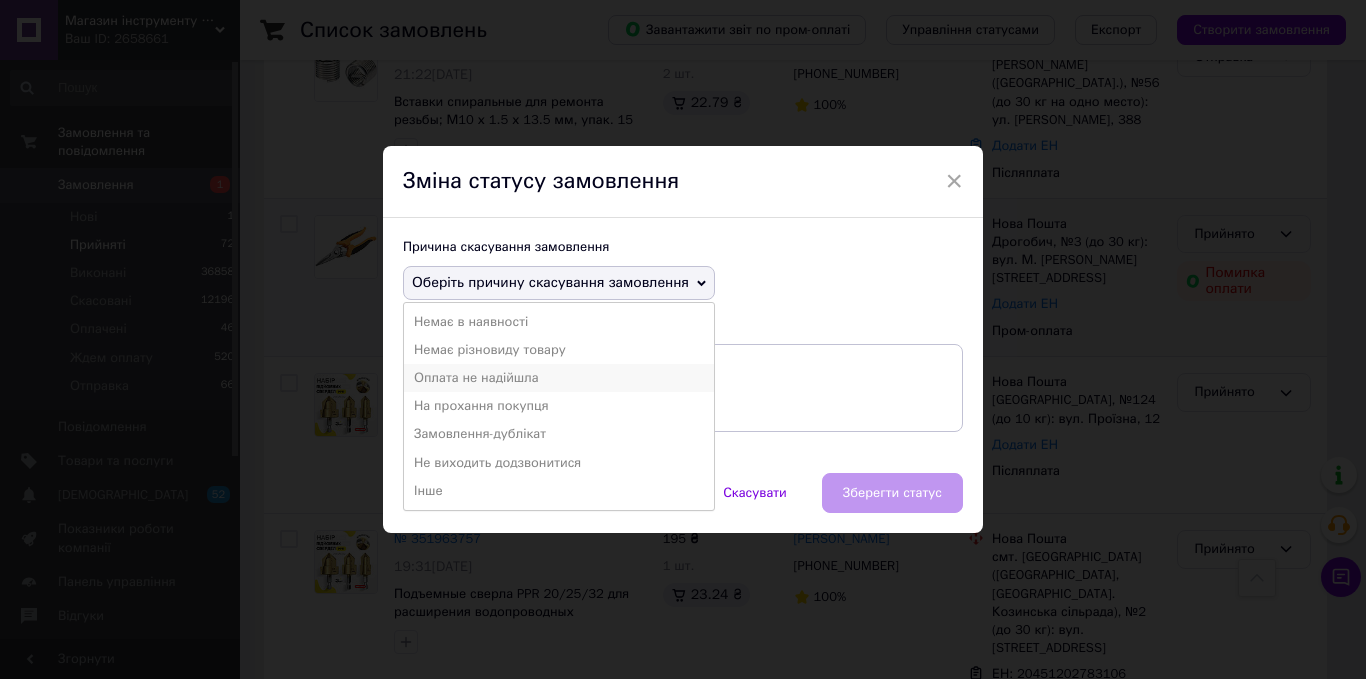 click on "Оплата не надійшла" at bounding box center [559, 378] 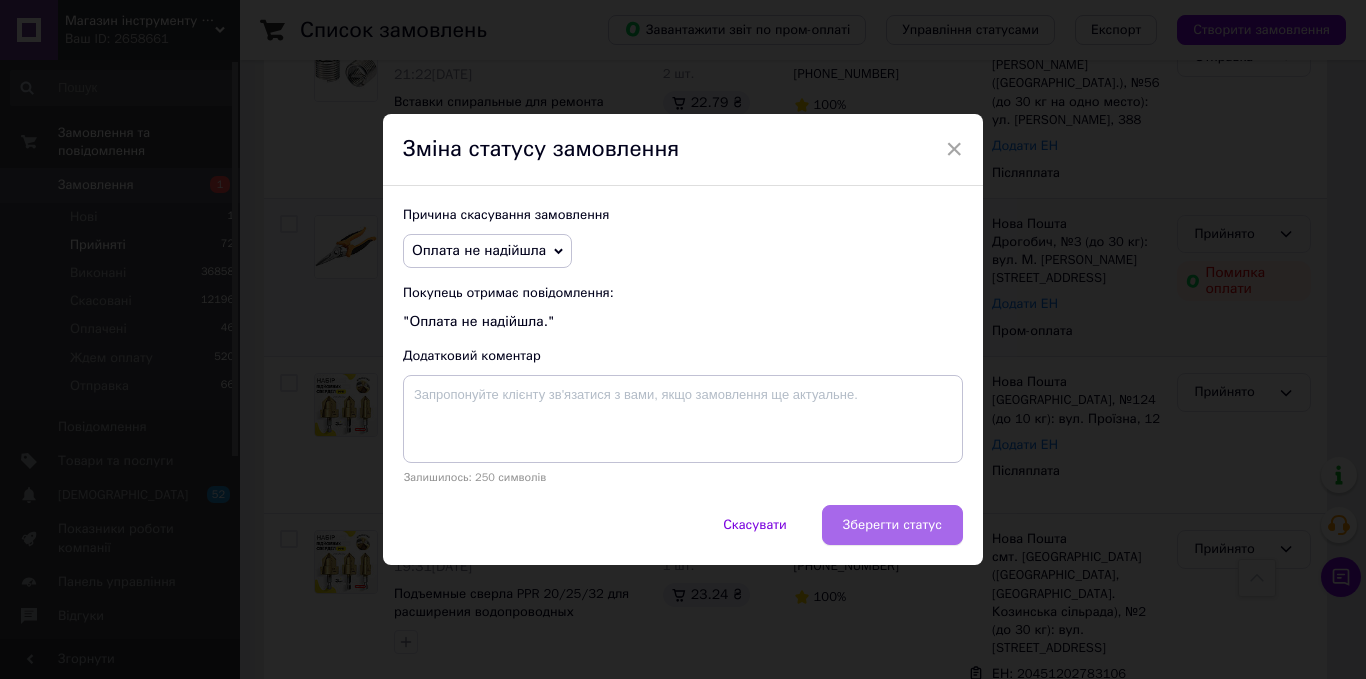 click on "Зберегти статус" at bounding box center (892, 525) 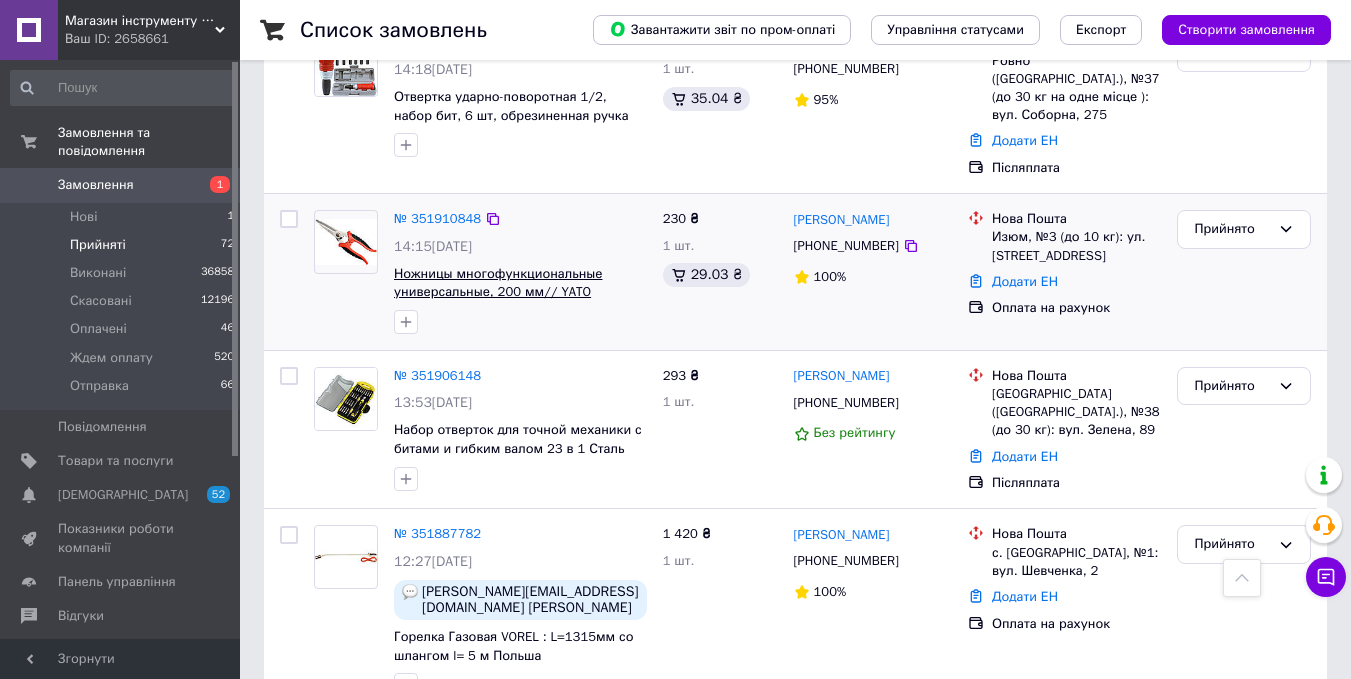 scroll, scrollTop: 2100, scrollLeft: 0, axis: vertical 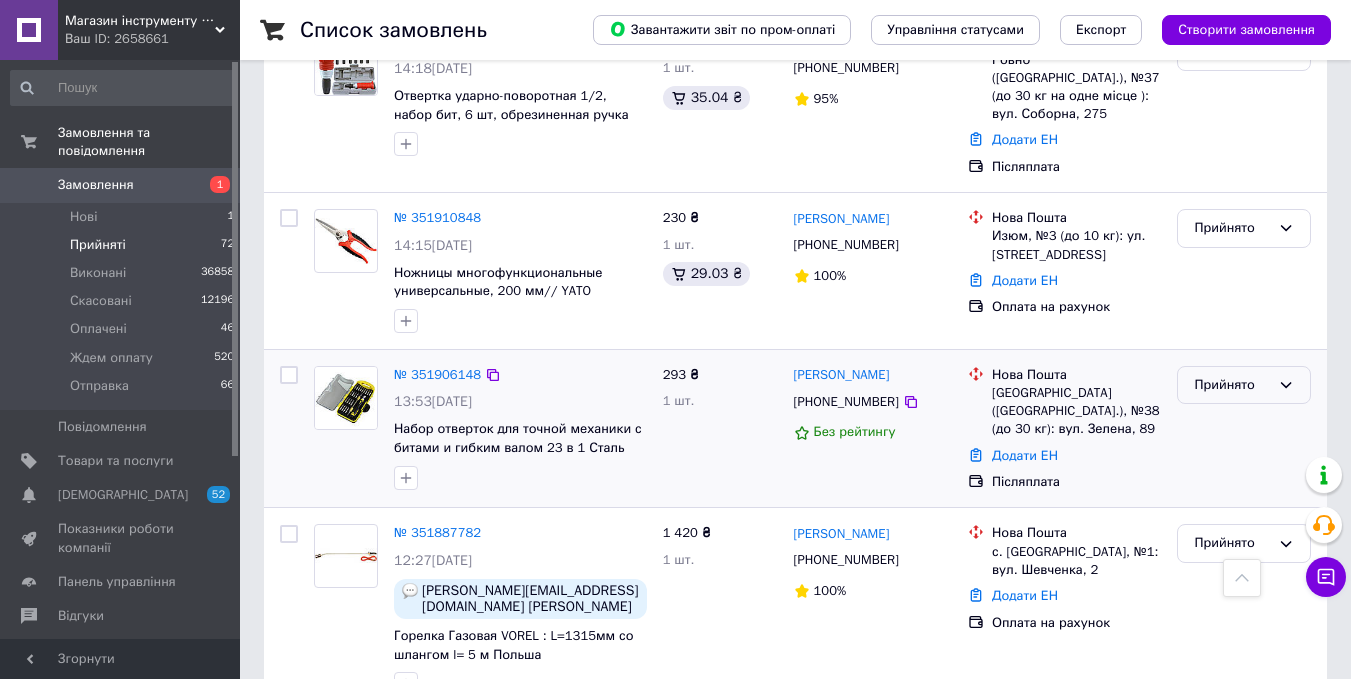 click on "Прийнято" at bounding box center (1232, 385) 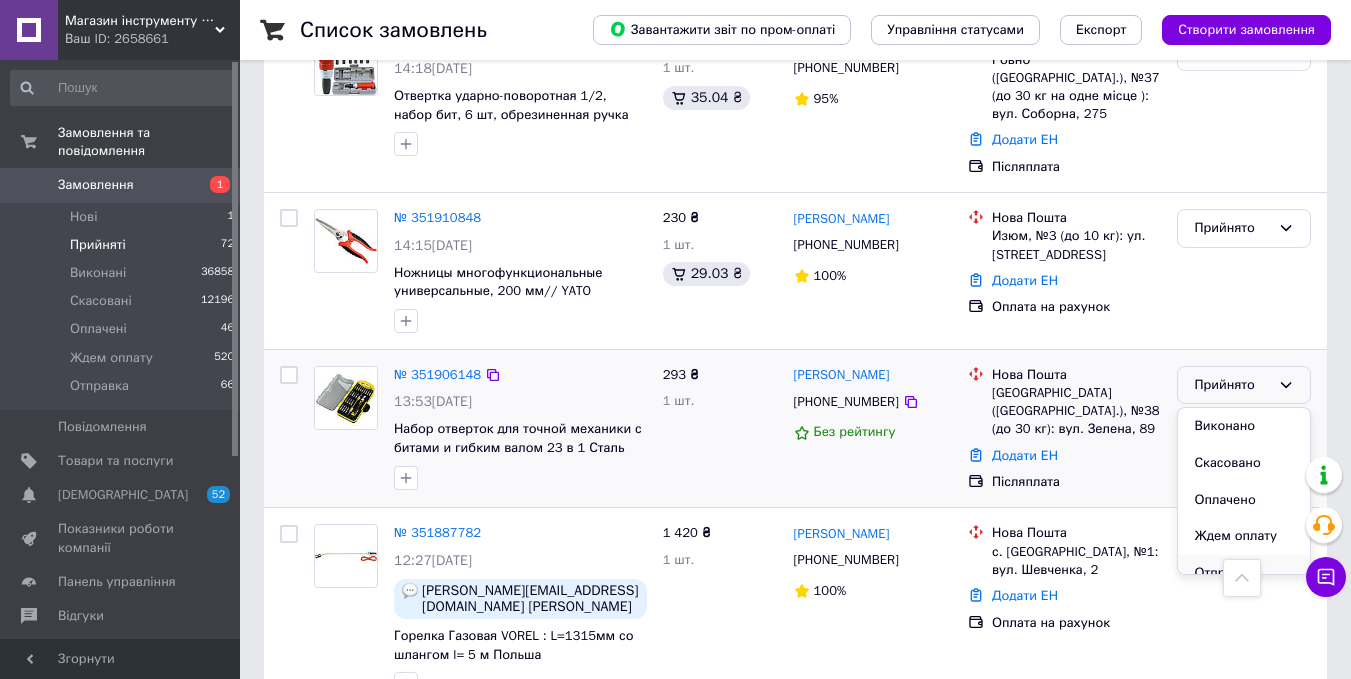 scroll, scrollTop: 17, scrollLeft: 0, axis: vertical 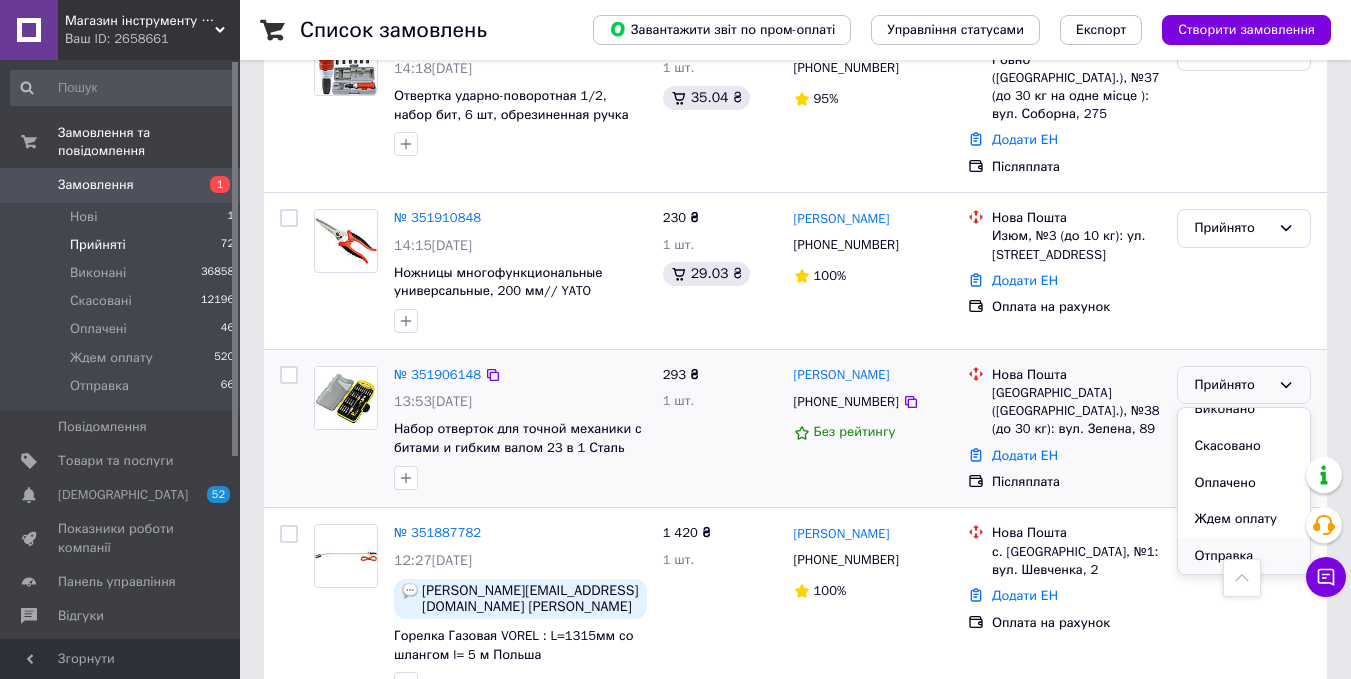 click on "Отправка" at bounding box center [1244, 556] 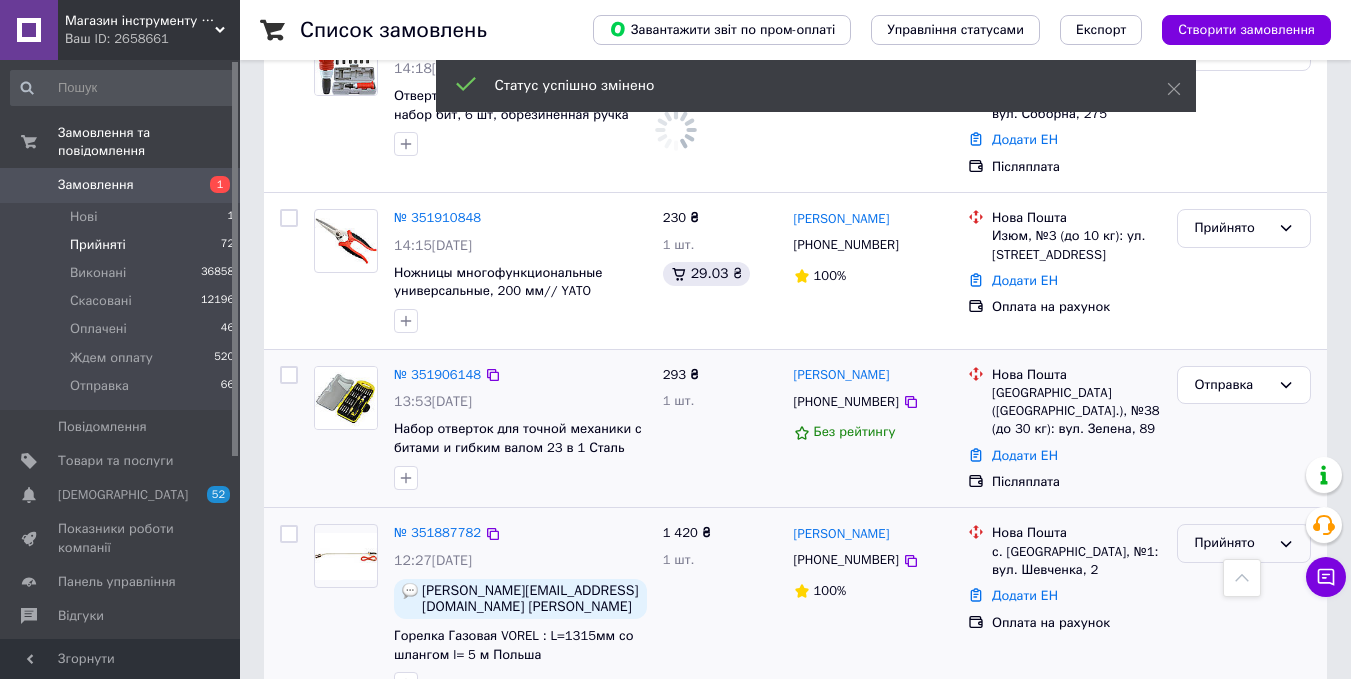 click on "Прийнято" at bounding box center [1232, 543] 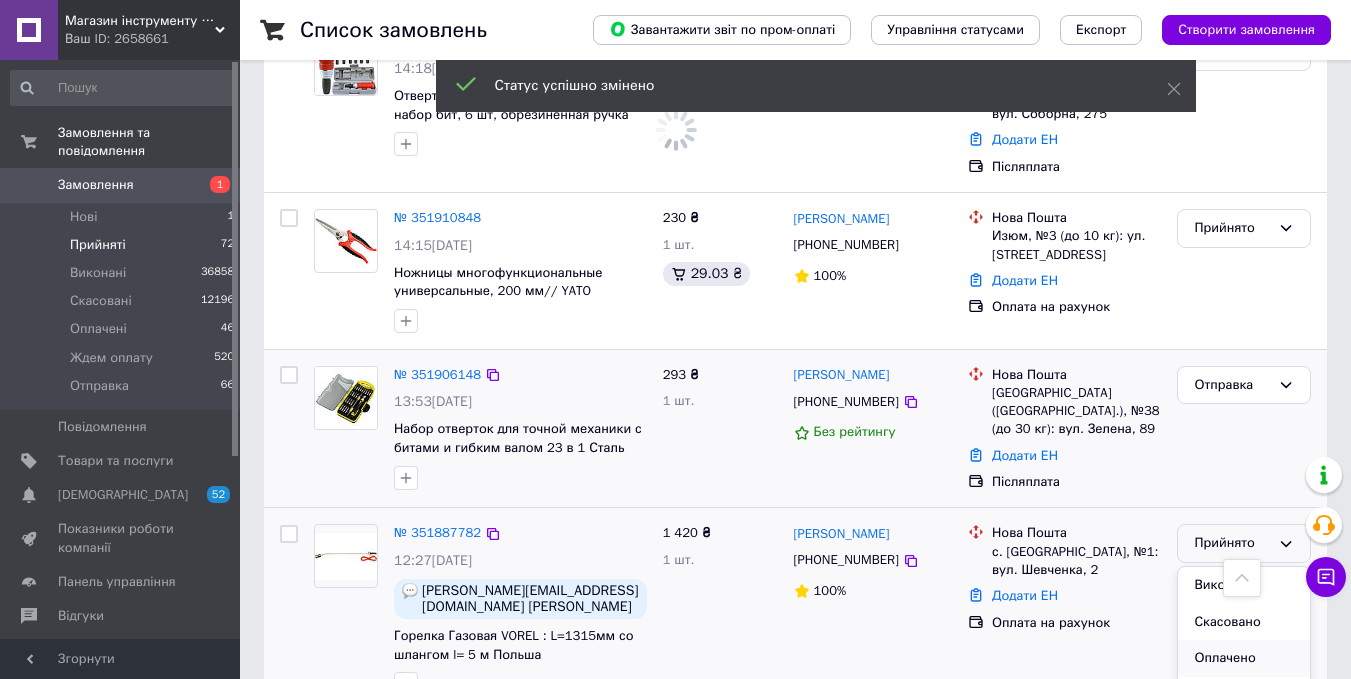 click on "Оплачено" at bounding box center [1244, 658] 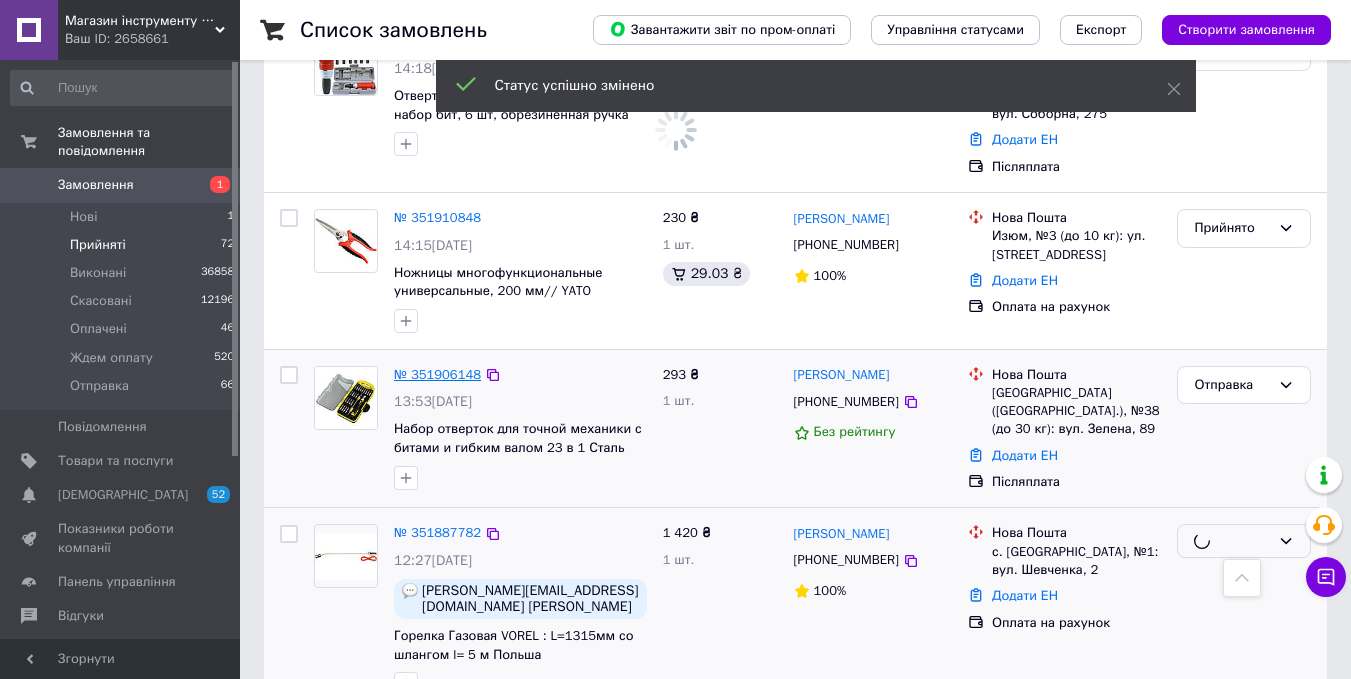 click on "№ 351906148" at bounding box center (437, 374) 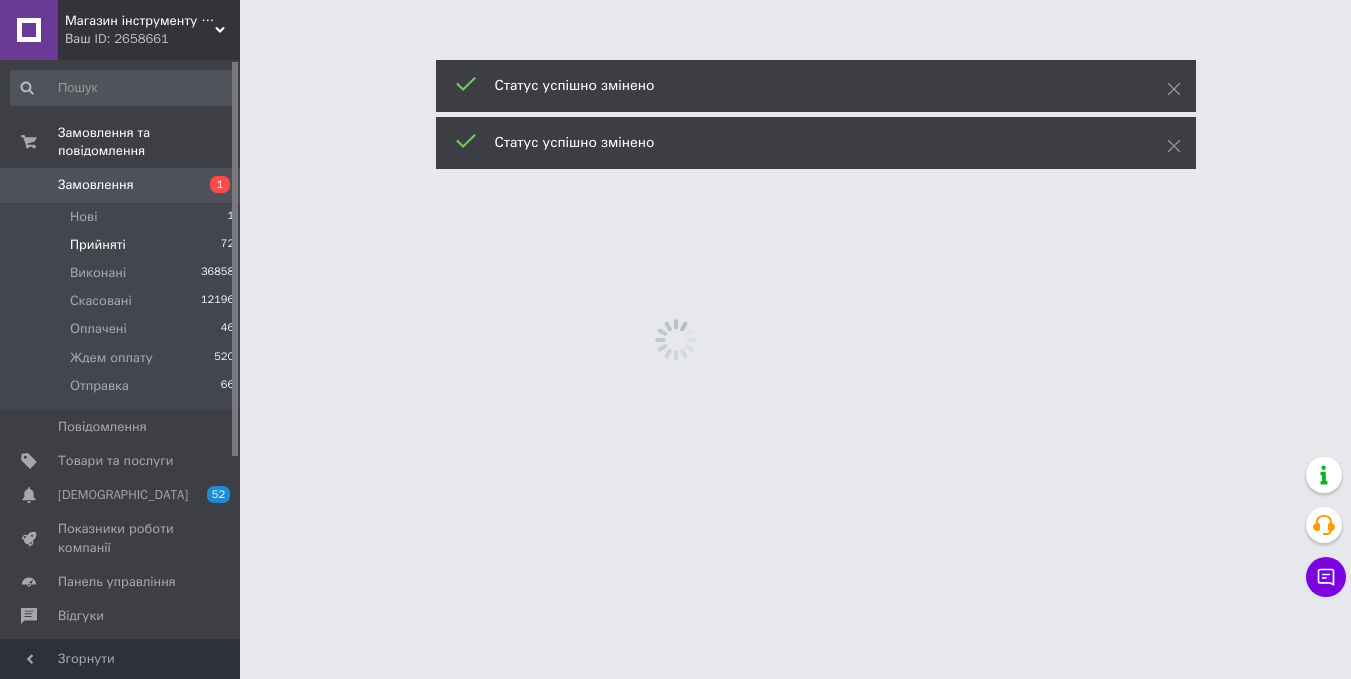 scroll, scrollTop: 0, scrollLeft: 0, axis: both 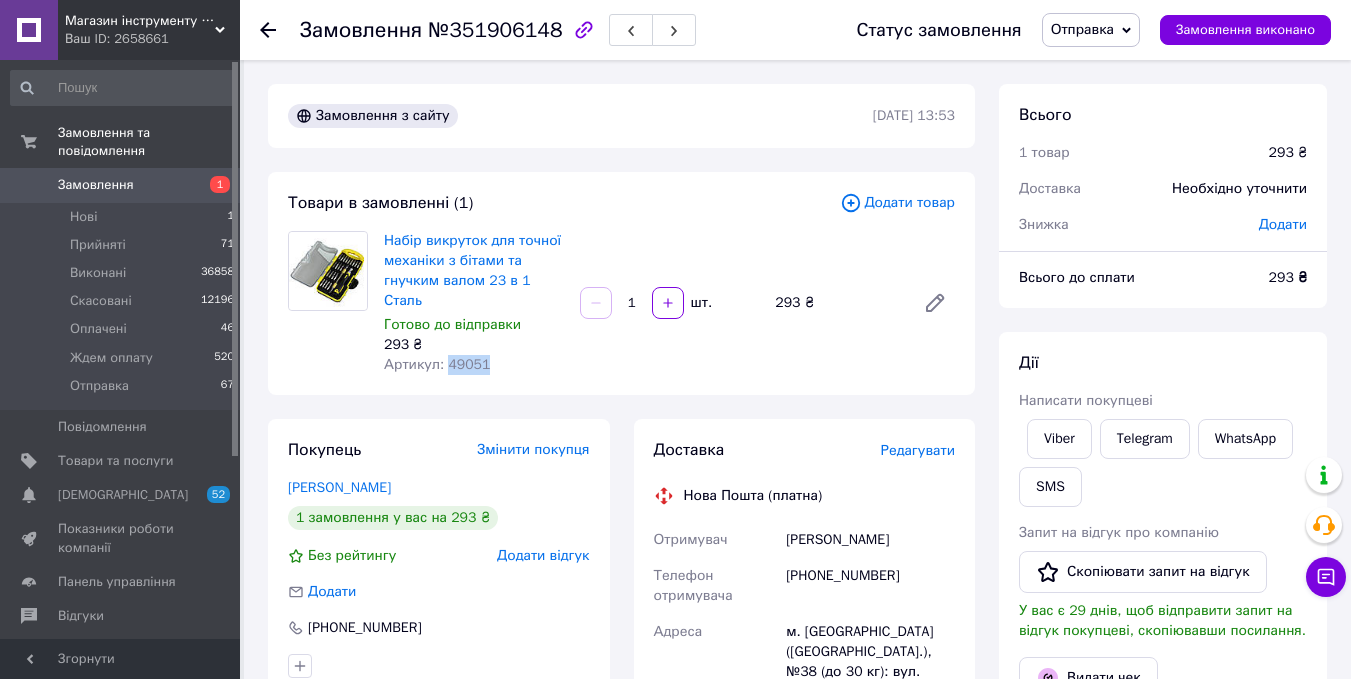 drag, startPoint x: 479, startPoint y: 351, endPoint x: 445, endPoint y: 349, distance: 34.058773 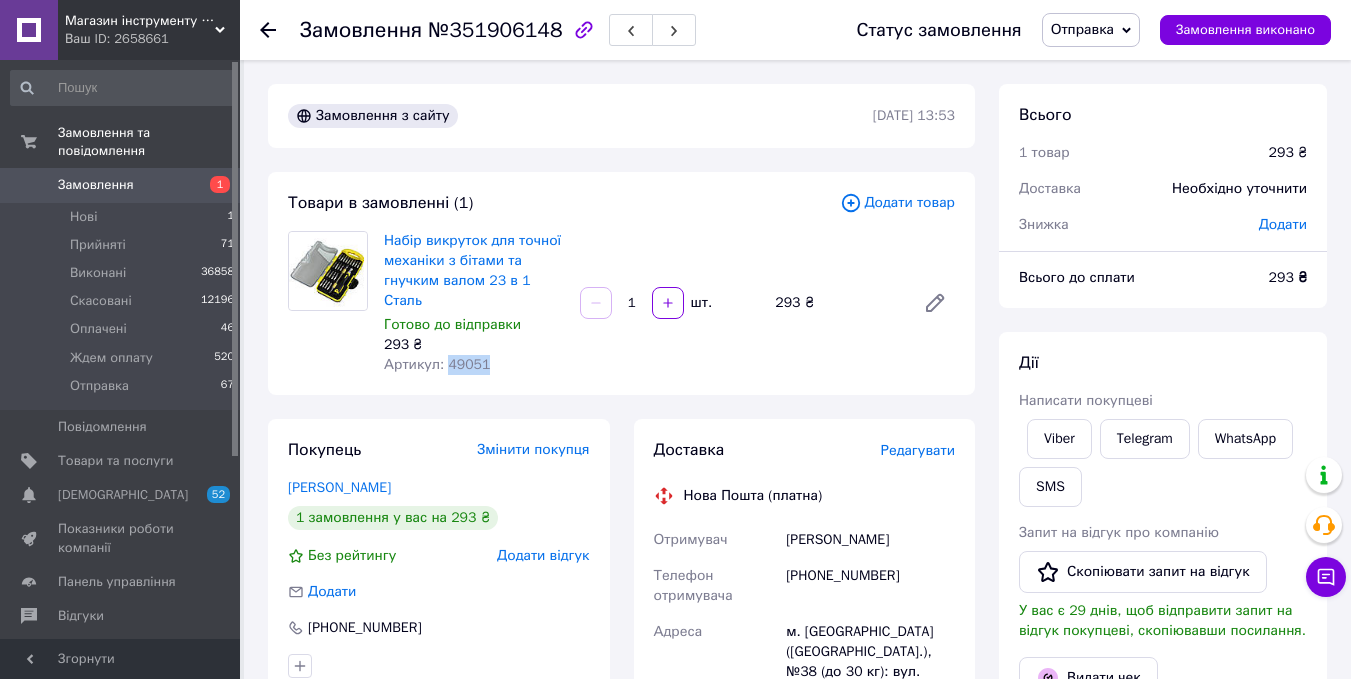 click on "Замовлення 1" at bounding box center (123, 185) 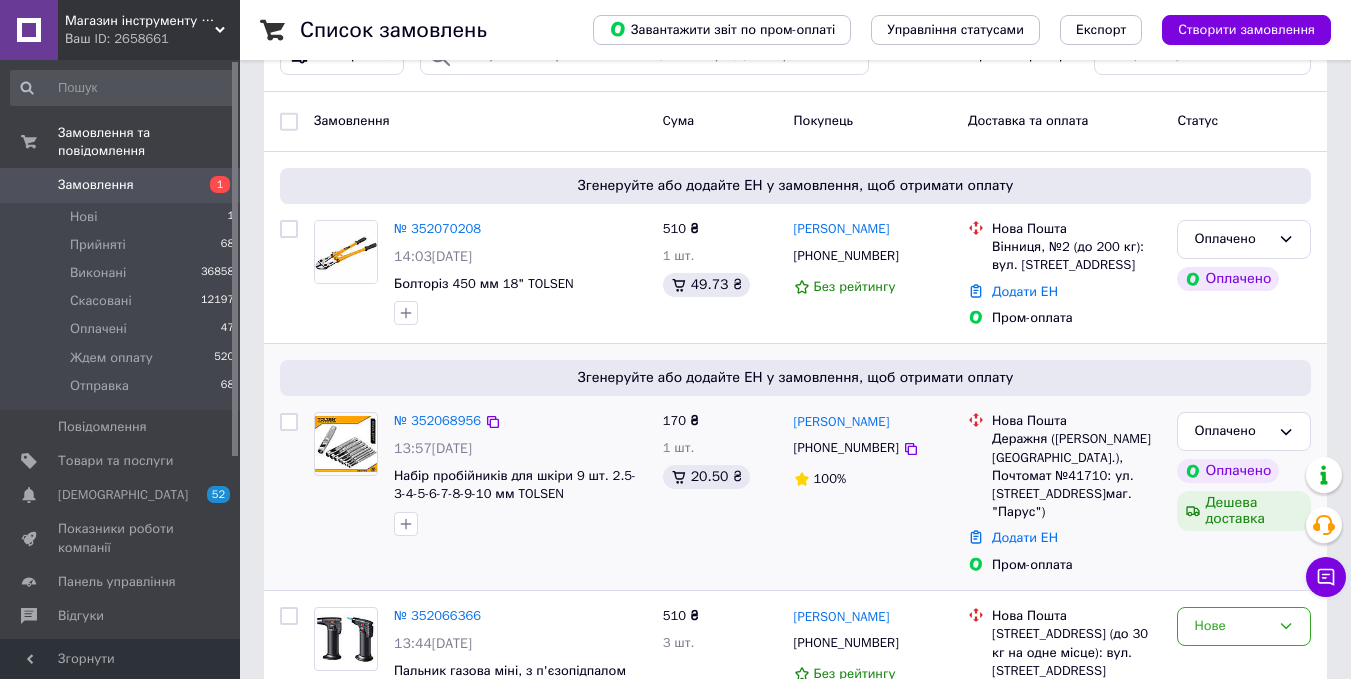scroll, scrollTop: 300, scrollLeft: 0, axis: vertical 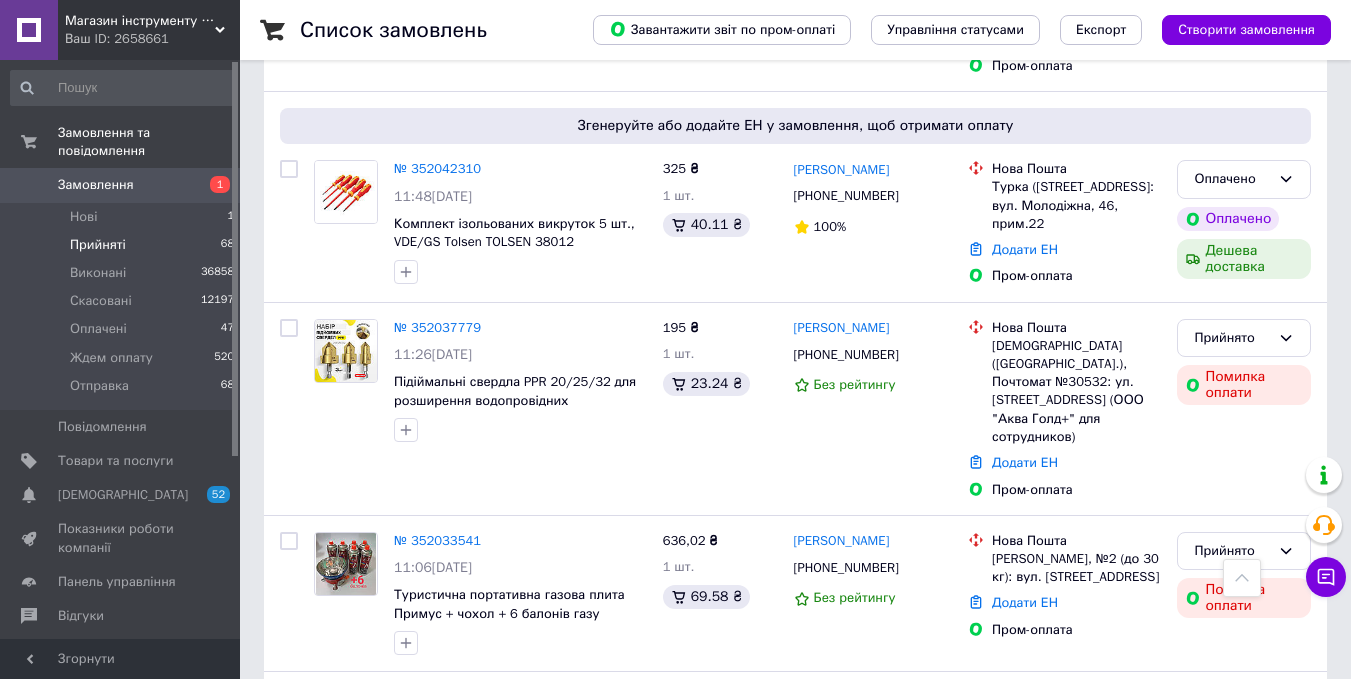 click on "Прийняті" at bounding box center (98, 245) 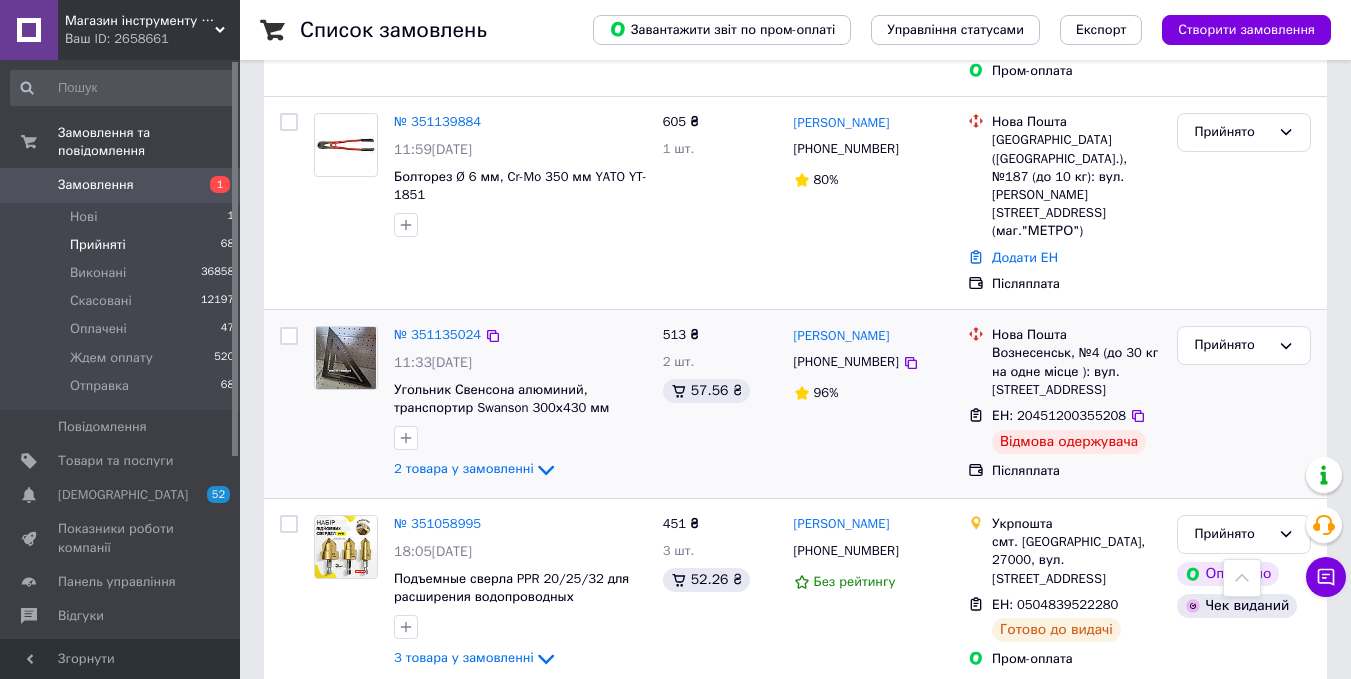 scroll, scrollTop: 3800, scrollLeft: 0, axis: vertical 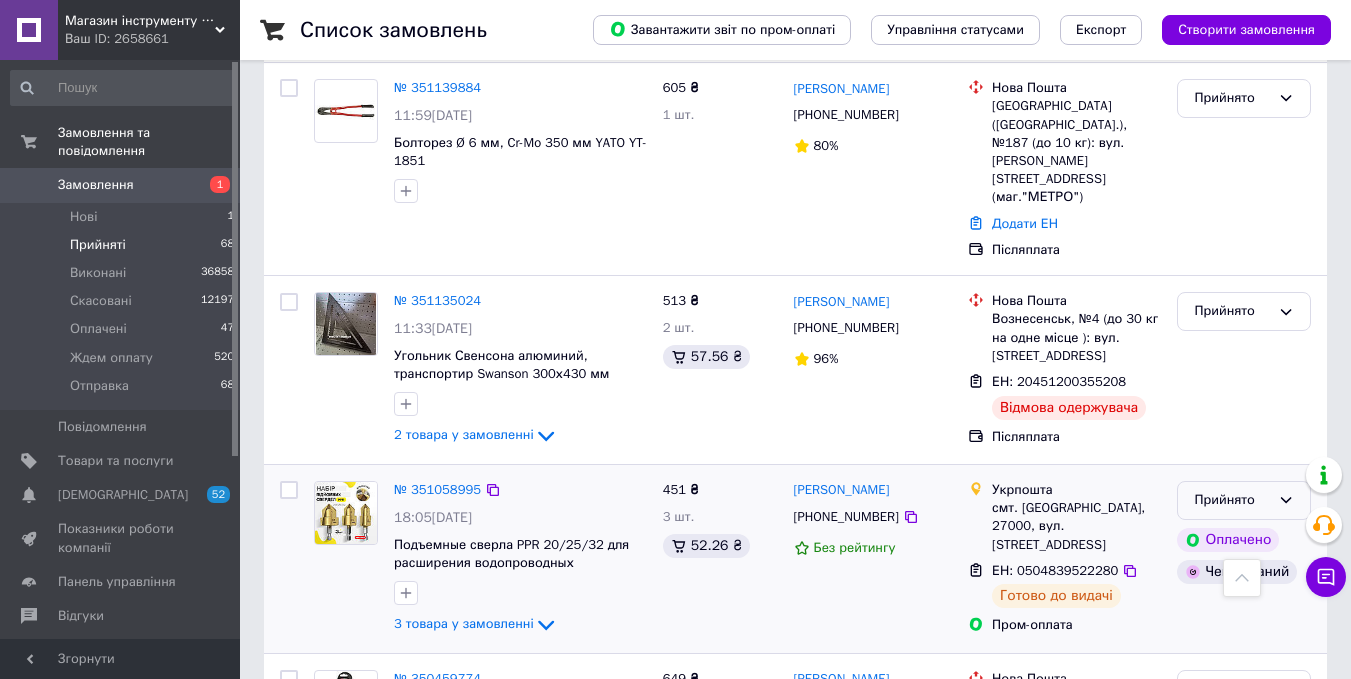 click on "Прийнято" at bounding box center (1232, 500) 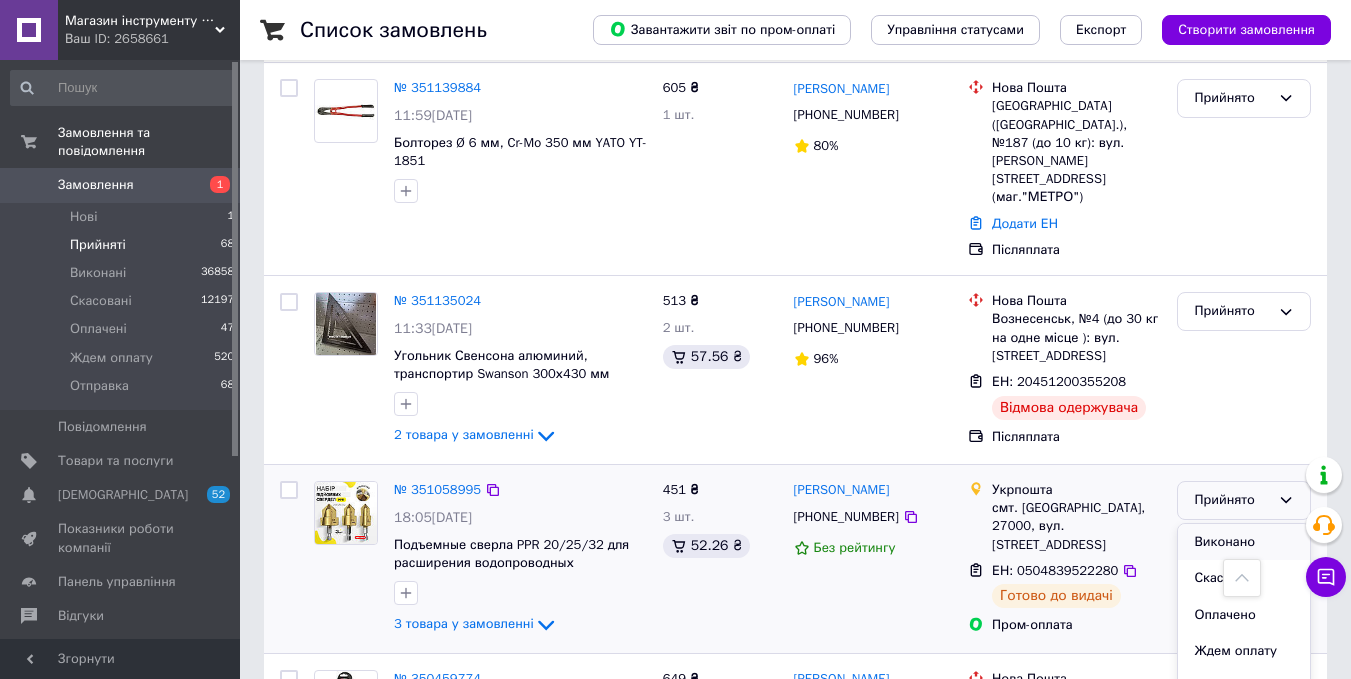 click on "Виконано" at bounding box center [1244, 542] 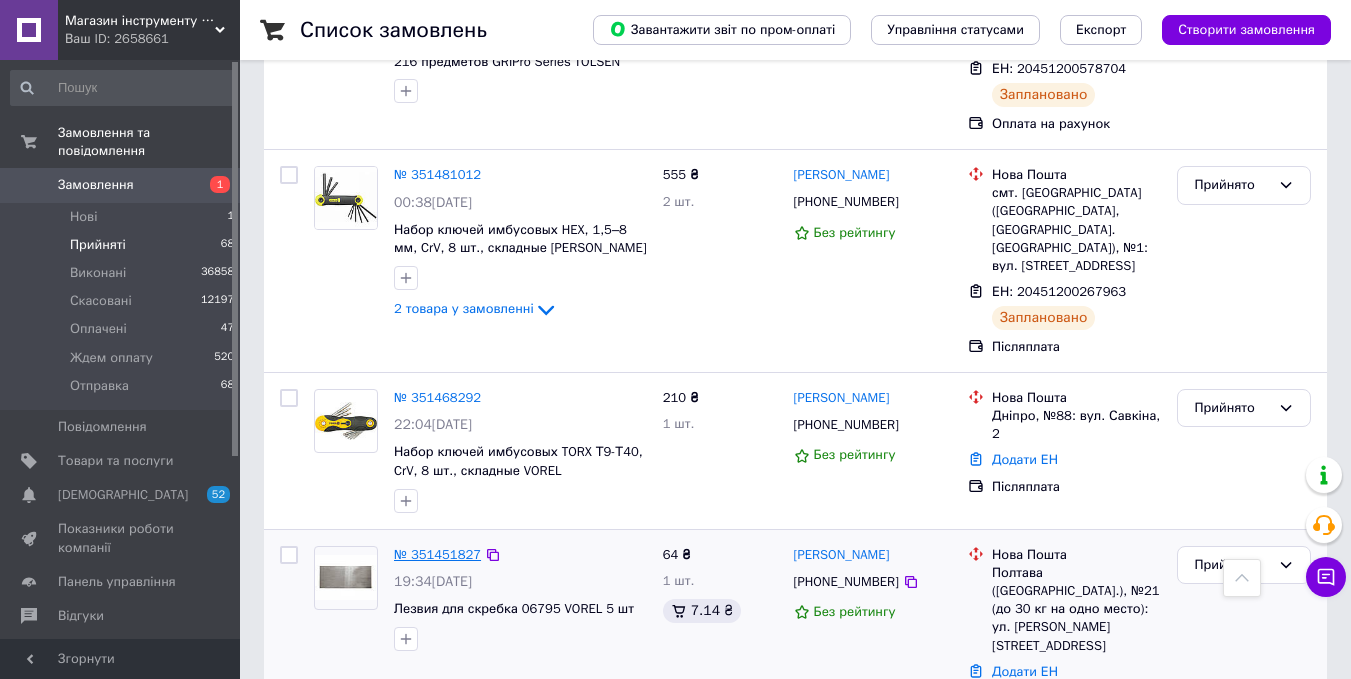 scroll, scrollTop: 2900, scrollLeft: 0, axis: vertical 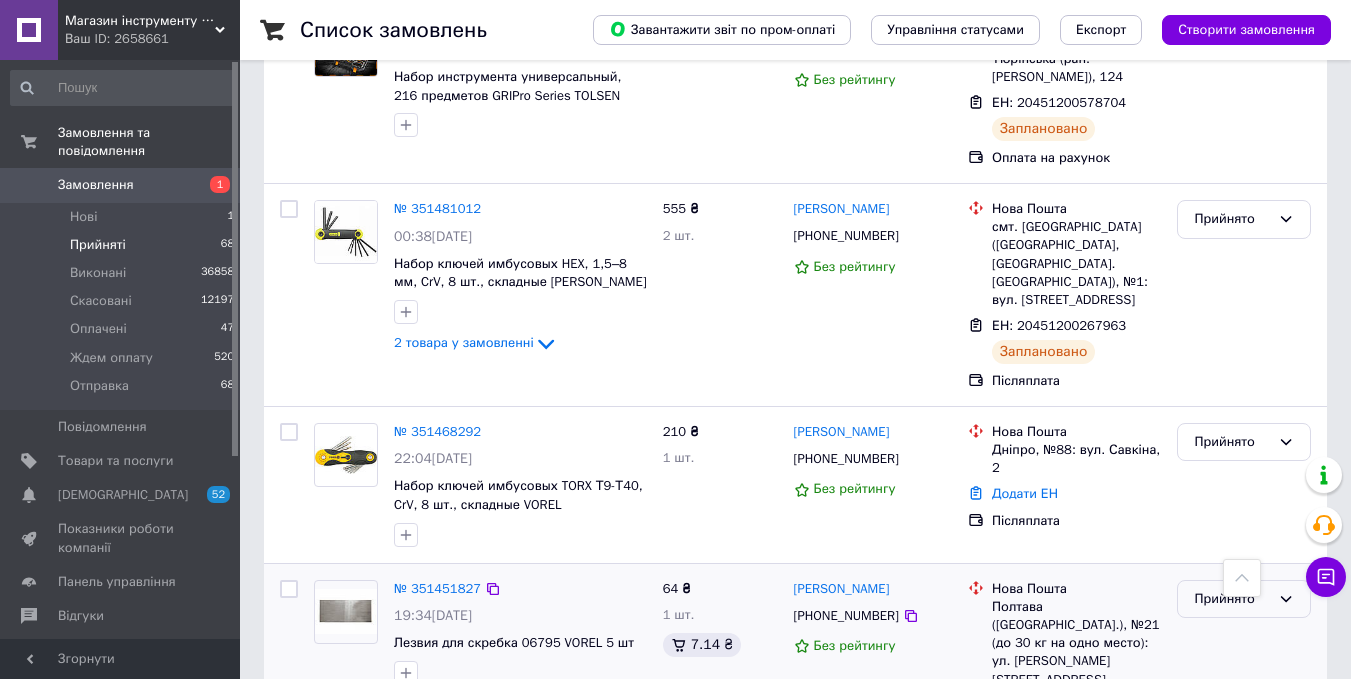 click on "Прийнято" at bounding box center (1232, 599) 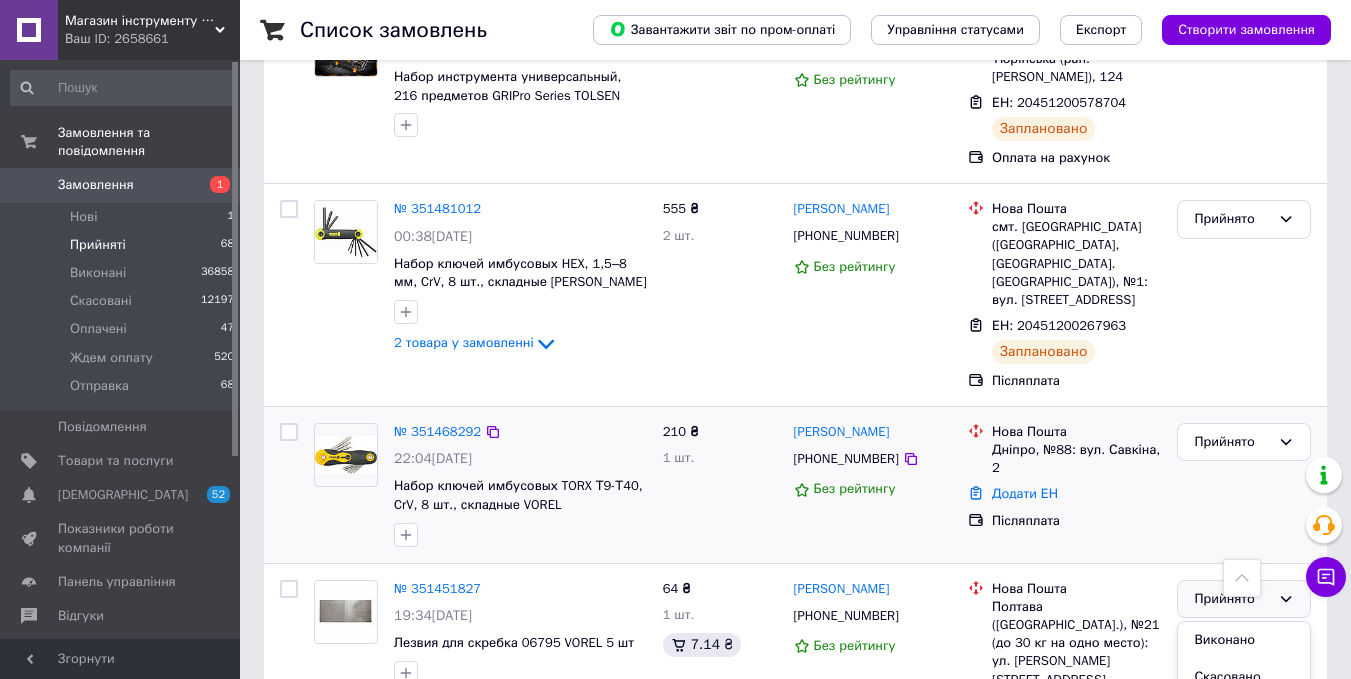 click on "210 ₴ 1 шт." at bounding box center [720, 485] 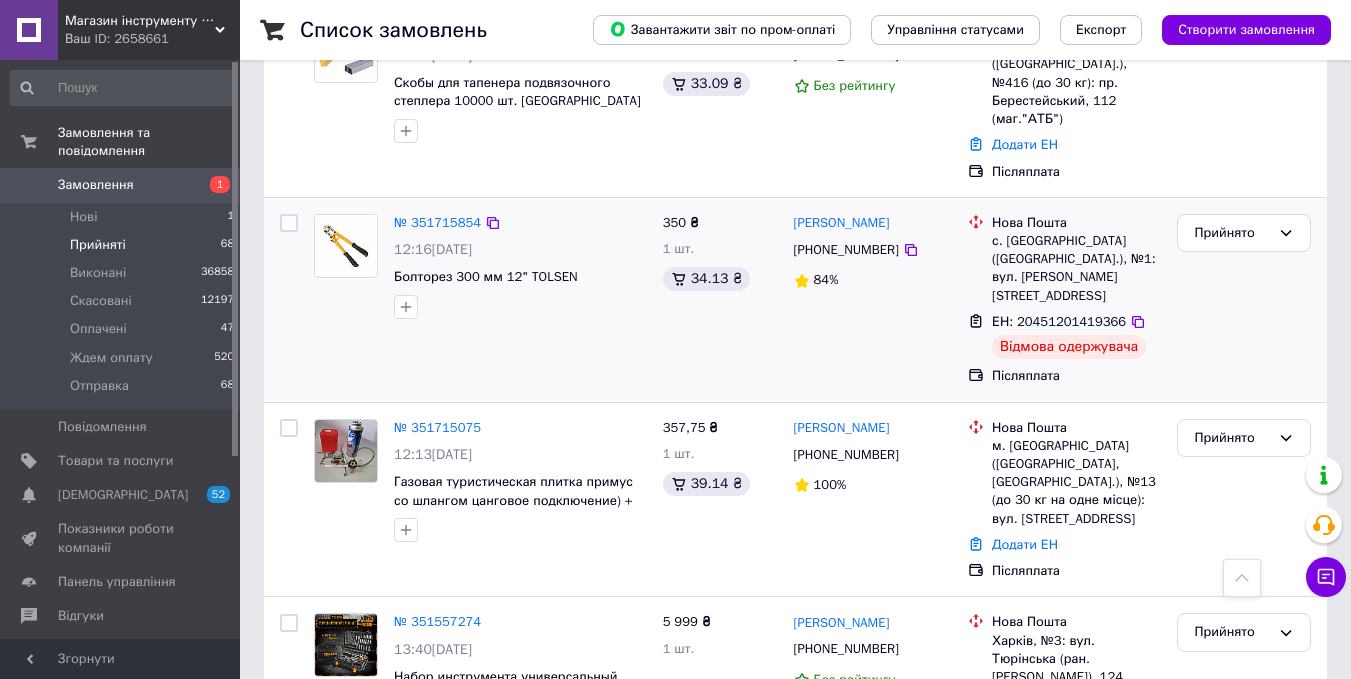scroll, scrollTop: 2200, scrollLeft: 0, axis: vertical 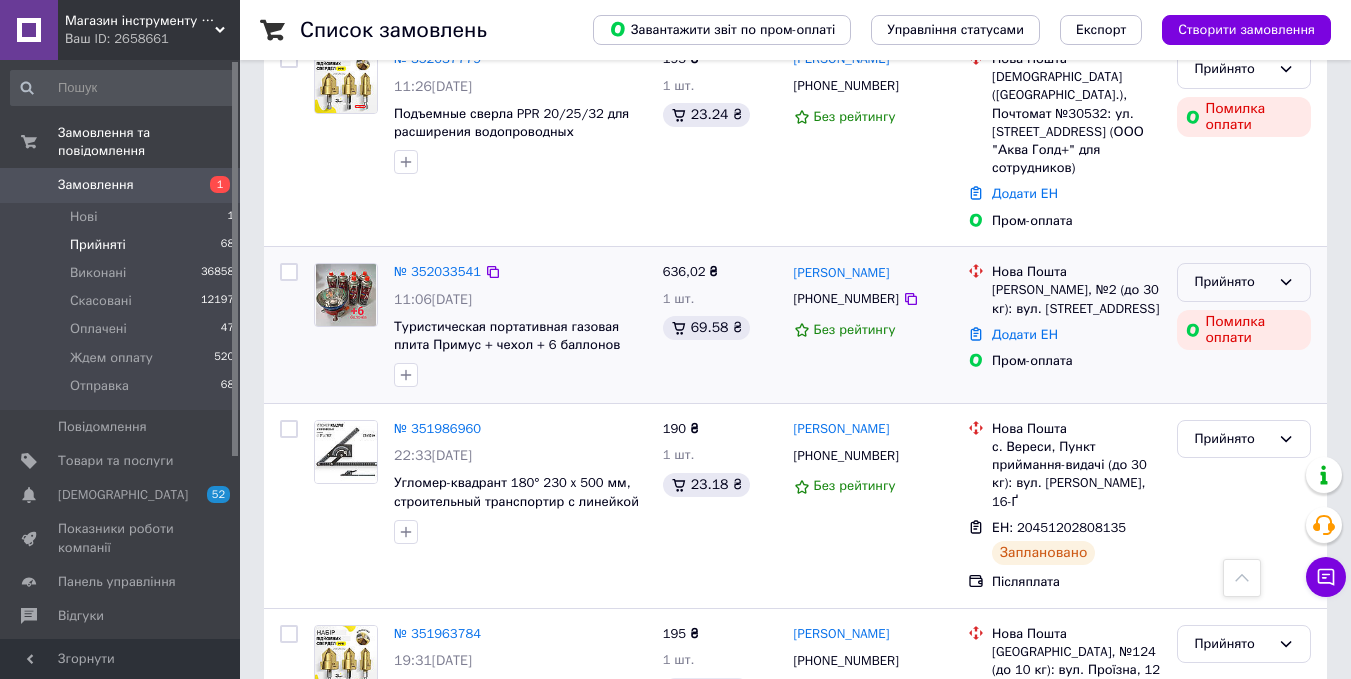 click on "Прийнято" at bounding box center (1244, 282) 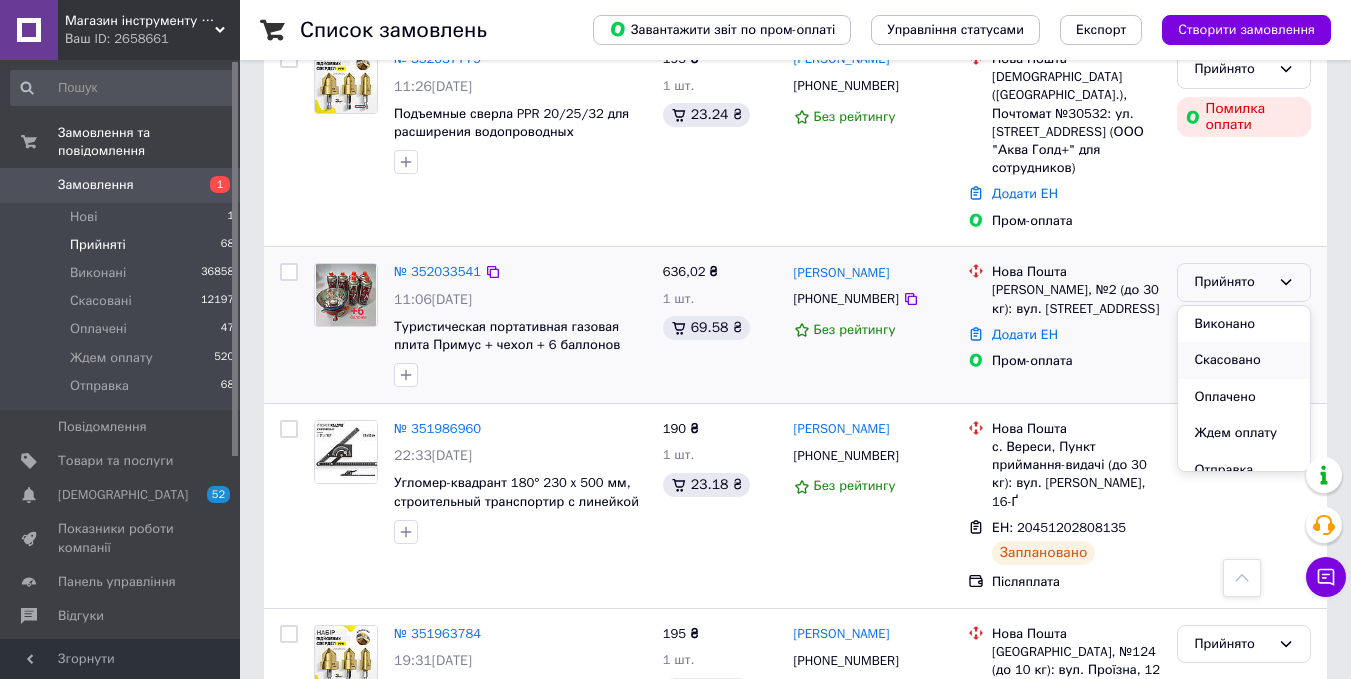 click on "Скасовано" at bounding box center [1244, 360] 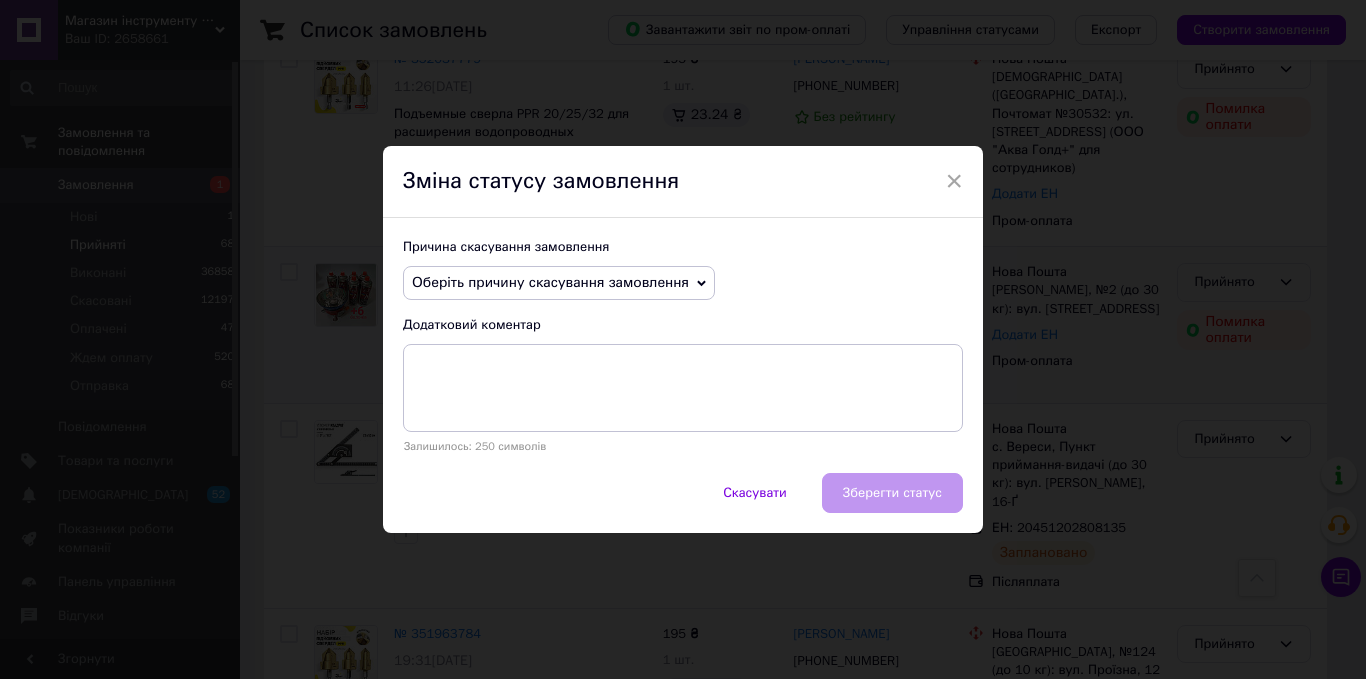 drag, startPoint x: 582, startPoint y: 287, endPoint x: 545, endPoint y: 321, distance: 50.24938 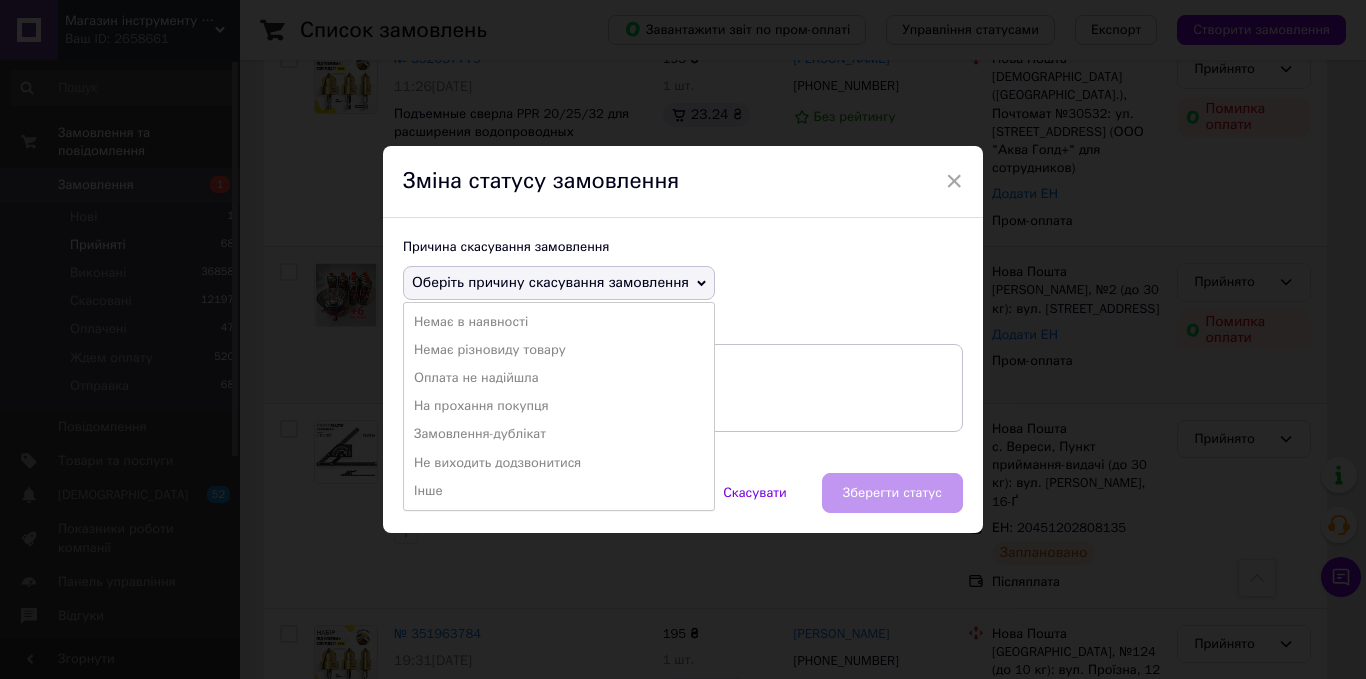 click on "Оплата не надійшла" at bounding box center [559, 378] 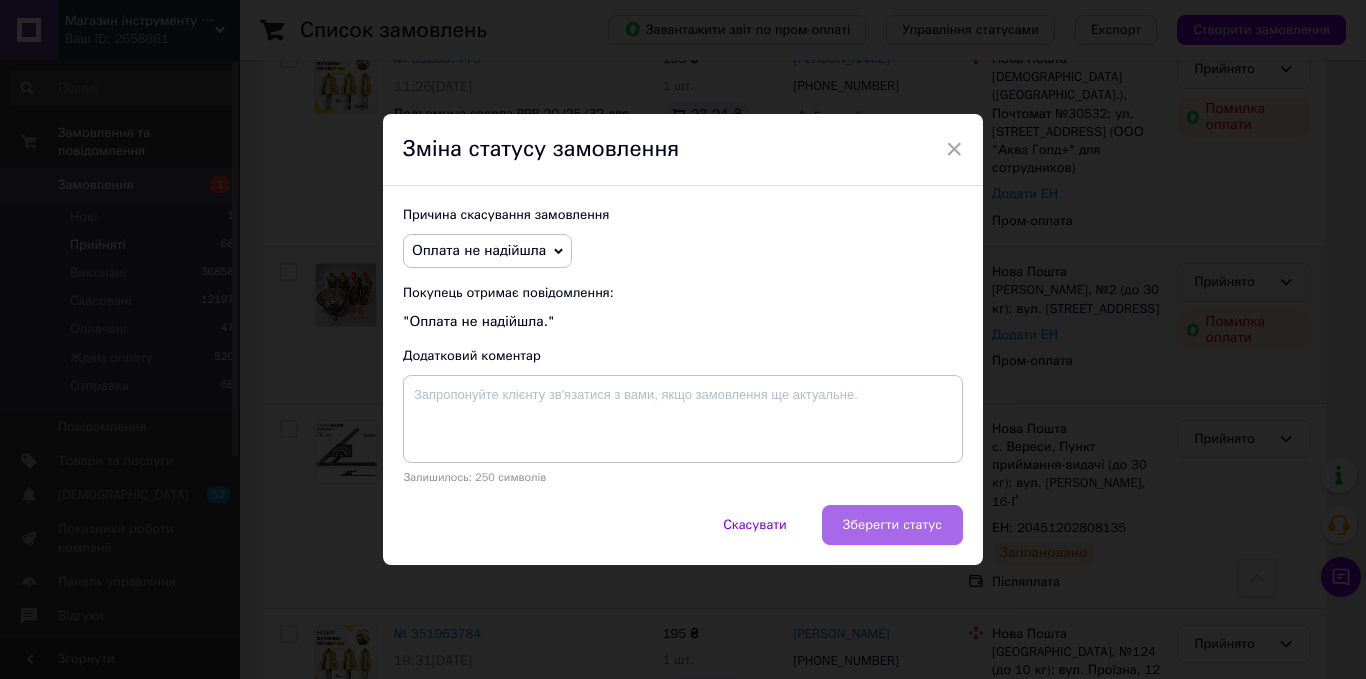 click on "Зберегти статус" at bounding box center (892, 525) 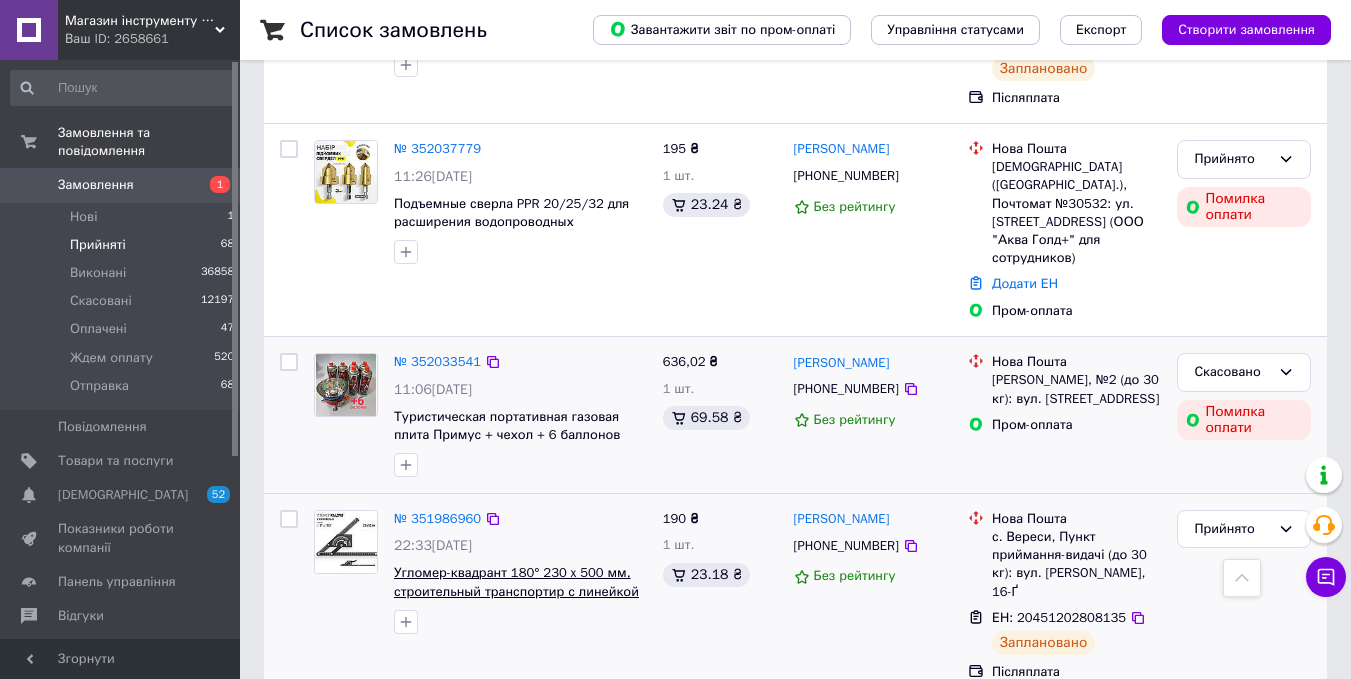 scroll, scrollTop: 300, scrollLeft: 0, axis: vertical 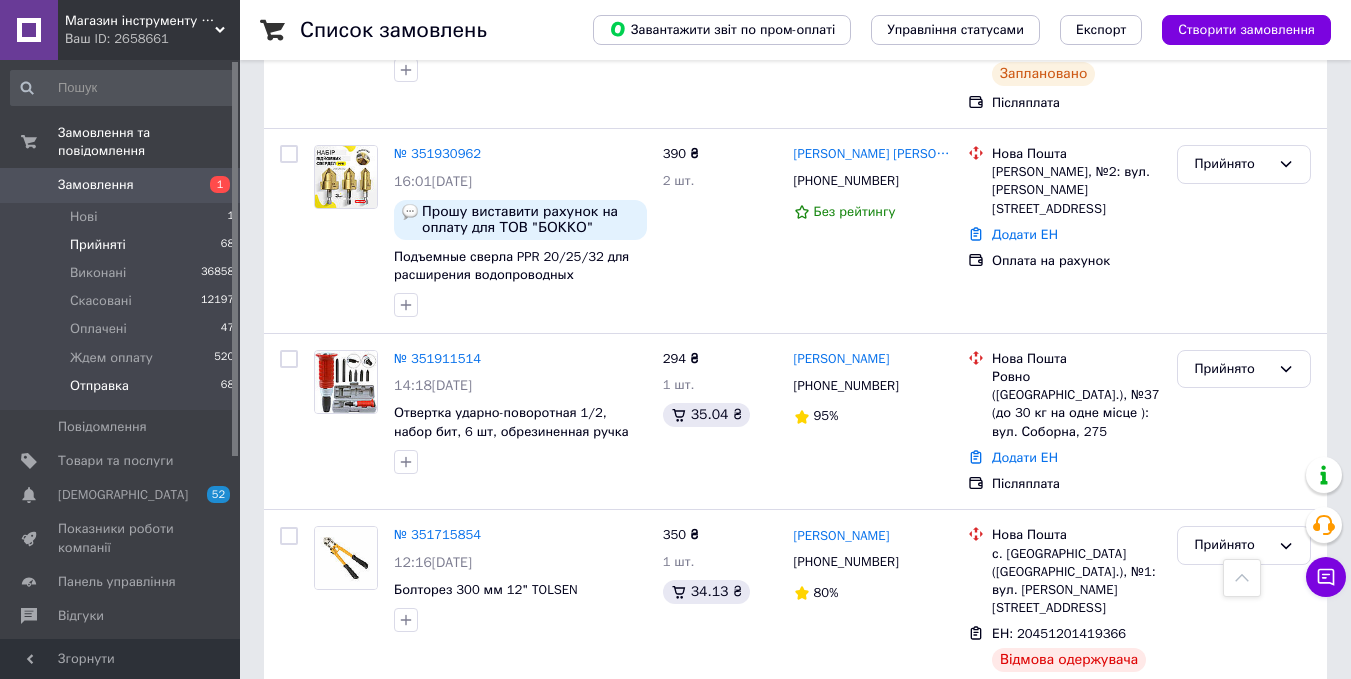 click on "Отправка 68" at bounding box center [123, 391] 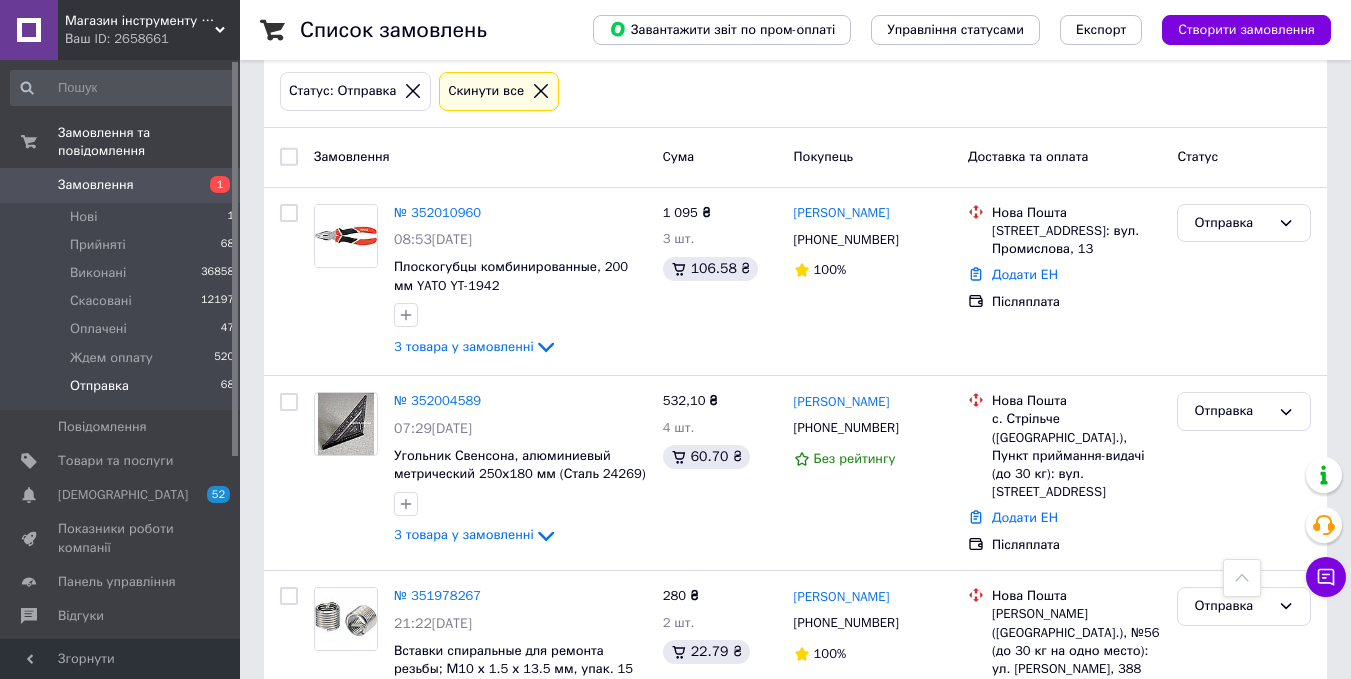scroll, scrollTop: 0, scrollLeft: 0, axis: both 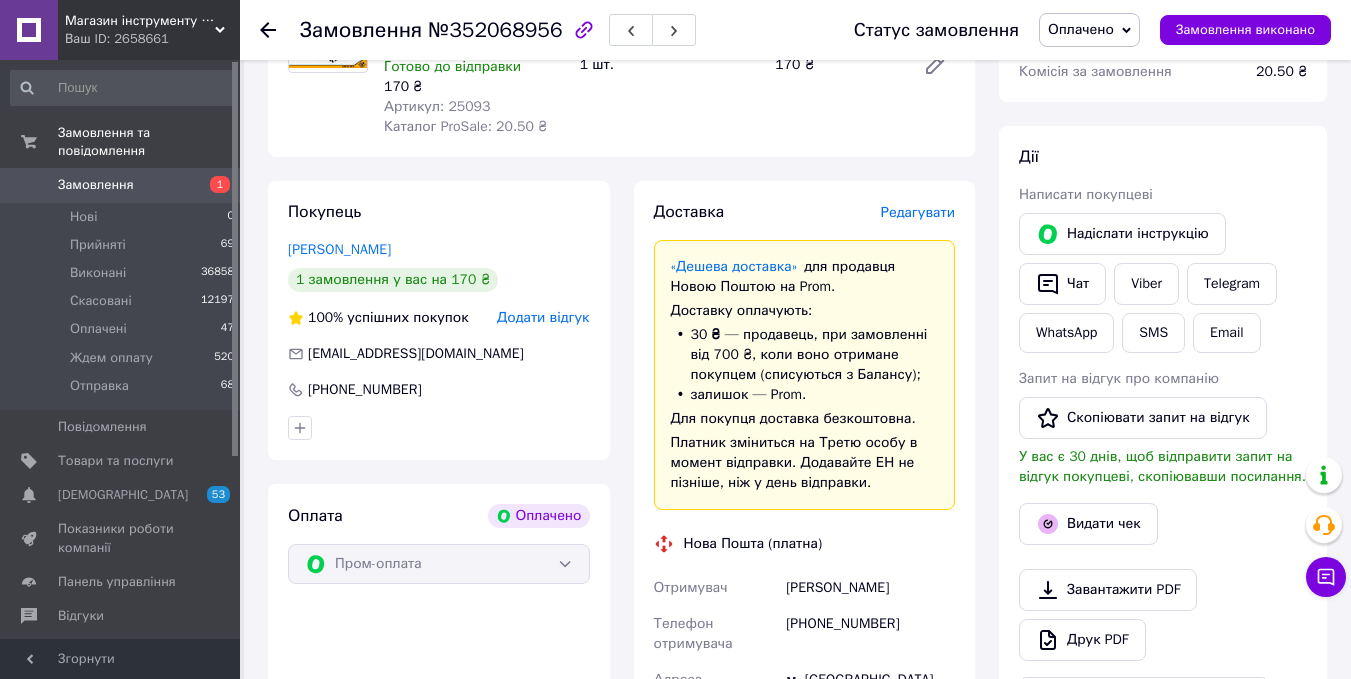 click on "Редагувати" at bounding box center (918, 212) 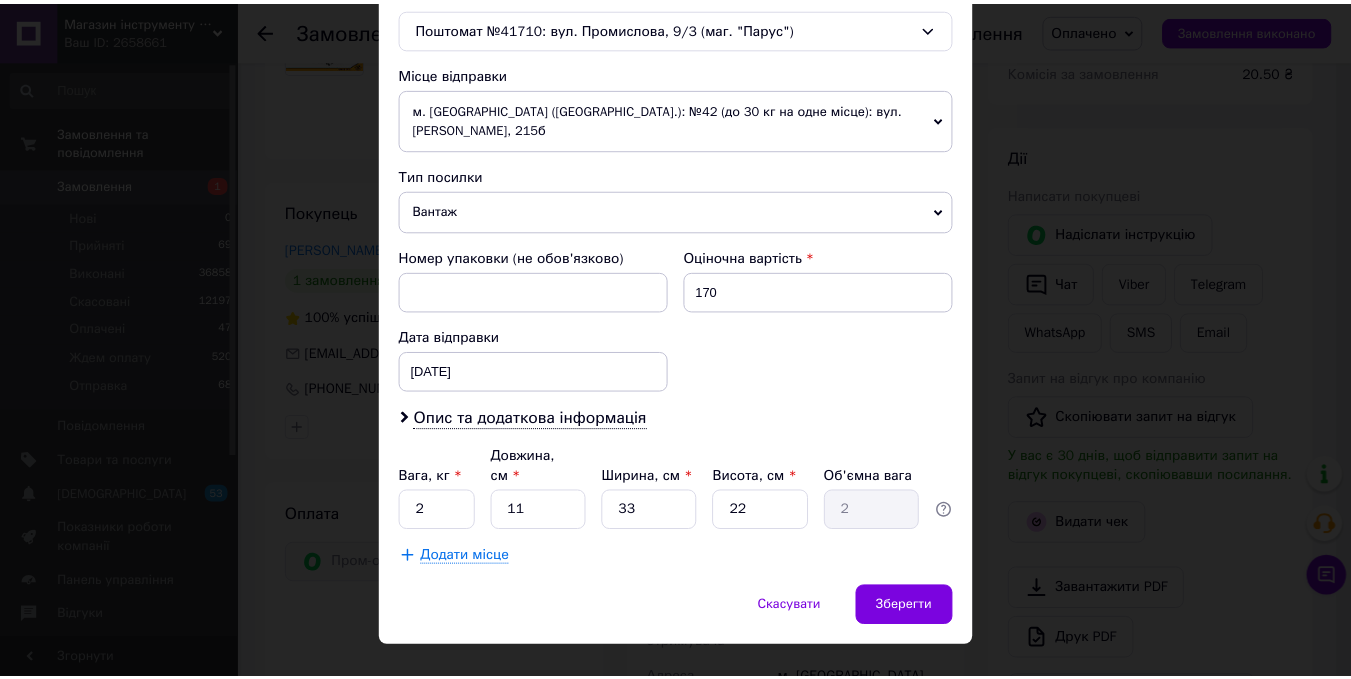 scroll, scrollTop: 669, scrollLeft: 0, axis: vertical 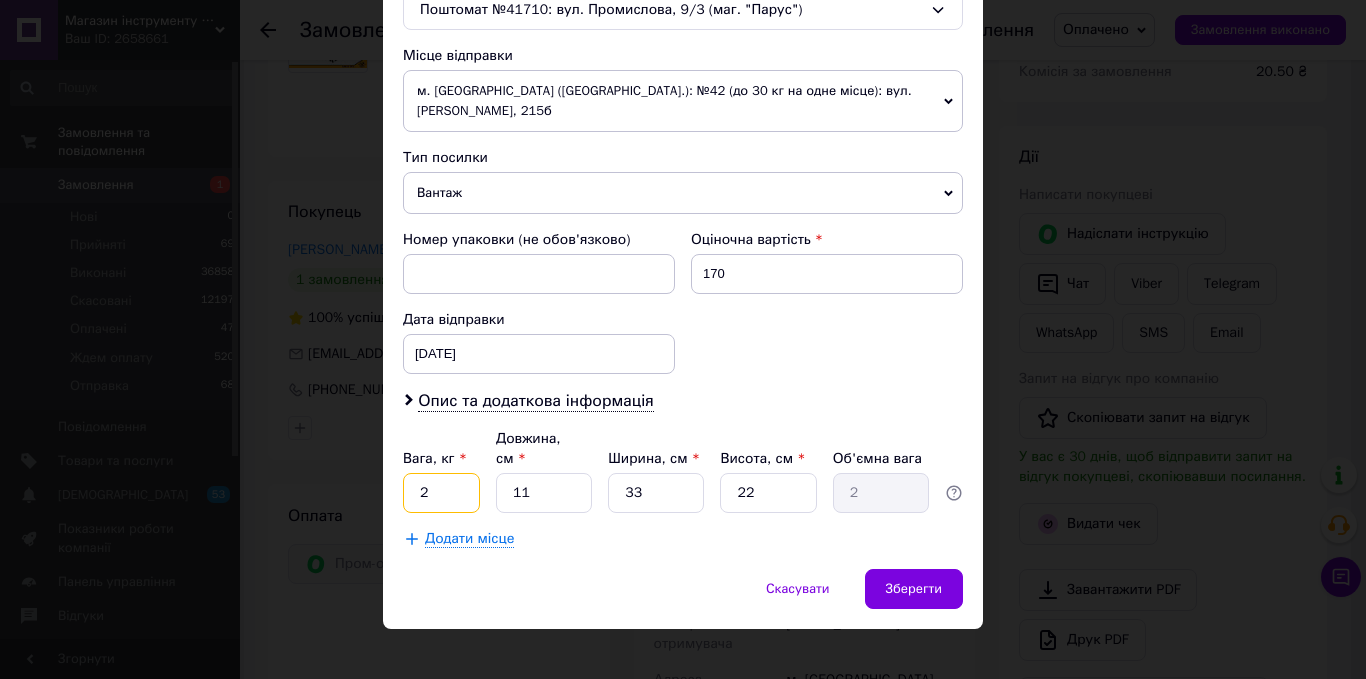 click on "2" at bounding box center [441, 493] 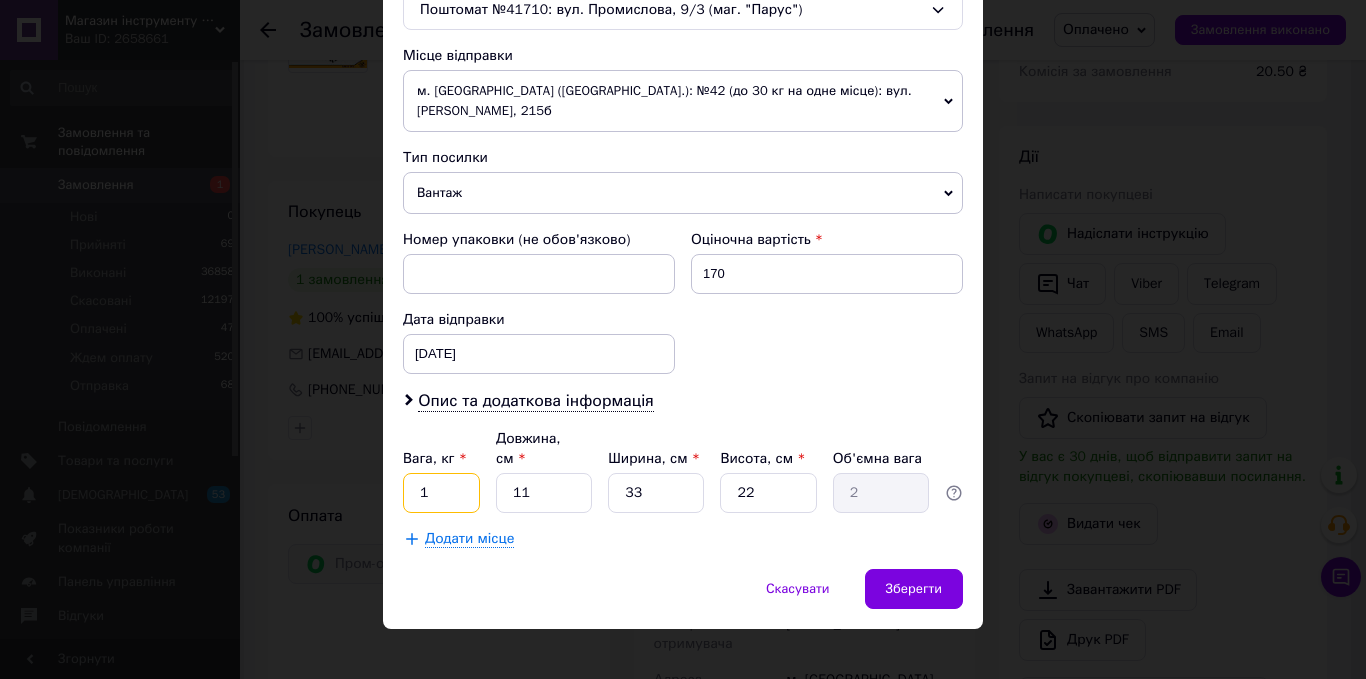 type on "1" 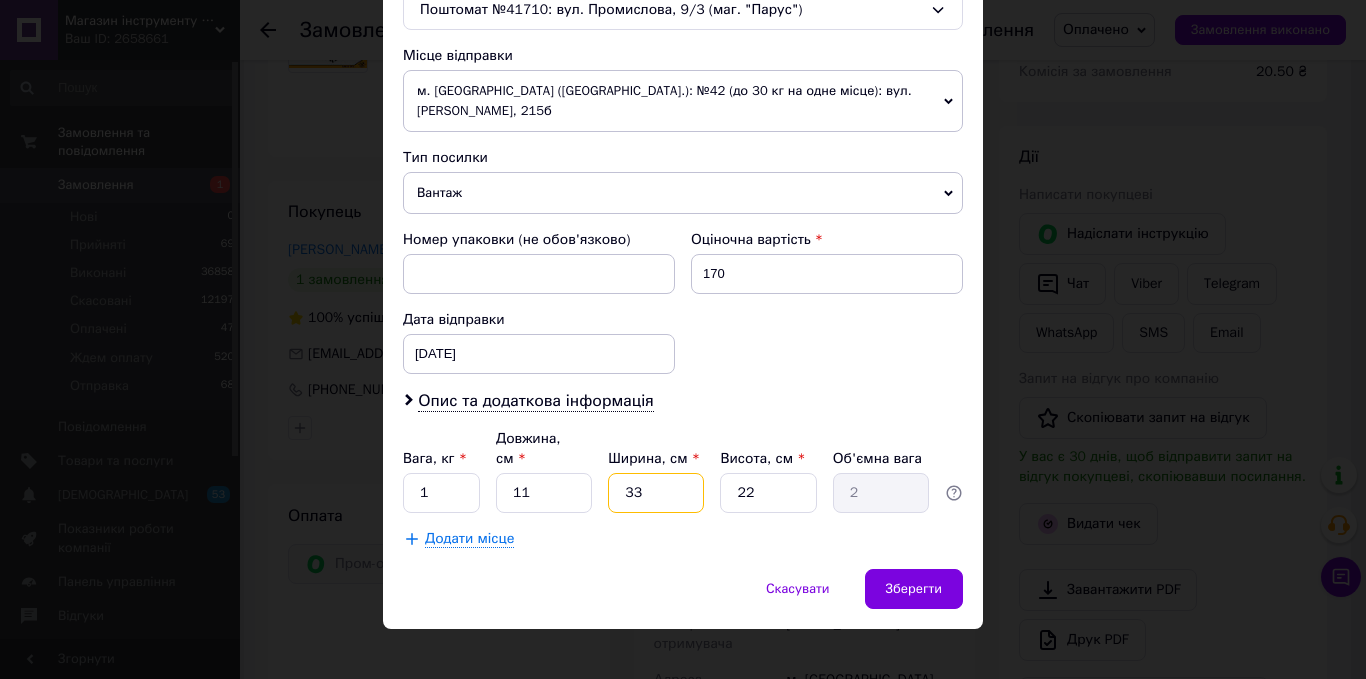 drag, startPoint x: 645, startPoint y: 474, endPoint x: 610, endPoint y: 470, distance: 35.22783 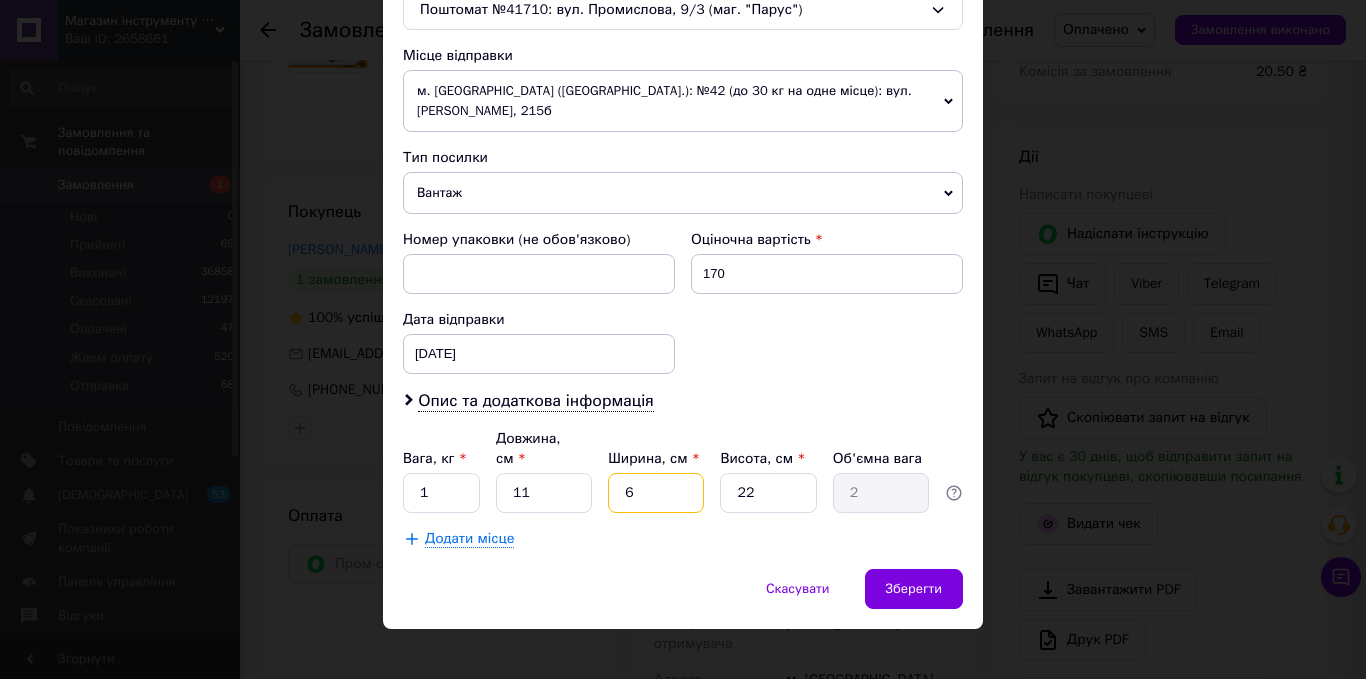 type on "0.36" 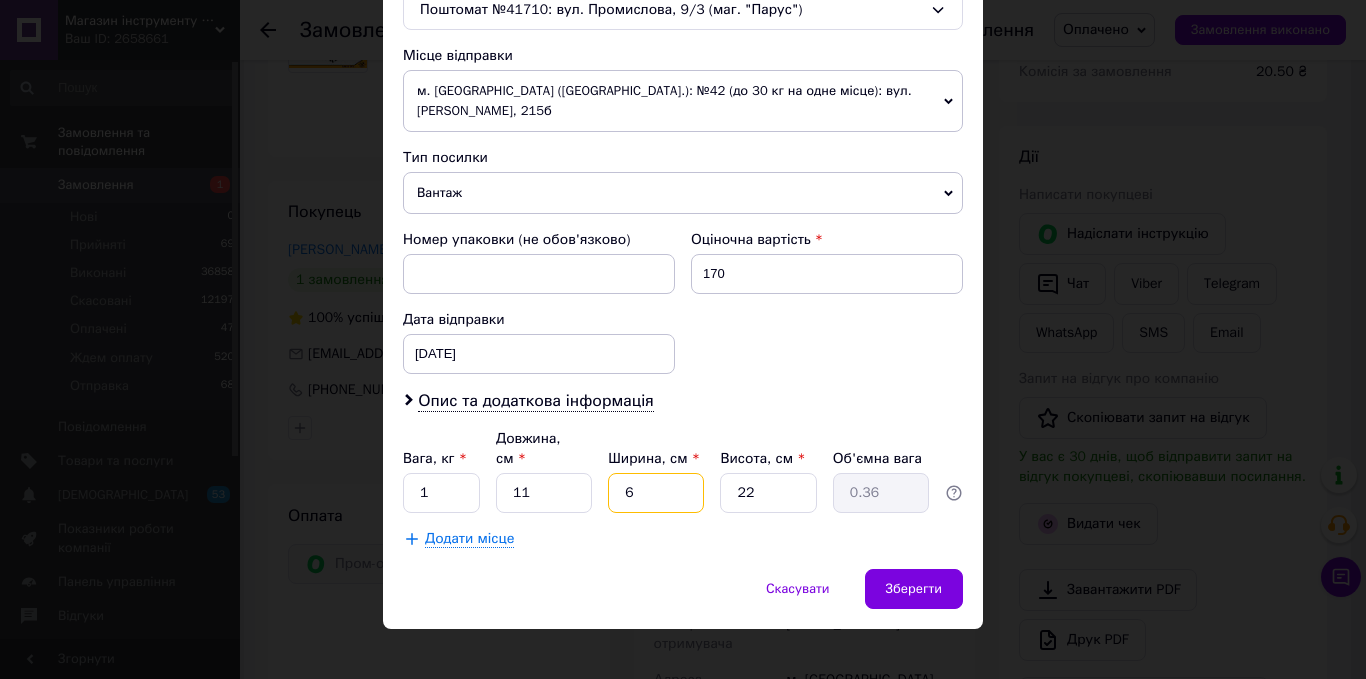 drag, startPoint x: 644, startPoint y: 472, endPoint x: 592, endPoint y: 471, distance: 52.009613 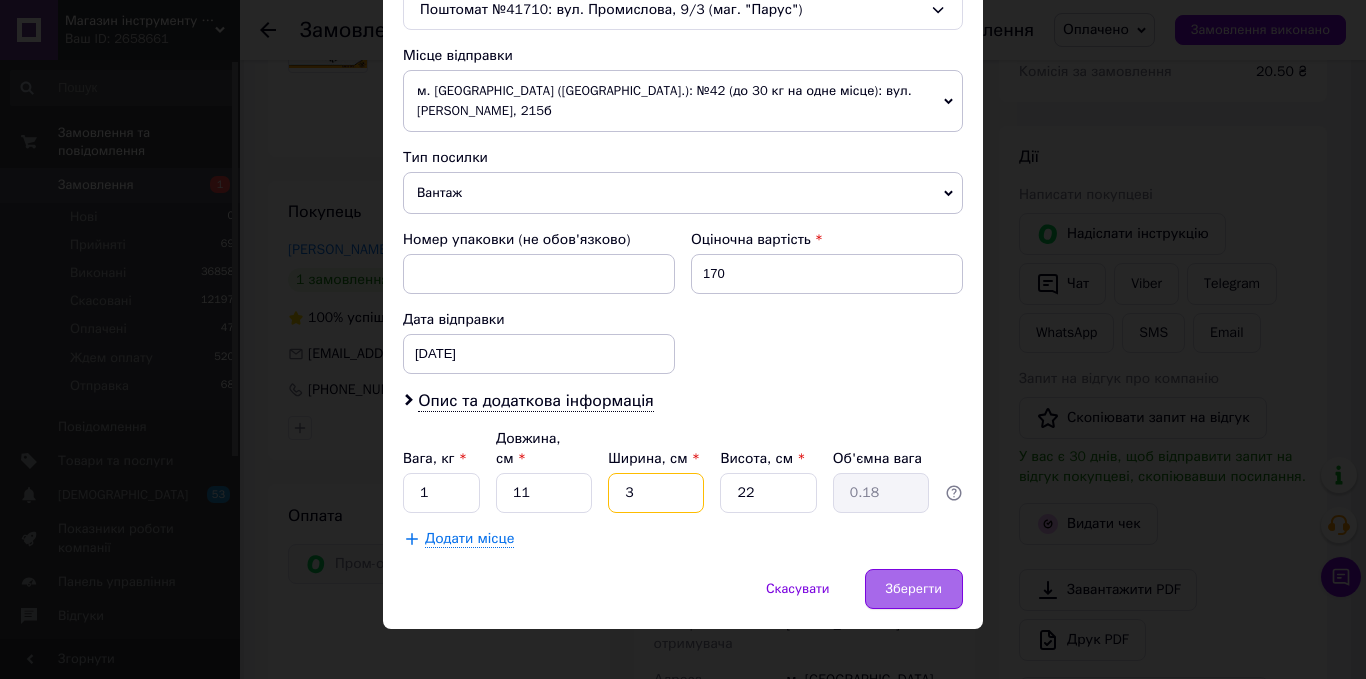 type on "3" 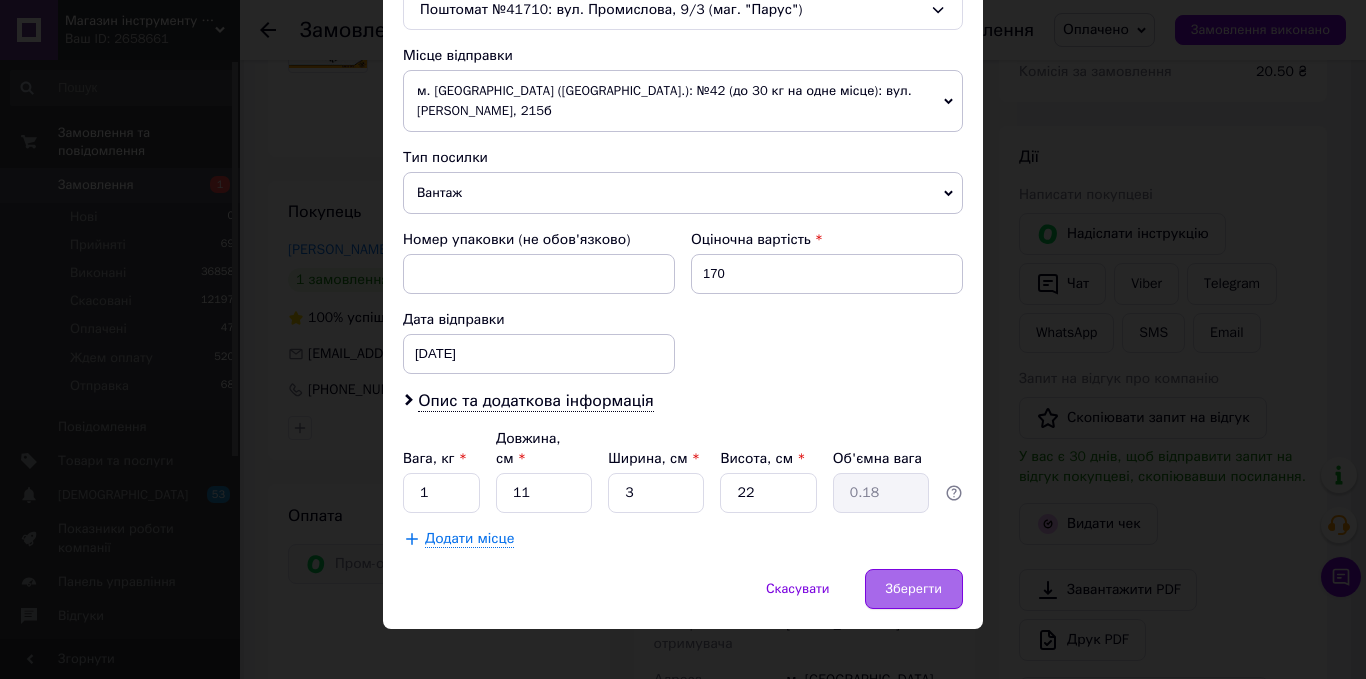 click on "Зберегти" at bounding box center (914, 589) 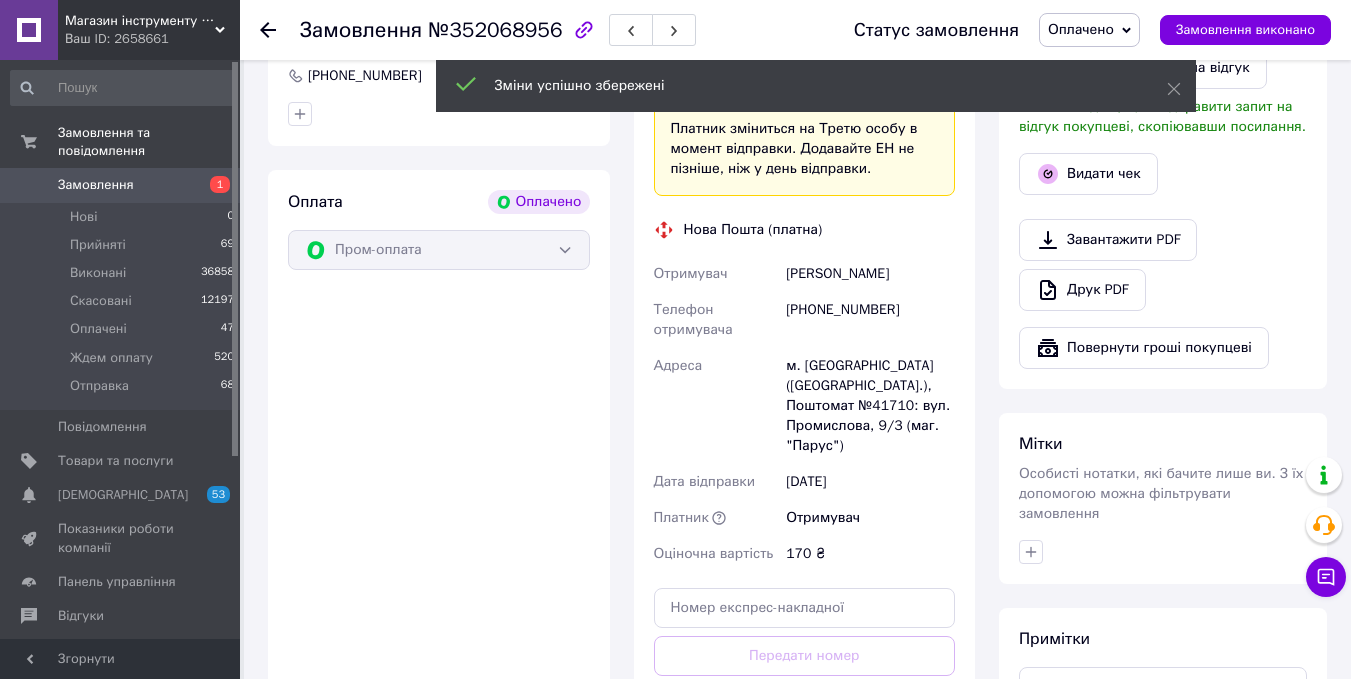 scroll, scrollTop: 700, scrollLeft: 0, axis: vertical 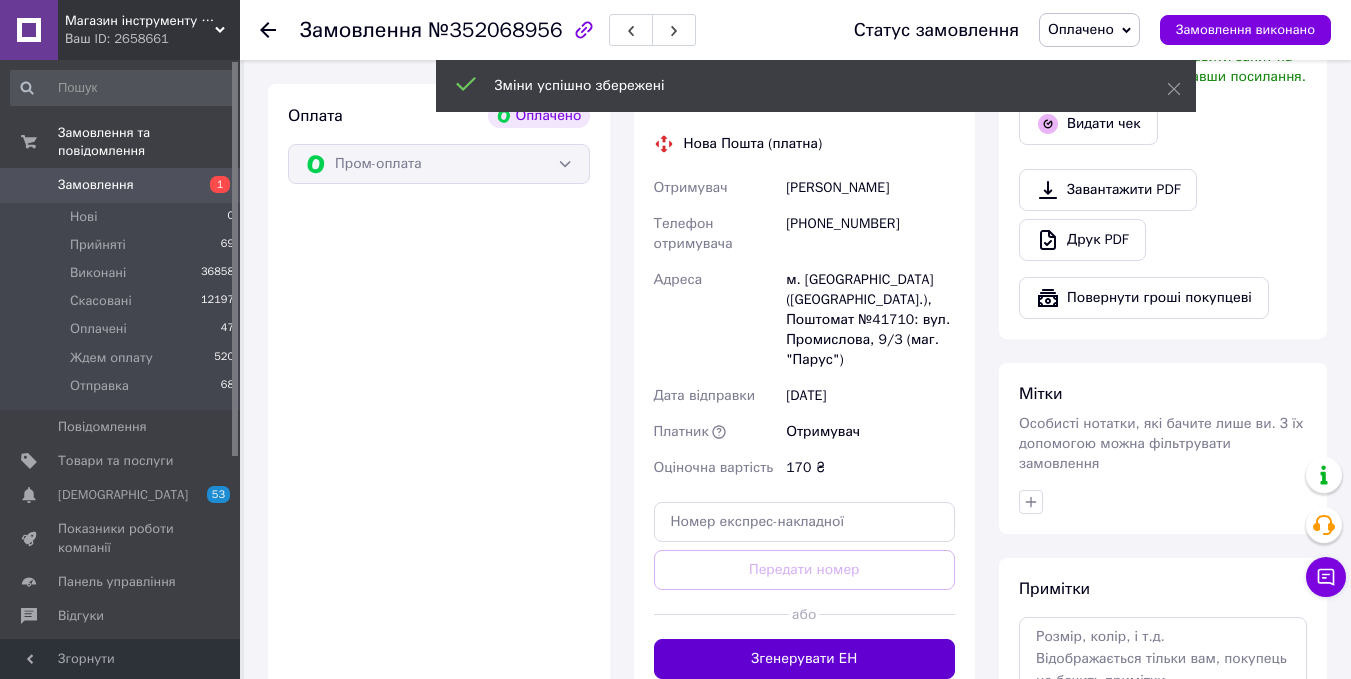 click on "Згенерувати ЕН" at bounding box center (805, 659) 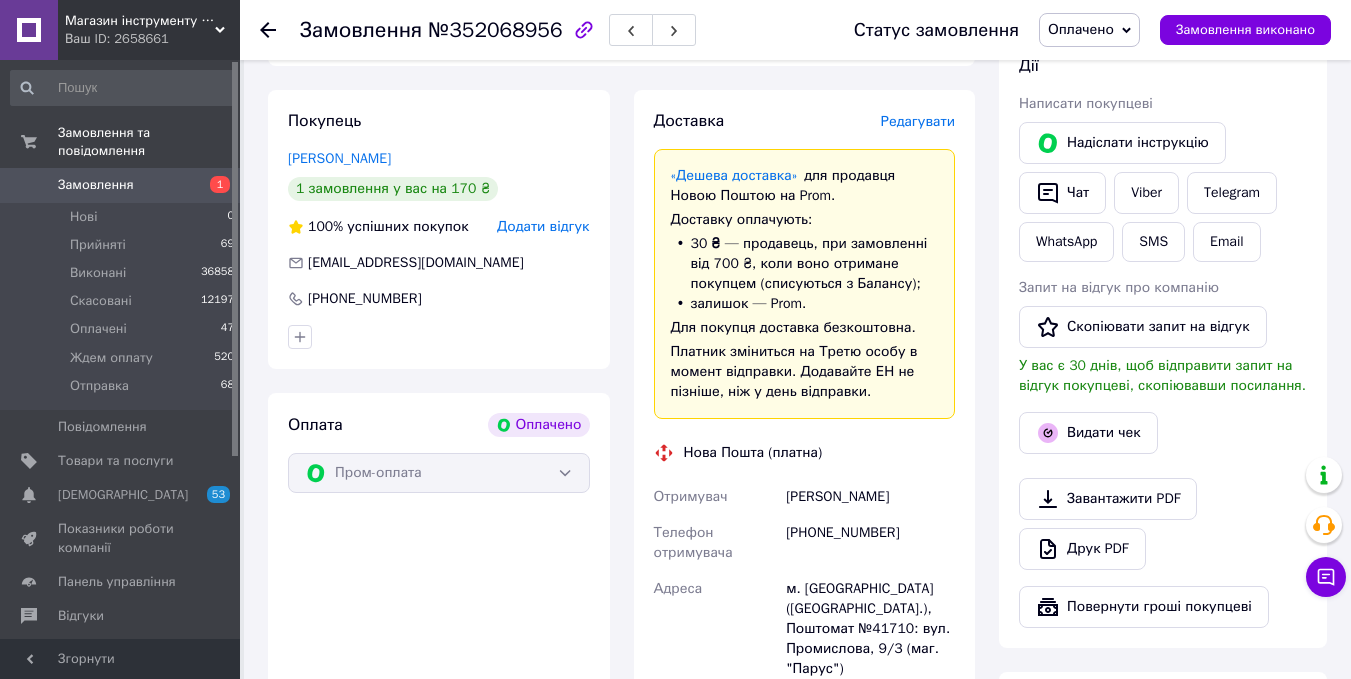 scroll, scrollTop: 400, scrollLeft: 0, axis: vertical 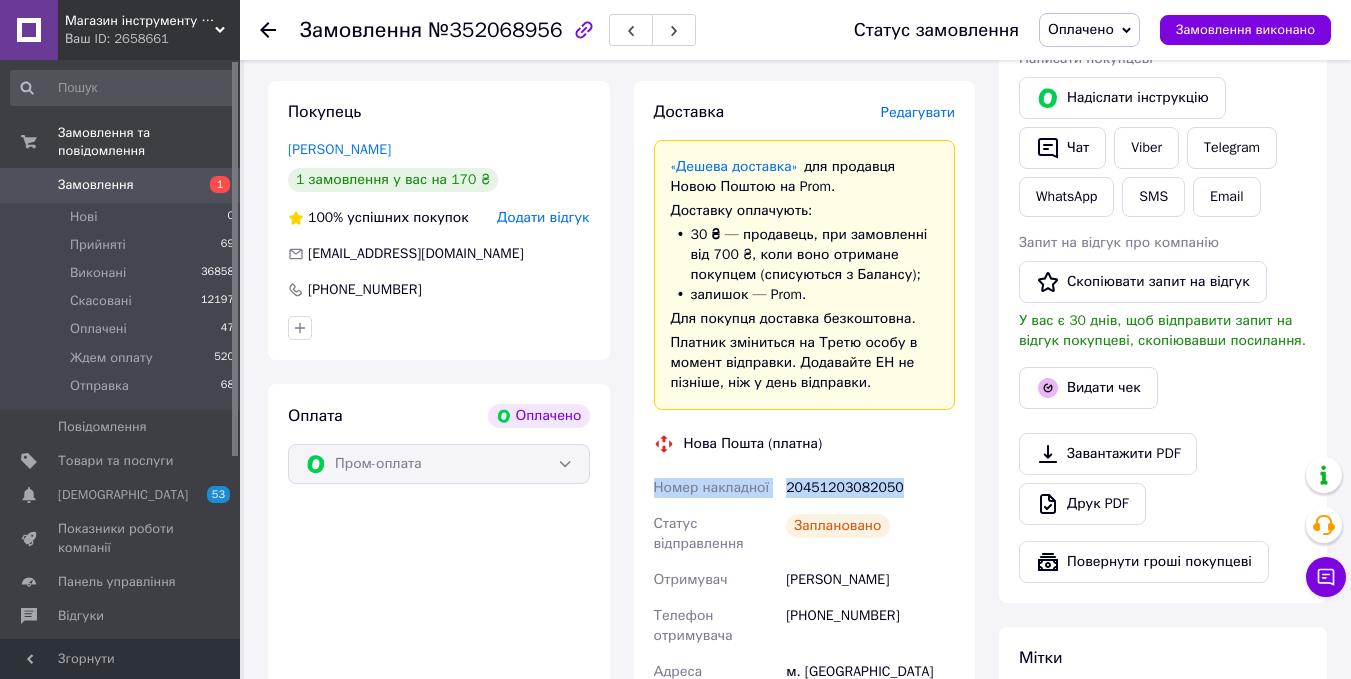 drag, startPoint x: 898, startPoint y: 477, endPoint x: 778, endPoint y: 420, distance: 132.84953 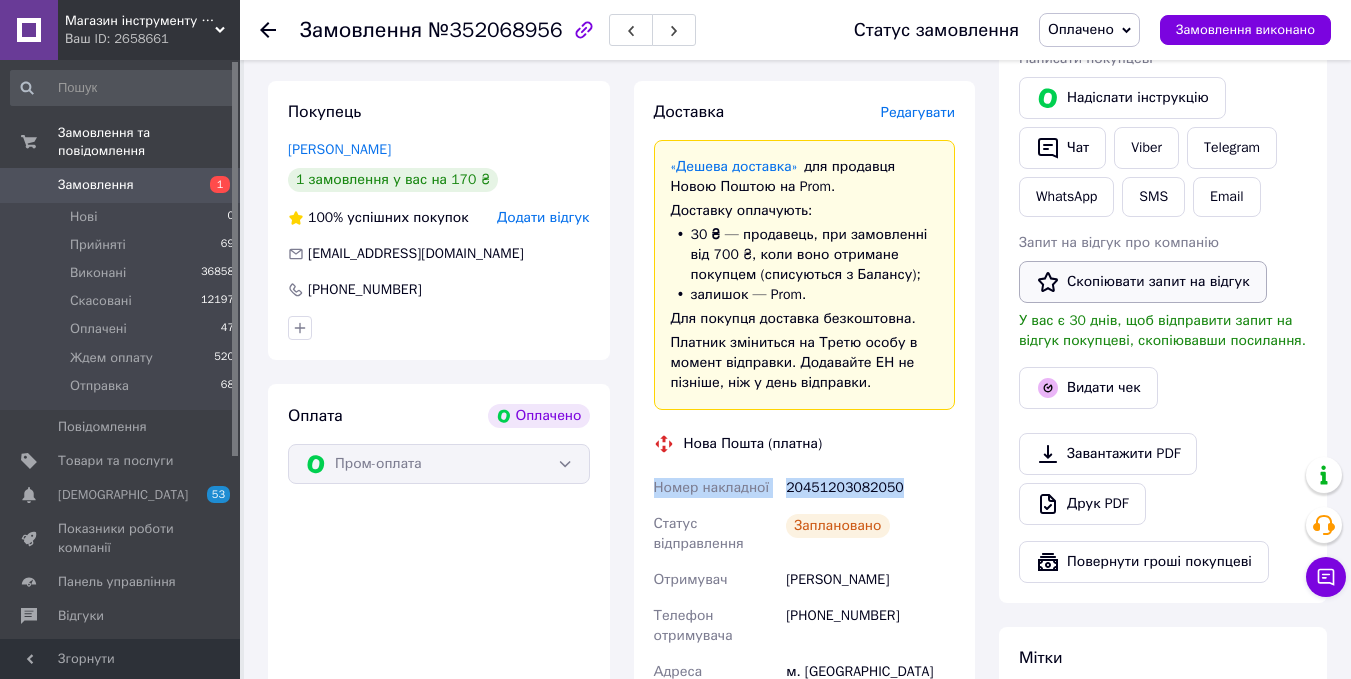 copy on "Номер накладної 20451203082050" 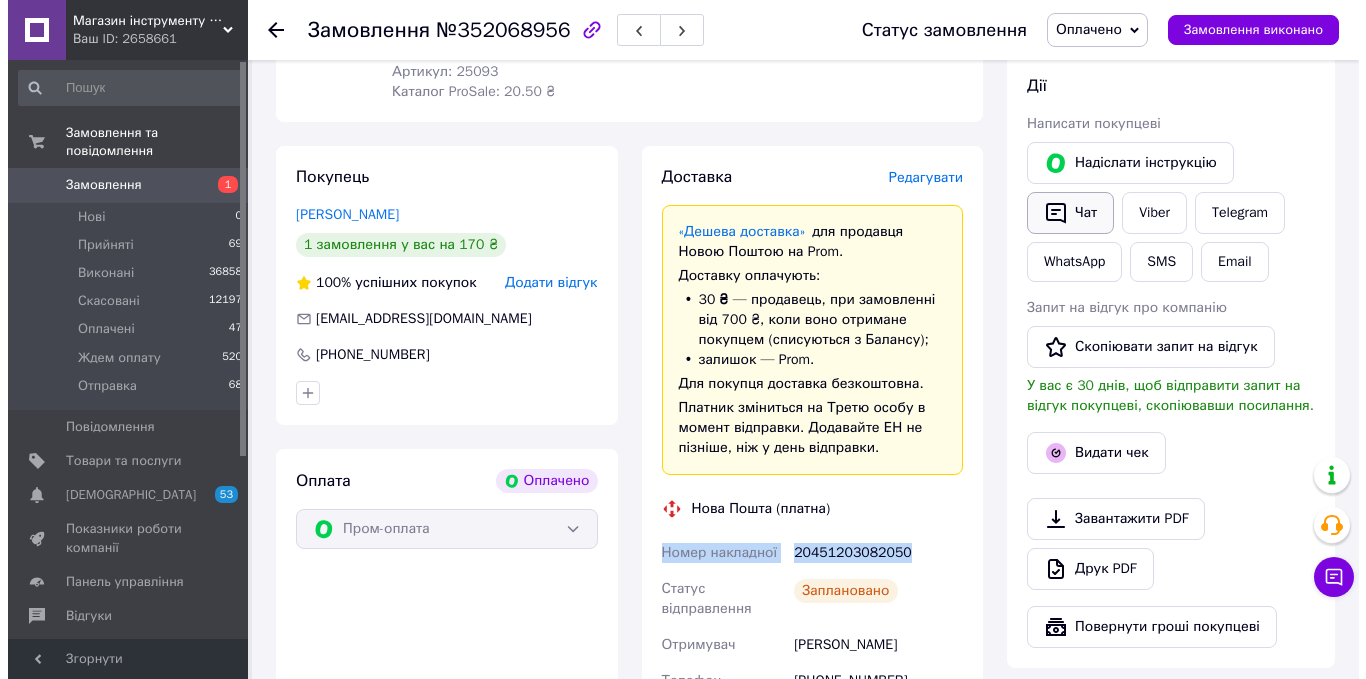 scroll, scrollTop: 300, scrollLeft: 0, axis: vertical 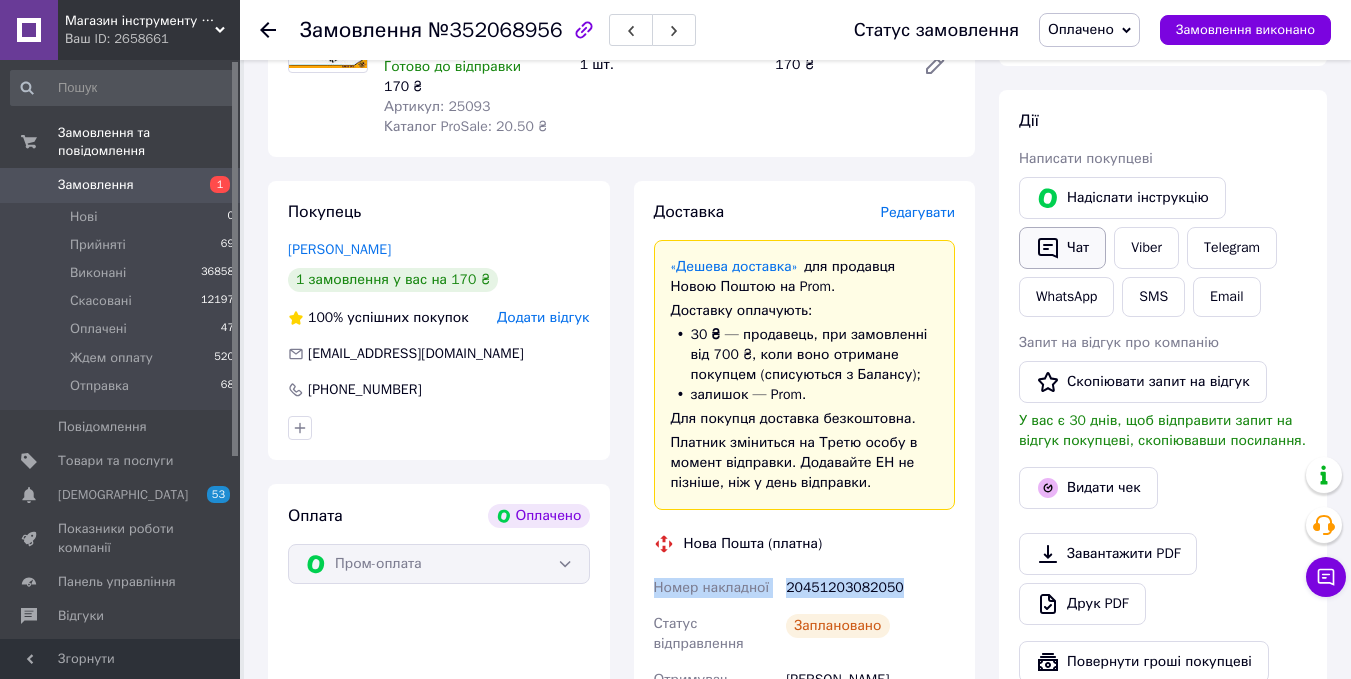 click on "Чат" at bounding box center (1062, 248) 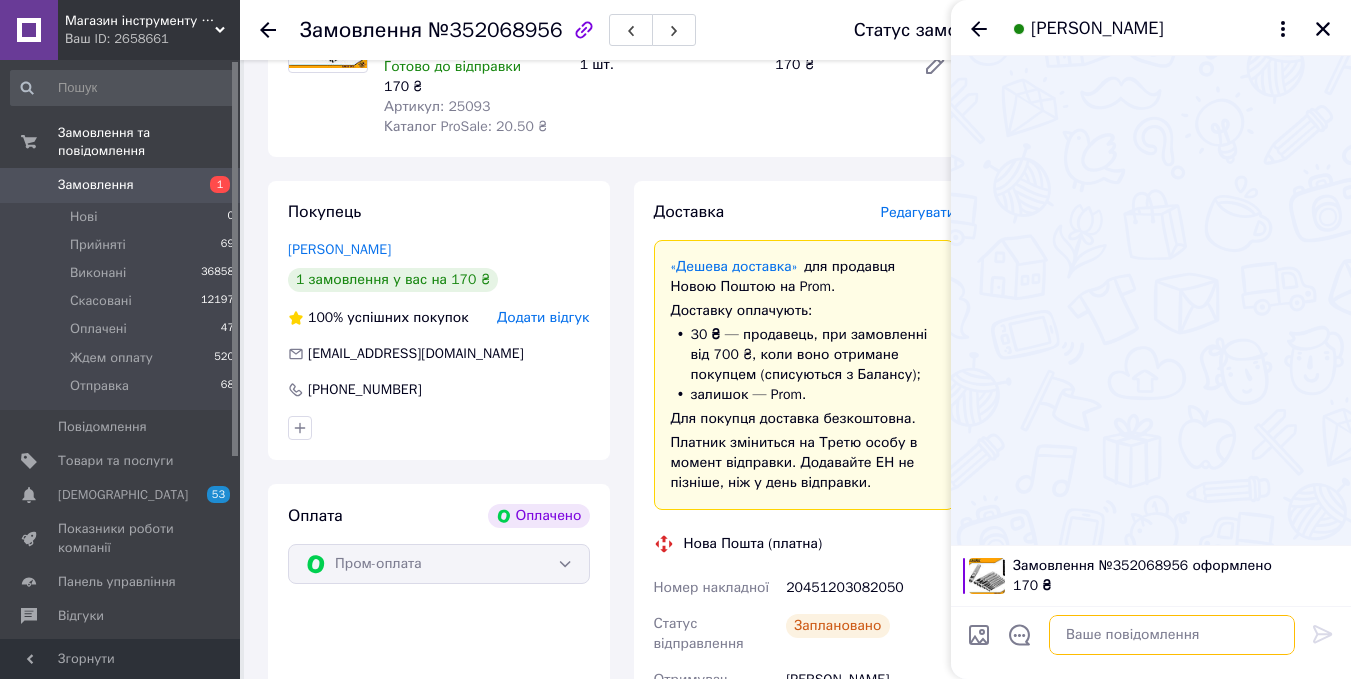 click at bounding box center (1172, 635) 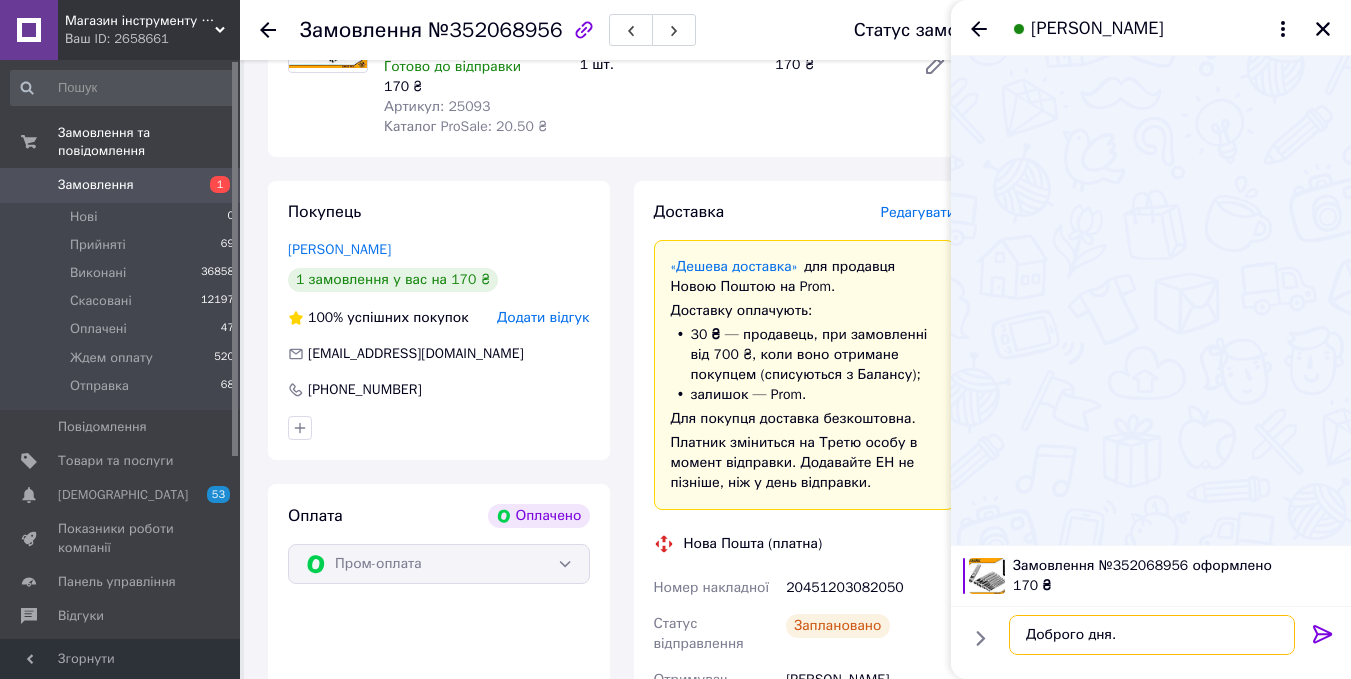 paste on "Номер накладної
20451203082050" 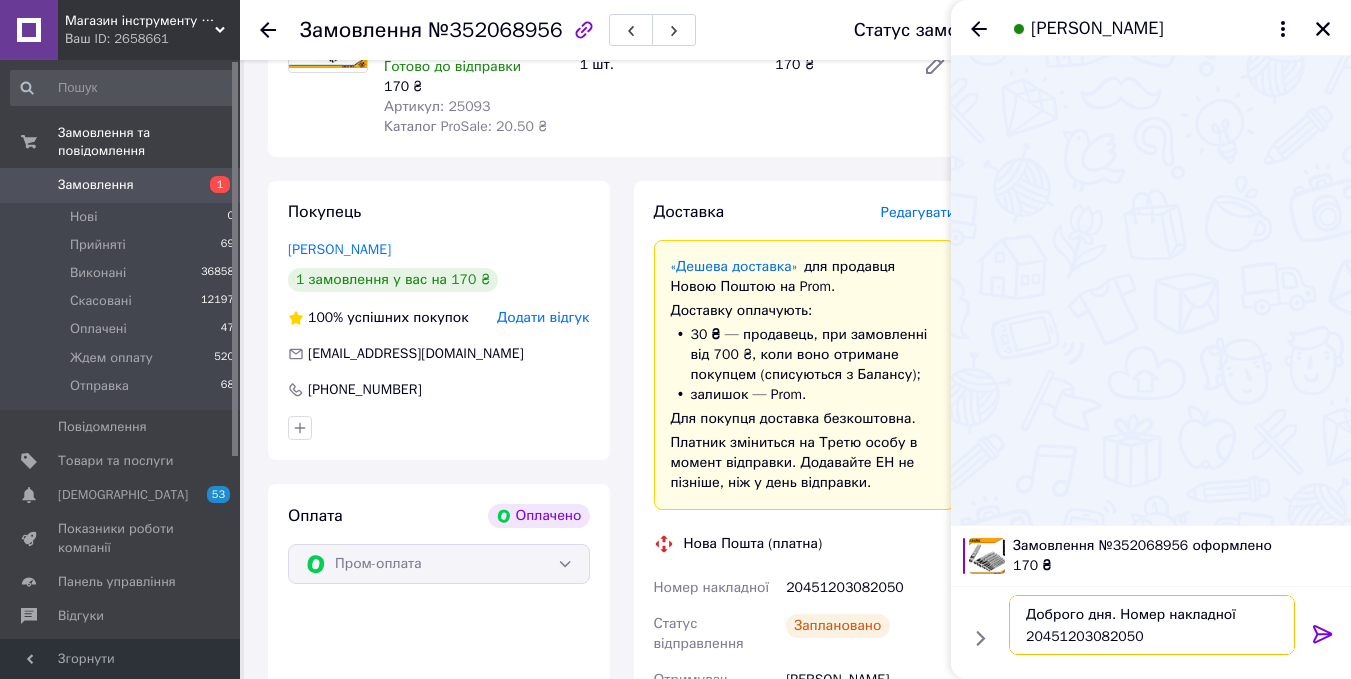 type 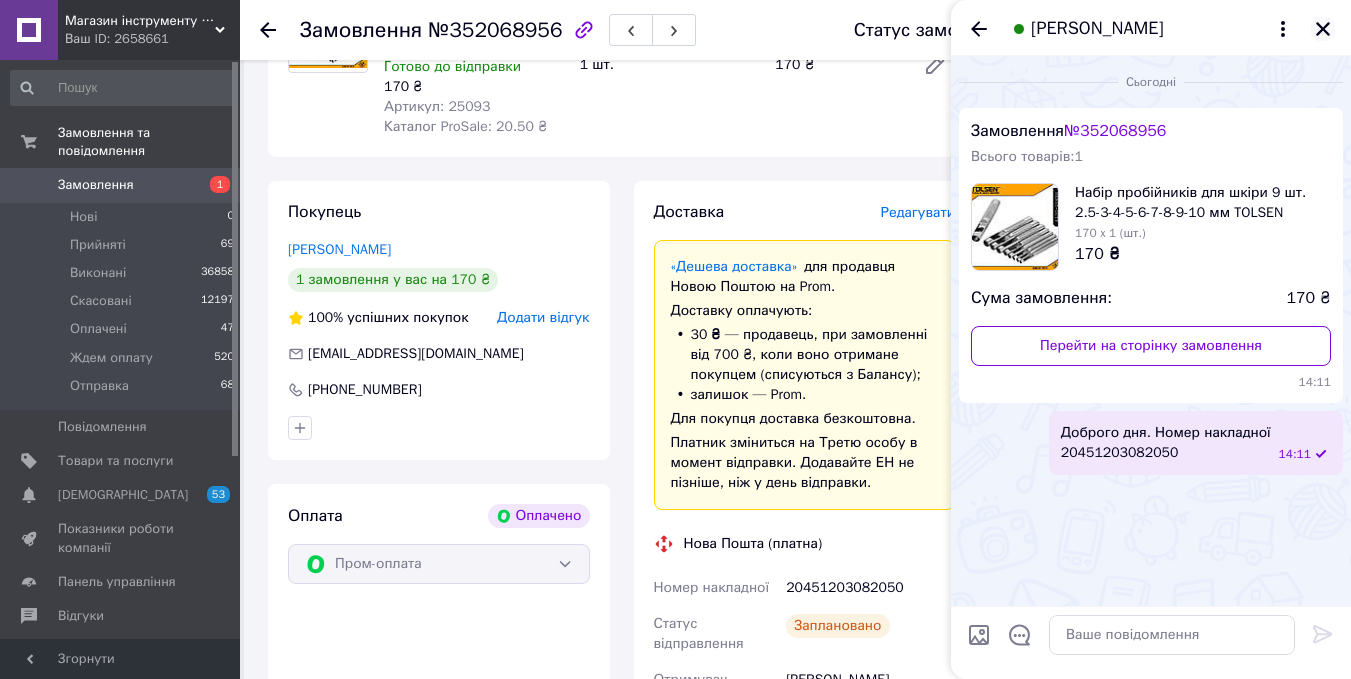 click 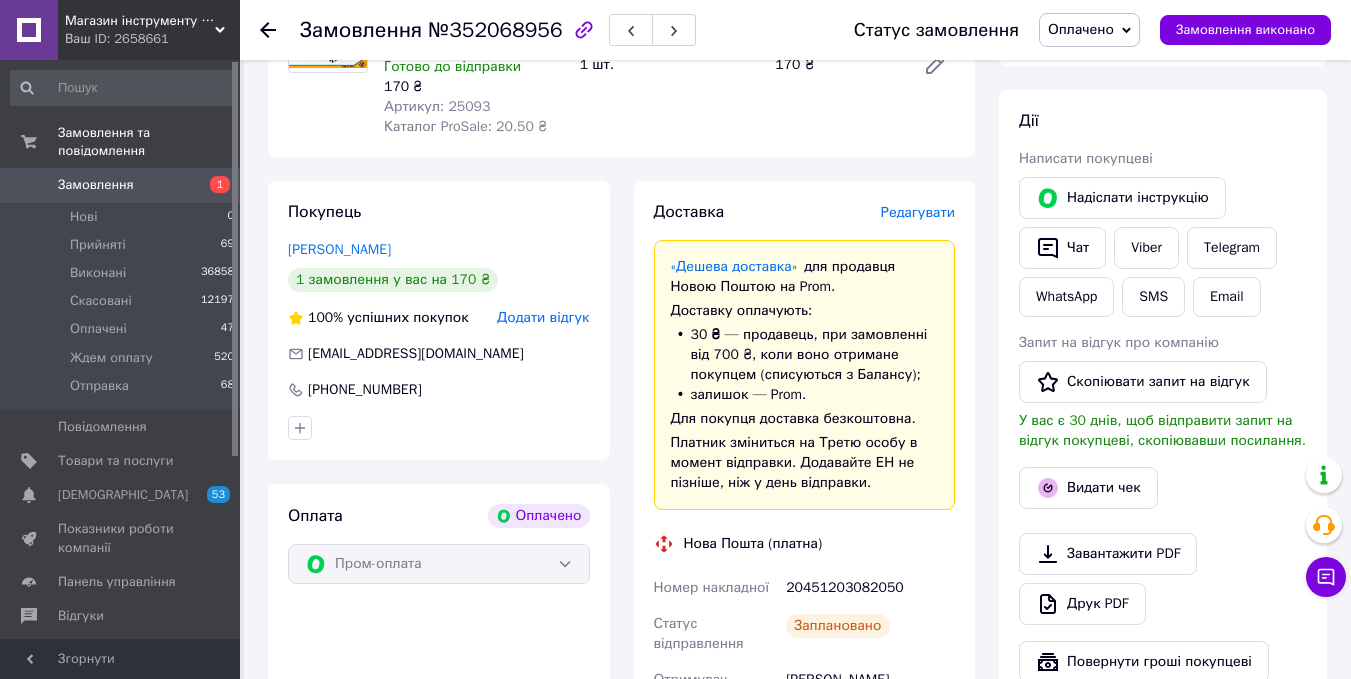 click on "Оплачено" at bounding box center [1081, 29] 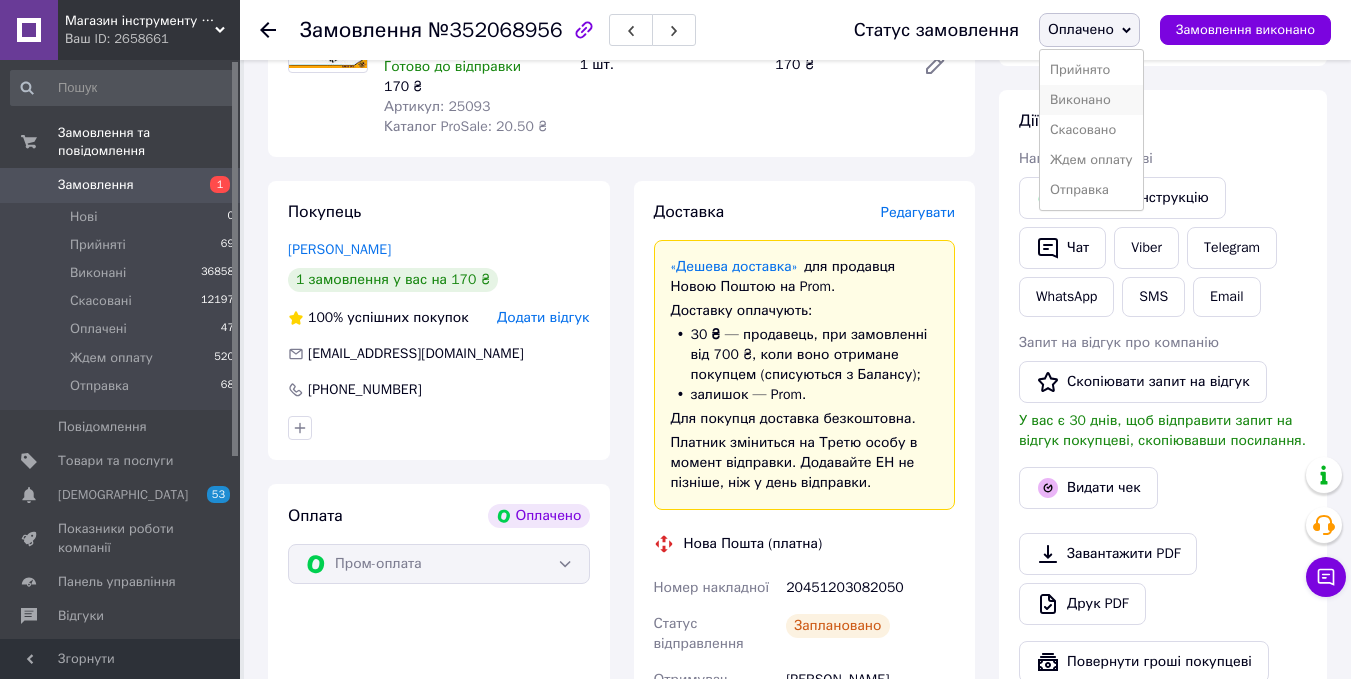 click on "Виконано" at bounding box center (1091, 100) 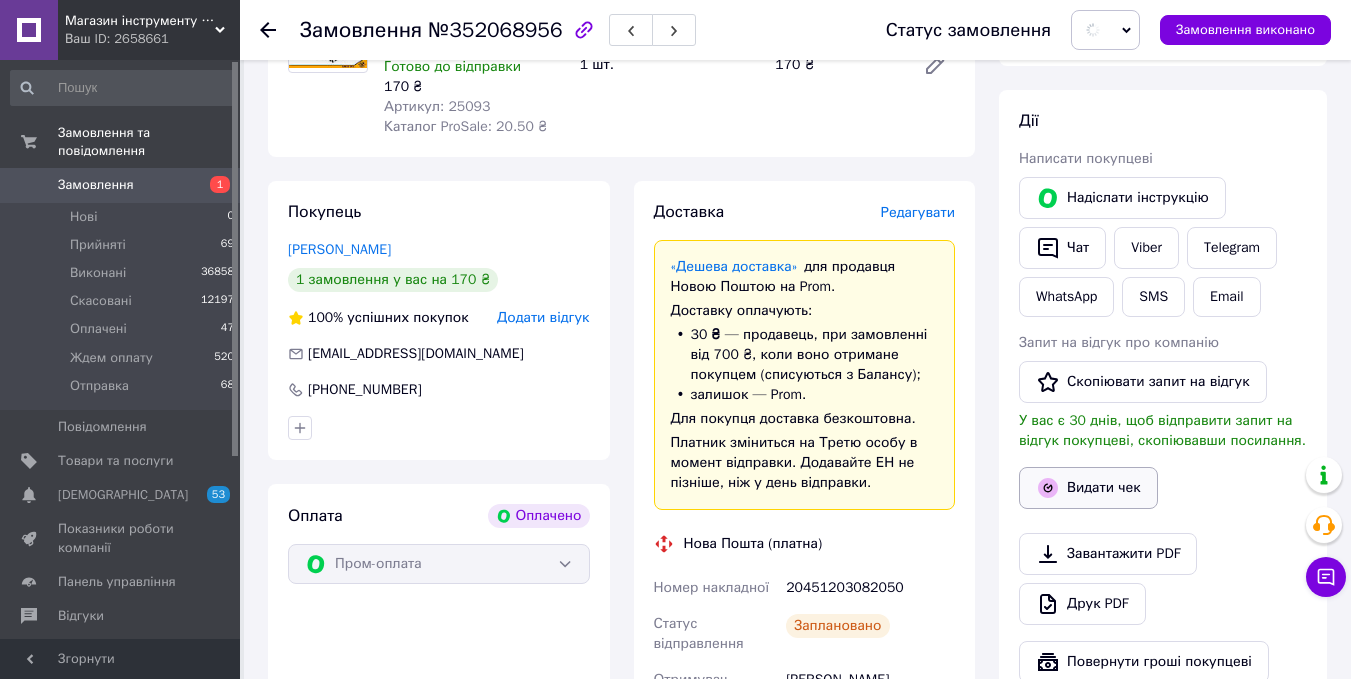 click on "Видати чек" at bounding box center [1088, 488] 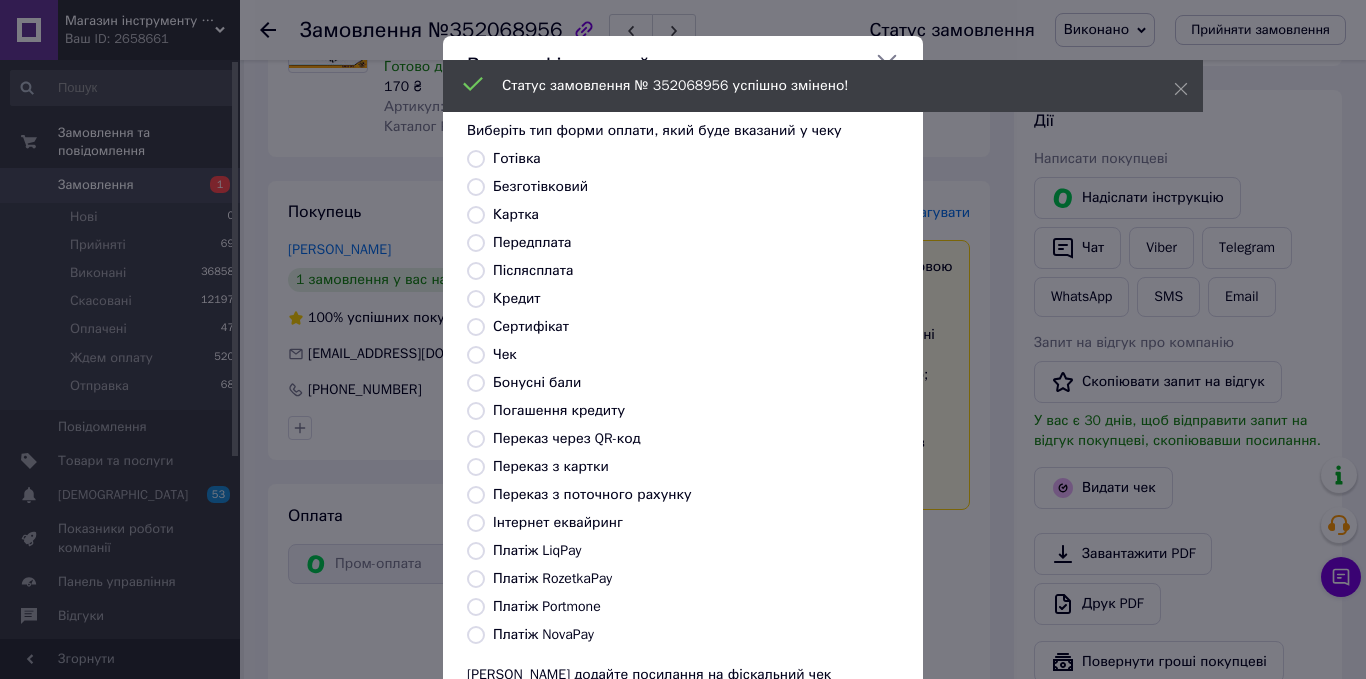 click on "Післясплата" at bounding box center (533, 270) 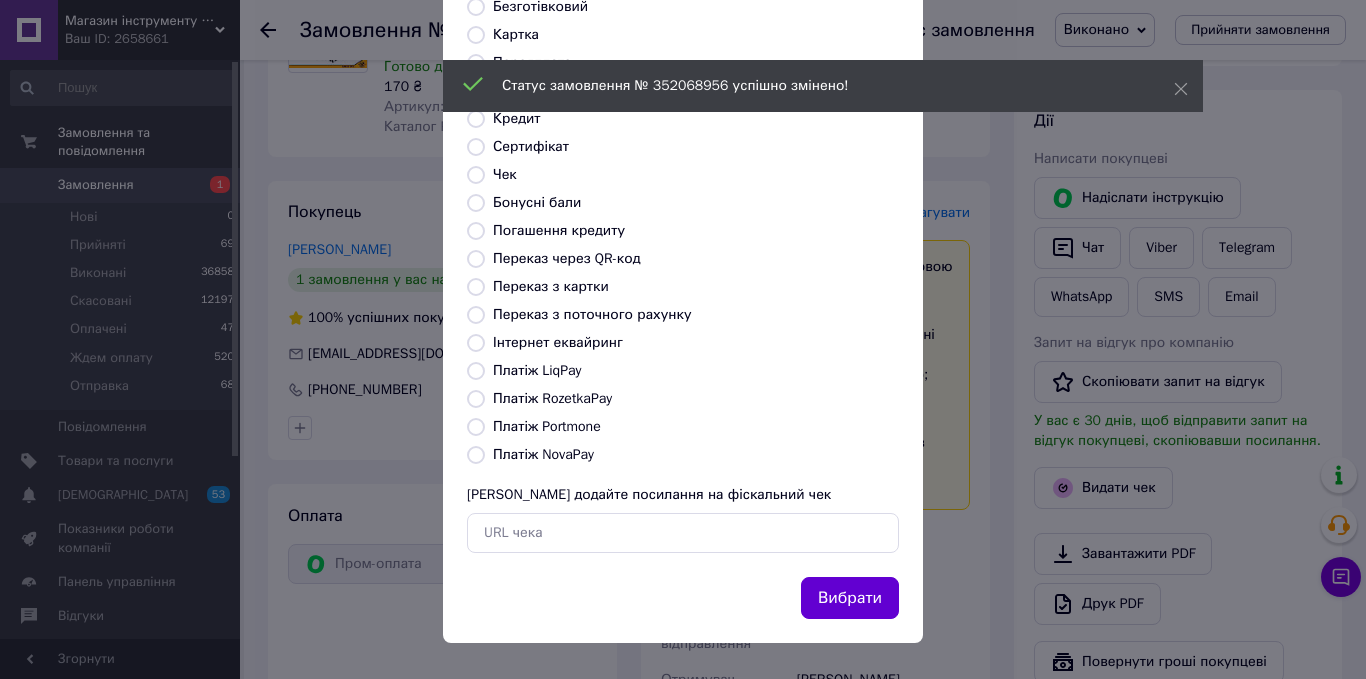 click on "Вибрати" at bounding box center (850, 598) 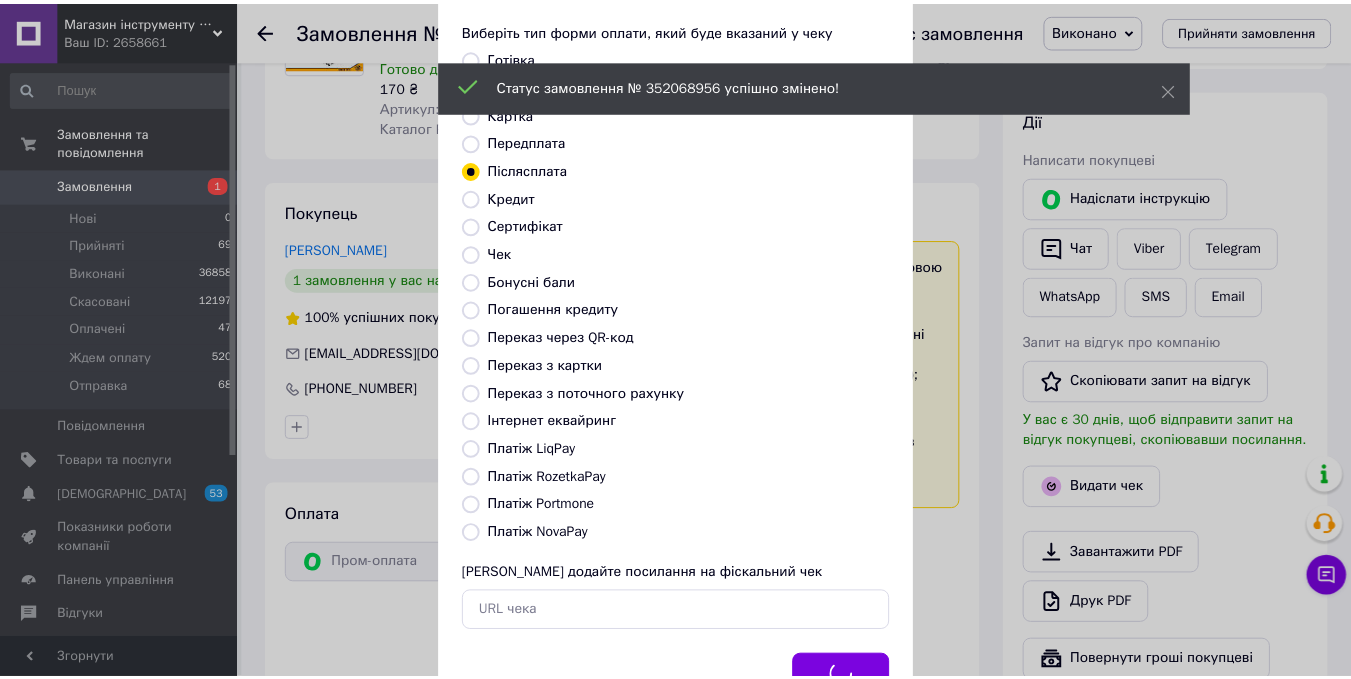 scroll, scrollTop: 0, scrollLeft: 0, axis: both 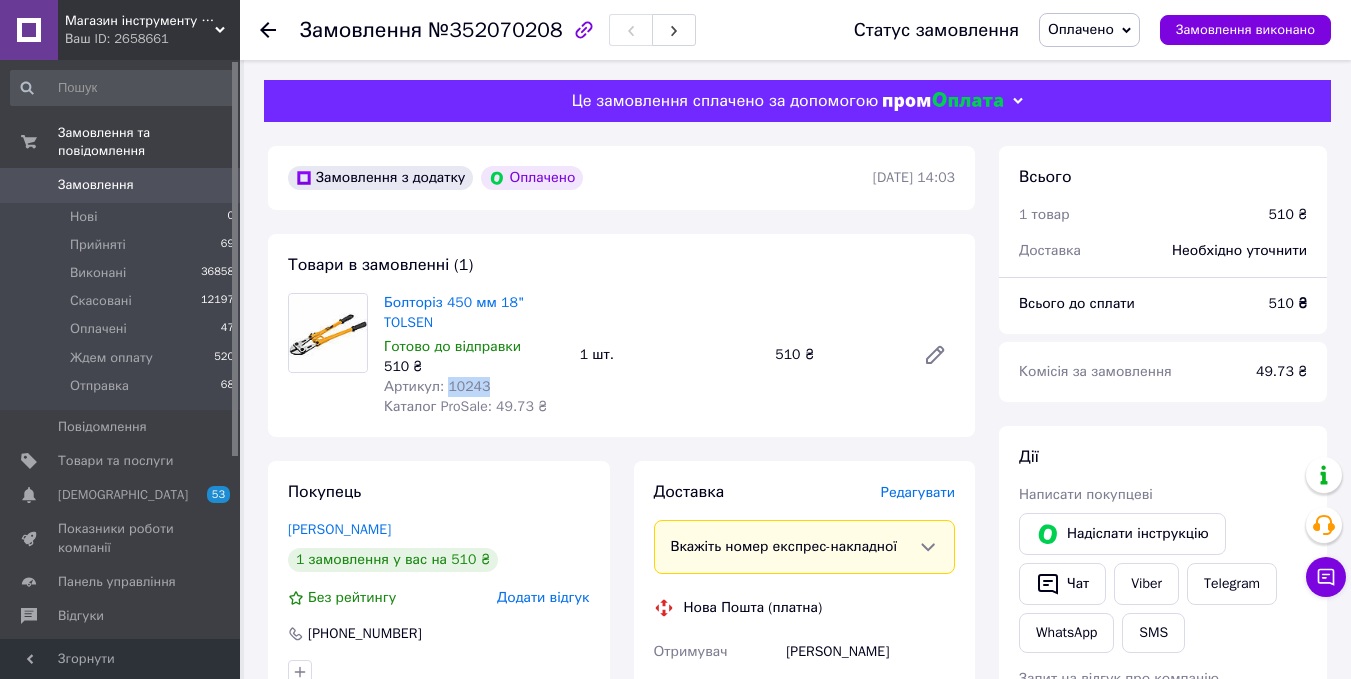 drag, startPoint x: 487, startPoint y: 388, endPoint x: 444, endPoint y: 385, distance: 43.104523 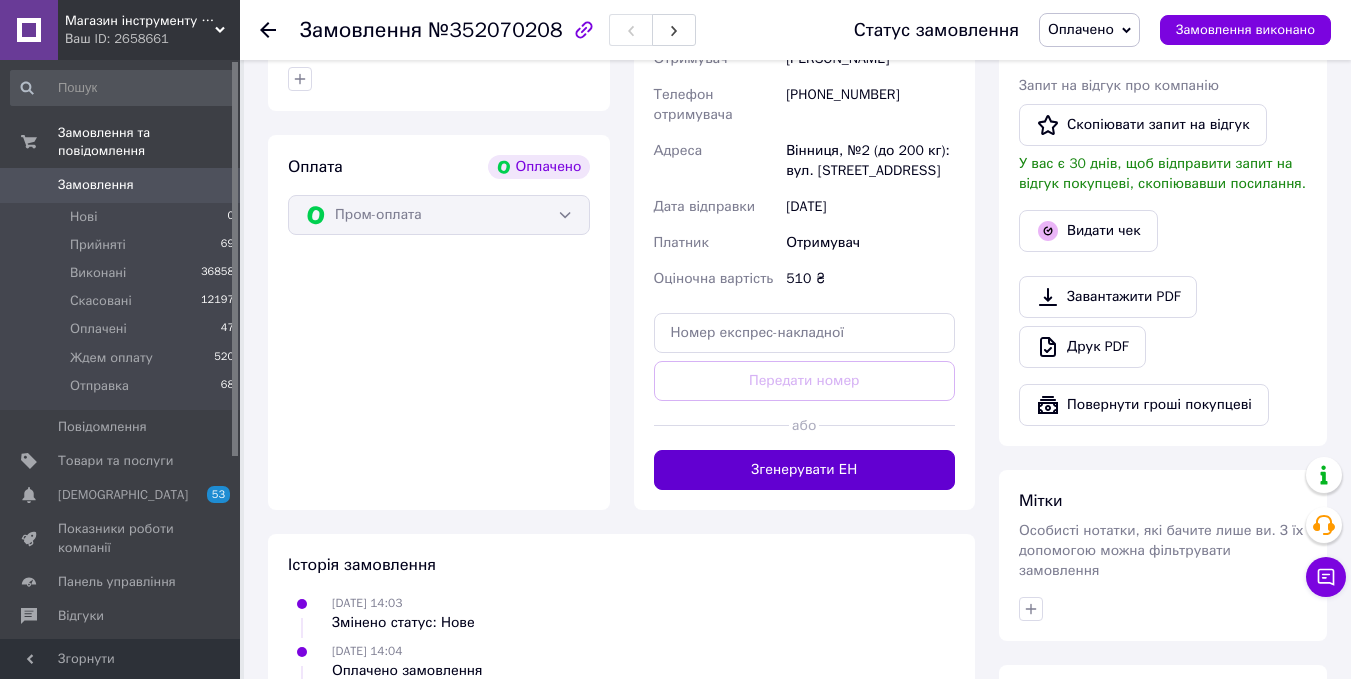 scroll, scrollTop: 600, scrollLeft: 0, axis: vertical 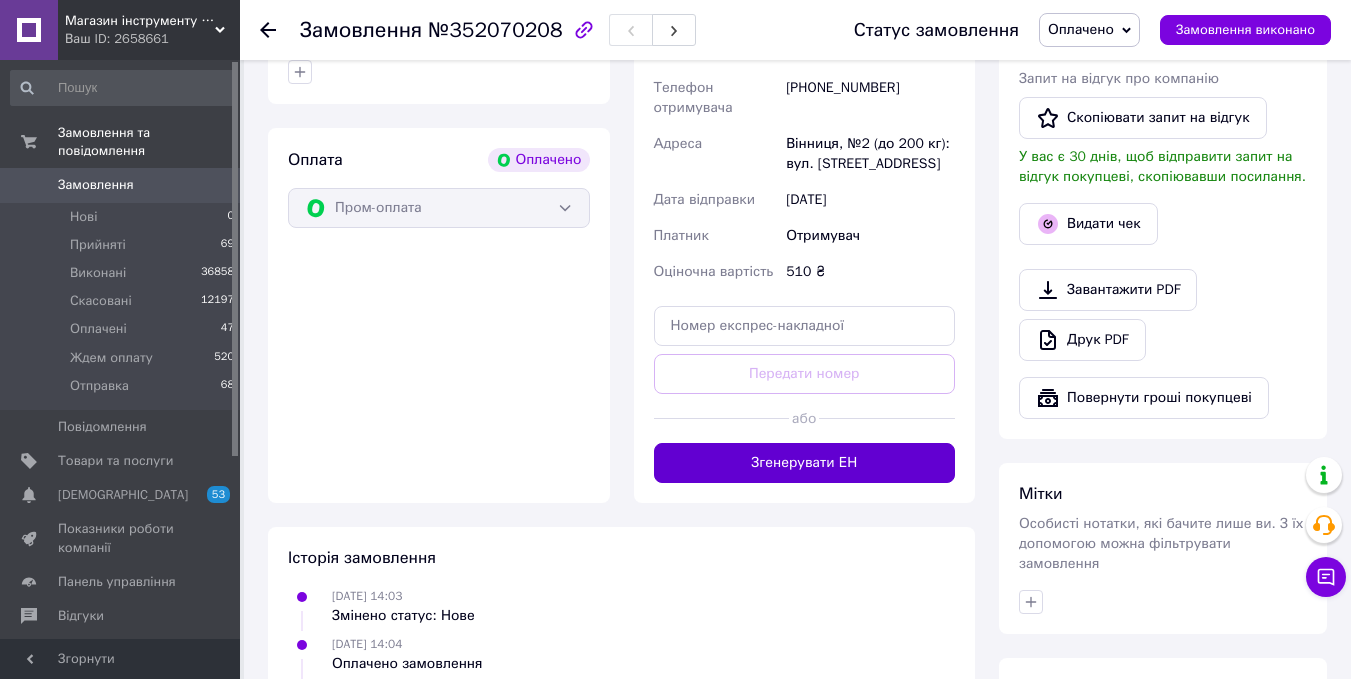 click on "Згенерувати ЕН" at bounding box center [805, 463] 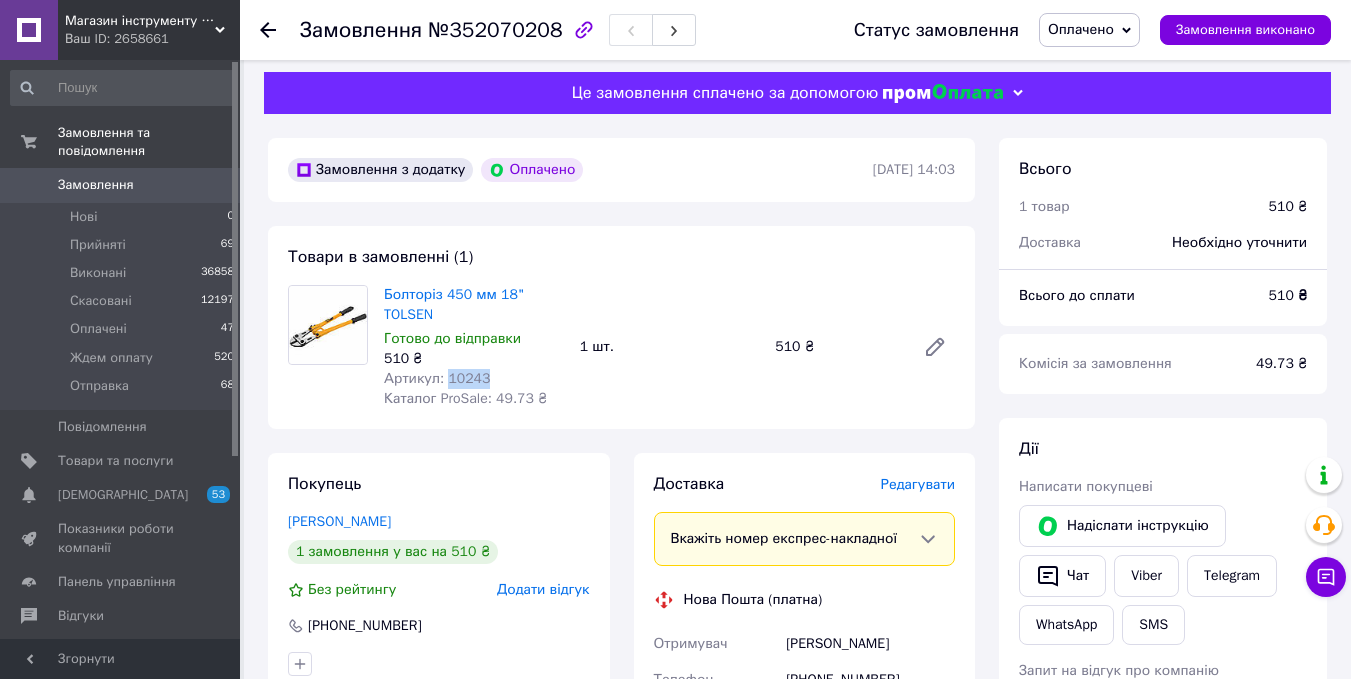 scroll, scrollTop: 0, scrollLeft: 0, axis: both 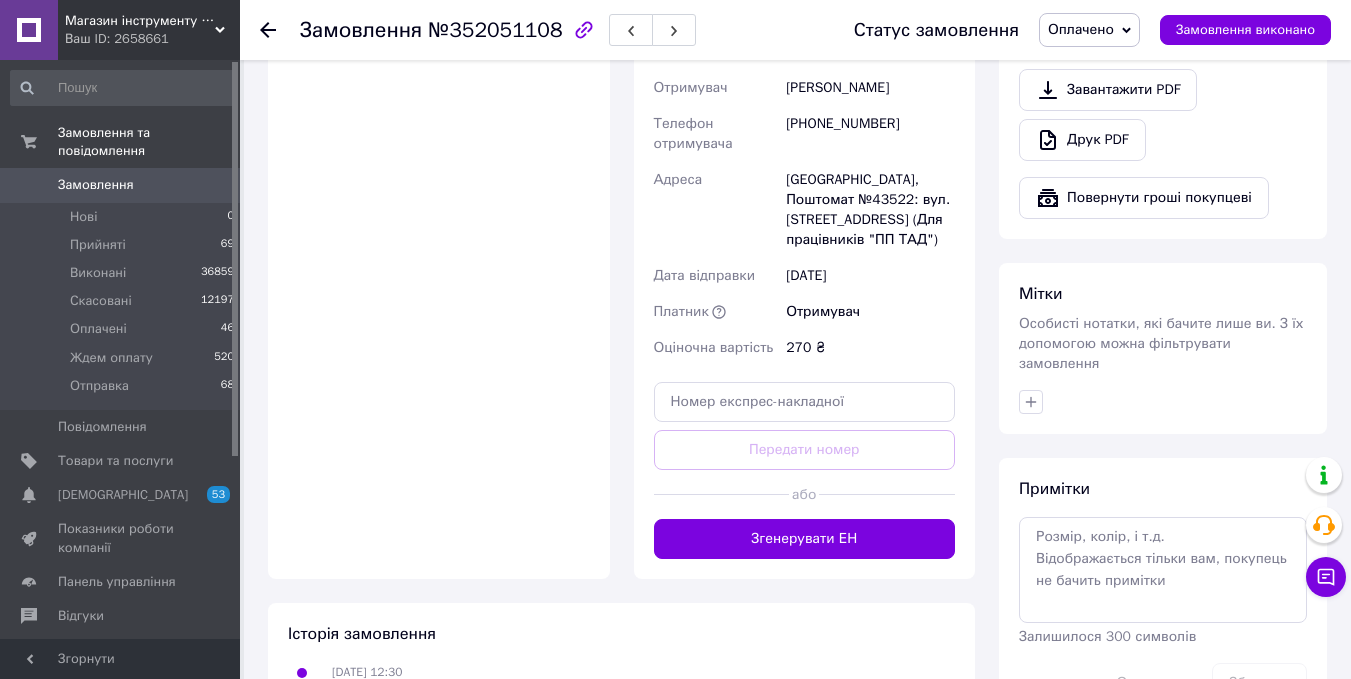 click on "Доставка Редагувати «Дешева доставка»   для продавця Новою Поштою на Prom. Доставку оплачують: 30 ₴   — продавець , при замовленні від 700 ₴, коли воно отримане покупцем (списуються з Балансу); залишок — Prom. Для покупця доставка безкоштовна. Платник зміниться на Третю особу в момент відправки. Додавайте ЕН не пізніше, ніж у день відправки. Нова Пошта (платна) Отримувач Гуменный Игорь Телефон отримувача +380672812769 Адреса Волочиськ, Поштомат №43522: вул. Запорізька, 7 (Для працівників "ПП ТАД") Дата відправки 10.07.2025 Платник   Отримувач Оціночна вартість 270 ₴ або Игорь" at bounding box center (805, 130) 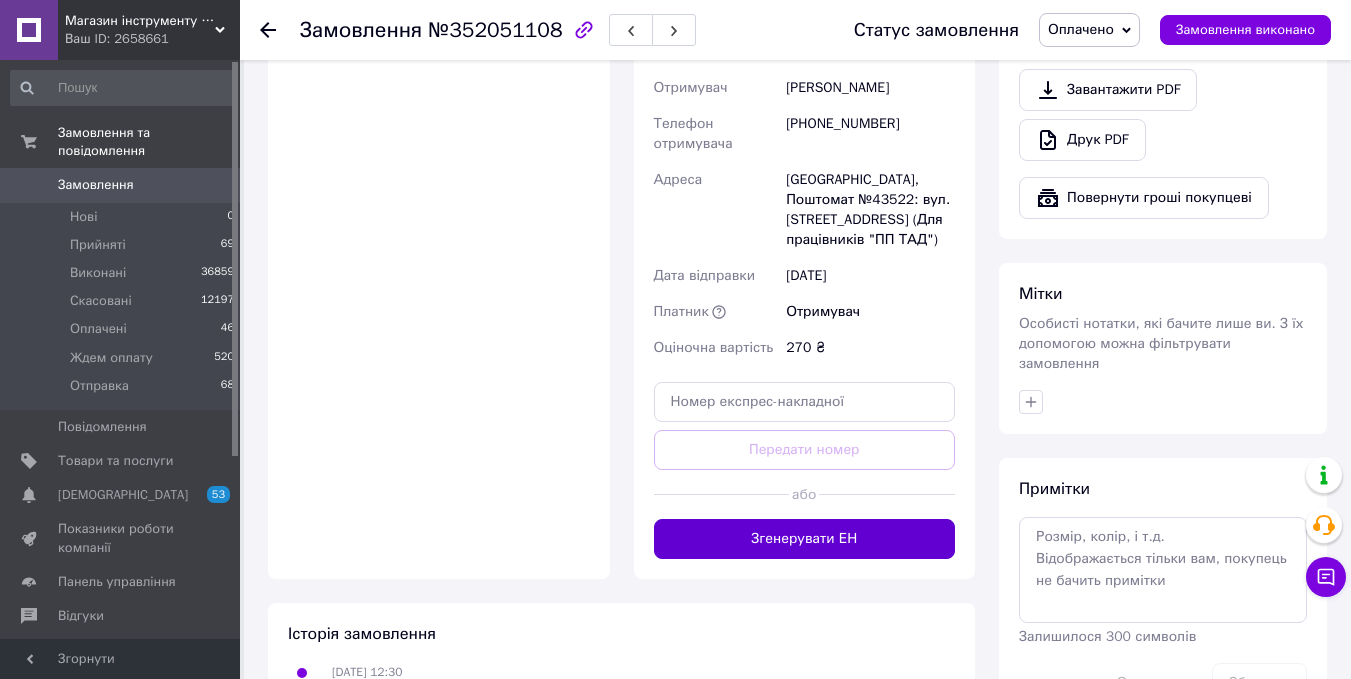 click on "Згенерувати ЕН" at bounding box center [805, 539] 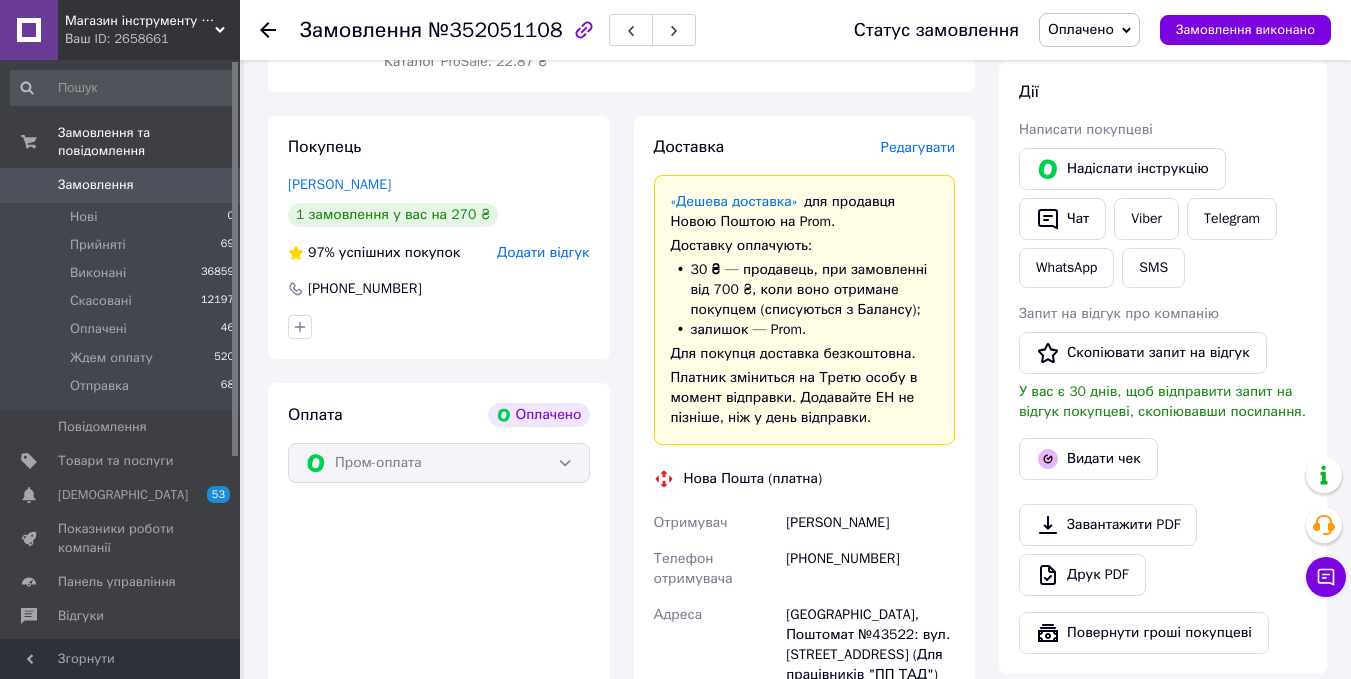 scroll, scrollTop: 400, scrollLeft: 0, axis: vertical 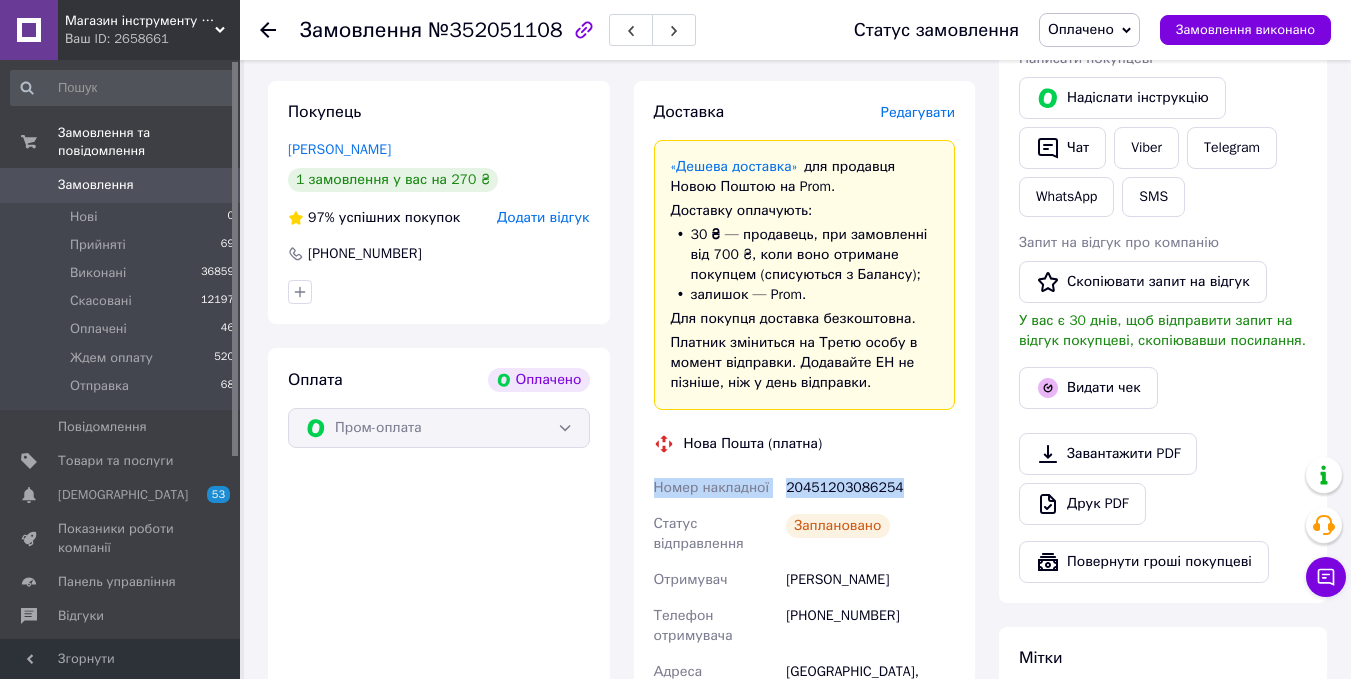drag, startPoint x: 905, startPoint y: 483, endPoint x: 656, endPoint y: 483, distance: 249 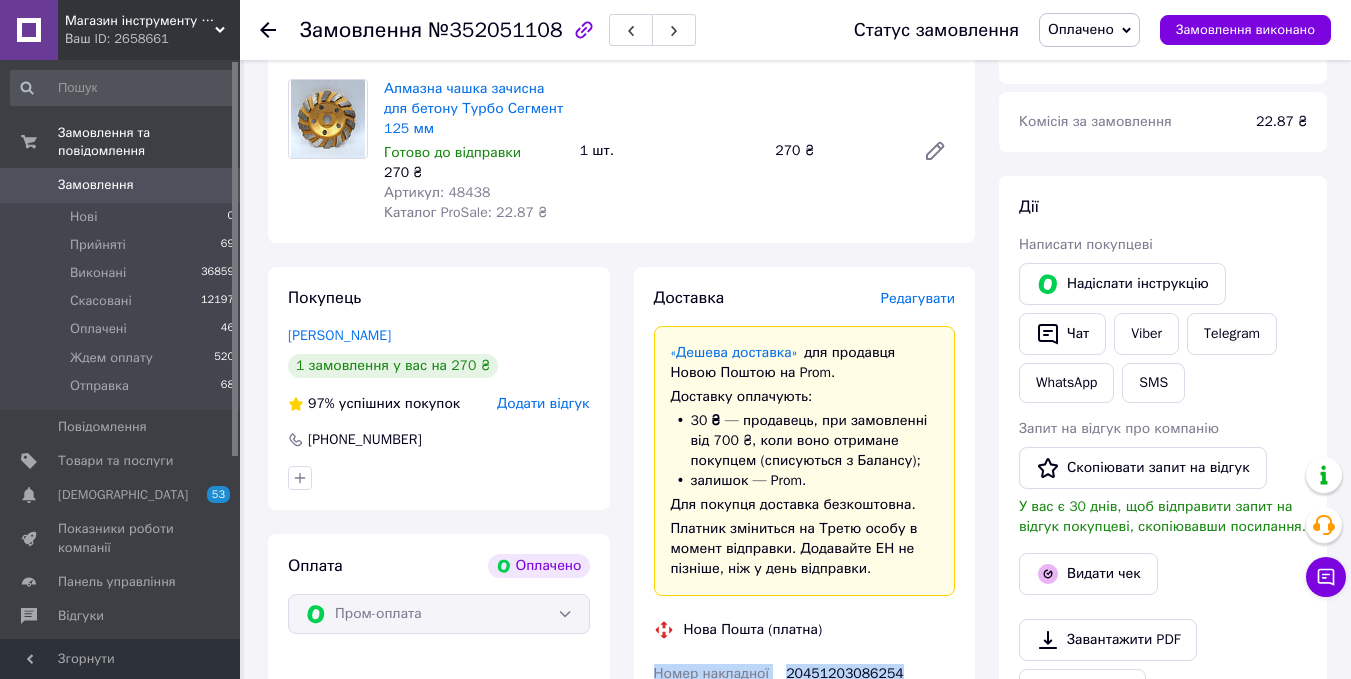 scroll, scrollTop: 200, scrollLeft: 0, axis: vertical 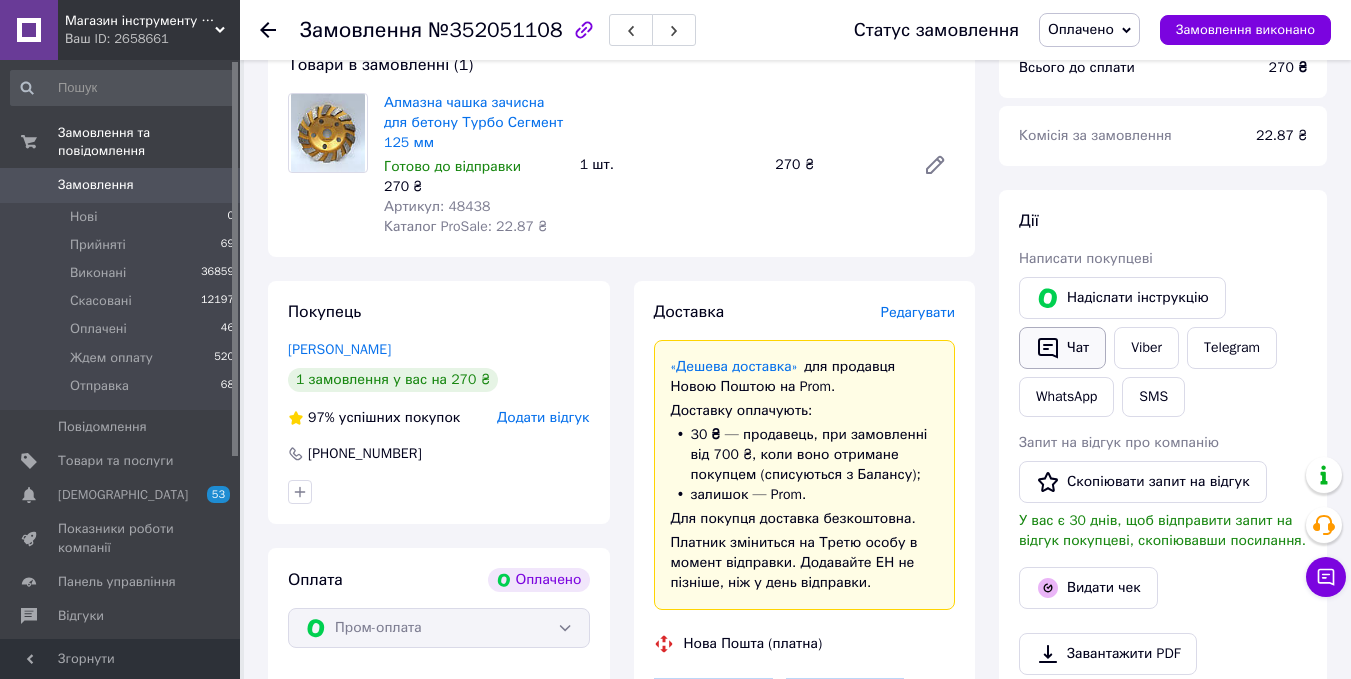 click on "Чат" at bounding box center (1062, 348) 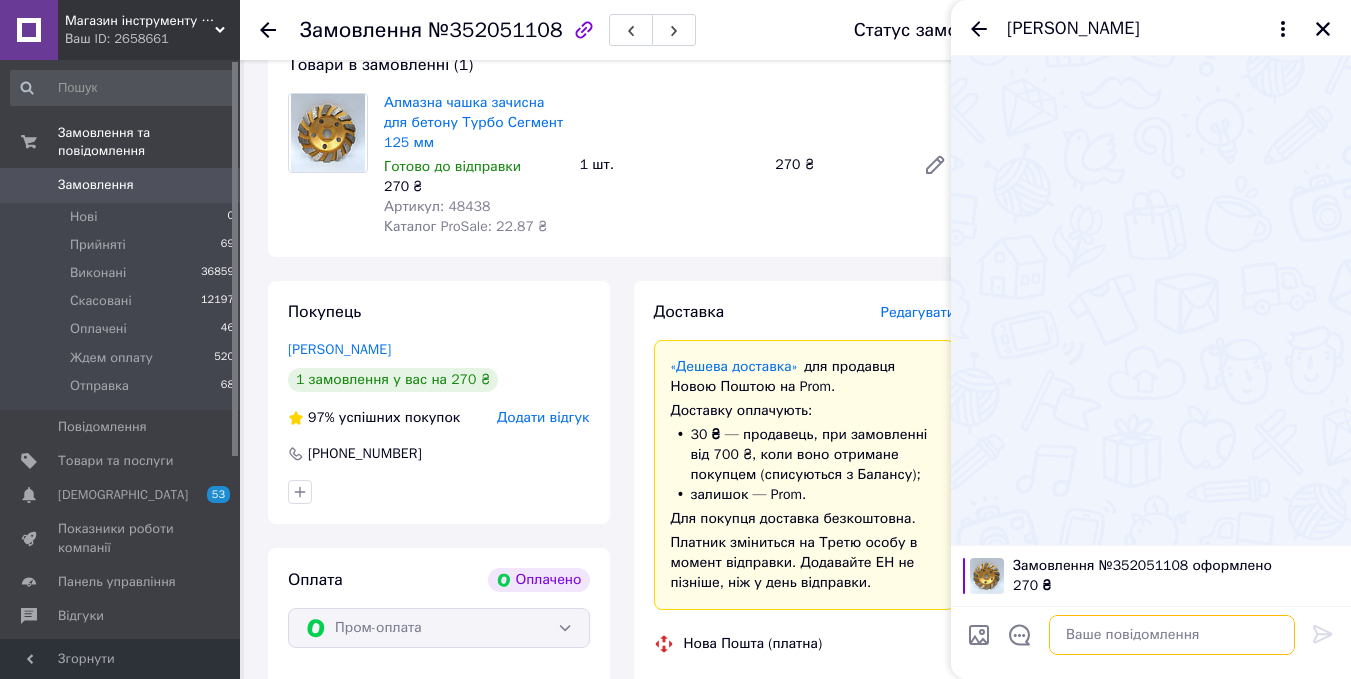 click at bounding box center (1172, 635) 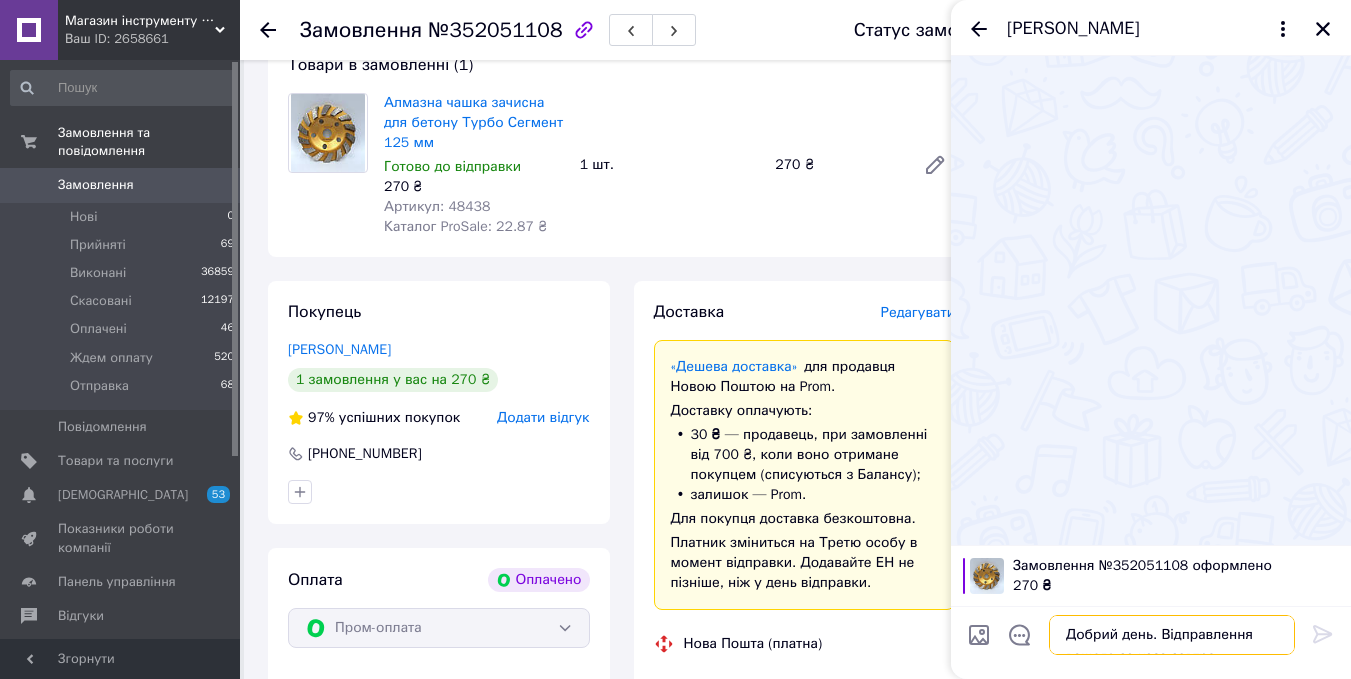 scroll, scrollTop: 14, scrollLeft: 0, axis: vertical 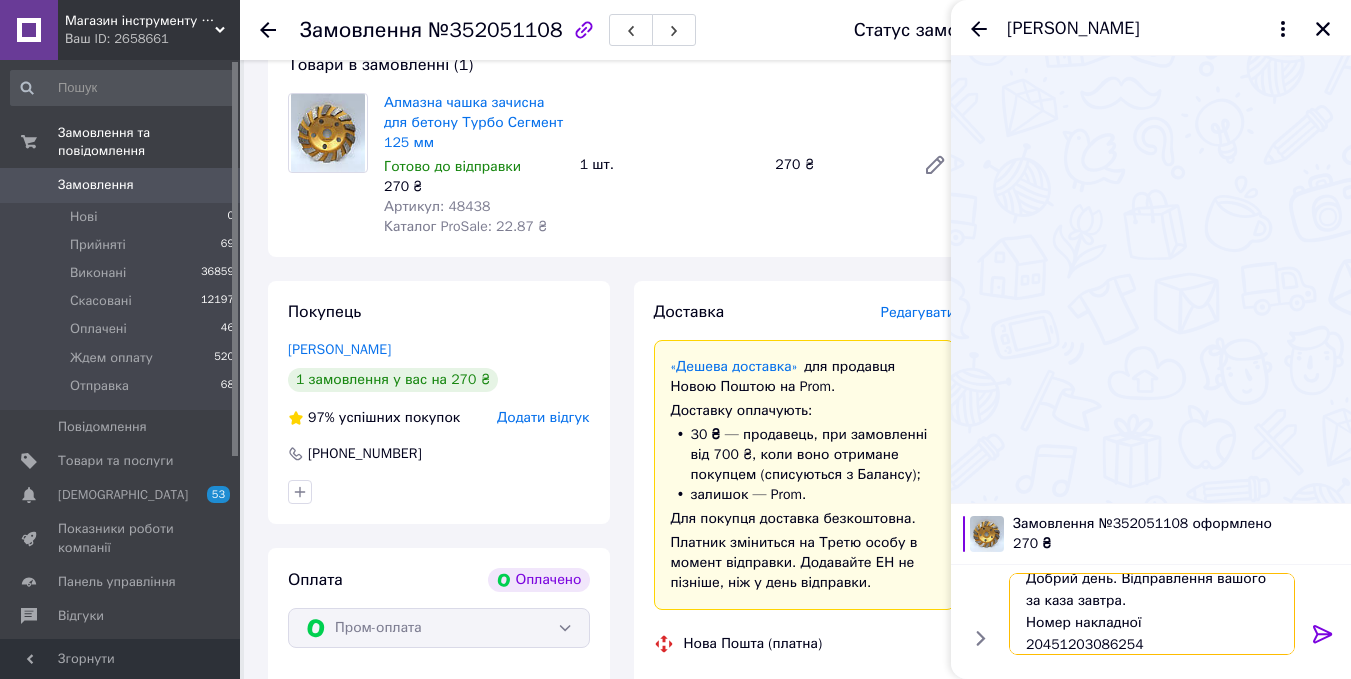 type on "Добрий день. Відправлення вашого за каза завтра.
Номер накладної
20451203086254" 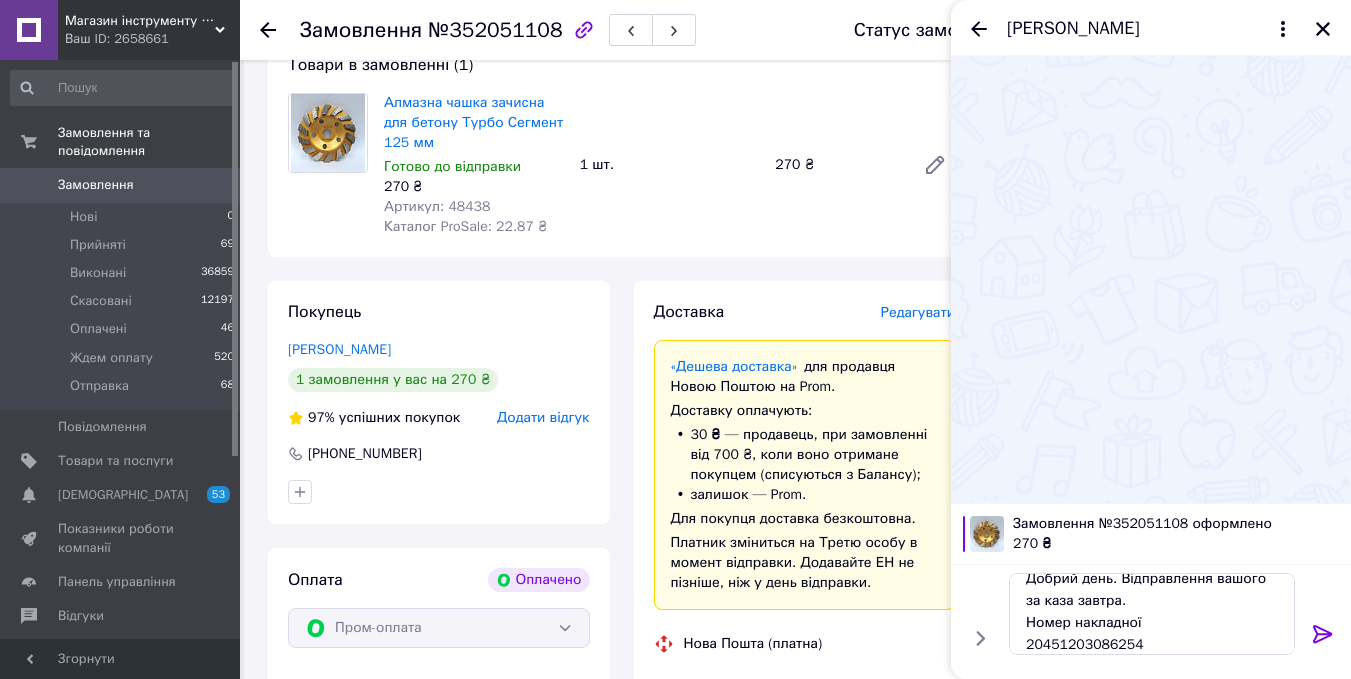 click 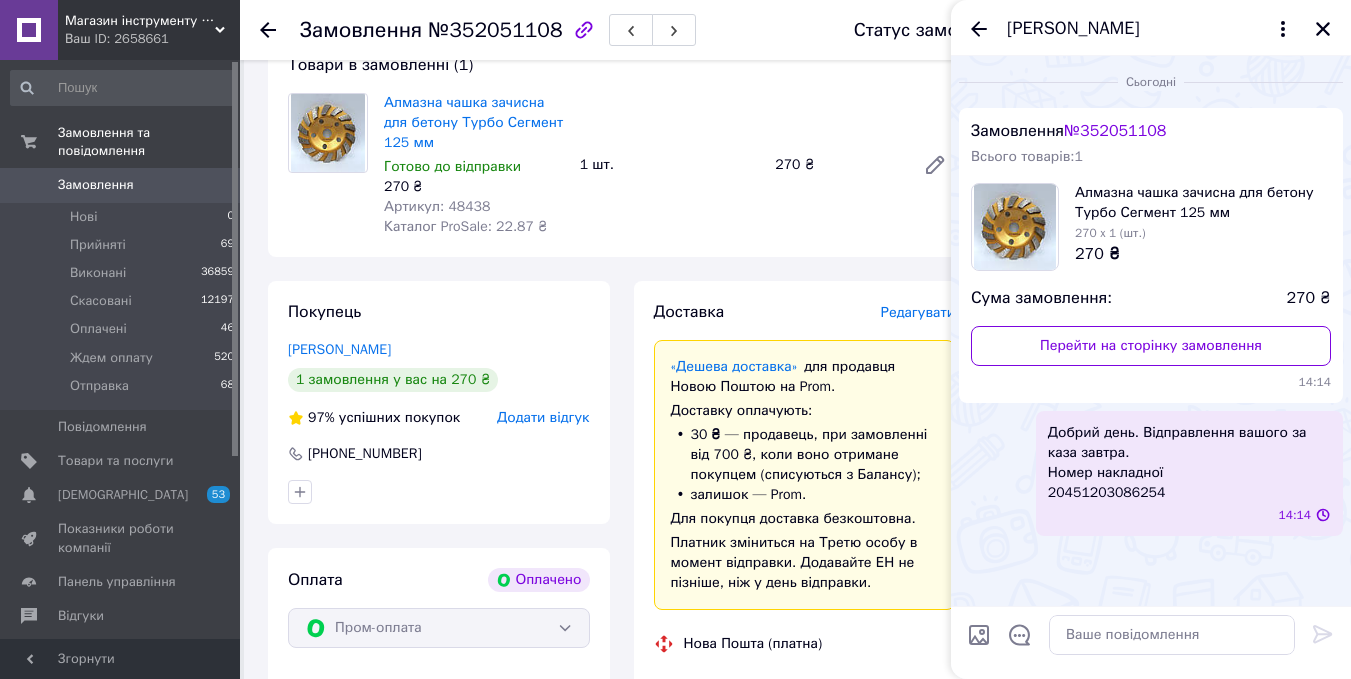 scroll, scrollTop: 0, scrollLeft: 0, axis: both 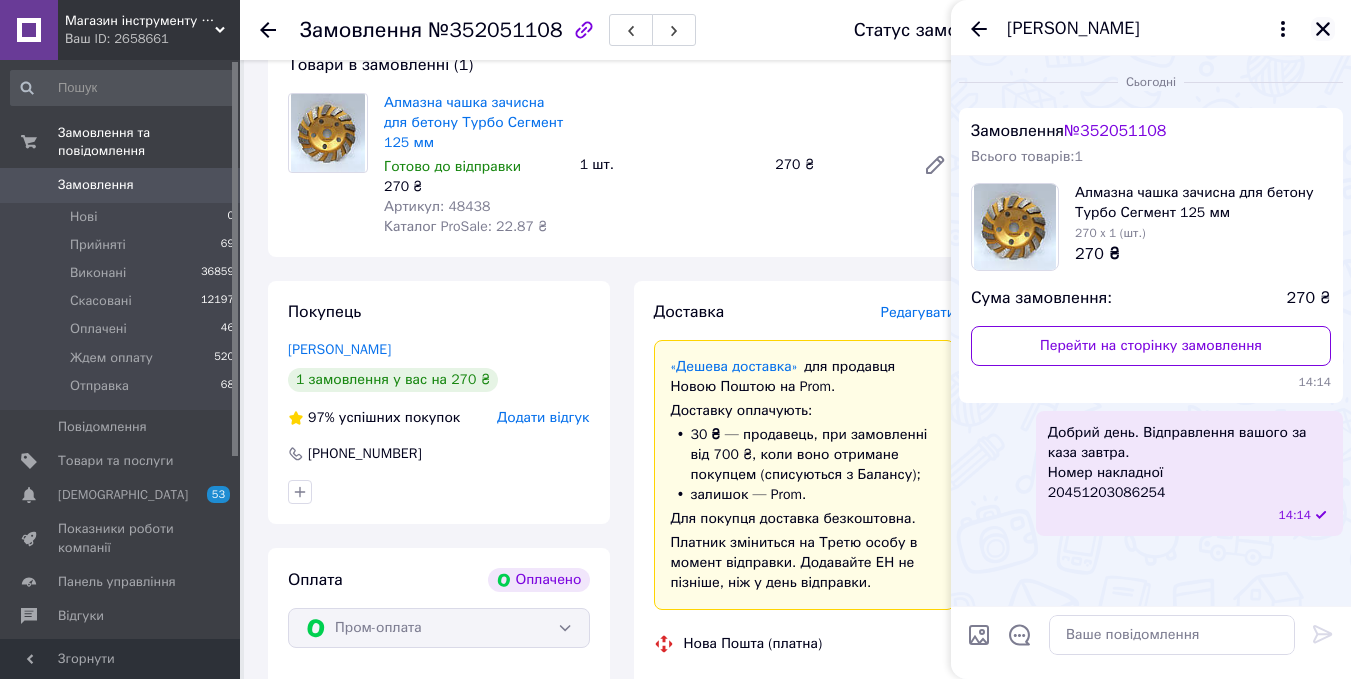 click 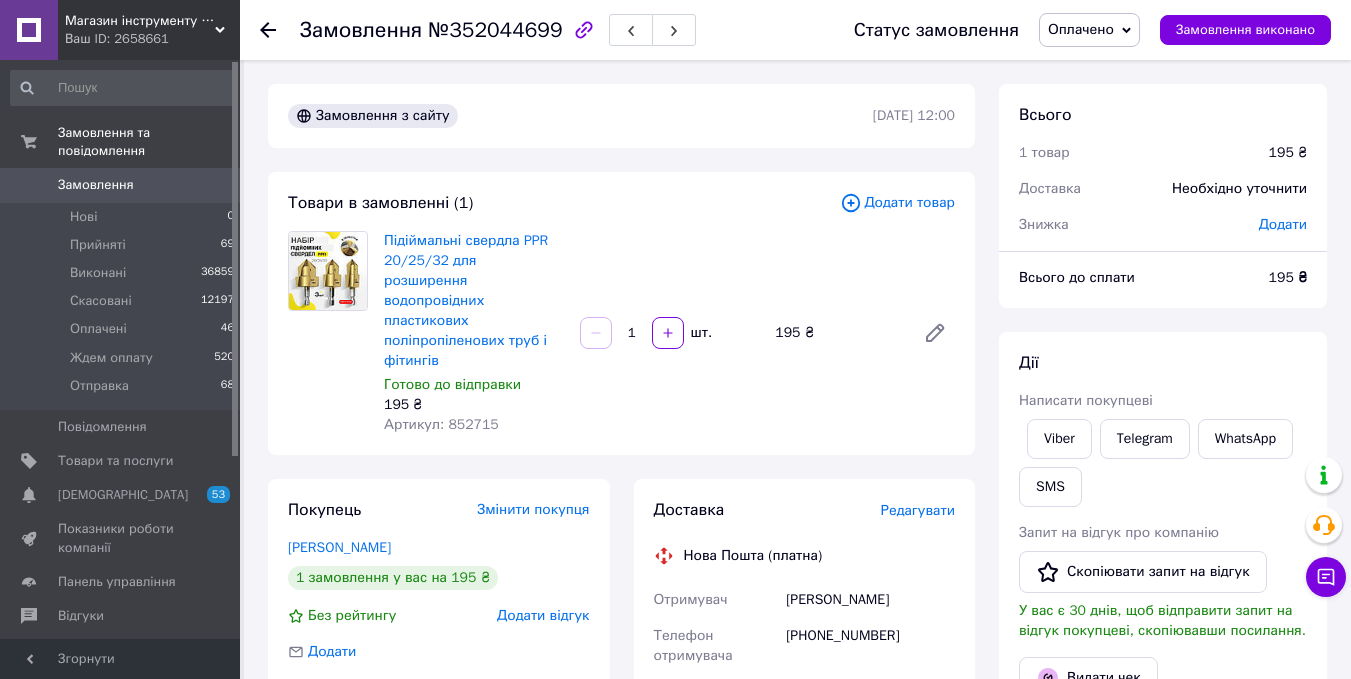 scroll, scrollTop: 0, scrollLeft: 0, axis: both 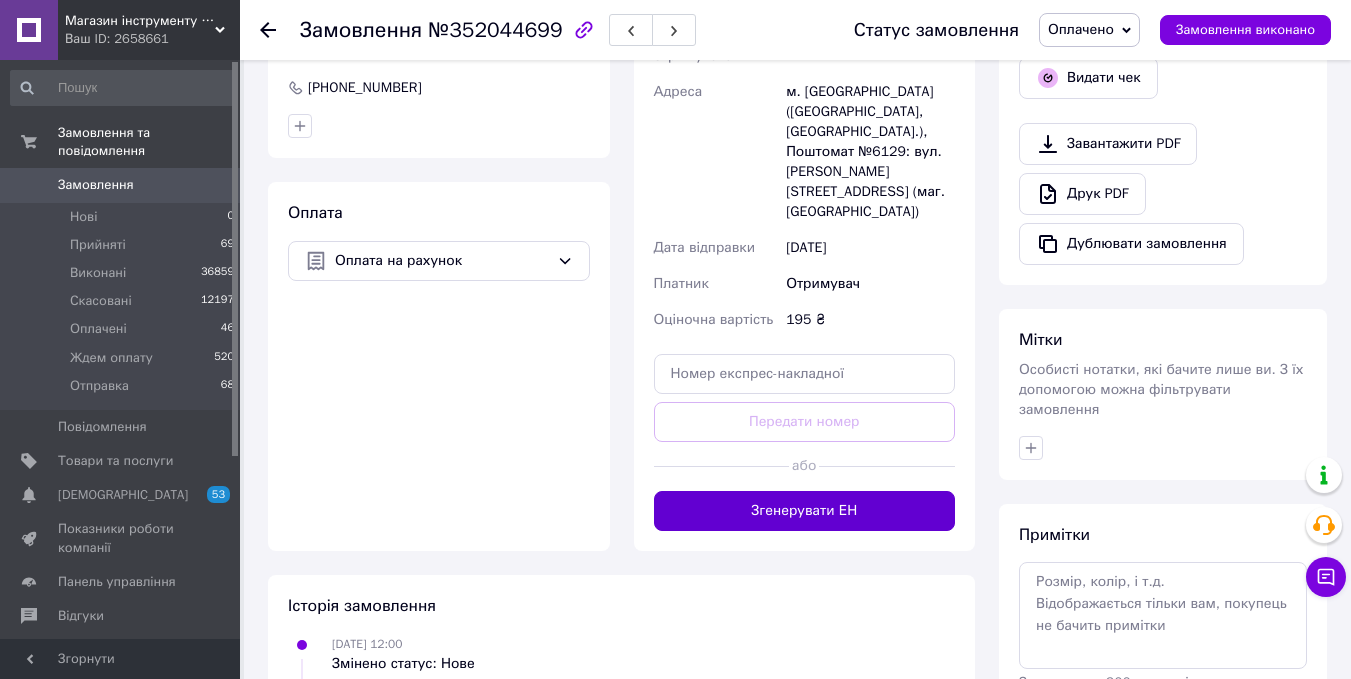 click on "Згенерувати ЕН" at bounding box center (805, 511) 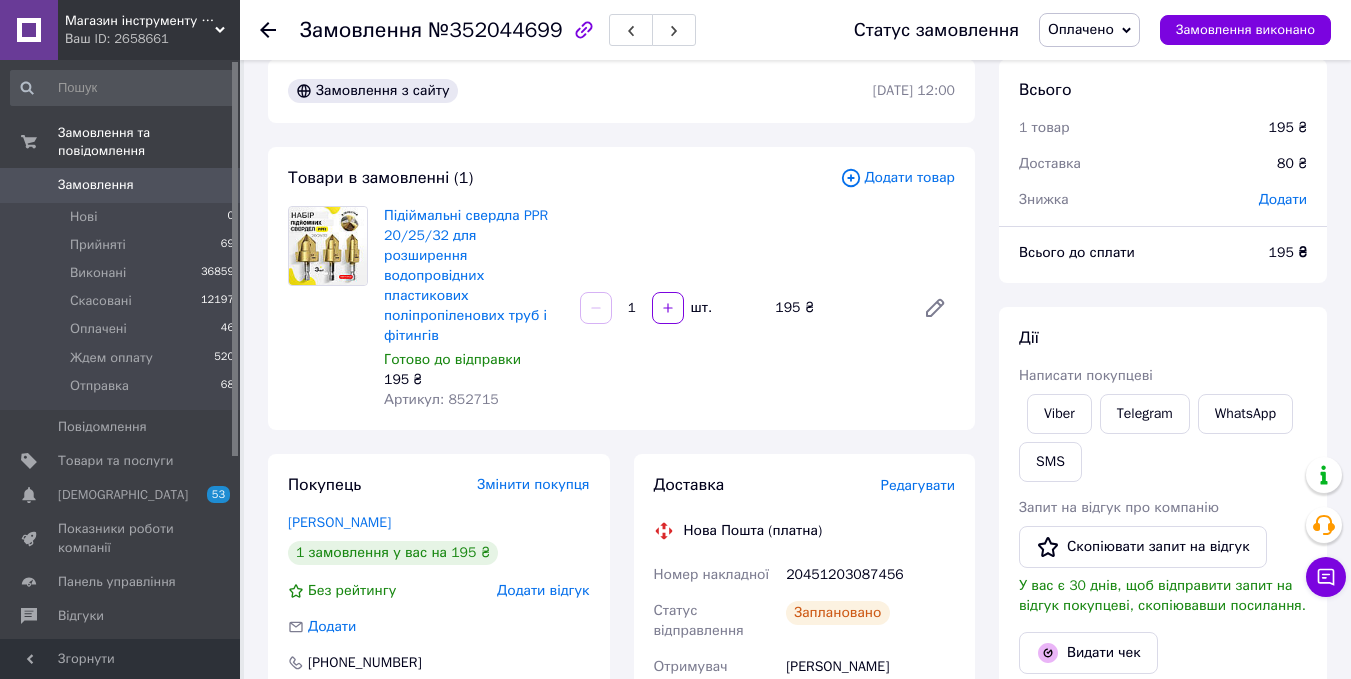 scroll, scrollTop: 0, scrollLeft: 0, axis: both 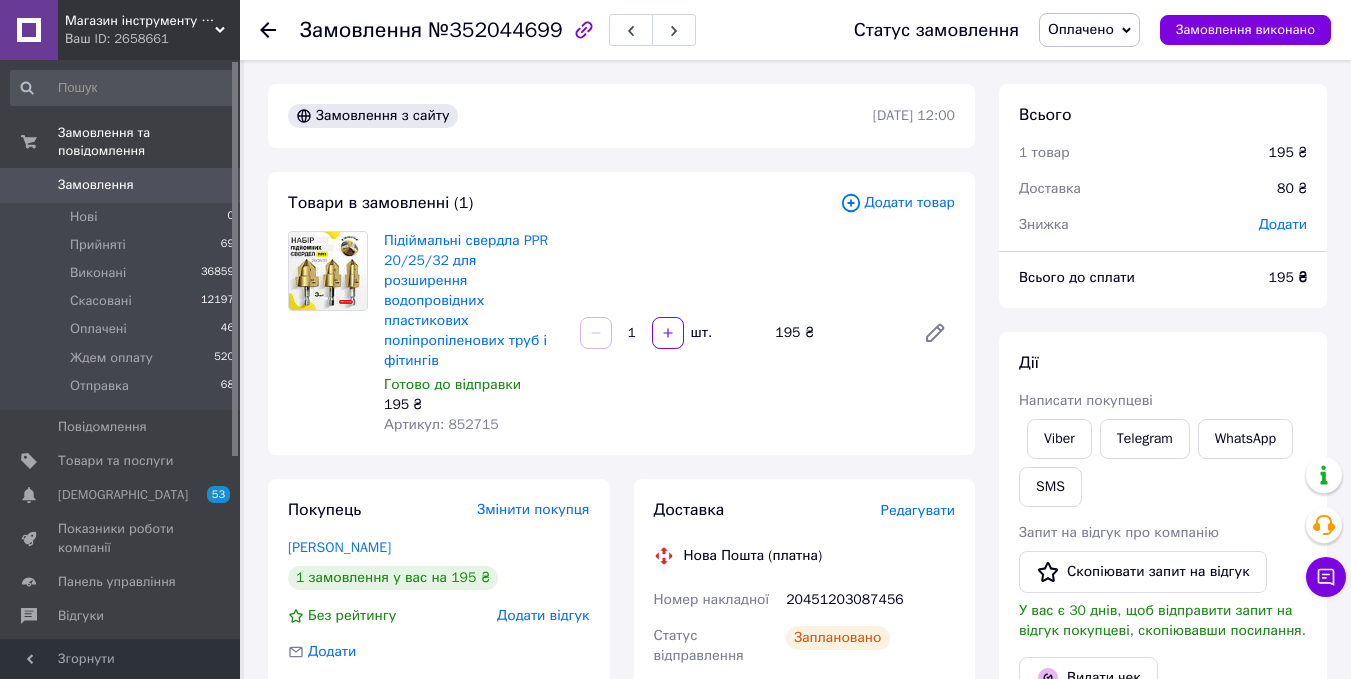 click on "Оплачено" at bounding box center (1081, 29) 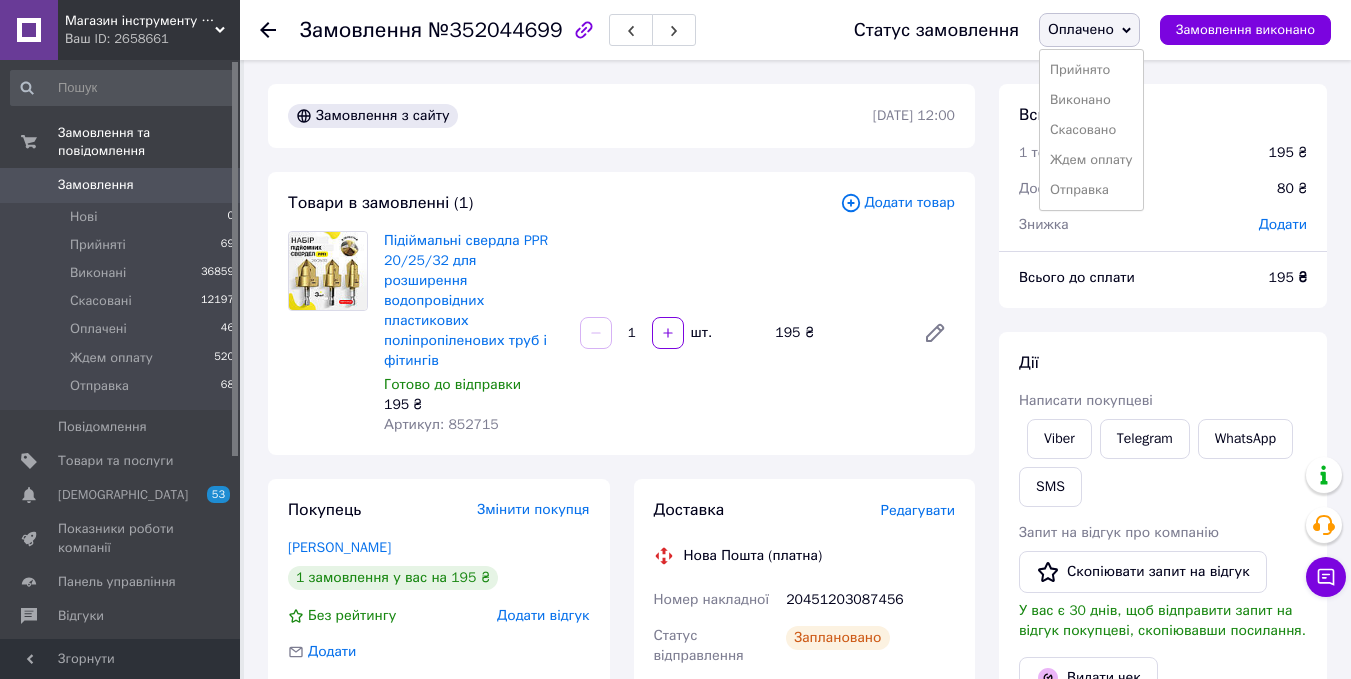 drag, startPoint x: 1081, startPoint y: 69, endPoint x: 1039, endPoint y: 76, distance: 42.579338 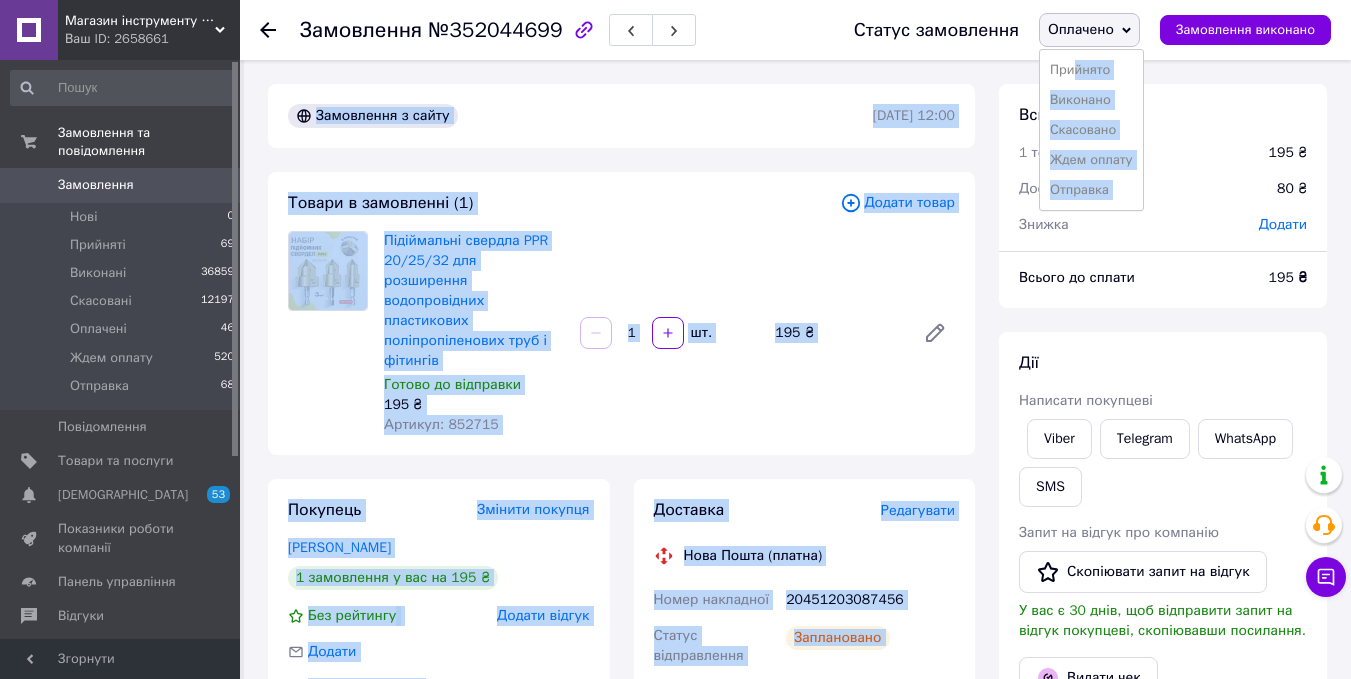click on "Оплачено" at bounding box center (1089, 30) 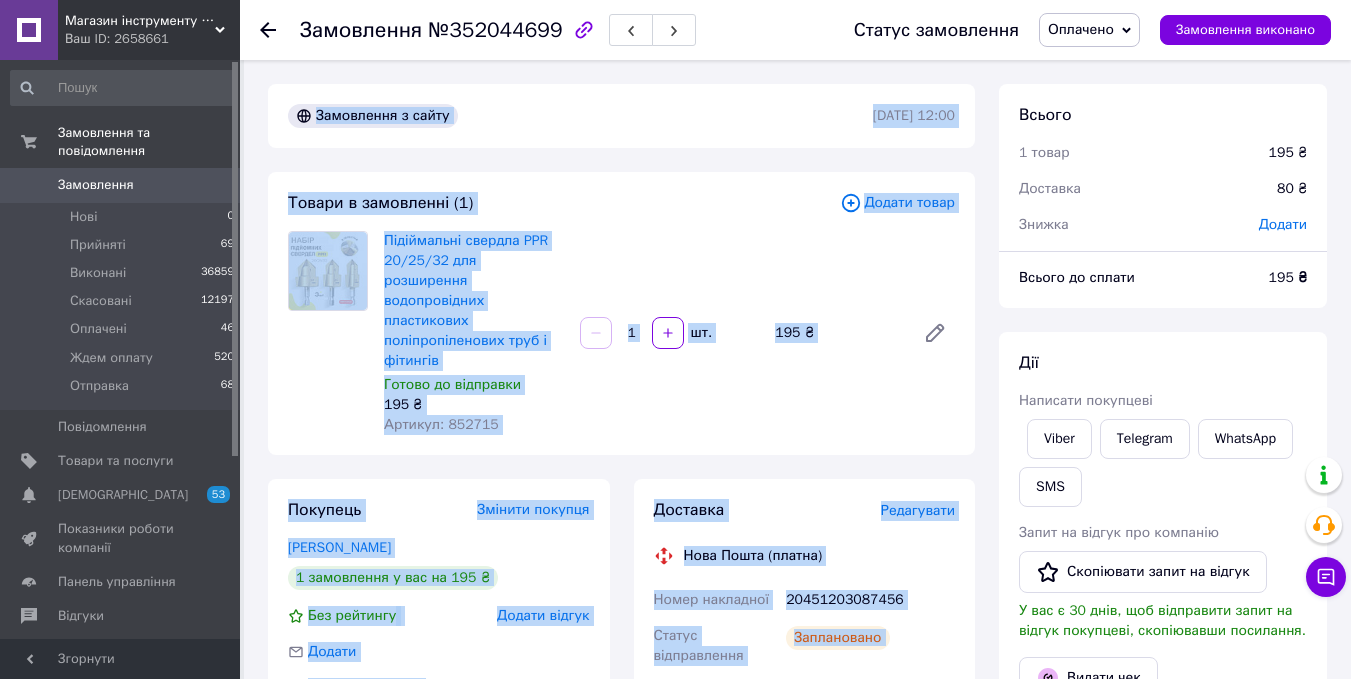 click on "Оплачено" at bounding box center [1081, 29] 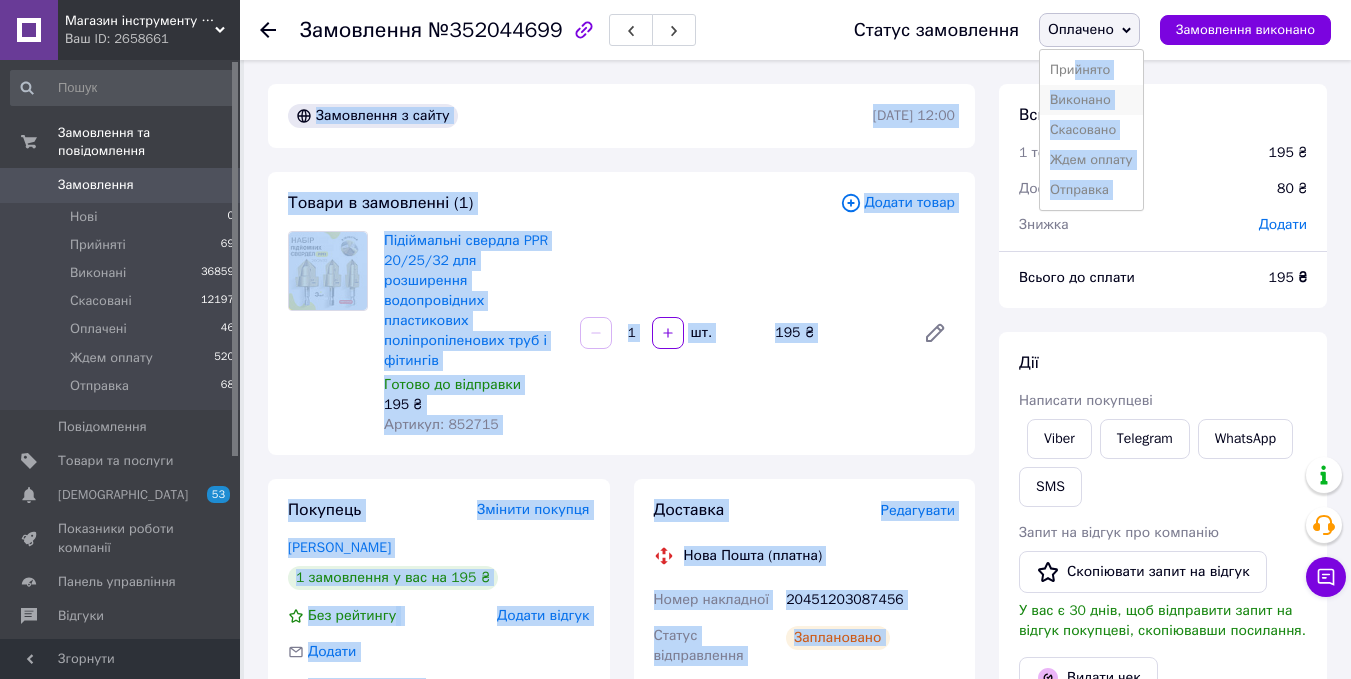 click on "Виконано" at bounding box center (1091, 100) 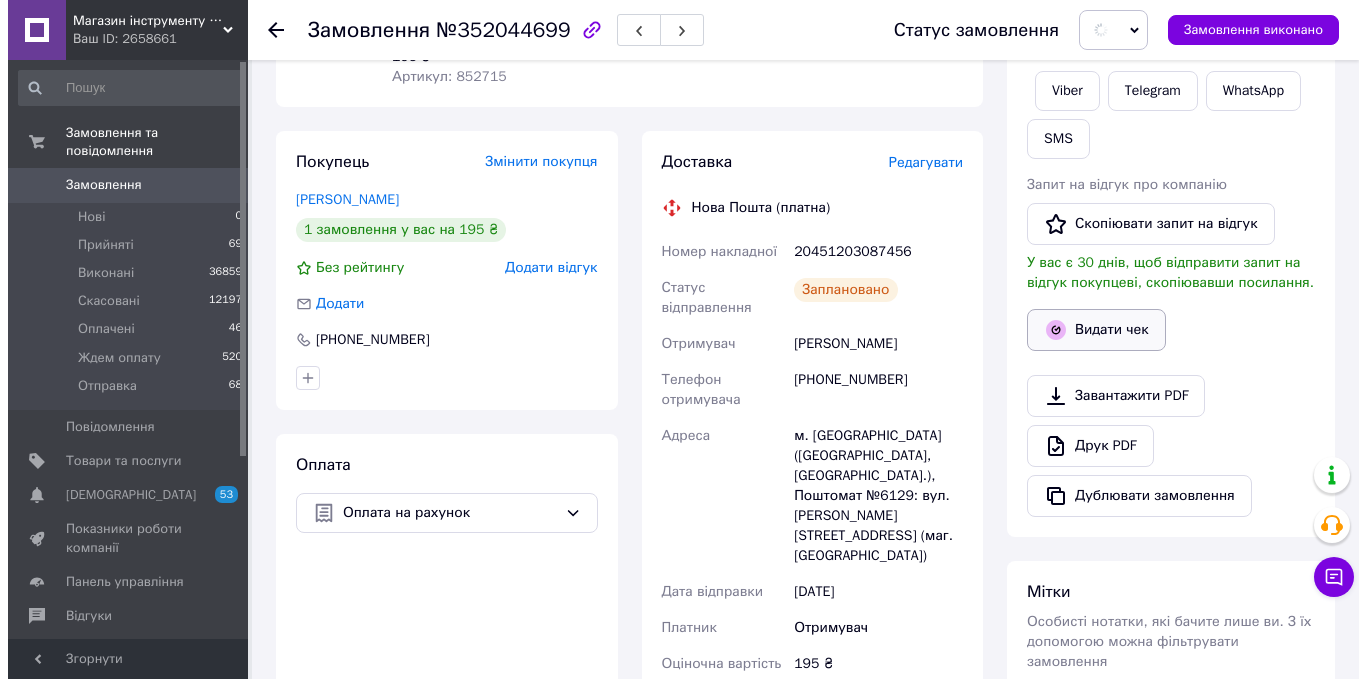 scroll, scrollTop: 400, scrollLeft: 0, axis: vertical 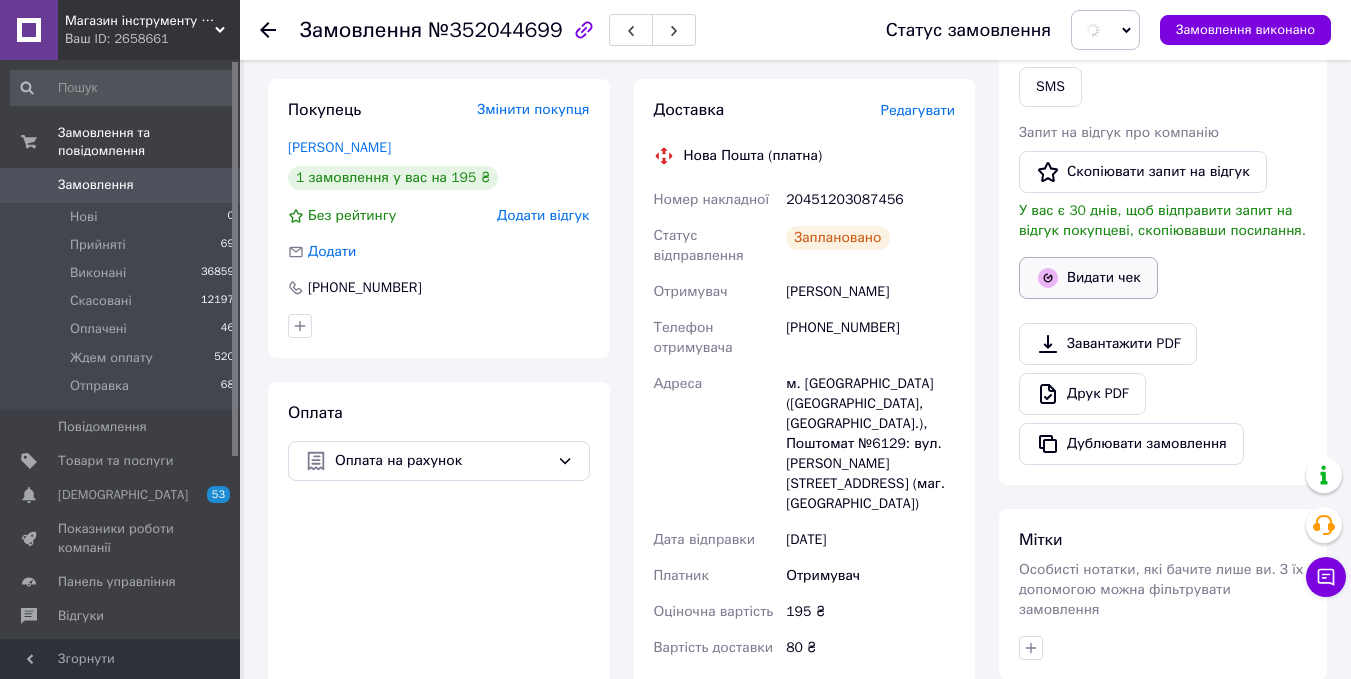 click on "Видати чек" at bounding box center [1088, 278] 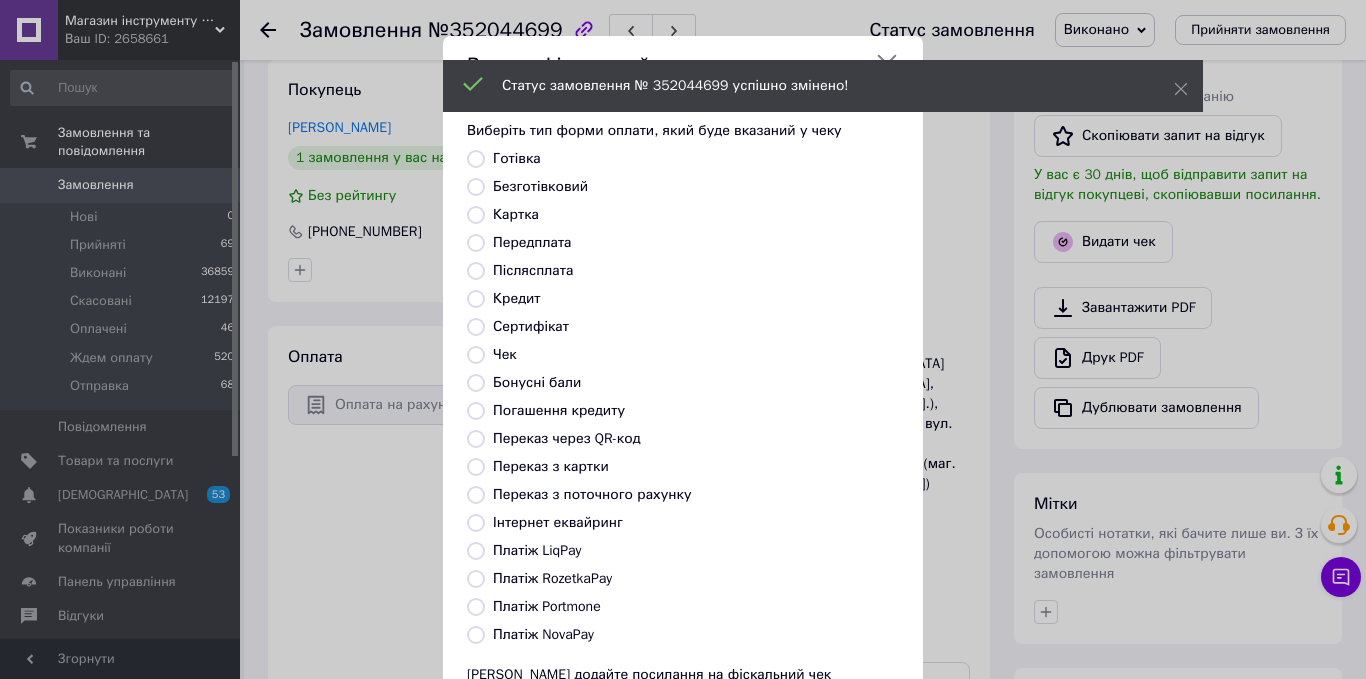 click on "Безготівковий" at bounding box center (540, 186) 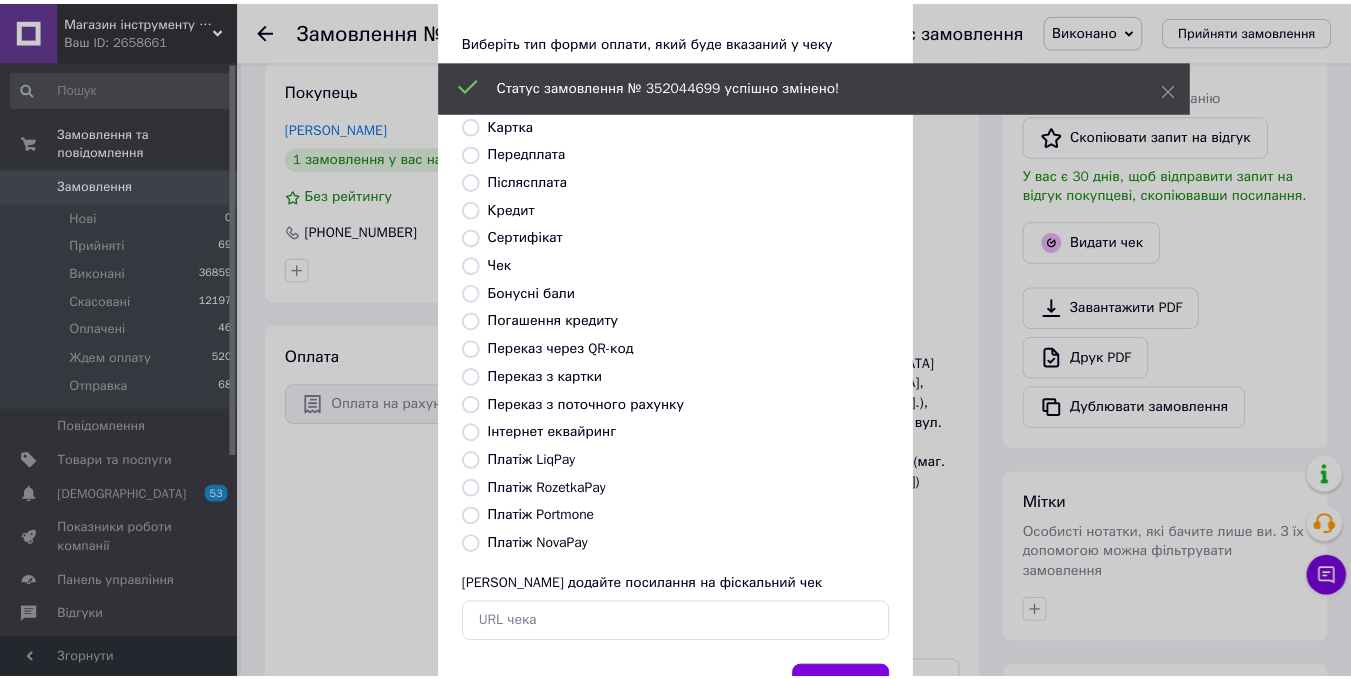scroll, scrollTop: 180, scrollLeft: 0, axis: vertical 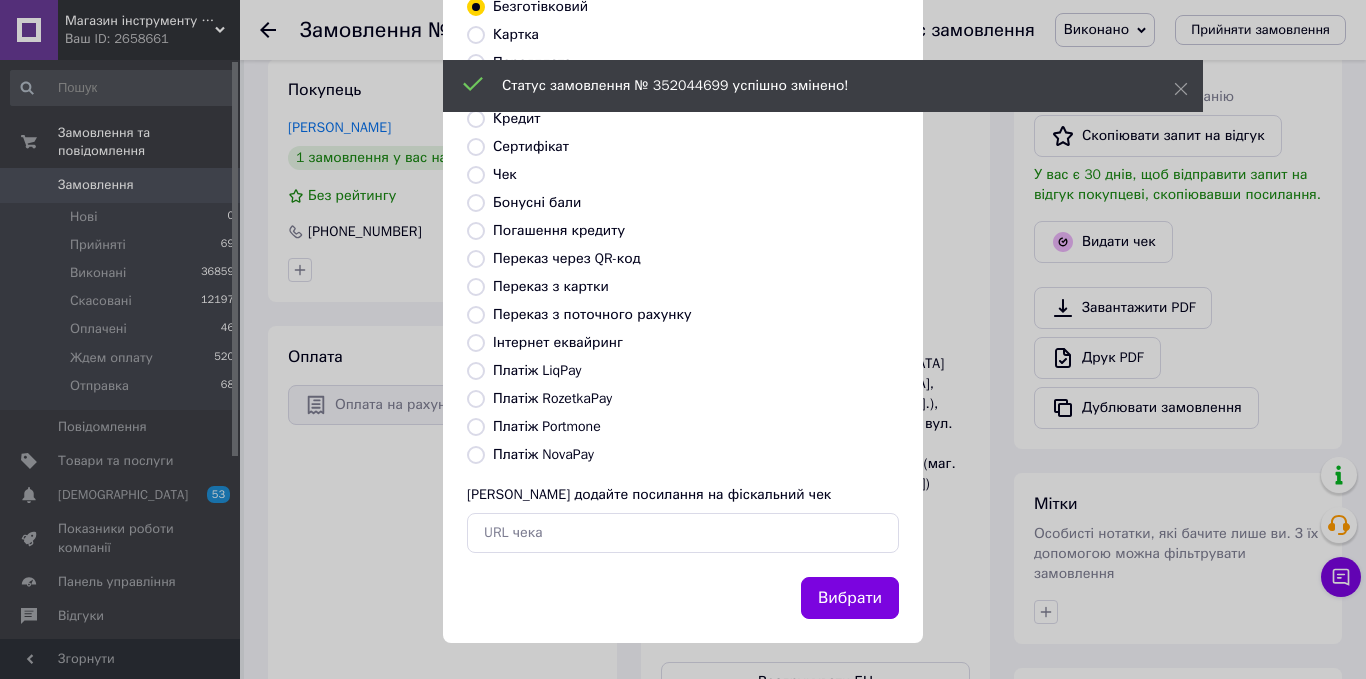 click on "Вибрати" at bounding box center [850, 598] 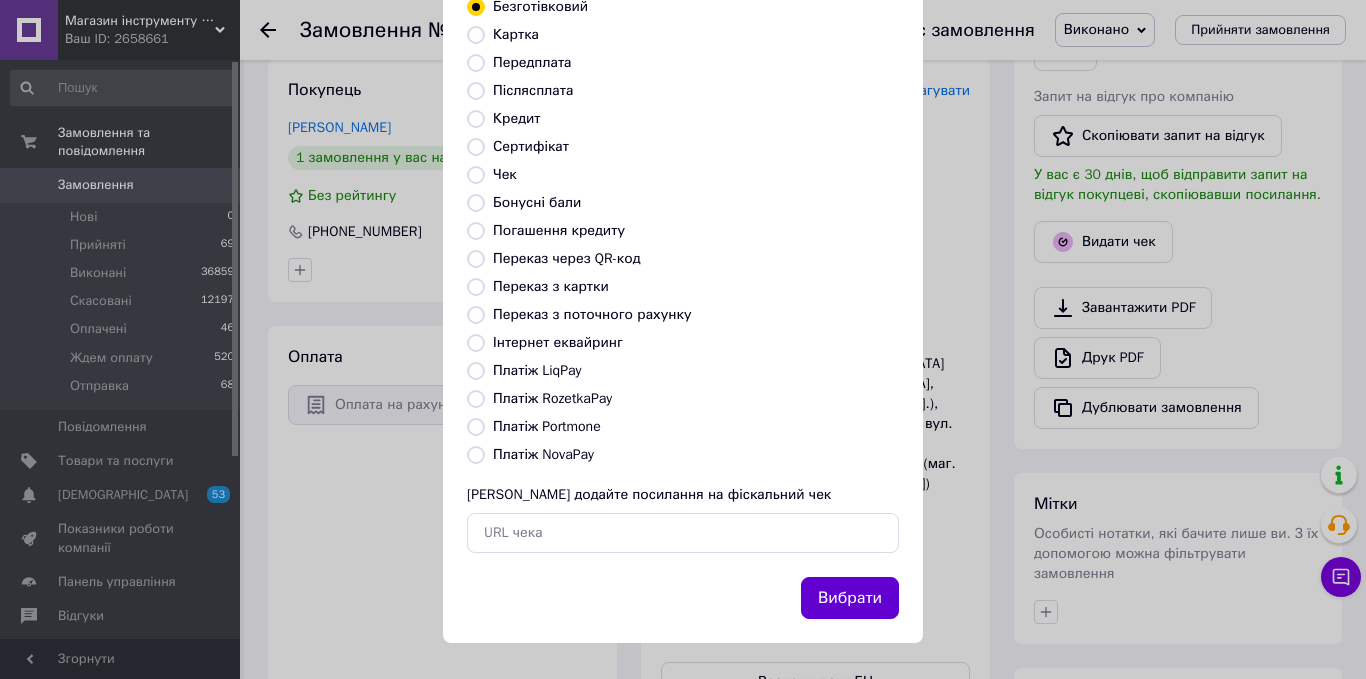 click on "Вибрати" at bounding box center [850, 598] 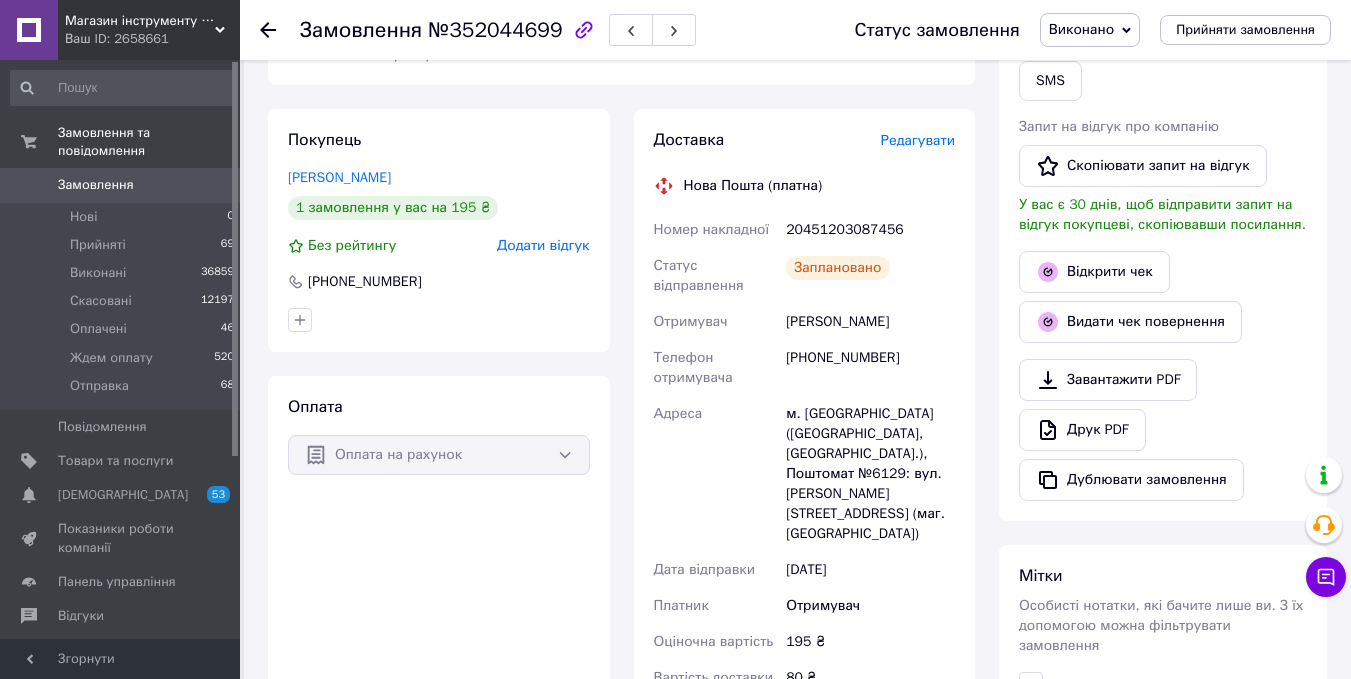 scroll, scrollTop: 0, scrollLeft: 0, axis: both 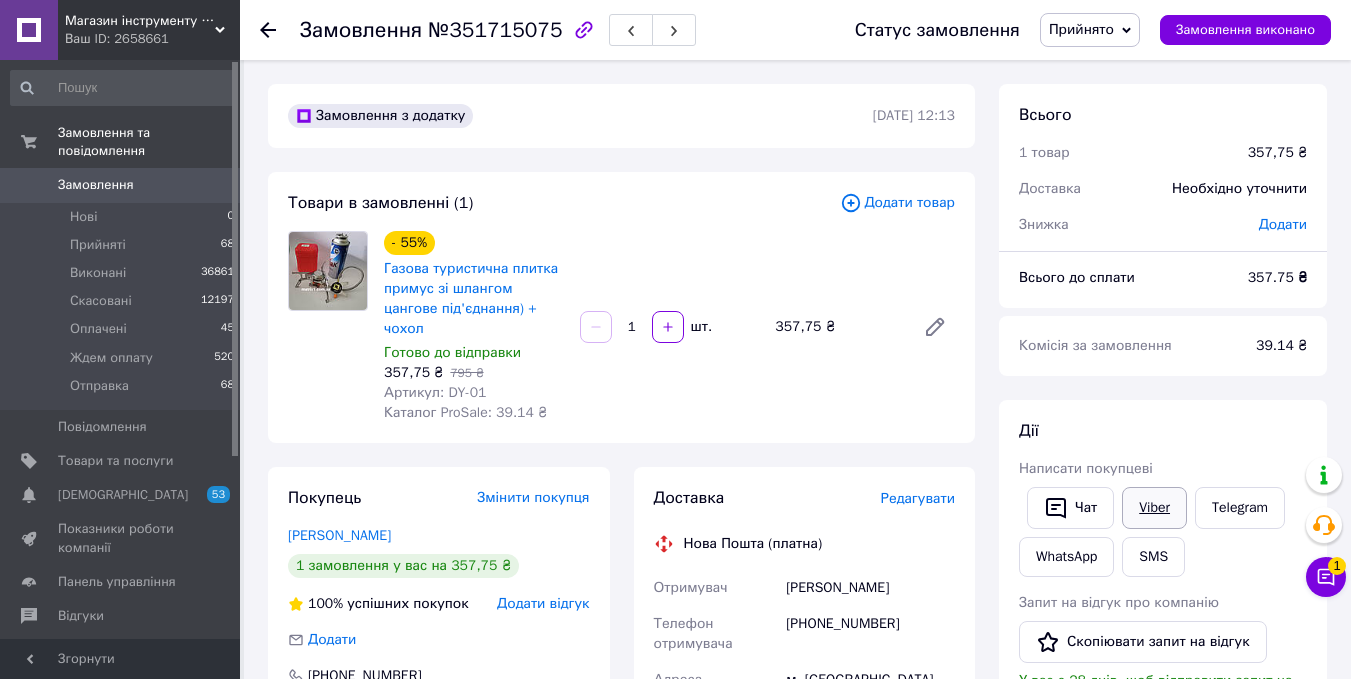 click on "Viber" at bounding box center [1154, 508] 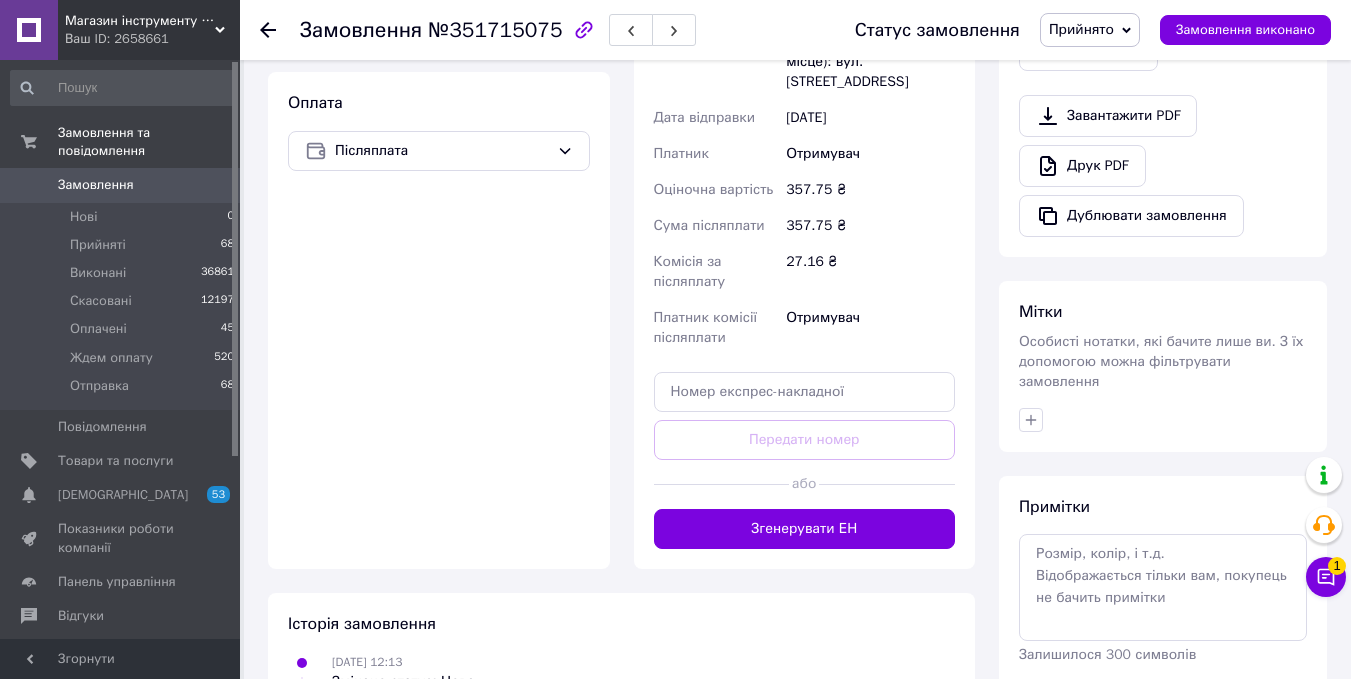 scroll, scrollTop: 700, scrollLeft: 0, axis: vertical 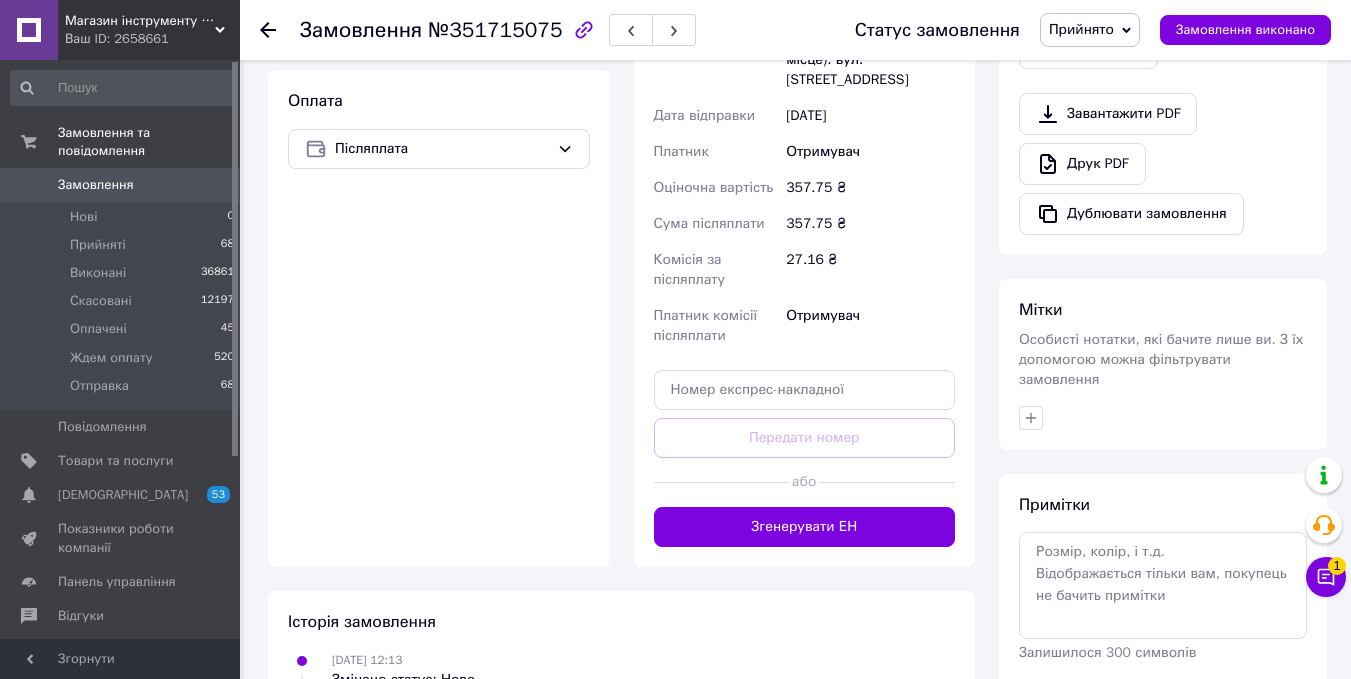 click on "Згенерувати ЕН" at bounding box center (805, 527) 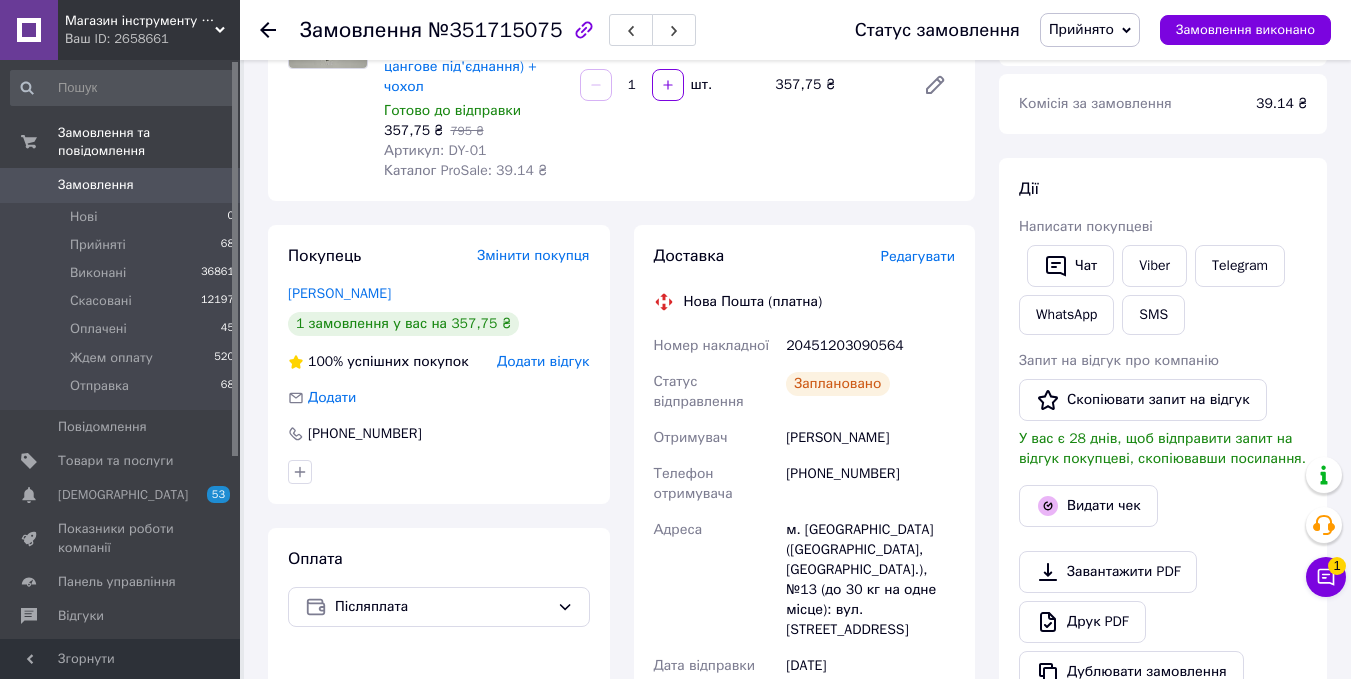 scroll, scrollTop: 200, scrollLeft: 0, axis: vertical 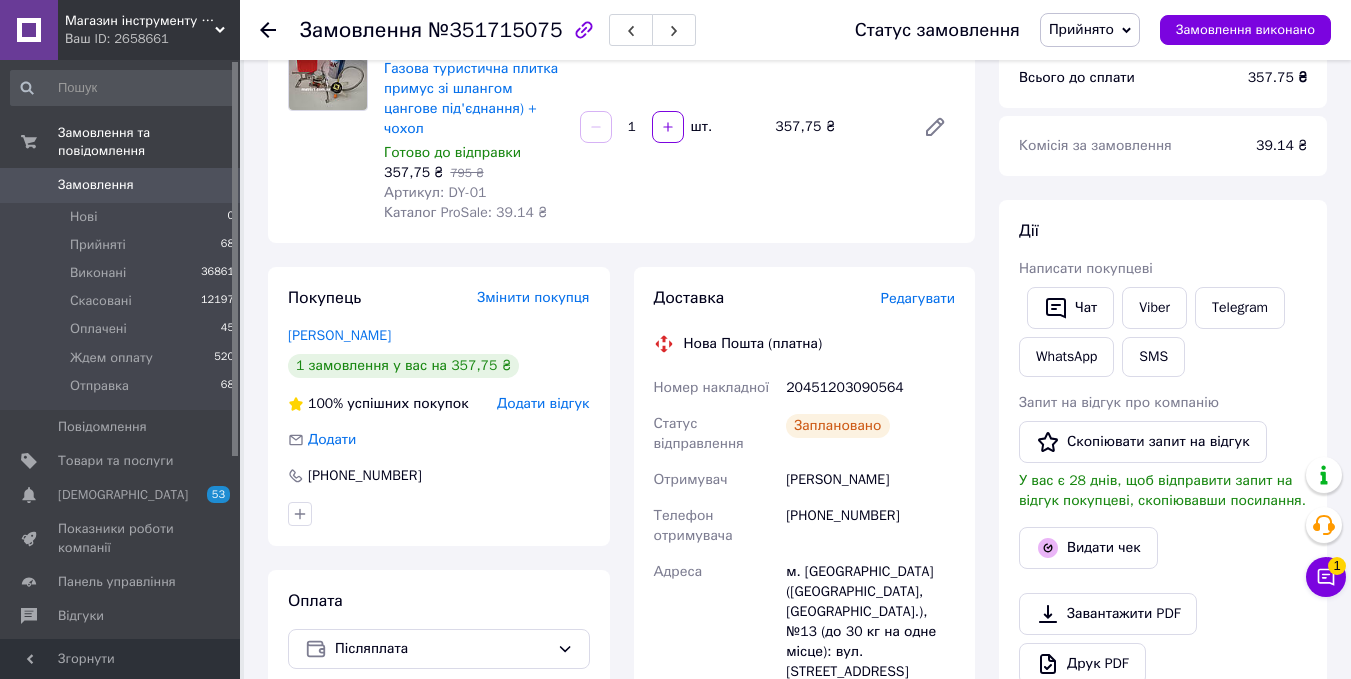 click on "Прийнято" at bounding box center [1081, 29] 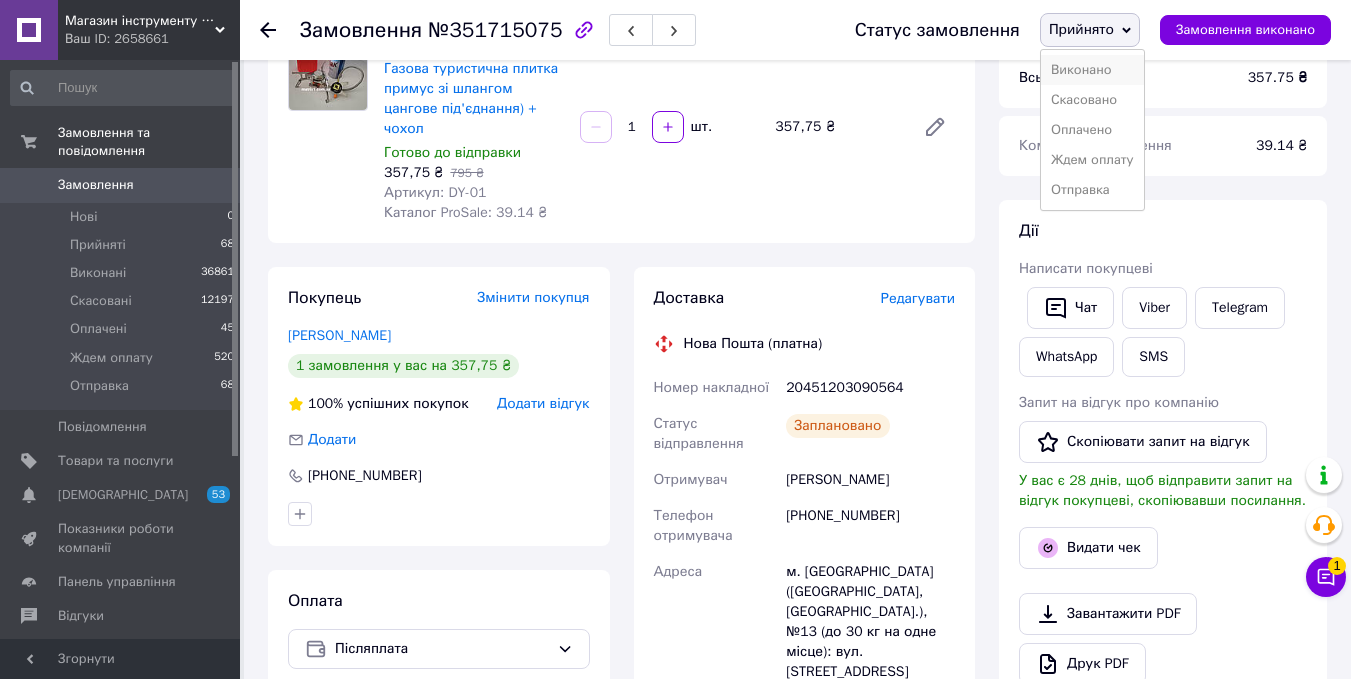 click on "Виконано" at bounding box center [1092, 70] 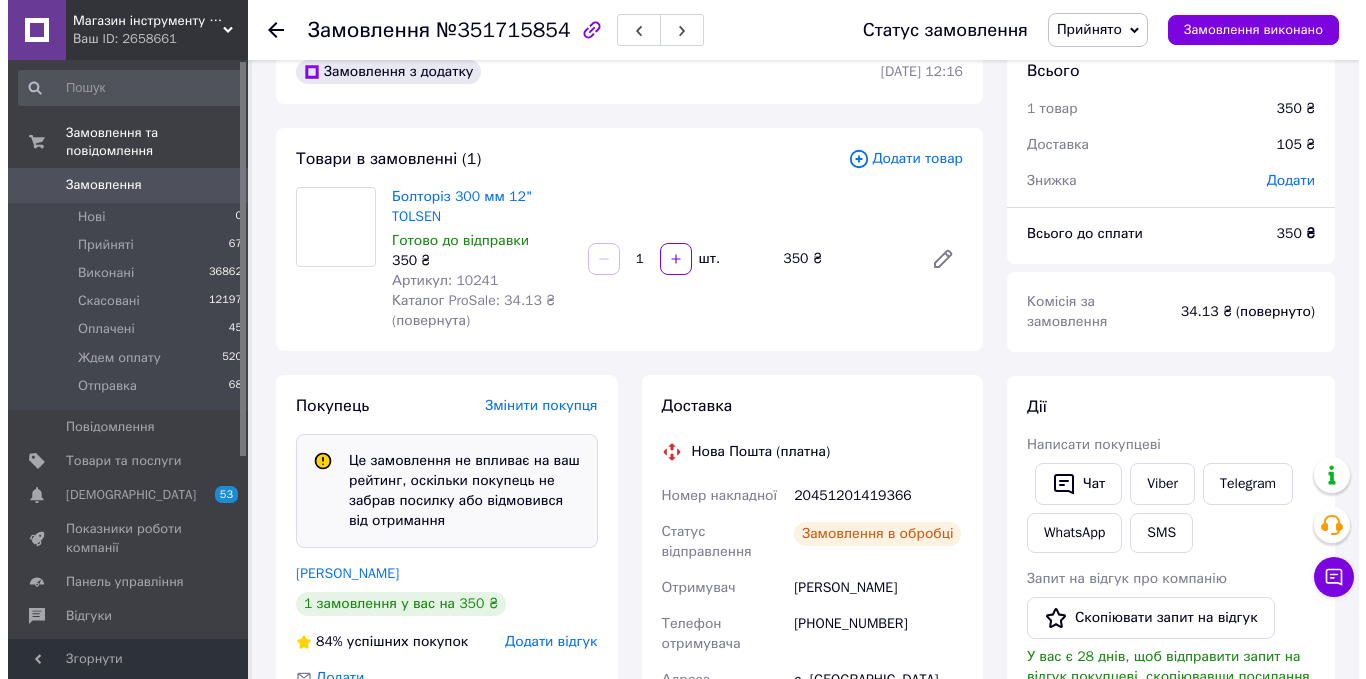 scroll, scrollTop: 200, scrollLeft: 0, axis: vertical 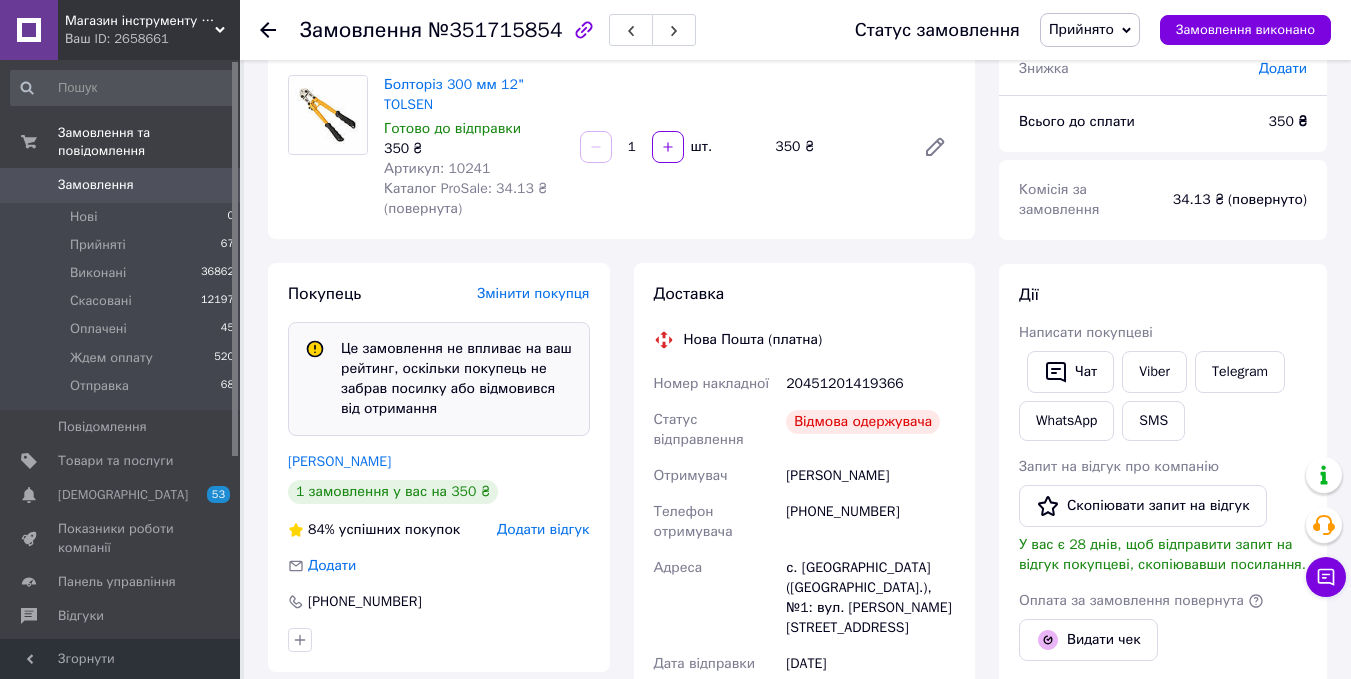 click on "Додати відгук" at bounding box center (543, 529) 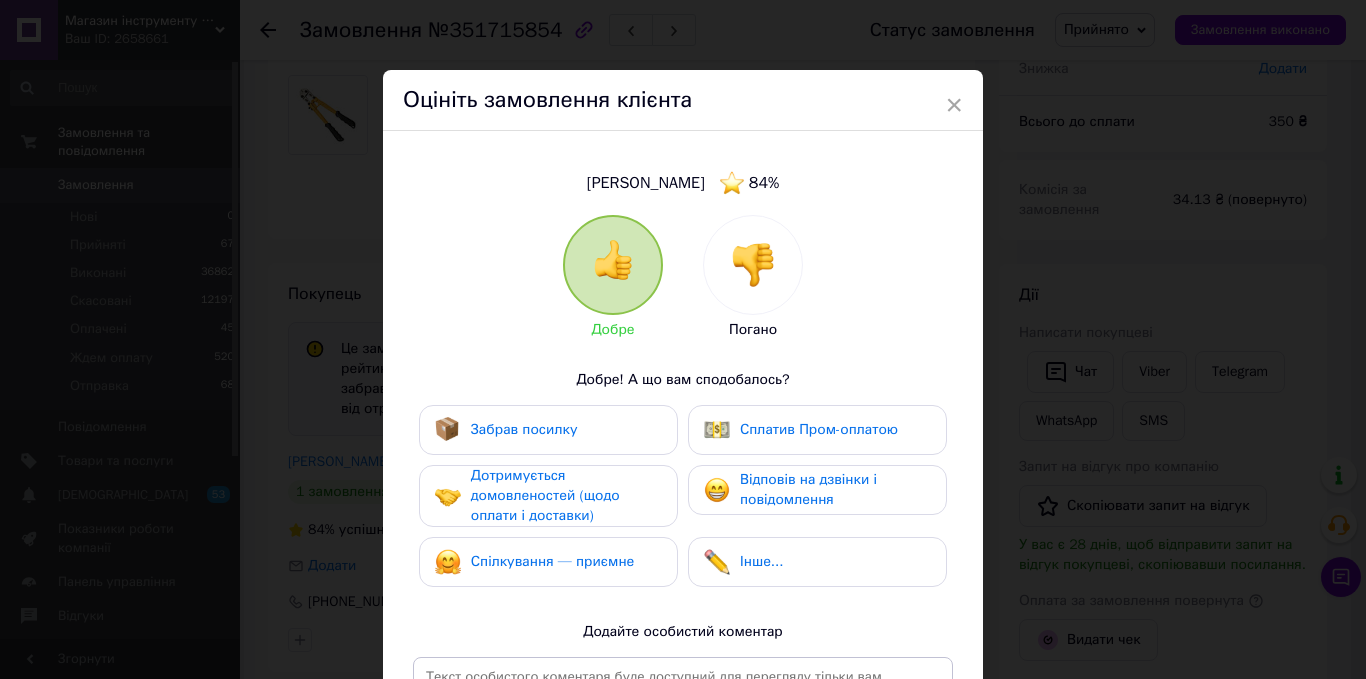 click at bounding box center [753, 265] 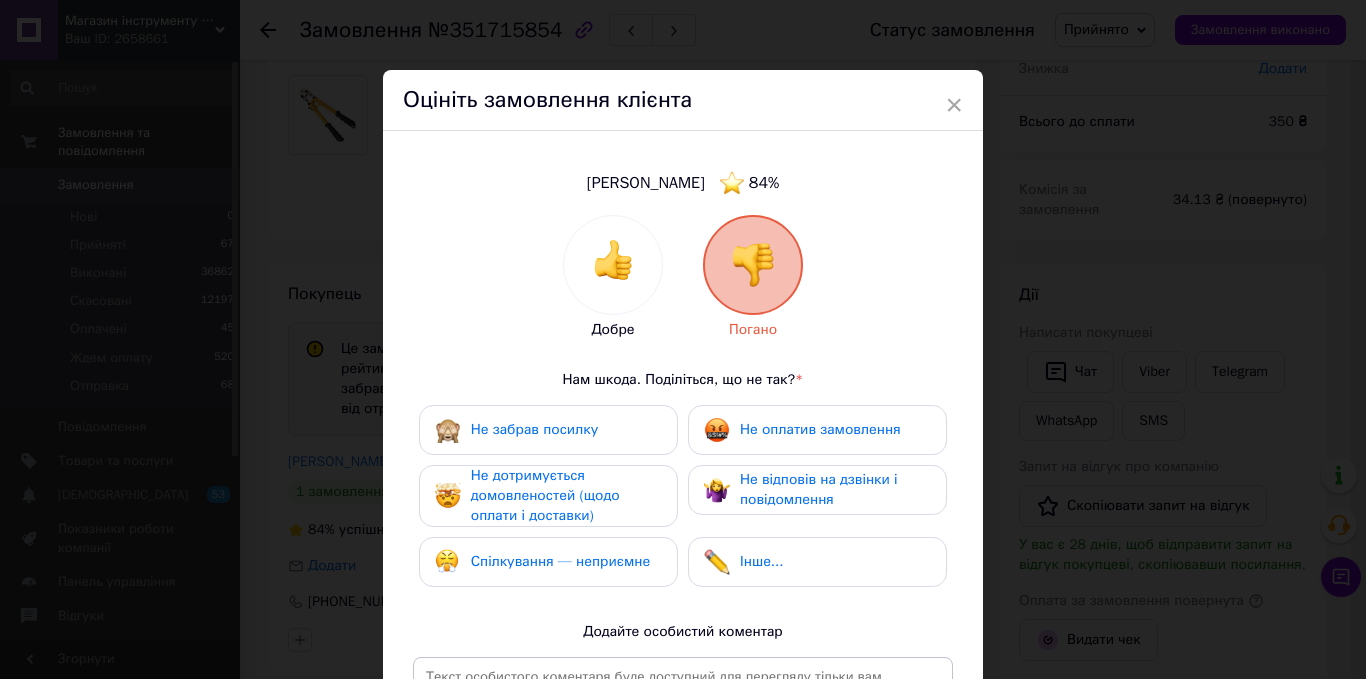 drag, startPoint x: 609, startPoint y: 403, endPoint x: 578, endPoint y: 427, distance: 39.20459 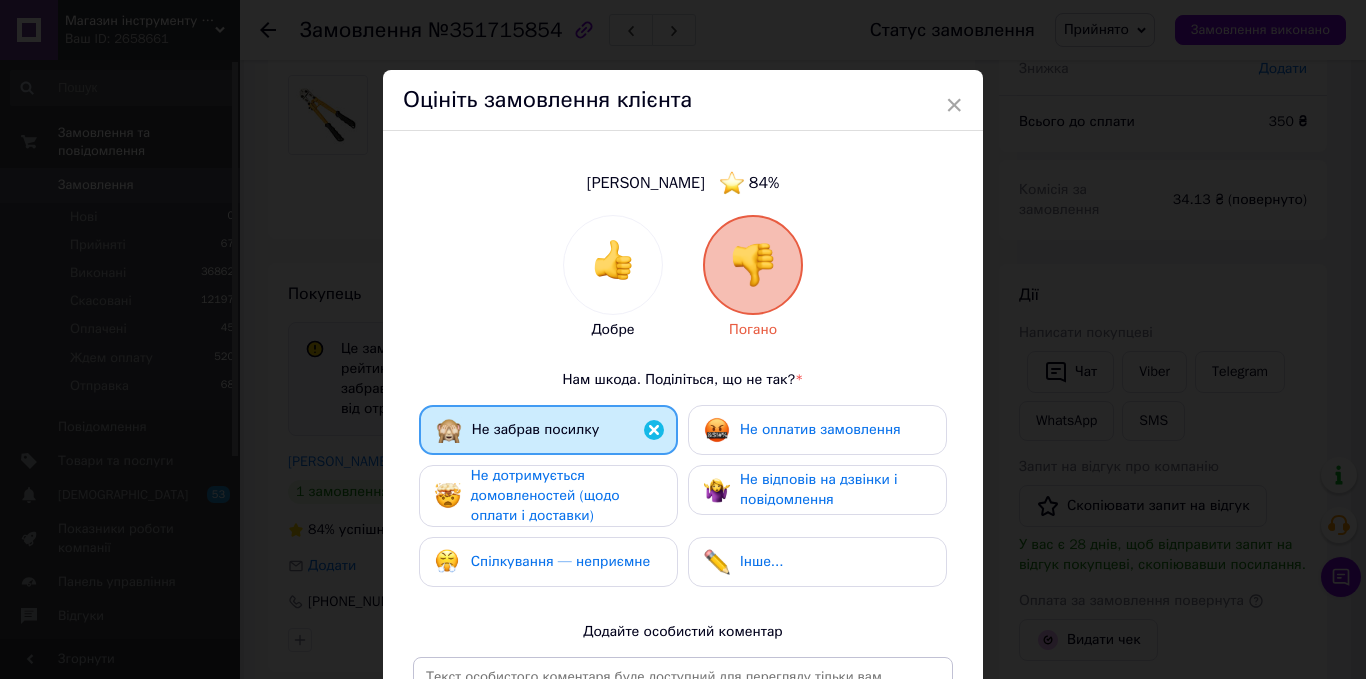 click on "Не забрав посилку" at bounding box center (548, 430) 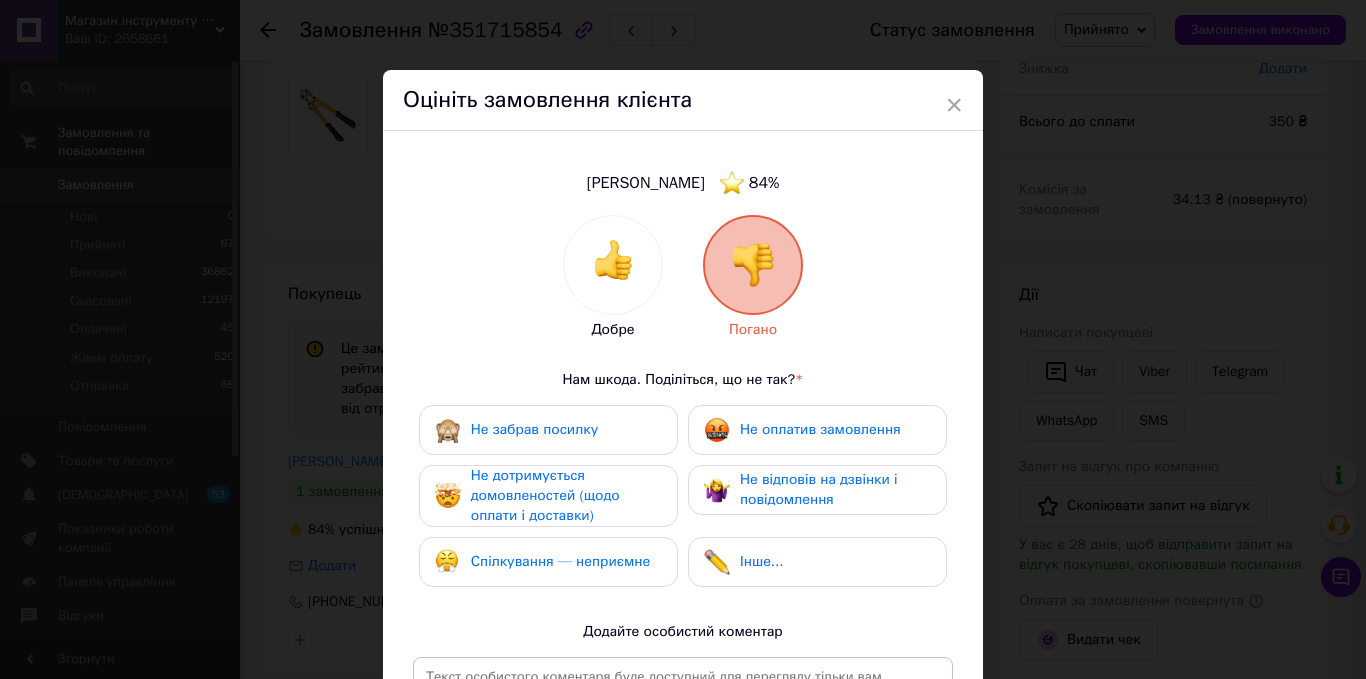 click on "Не забрав посилку" at bounding box center (516, 430) 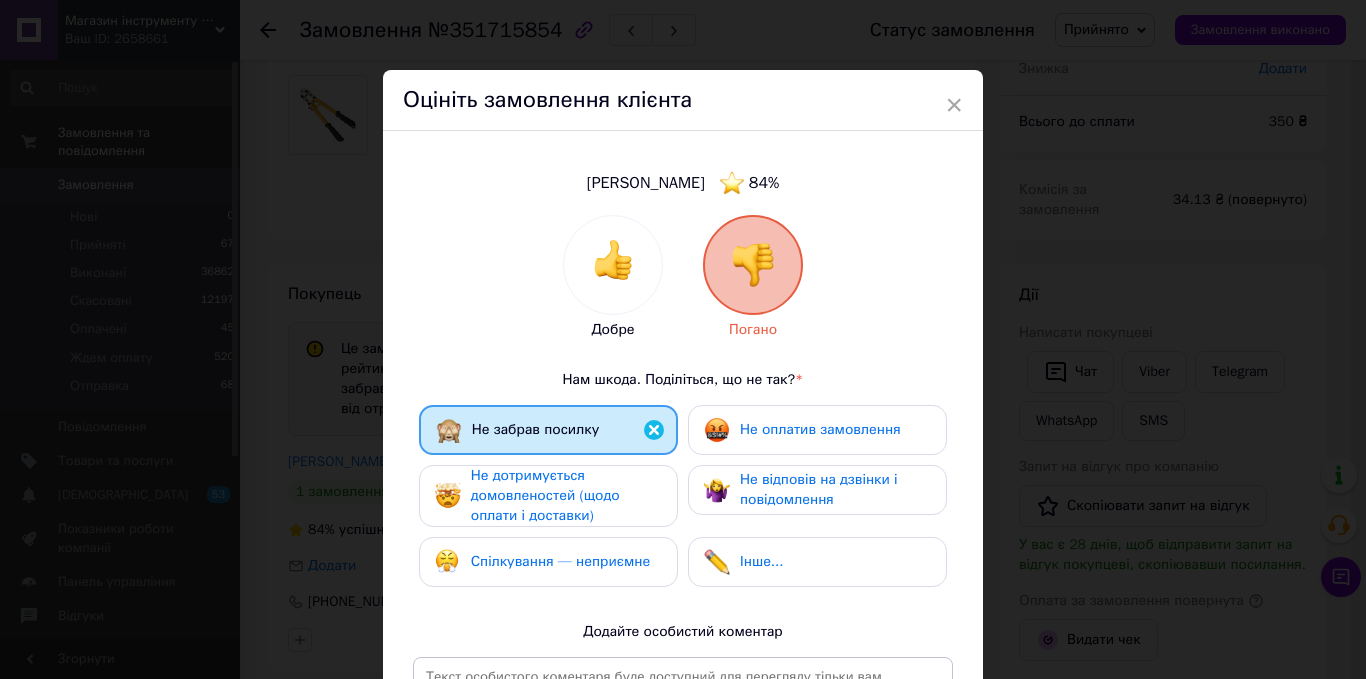 click on "Не дотримується домовленостей (щодо оплати і доставки)" at bounding box center (545, 495) 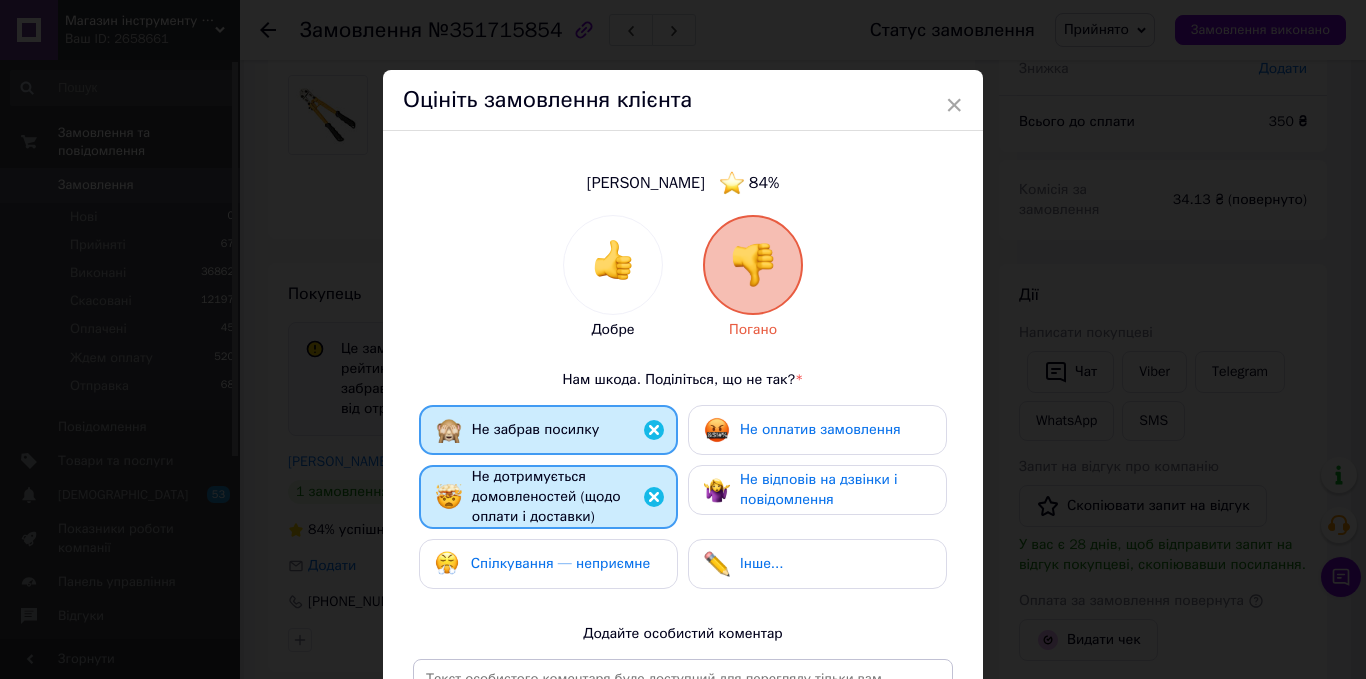 click on "Спілкування — неприємне" at bounding box center [542, 564] 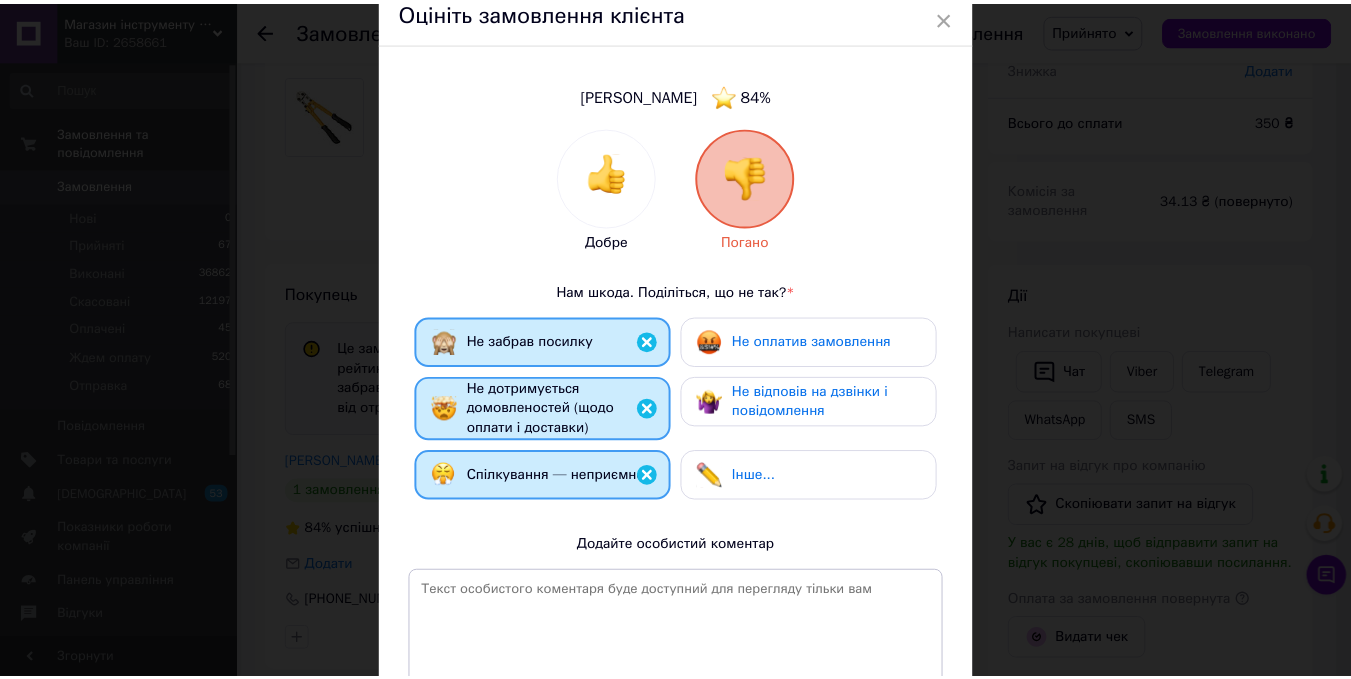 scroll, scrollTop: 200, scrollLeft: 0, axis: vertical 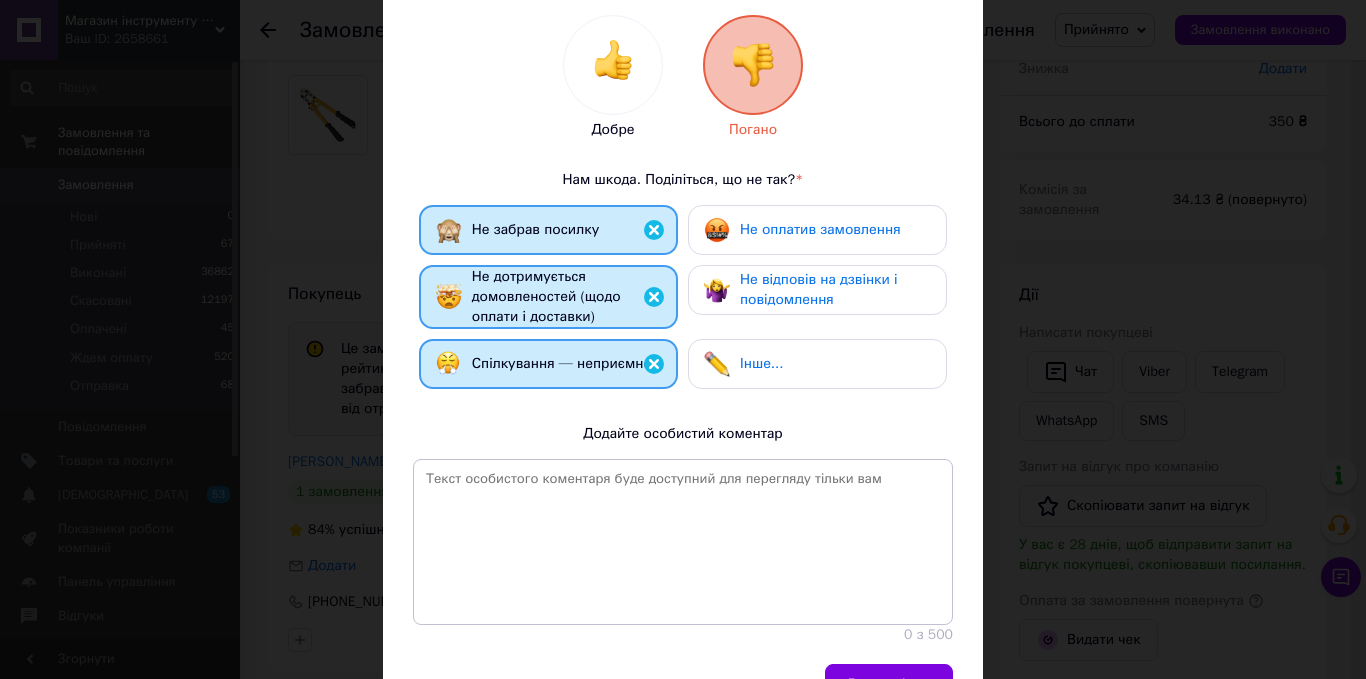 click on "Додати відгук" at bounding box center (889, 684) 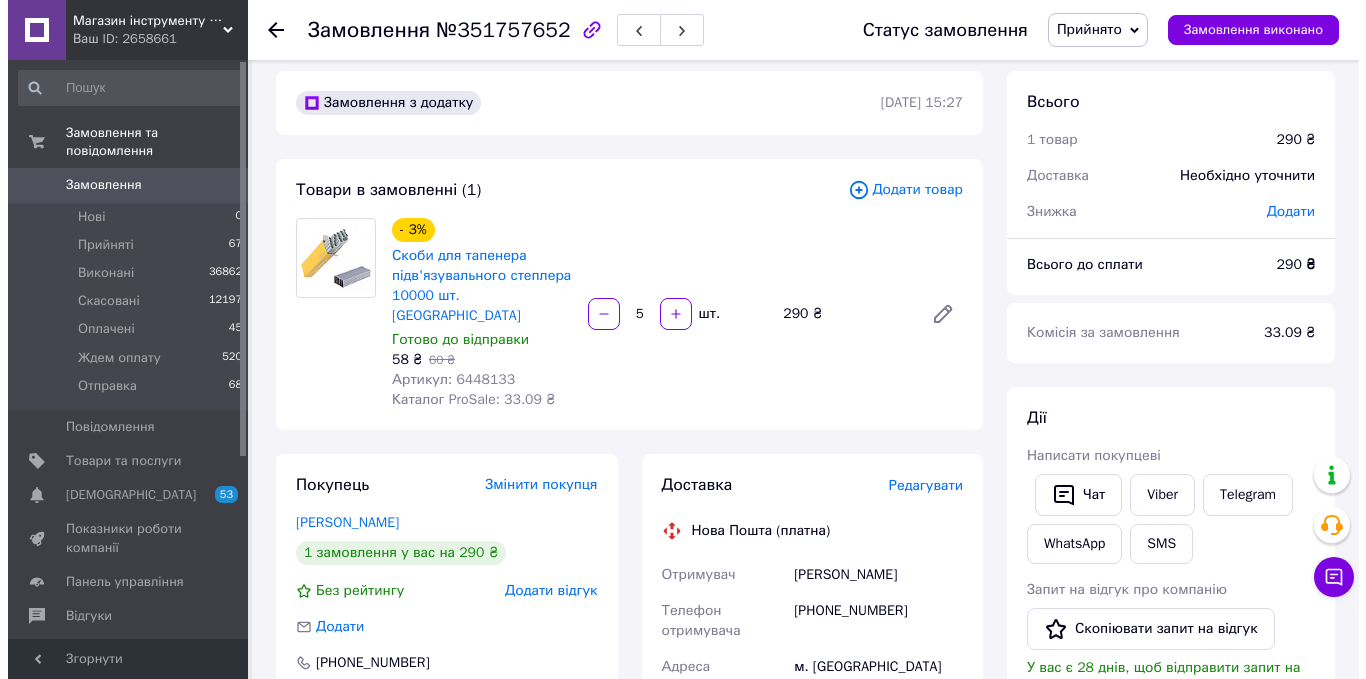 scroll, scrollTop: 100, scrollLeft: 0, axis: vertical 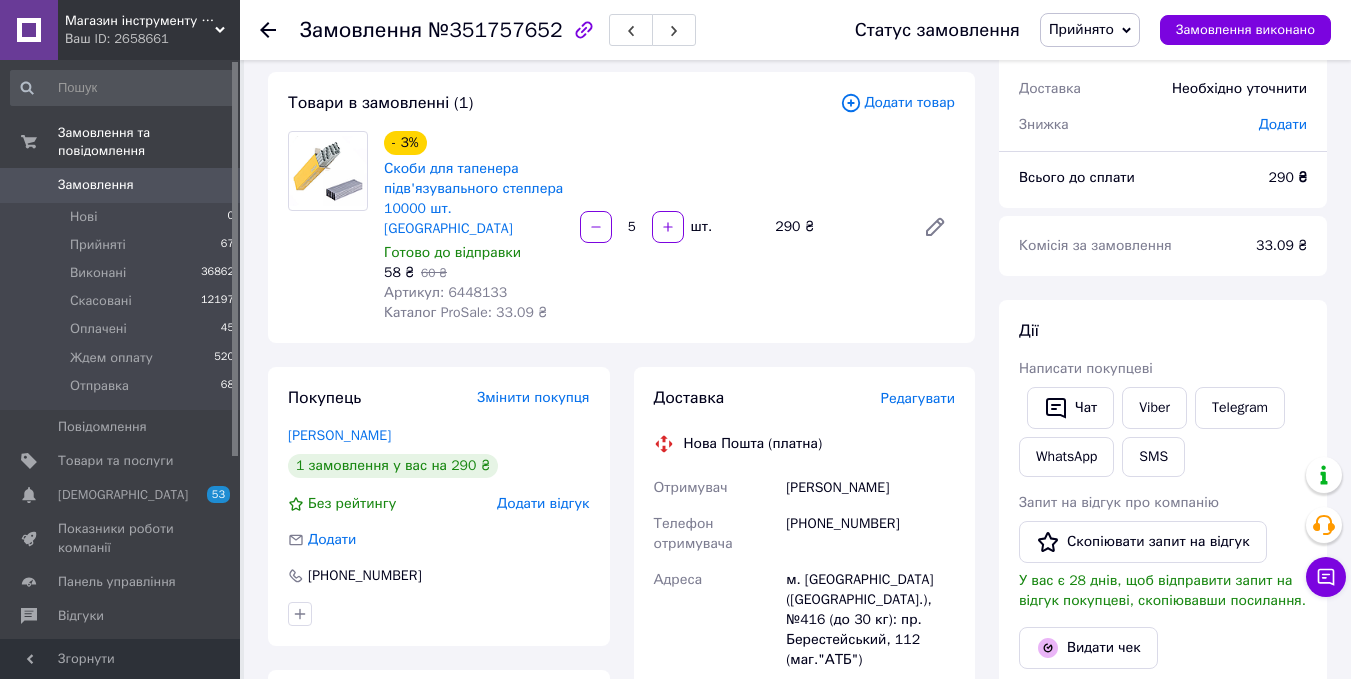 click on "Редагувати" at bounding box center [918, 398] 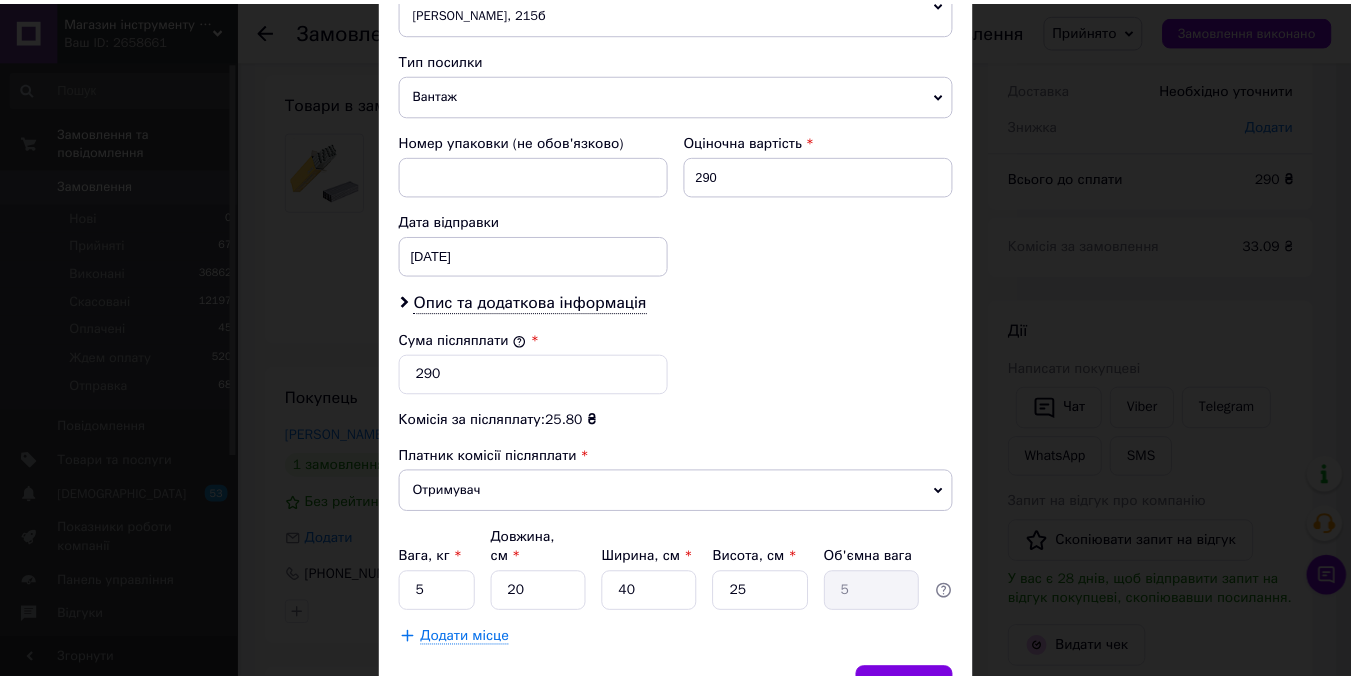 scroll, scrollTop: 800, scrollLeft: 0, axis: vertical 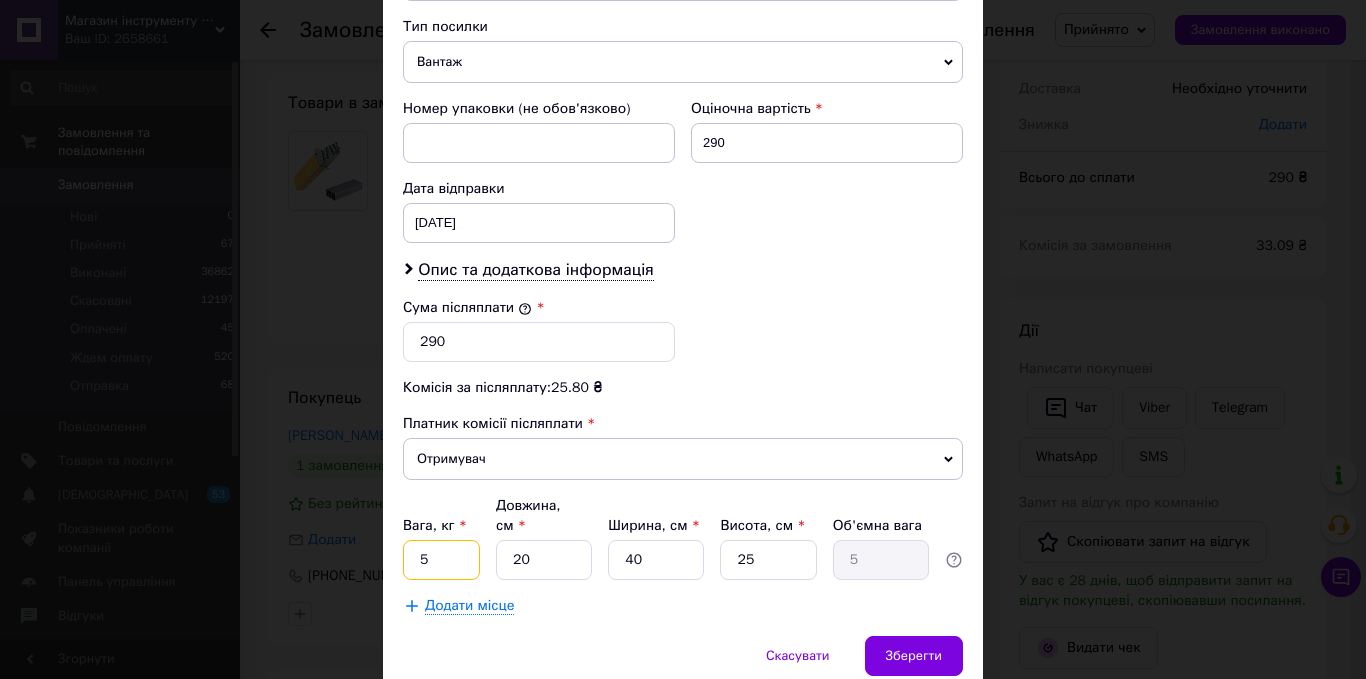 drag, startPoint x: 427, startPoint y: 545, endPoint x: 625, endPoint y: 580, distance: 201.06964 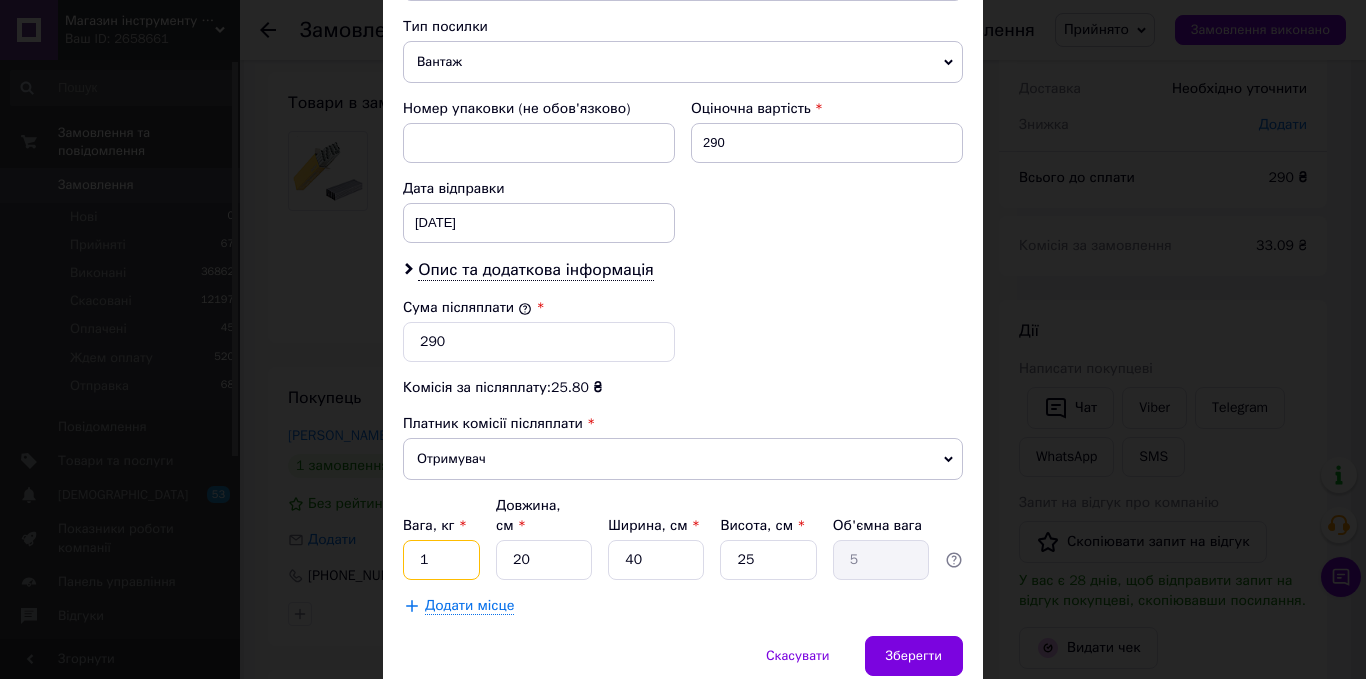 type on "1" 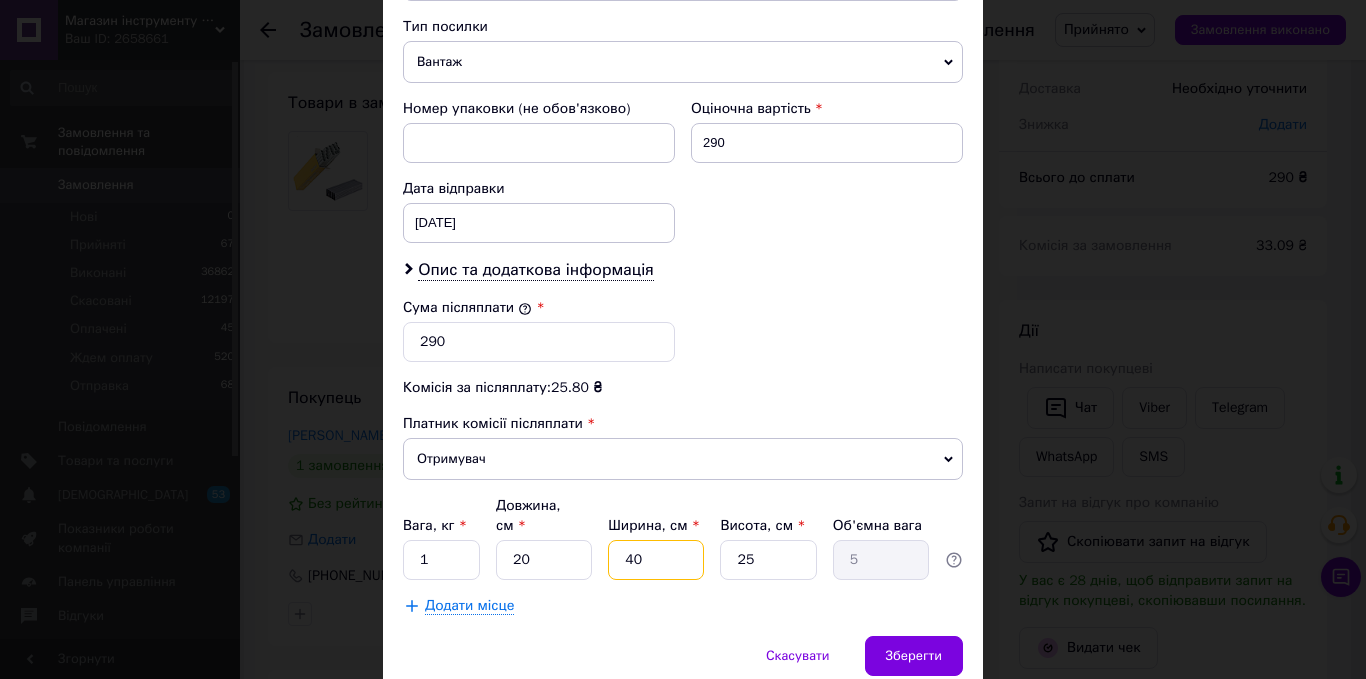drag, startPoint x: 648, startPoint y: 543, endPoint x: 605, endPoint y: 536, distance: 43.56604 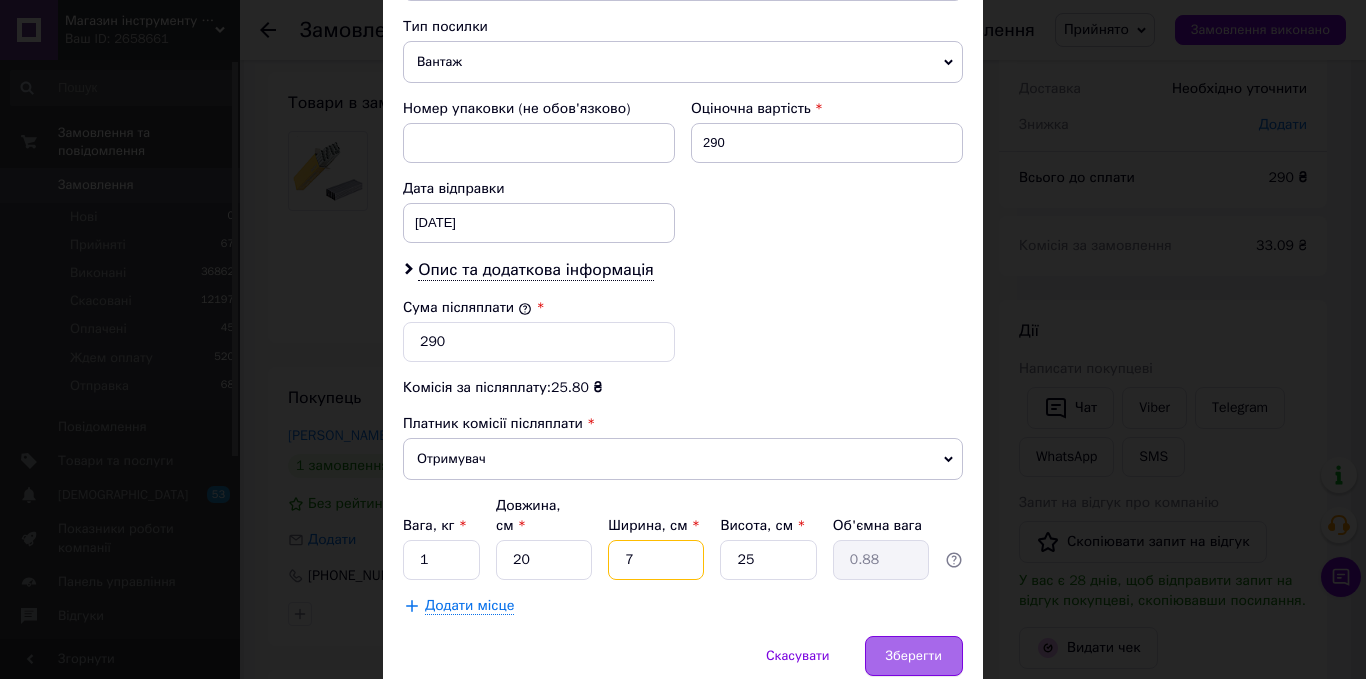 type on "7" 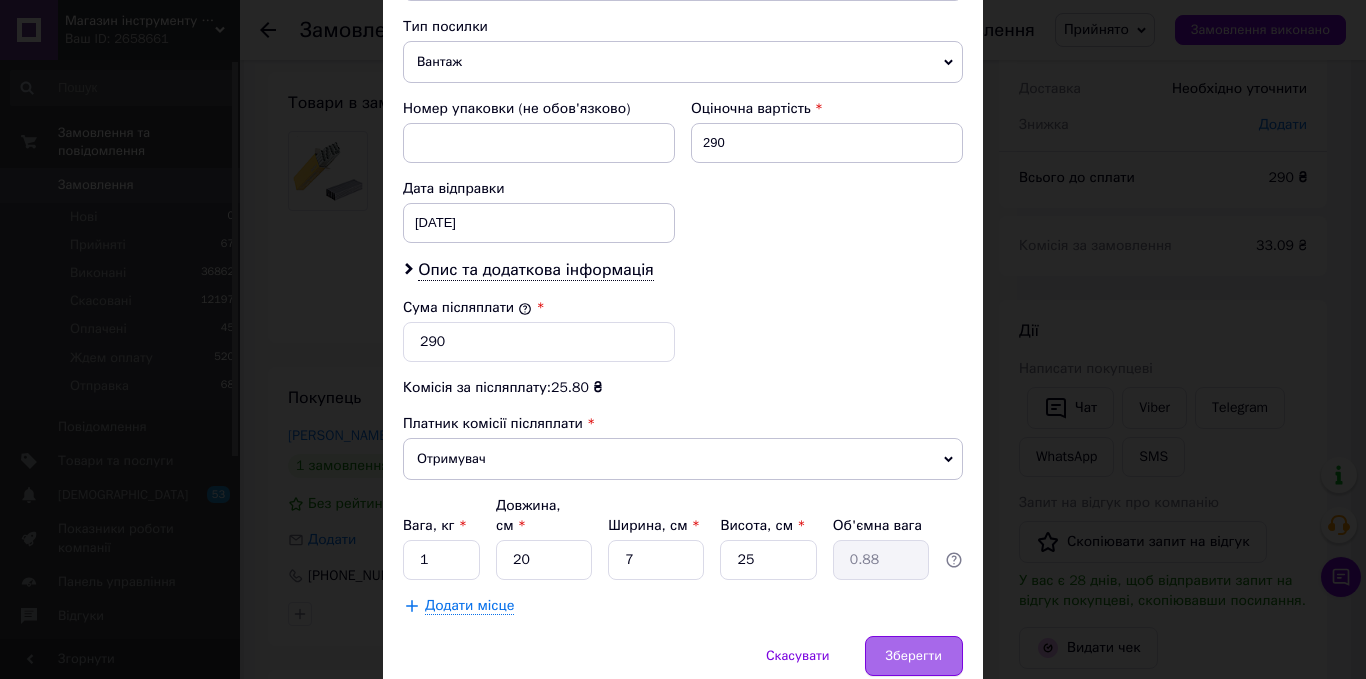 drag, startPoint x: 915, startPoint y: 629, endPoint x: 912, endPoint y: 639, distance: 10.440307 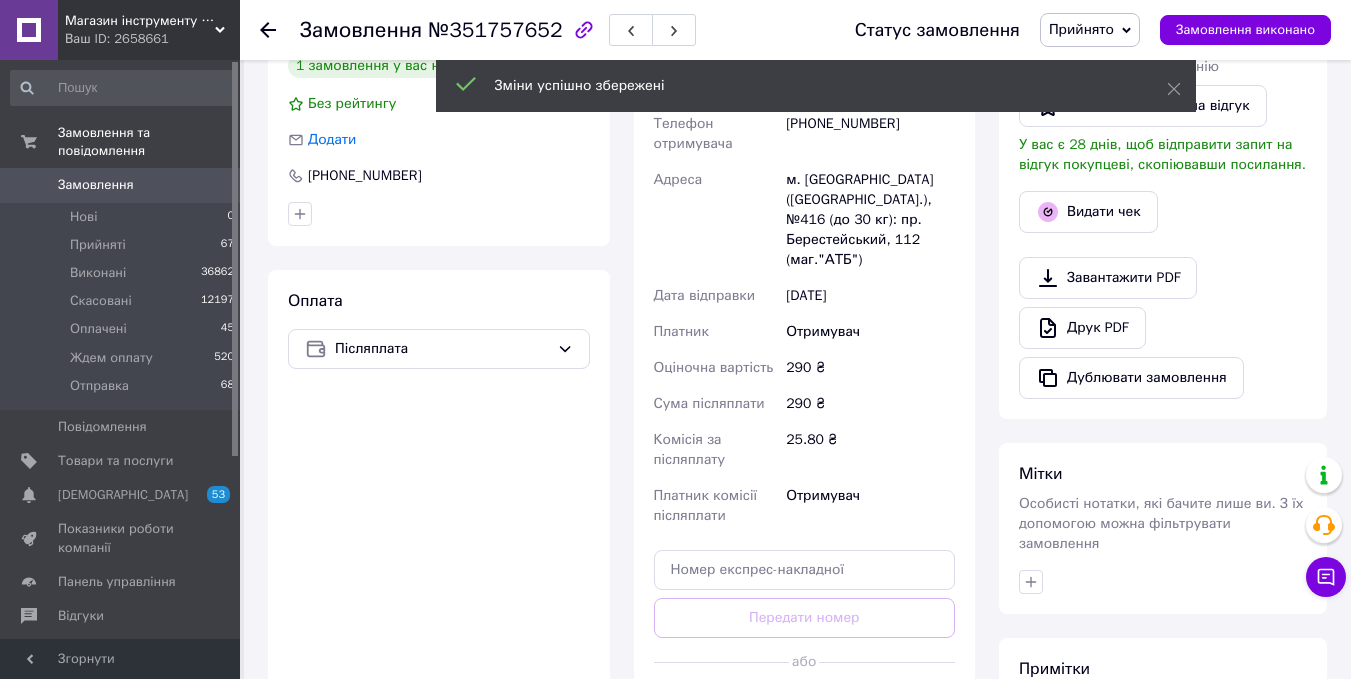 scroll, scrollTop: 700, scrollLeft: 0, axis: vertical 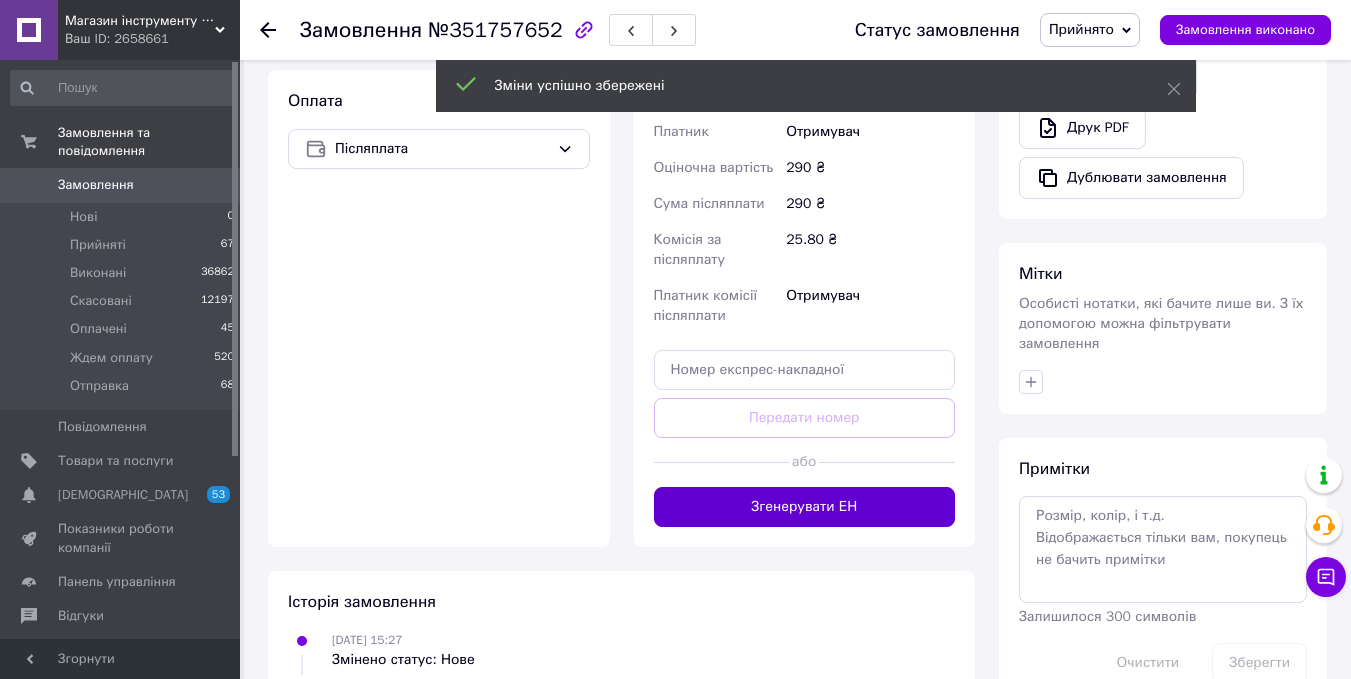 click on "Згенерувати ЕН" at bounding box center [805, 507] 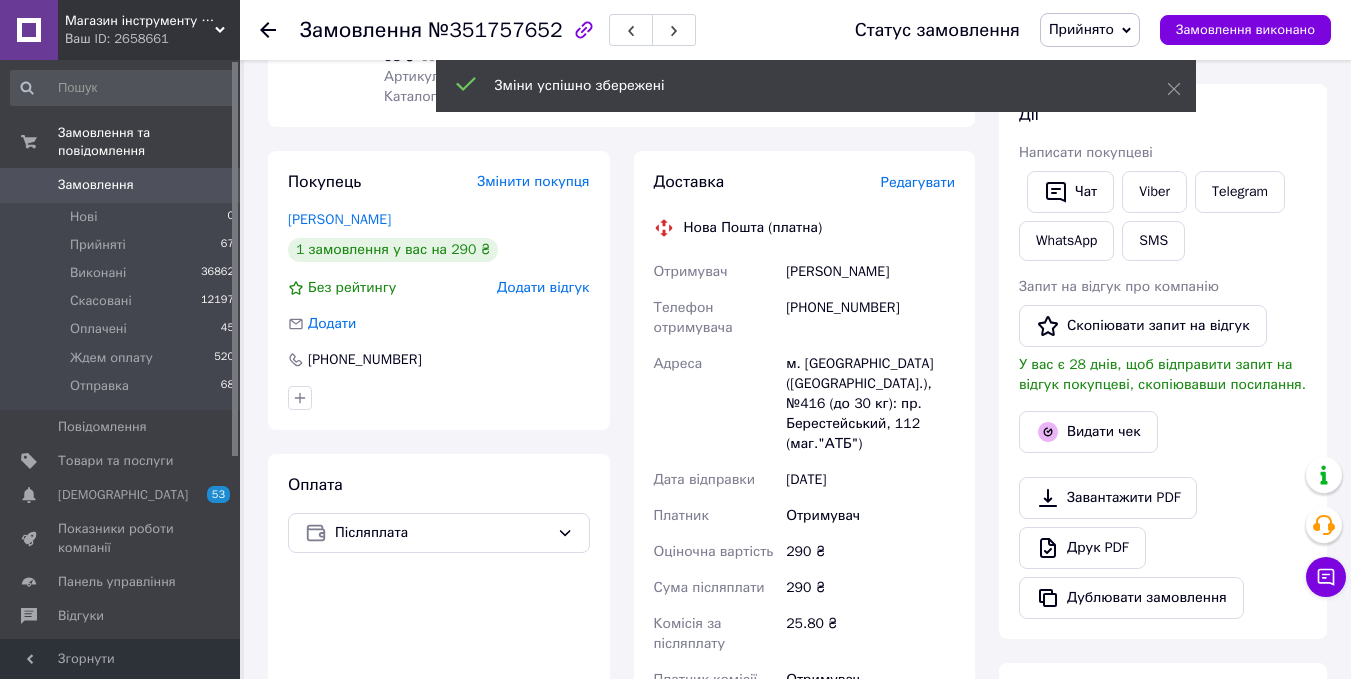scroll, scrollTop: 300, scrollLeft: 0, axis: vertical 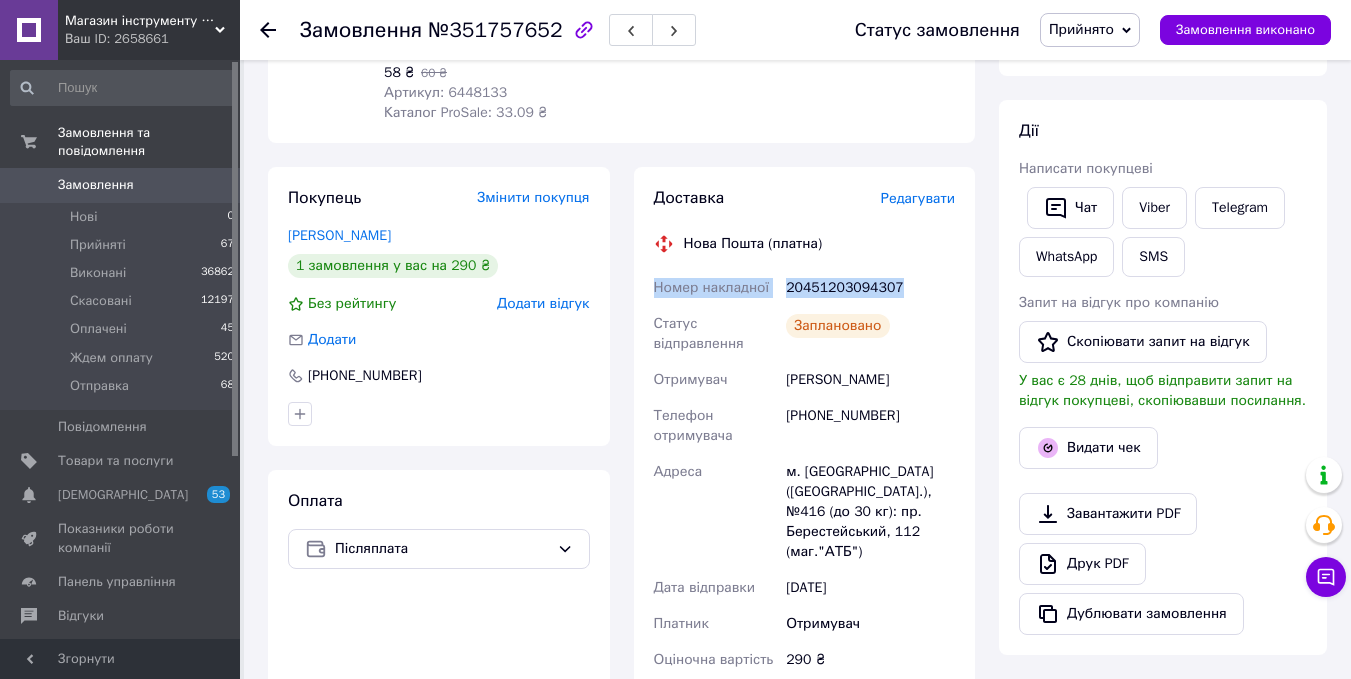 drag, startPoint x: 899, startPoint y: 266, endPoint x: 647, endPoint y: 279, distance: 252.3351 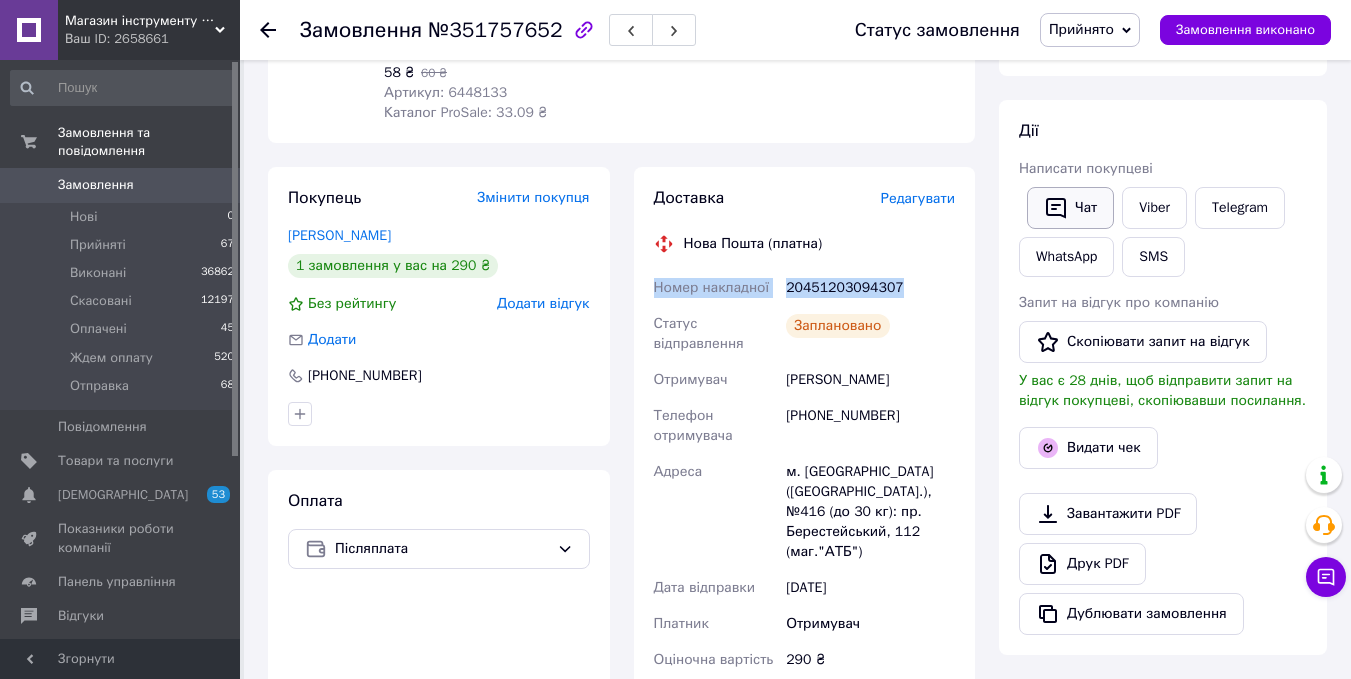 click on "Чат" at bounding box center (1070, 208) 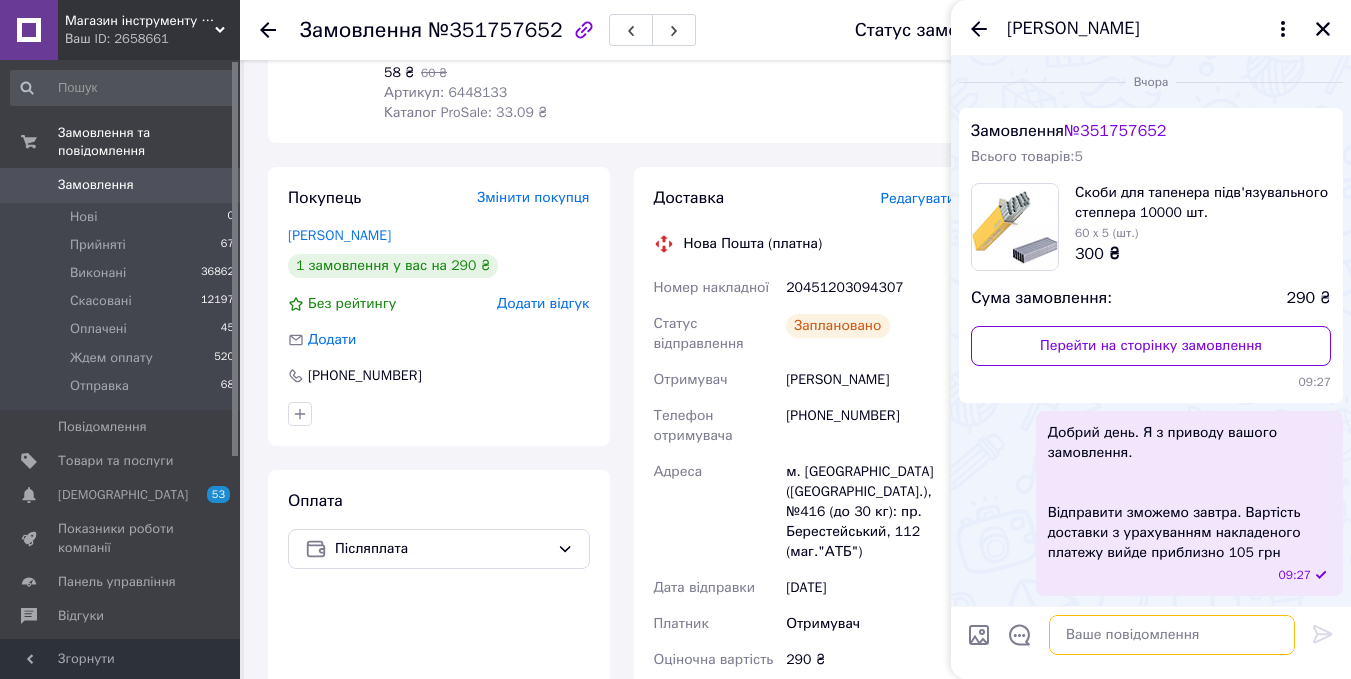 click at bounding box center [1172, 635] 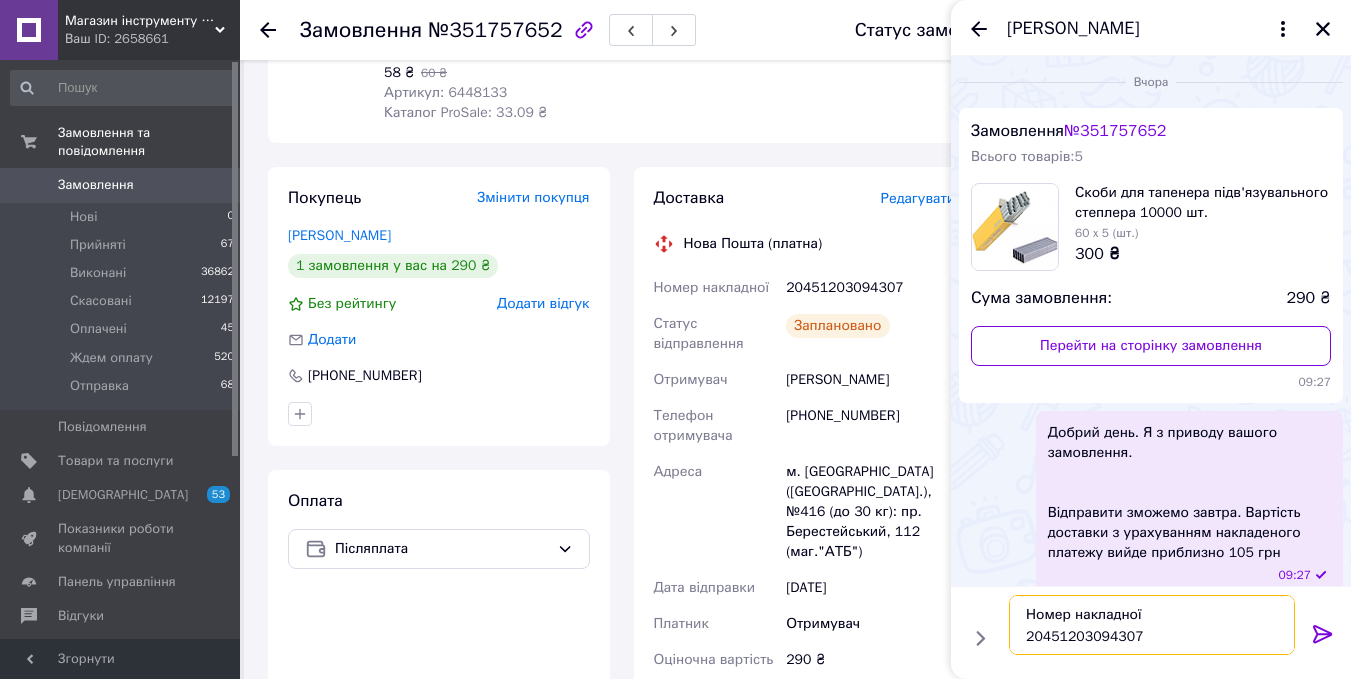 type on "Номер накладної
20451203094307" 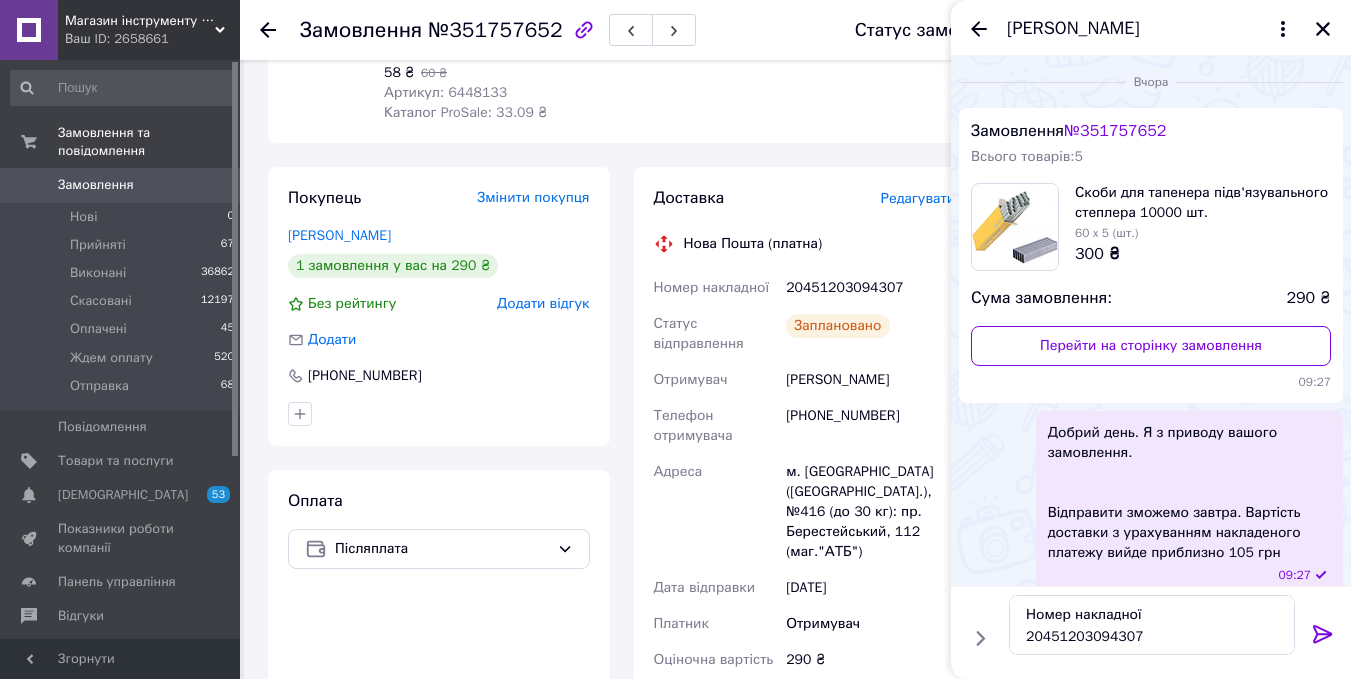 click 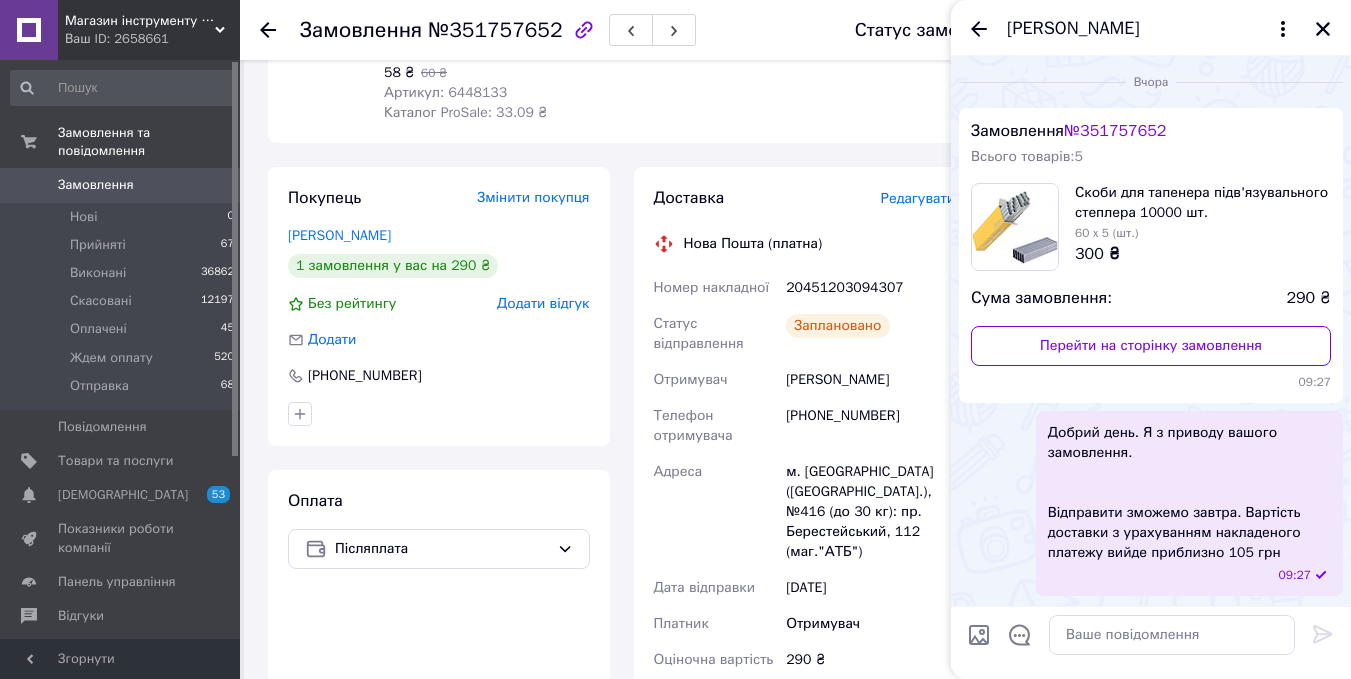 scroll, scrollTop: 122, scrollLeft: 0, axis: vertical 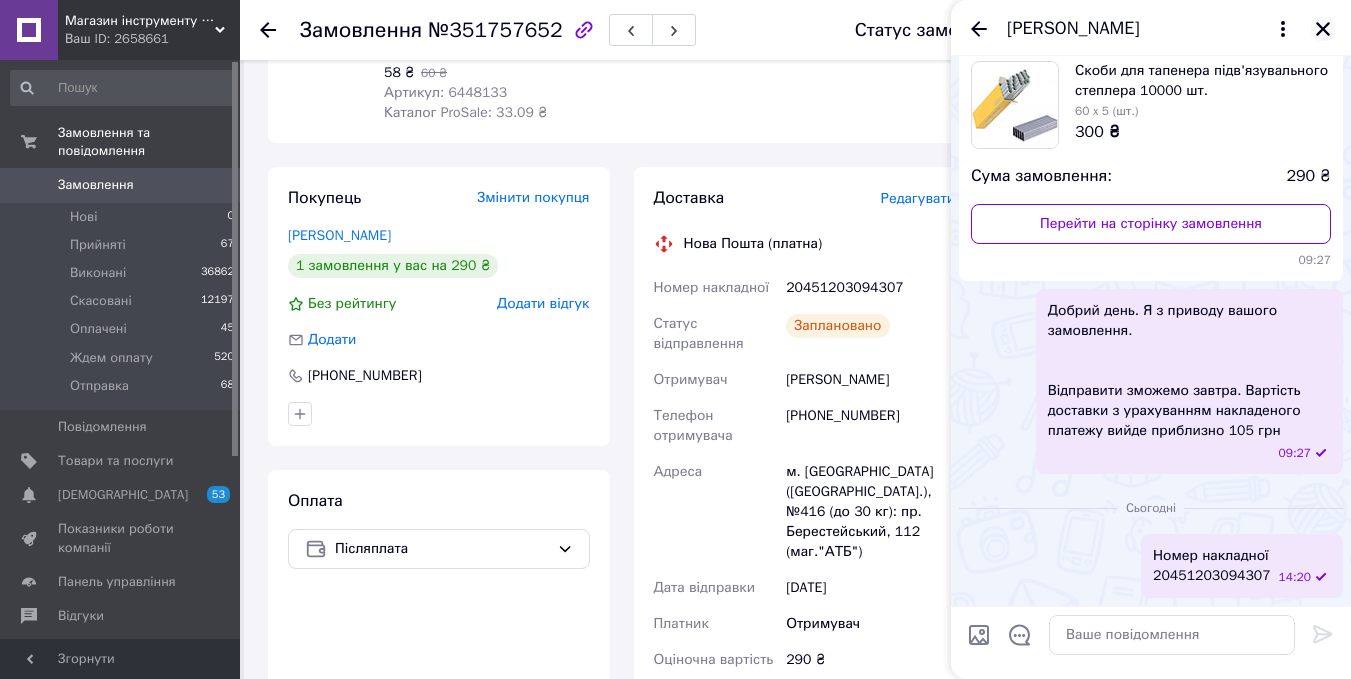 click 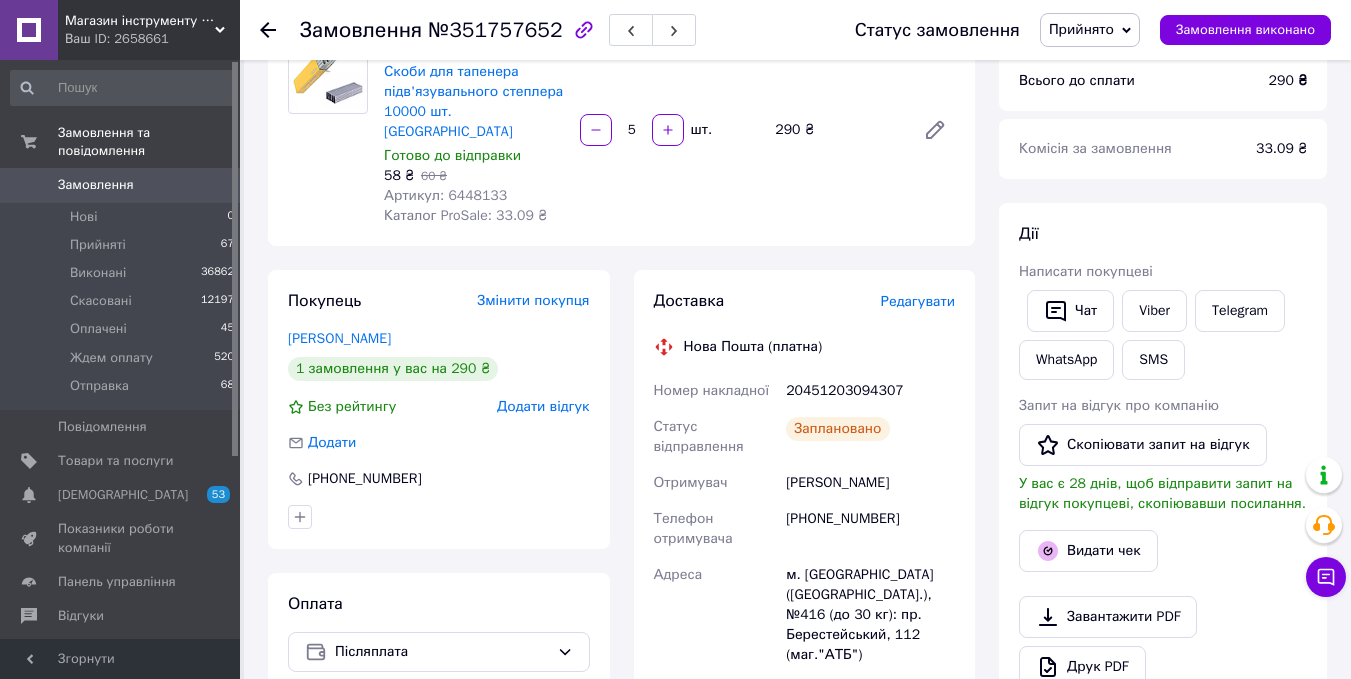 scroll, scrollTop: 0, scrollLeft: 0, axis: both 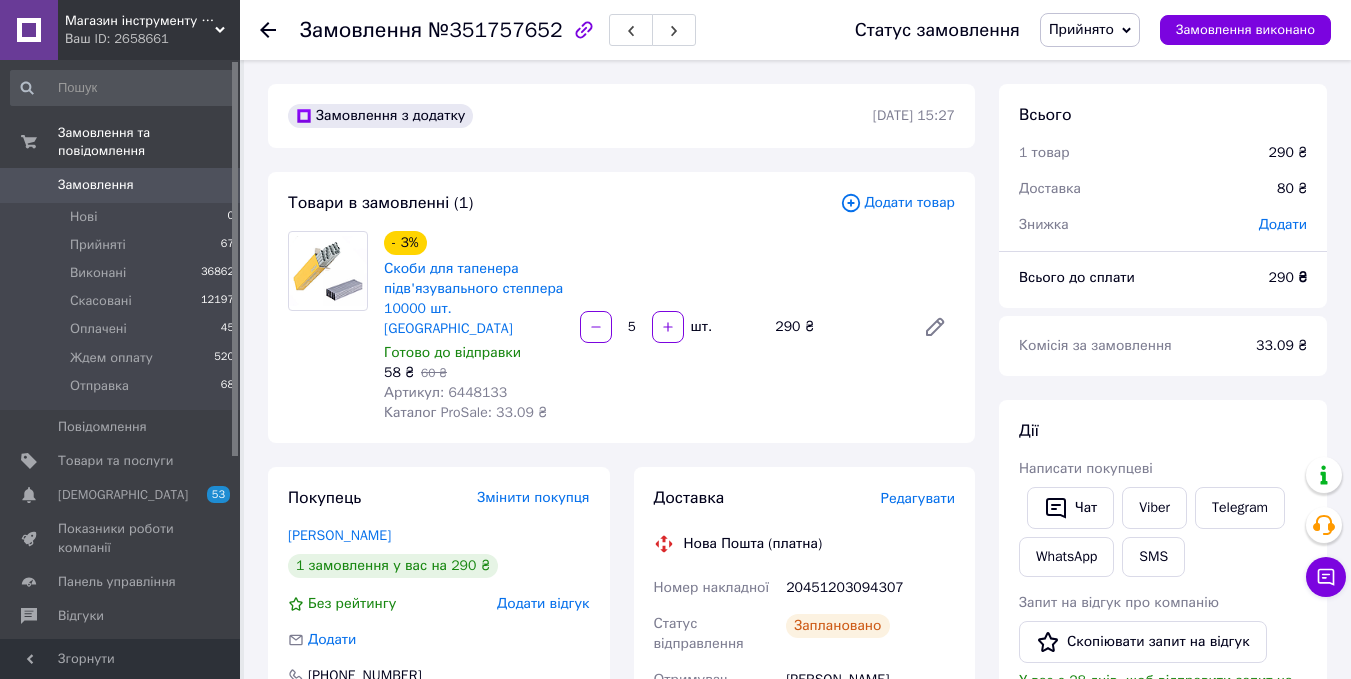 click on "Прийнято" at bounding box center [1081, 29] 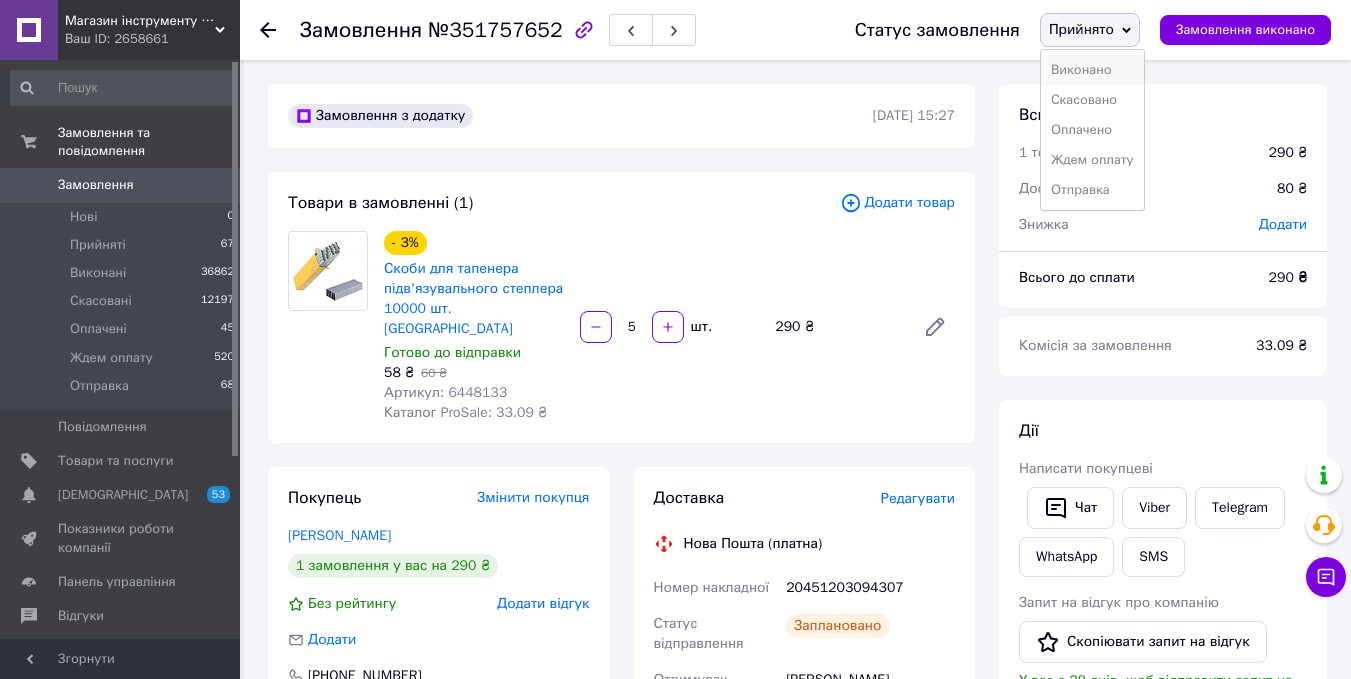 click on "Виконано" at bounding box center (1092, 70) 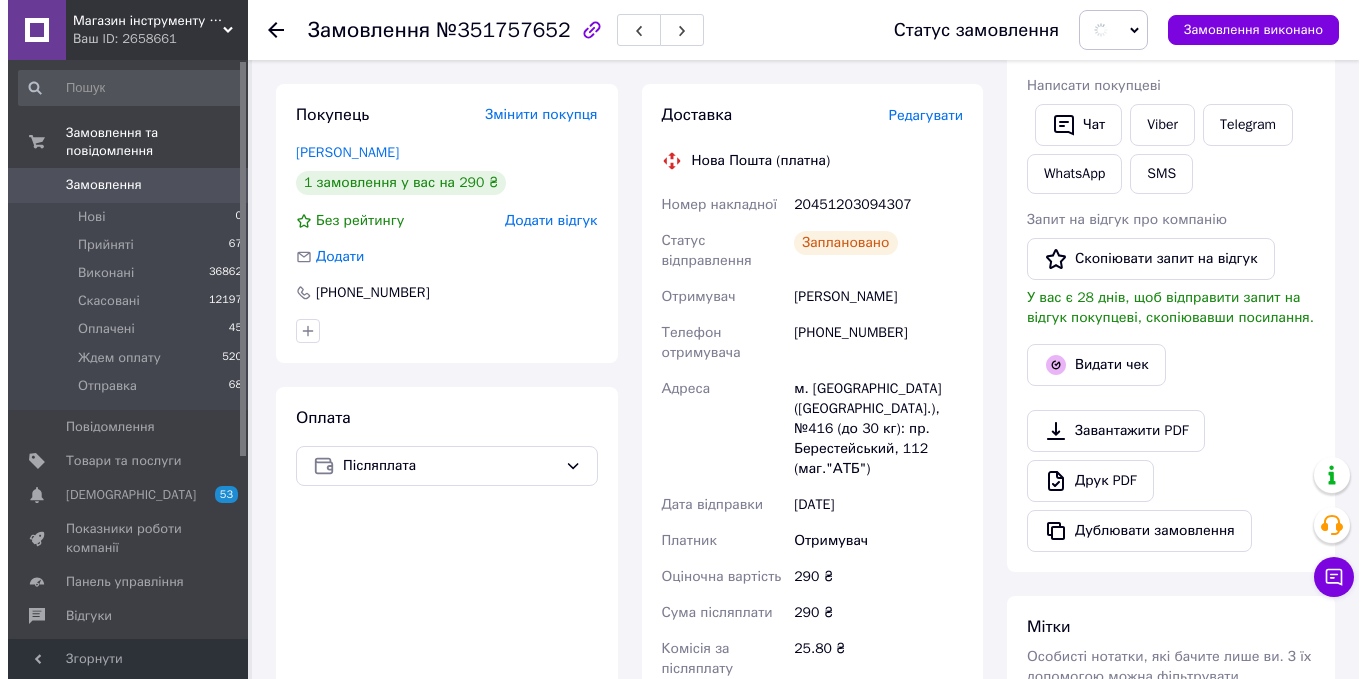 scroll, scrollTop: 400, scrollLeft: 0, axis: vertical 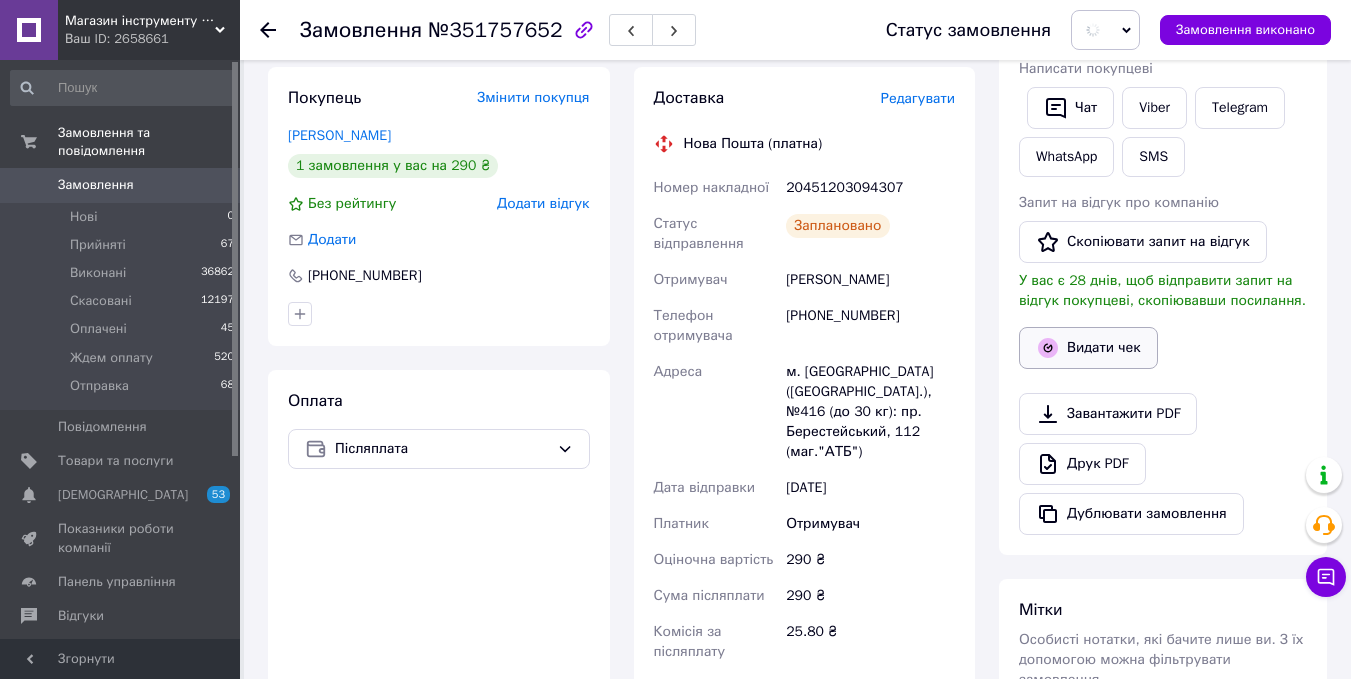 click on "Видати чек" at bounding box center (1088, 348) 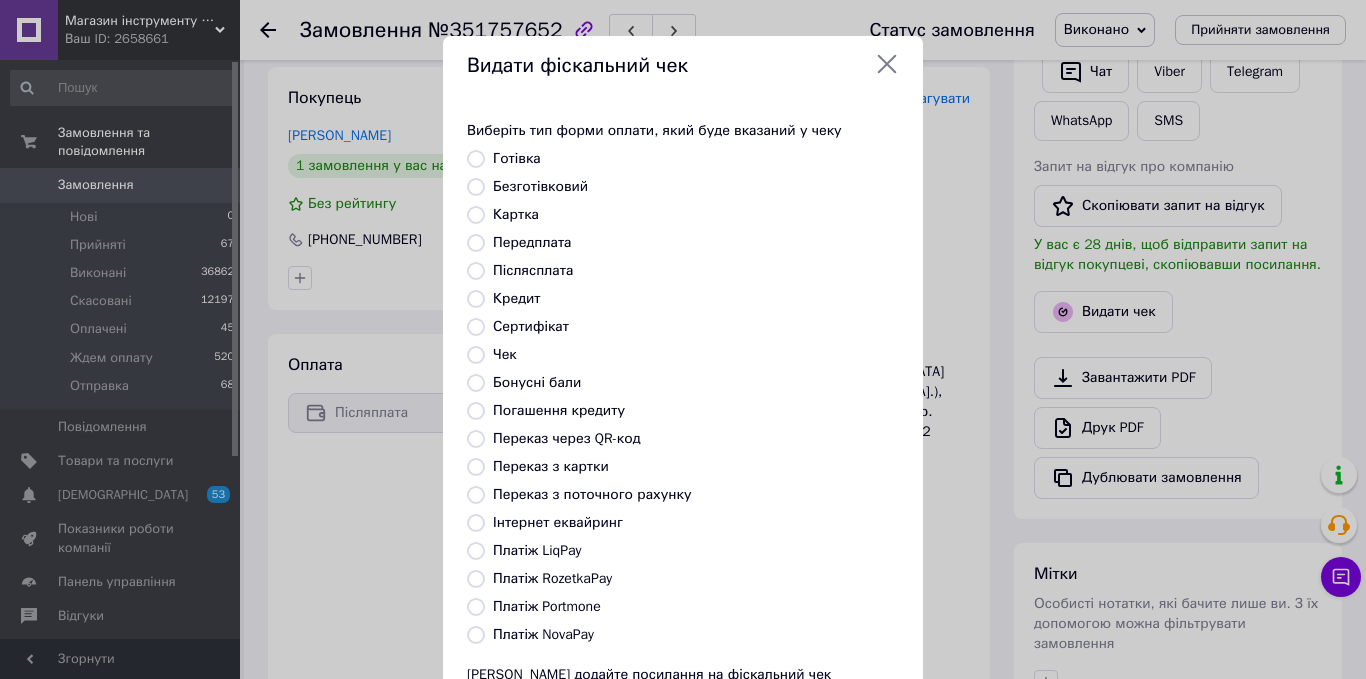 click on "Післясплата" at bounding box center (476, 271) 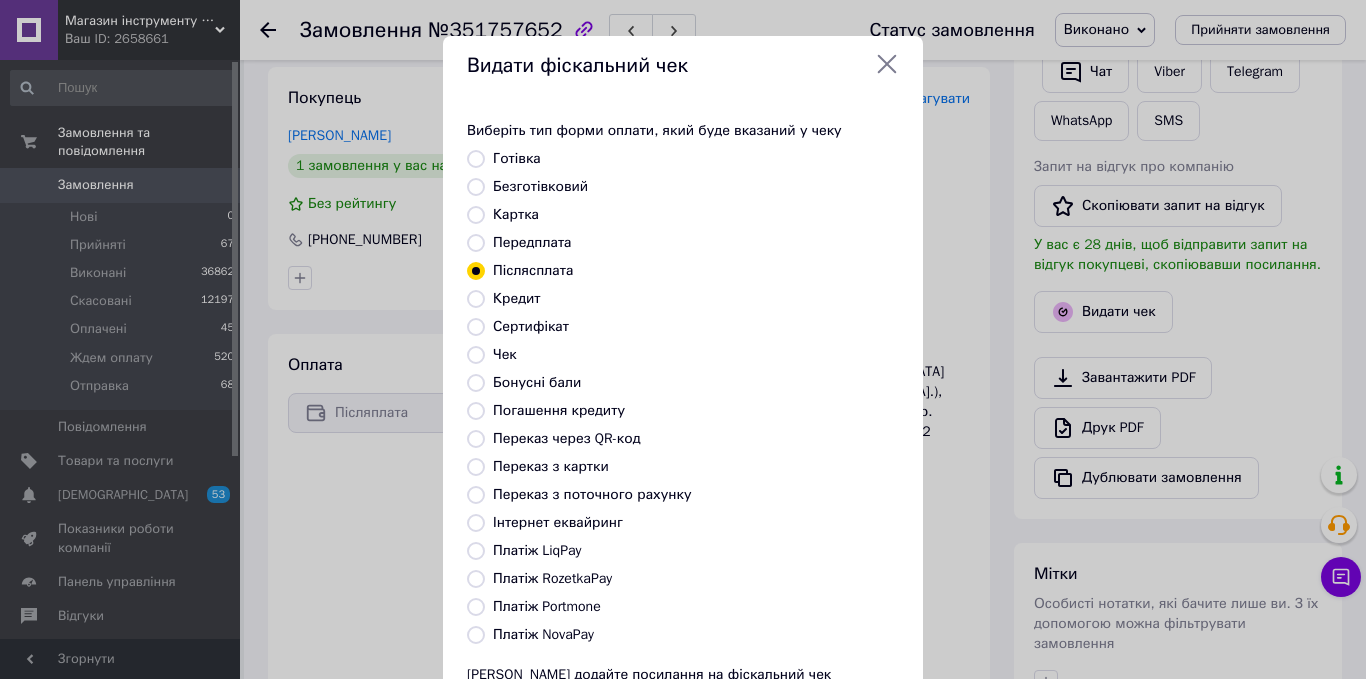 scroll, scrollTop: 180, scrollLeft: 0, axis: vertical 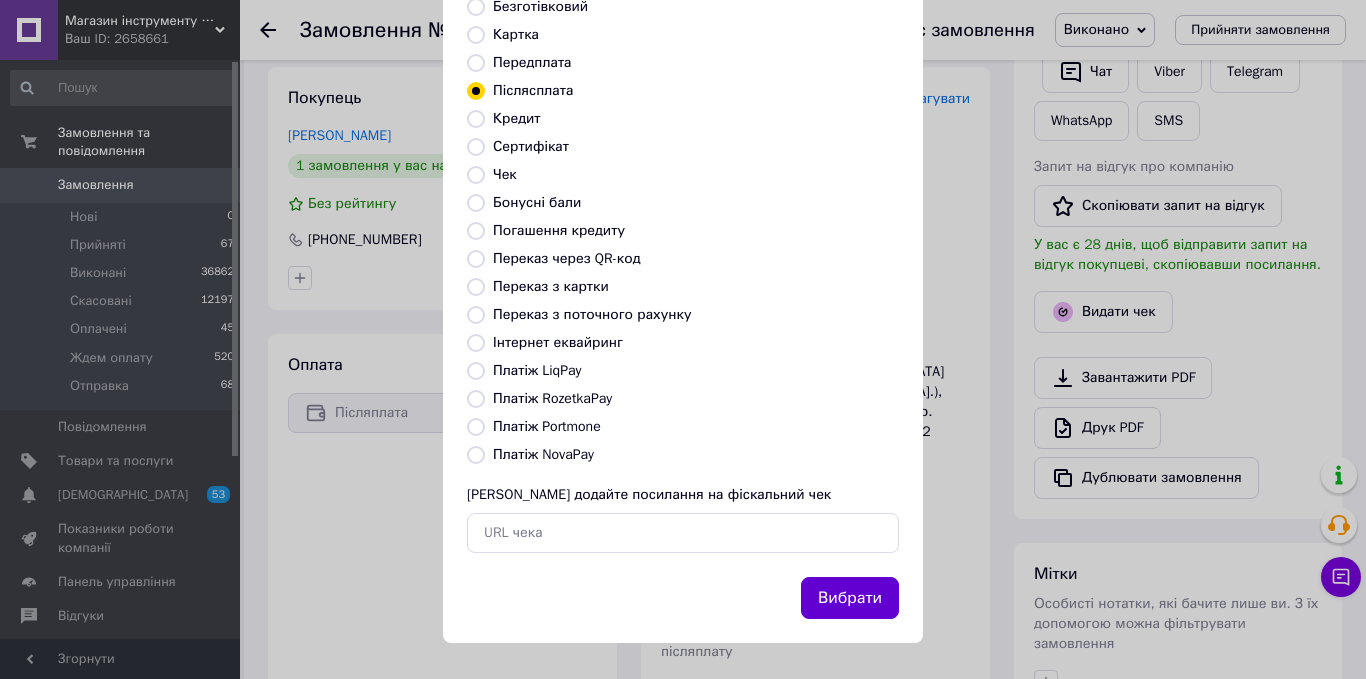 click on "Вибрати" at bounding box center [850, 598] 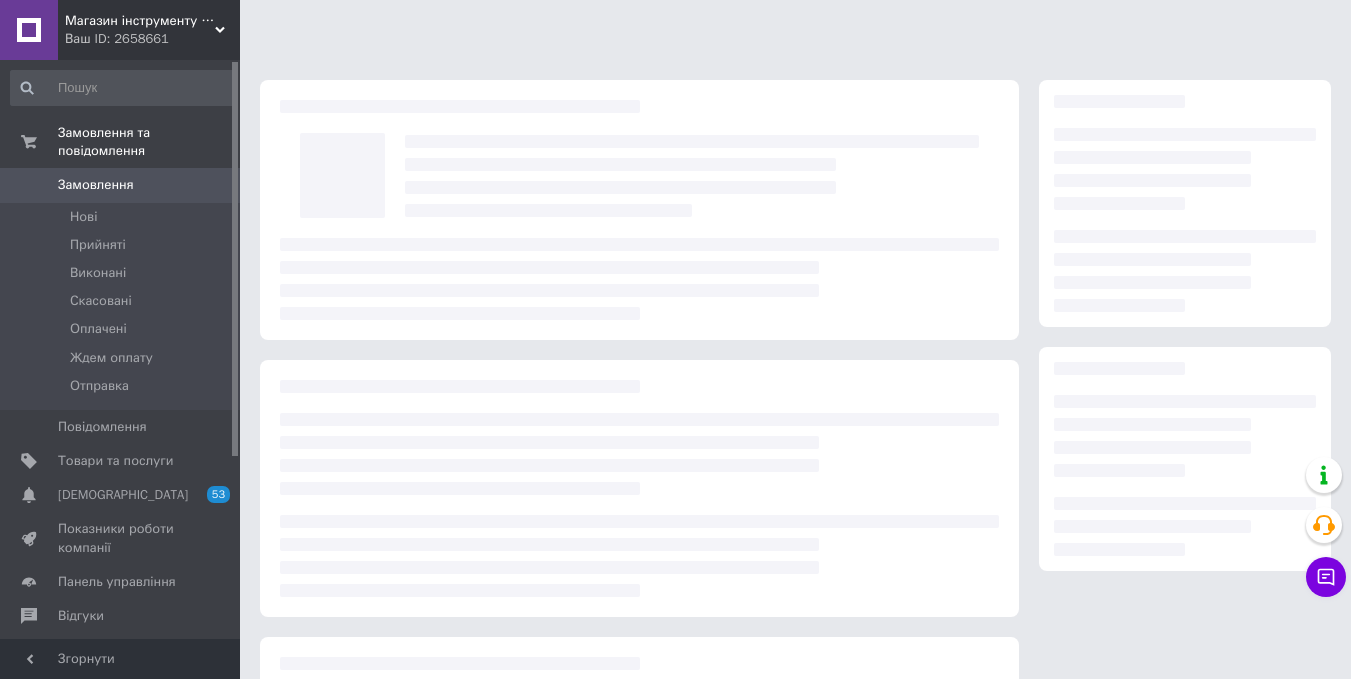 scroll, scrollTop: 0, scrollLeft: 0, axis: both 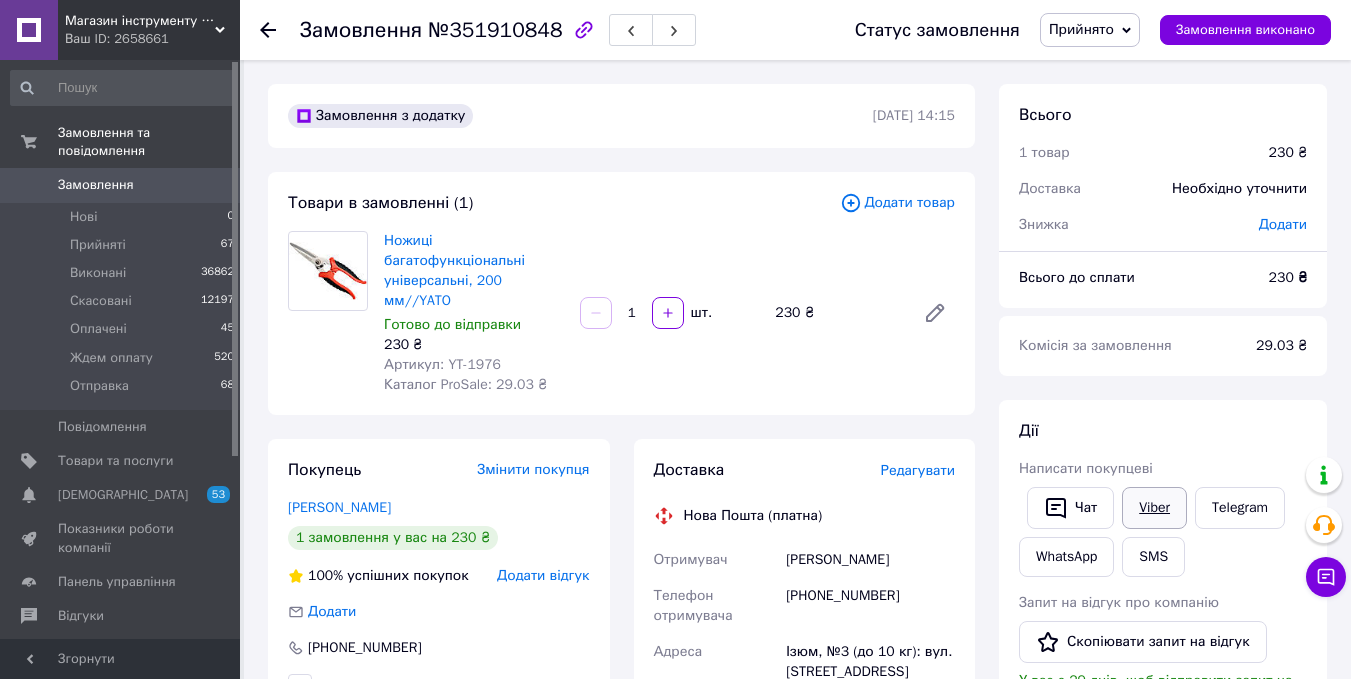 click on "Viber" at bounding box center [1154, 508] 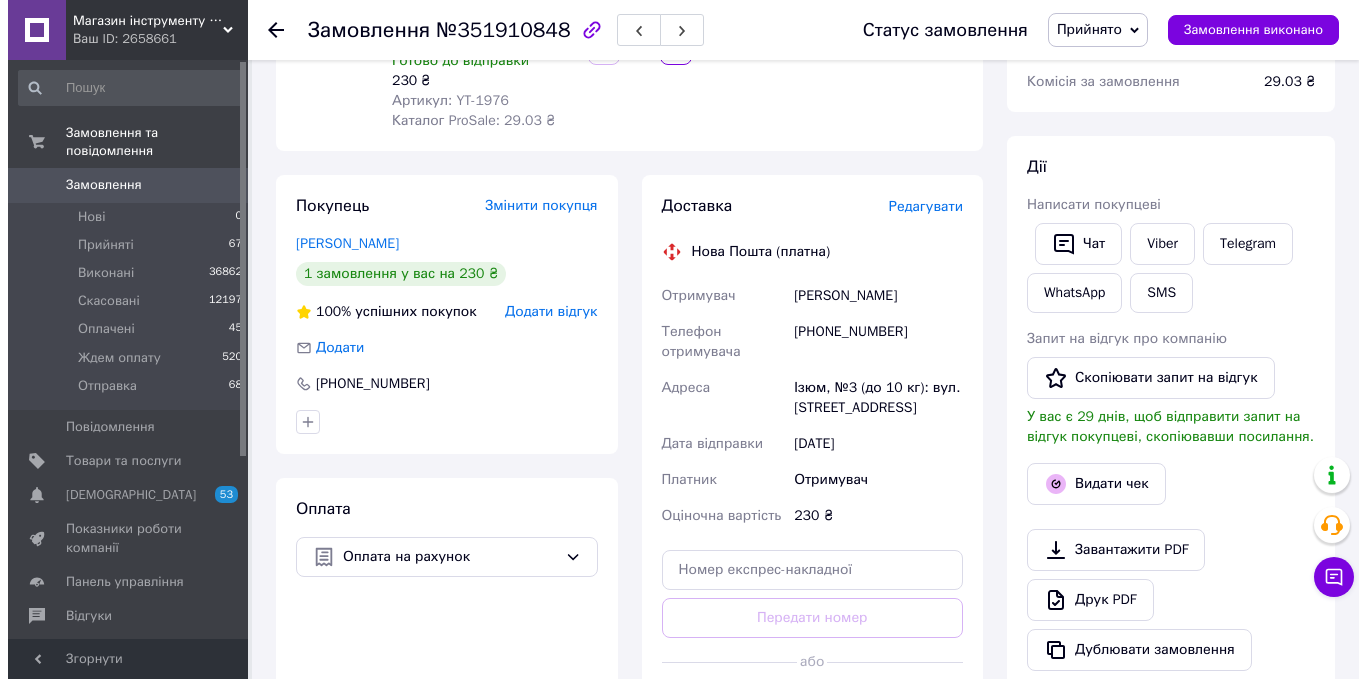 scroll, scrollTop: 300, scrollLeft: 0, axis: vertical 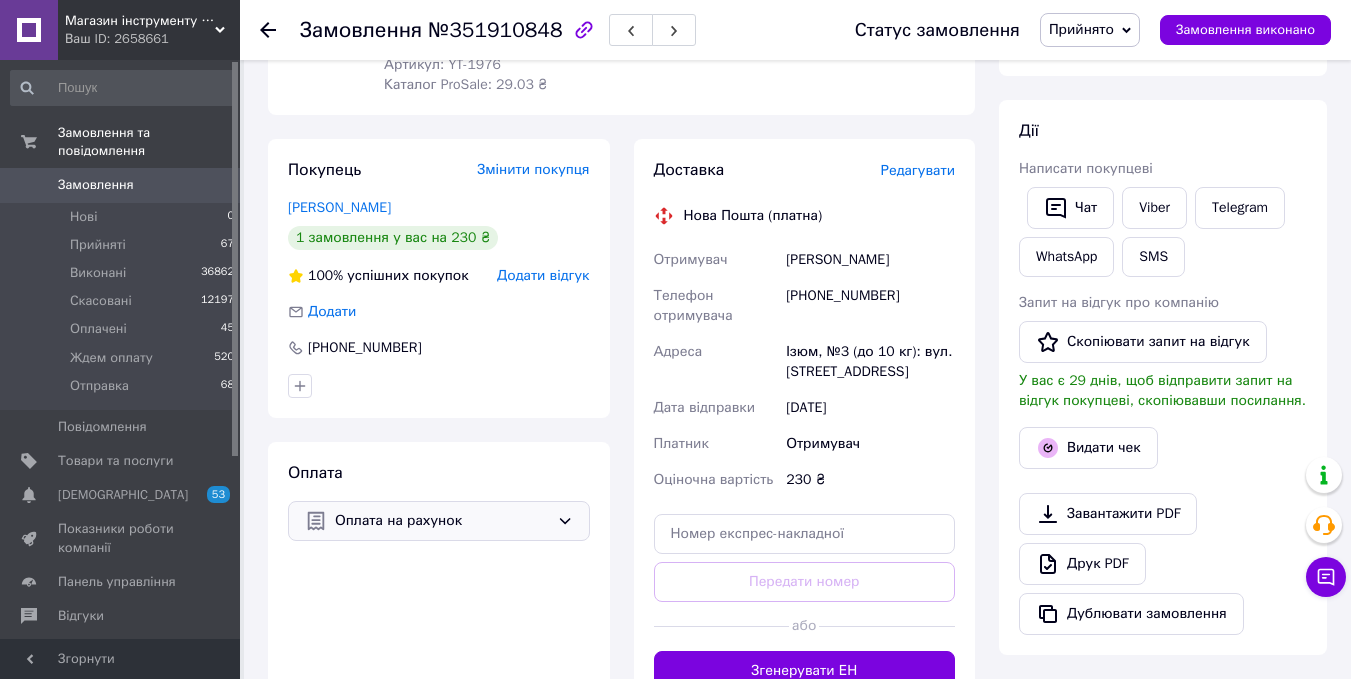 click on "Оплата на рахунок" at bounding box center (442, 521) 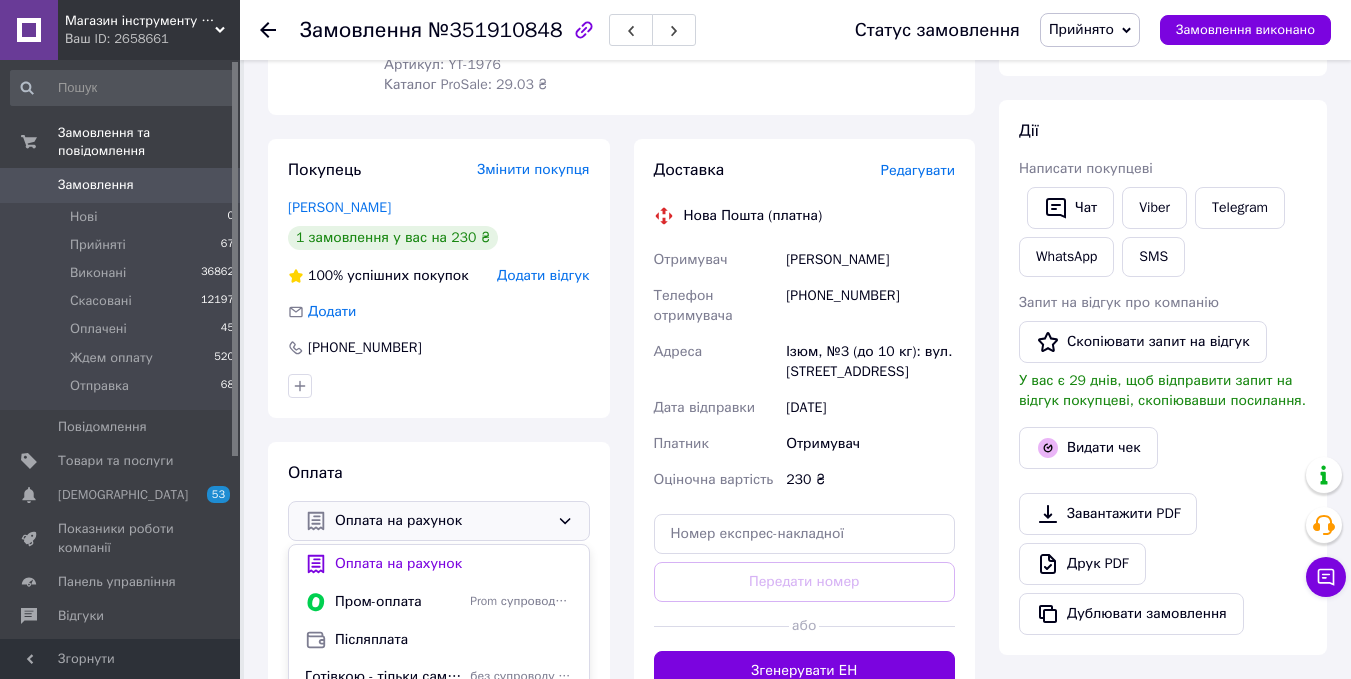 drag, startPoint x: 414, startPoint y: 618, endPoint x: 536, endPoint y: 492, distance: 175.38528 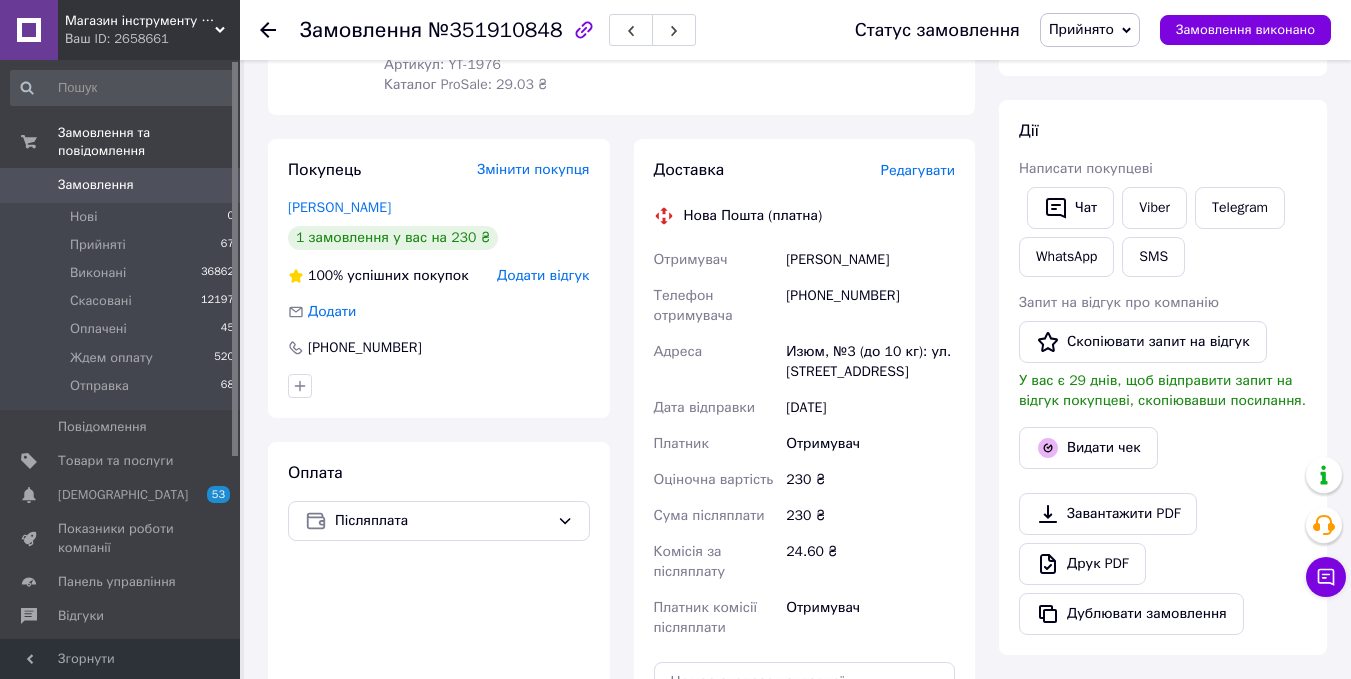 click on "Редагувати" at bounding box center [918, 170] 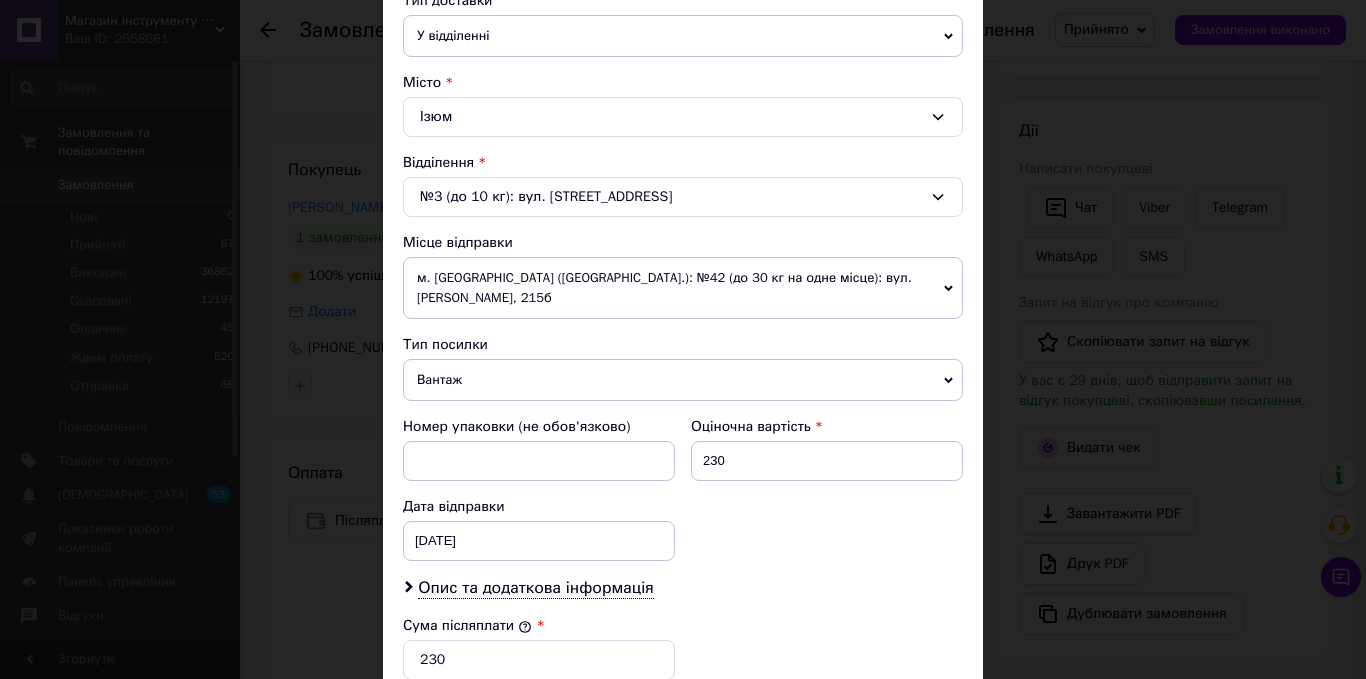 scroll, scrollTop: 500, scrollLeft: 0, axis: vertical 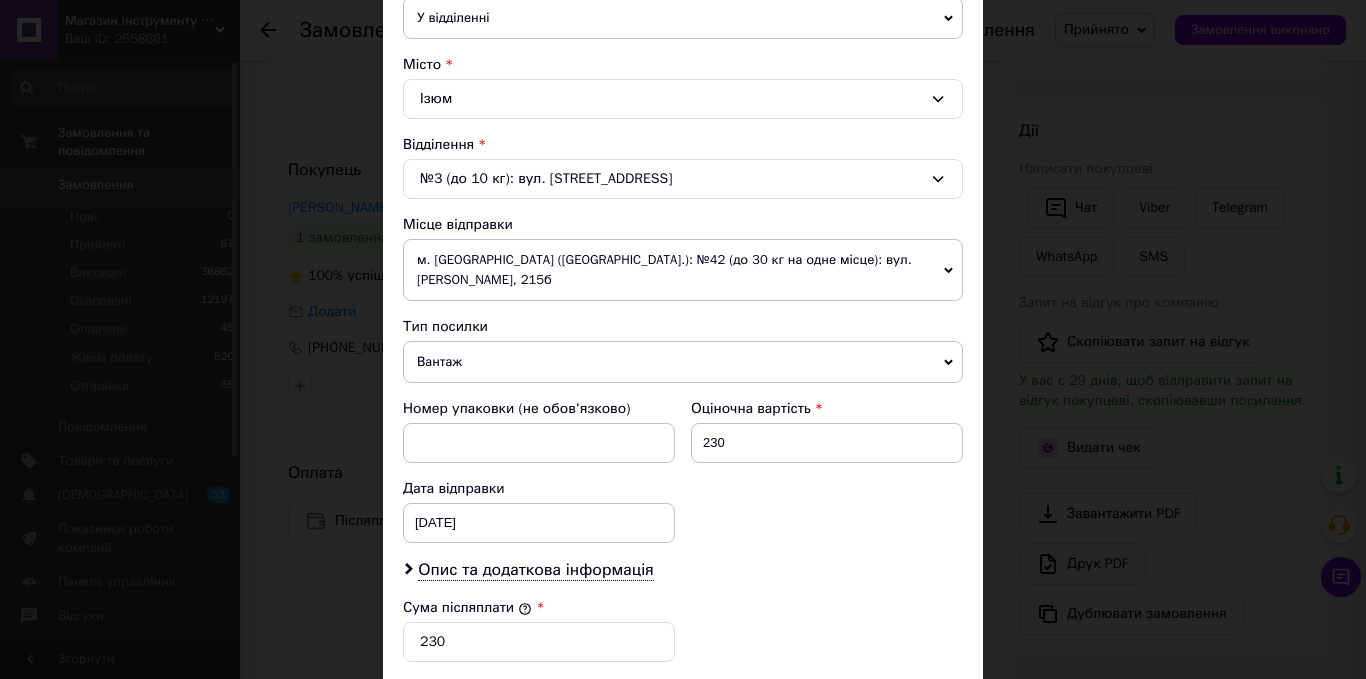 click on "Вантаж" at bounding box center [683, 362] 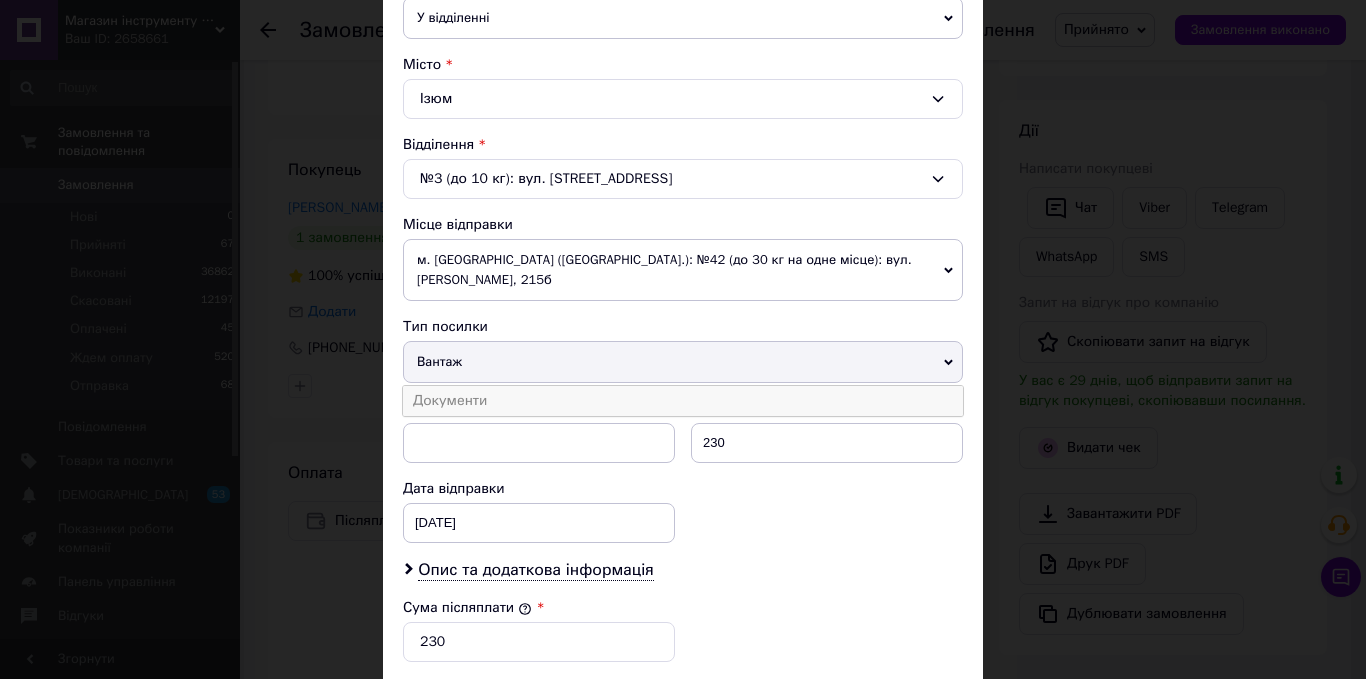 click on "Документи" at bounding box center (683, 401) 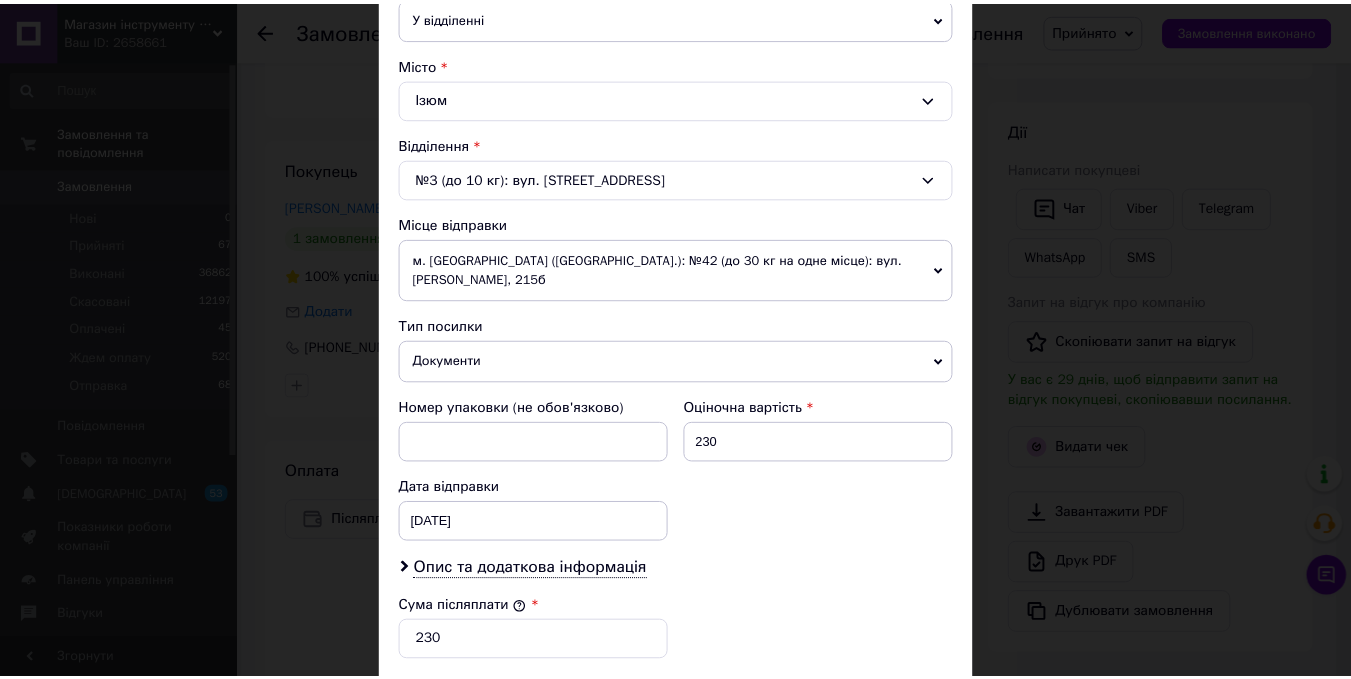 scroll, scrollTop: 887, scrollLeft: 0, axis: vertical 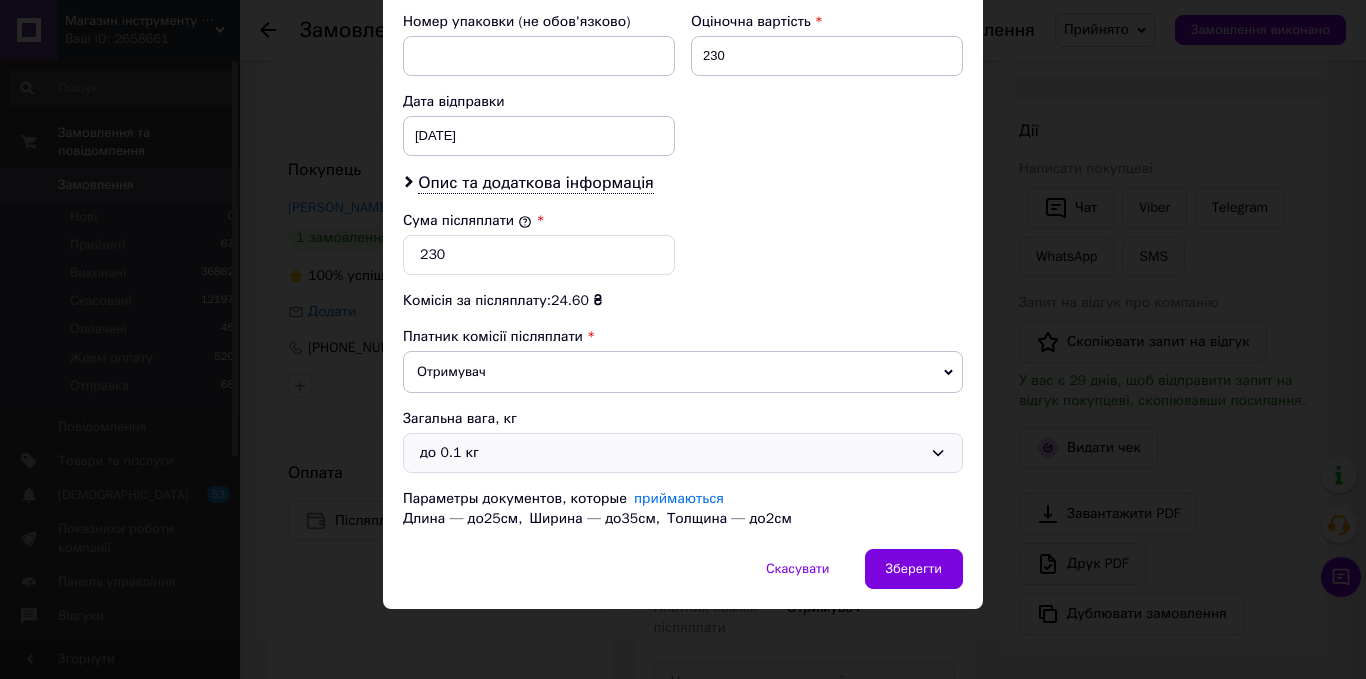 click on "до 0.1 кг" at bounding box center [671, 453] 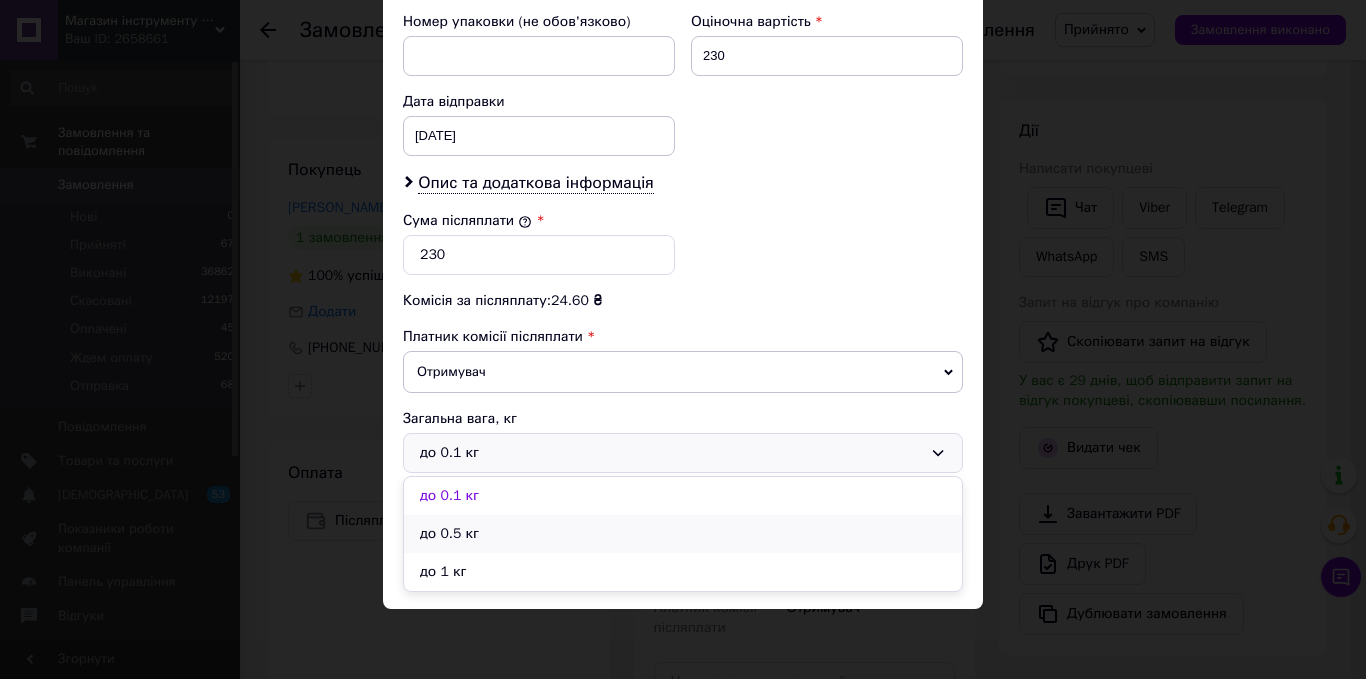 click on "до 0.5 кг" at bounding box center (683, 534) 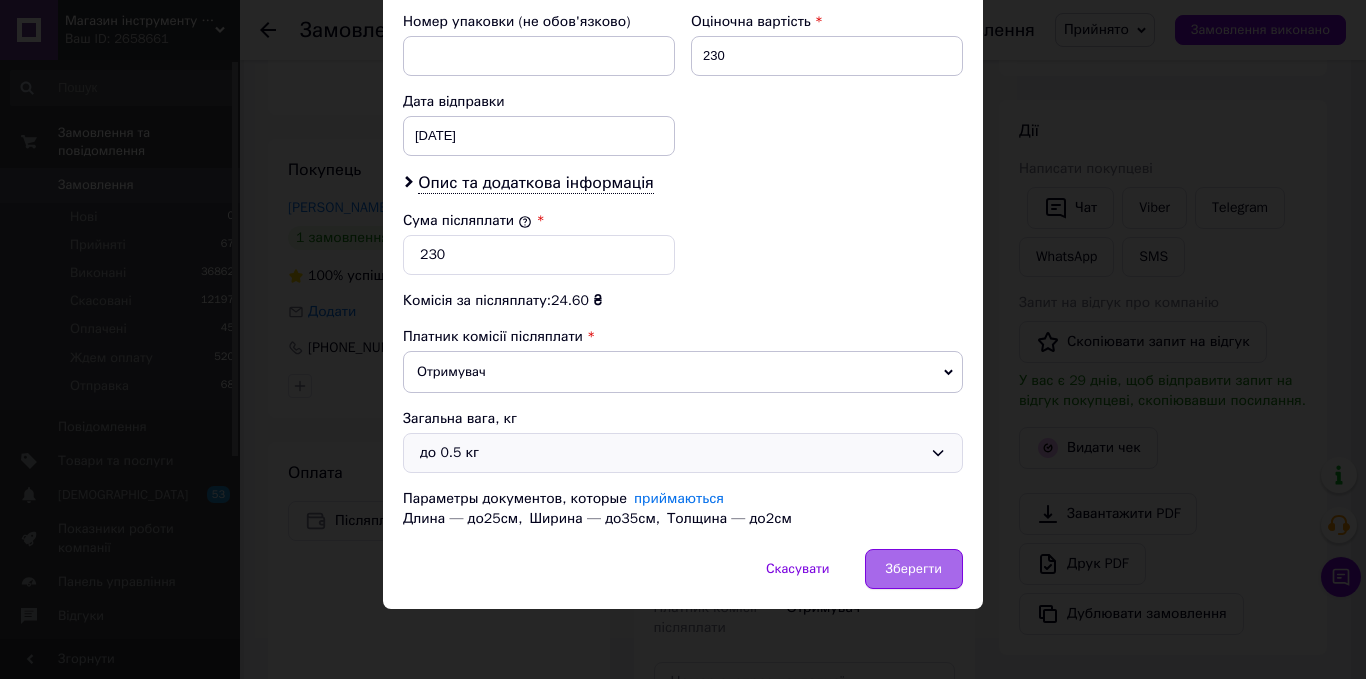 click on "Зберегти" at bounding box center [914, 569] 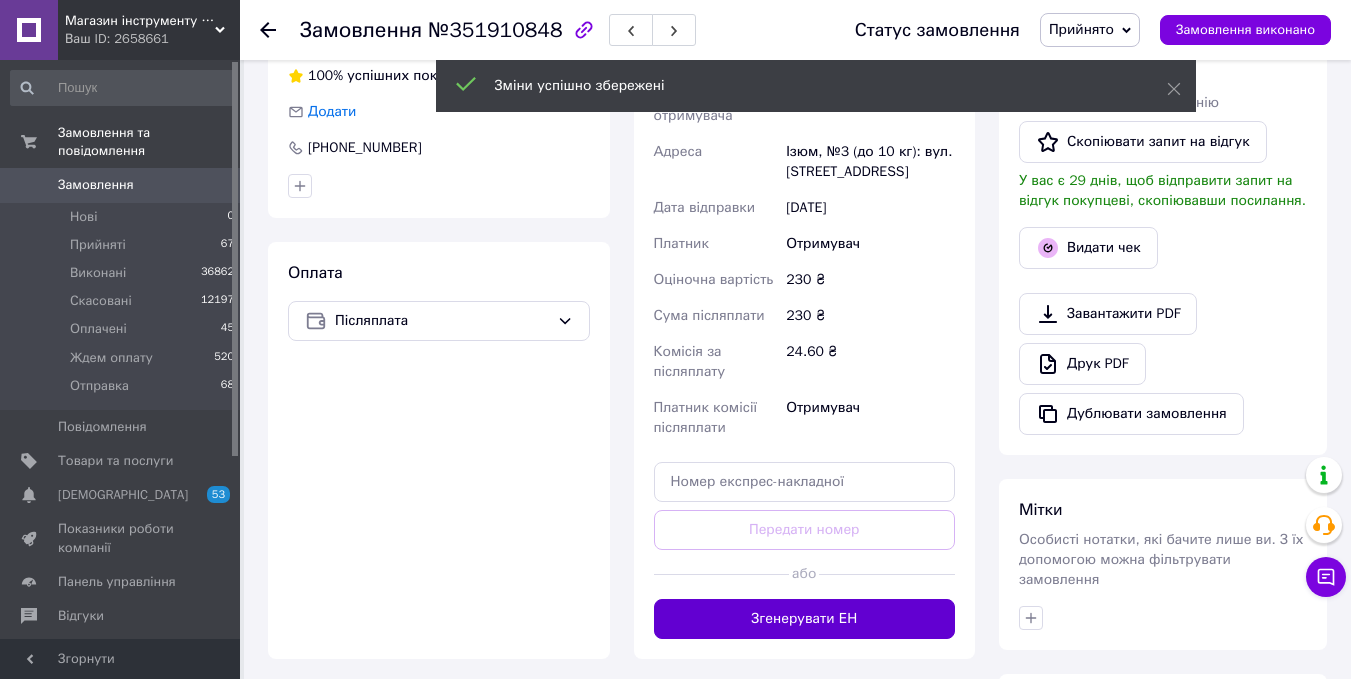 click on "Згенерувати ЕН" at bounding box center [805, 619] 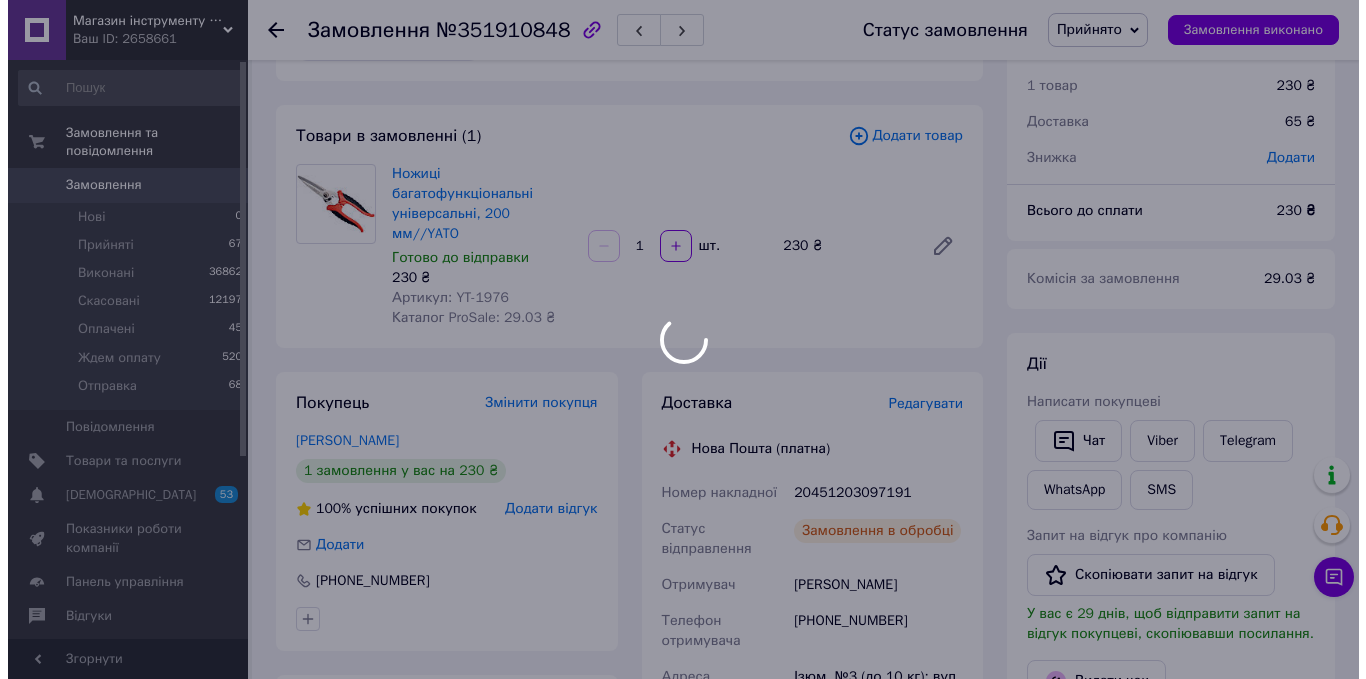 scroll, scrollTop: 200, scrollLeft: 0, axis: vertical 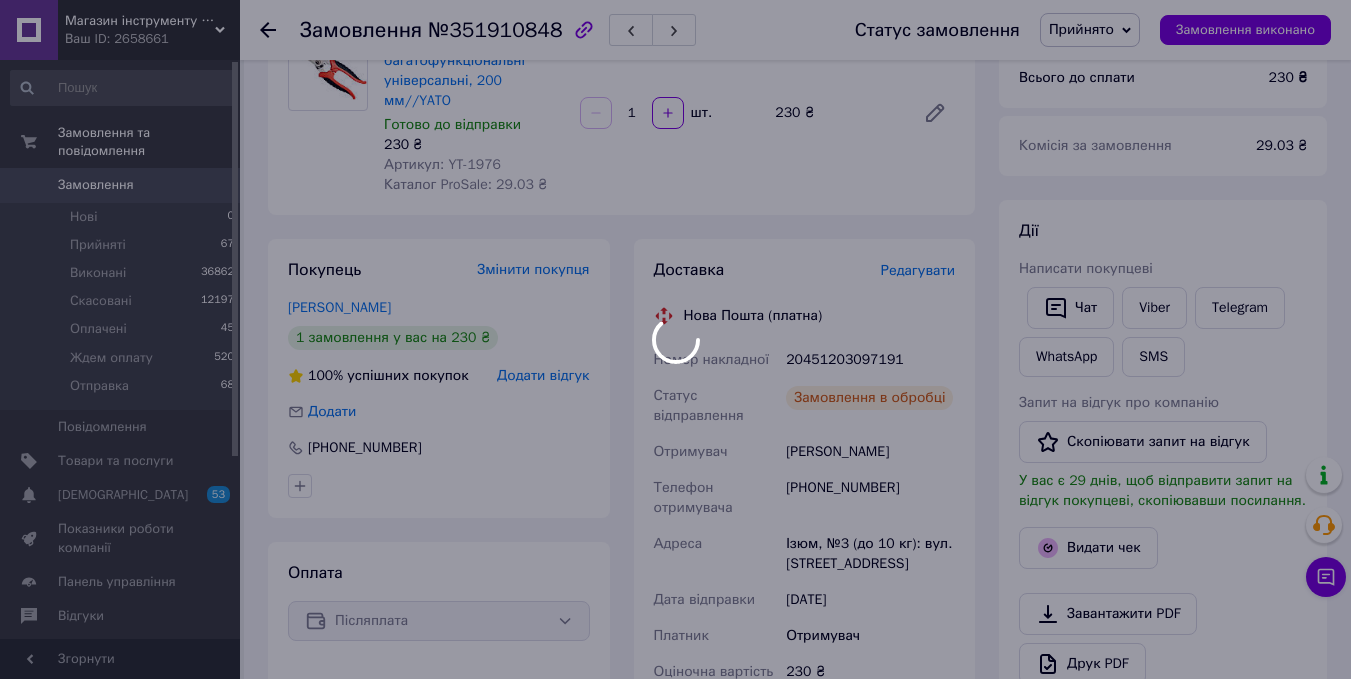 click at bounding box center [675, 339] 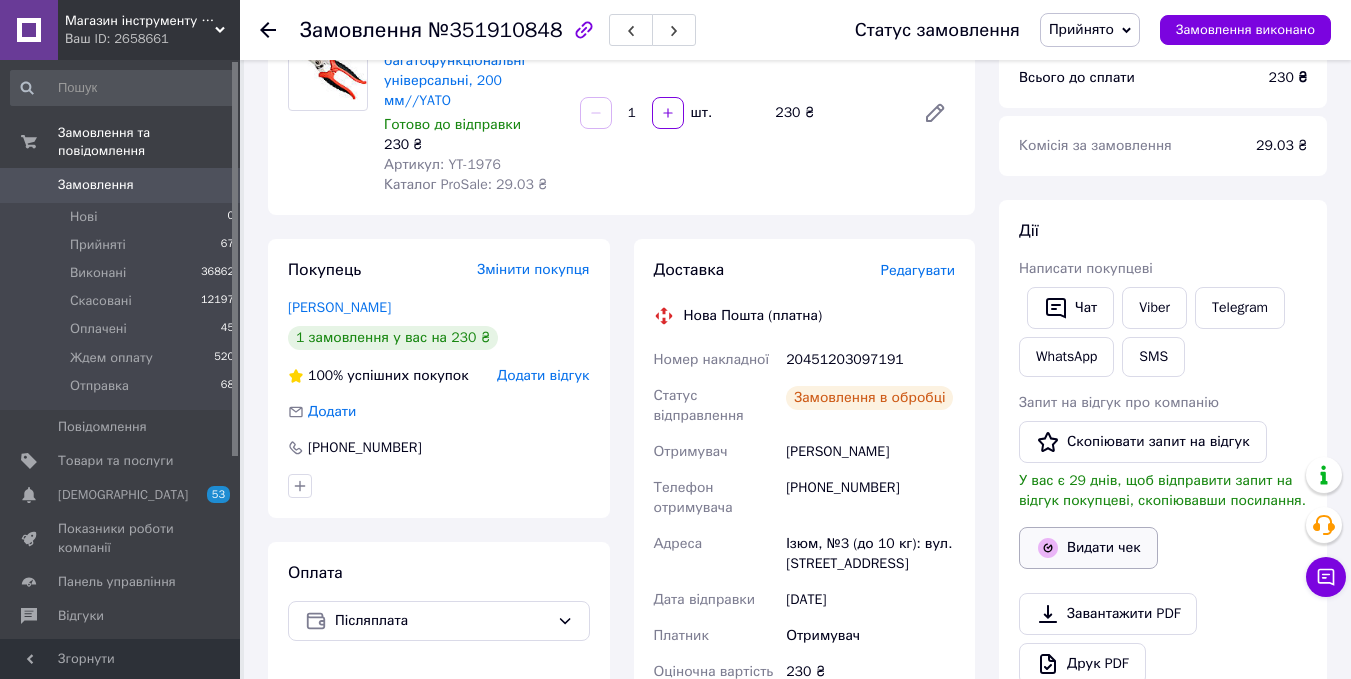 click on "Видати чек" at bounding box center [1088, 548] 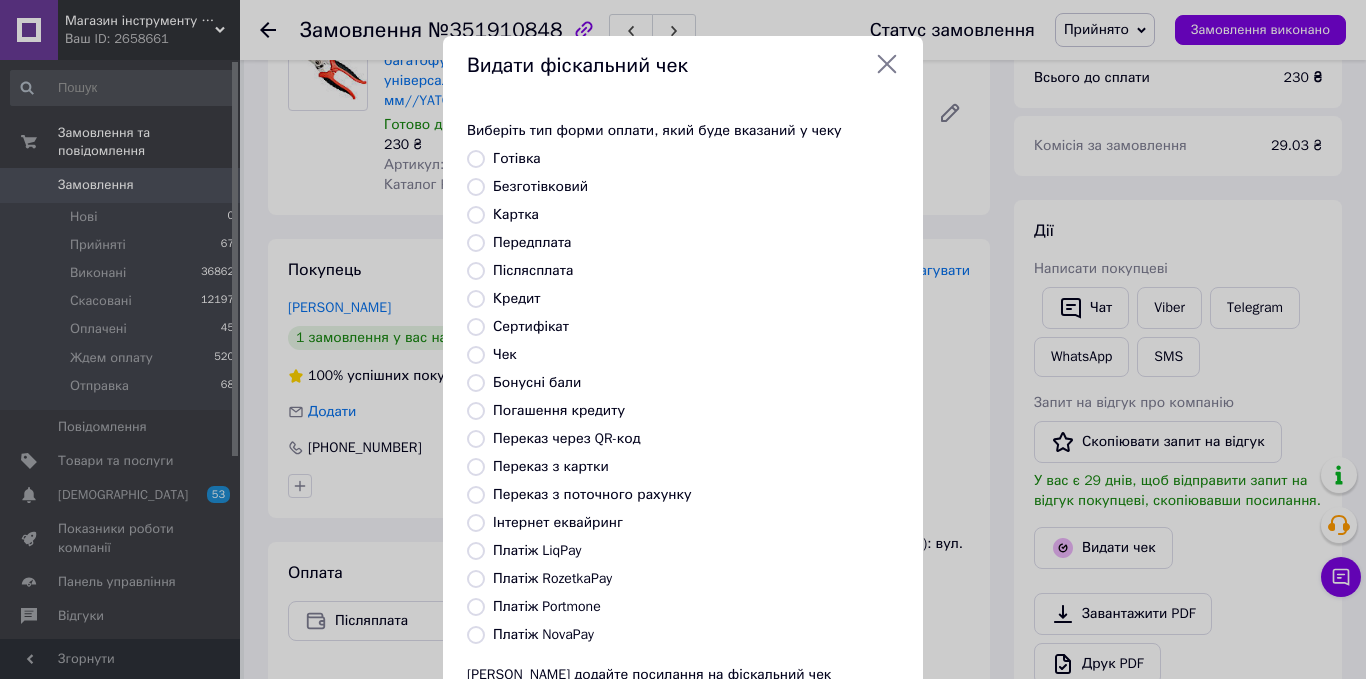 click on "Післясплата" at bounding box center [533, 270] 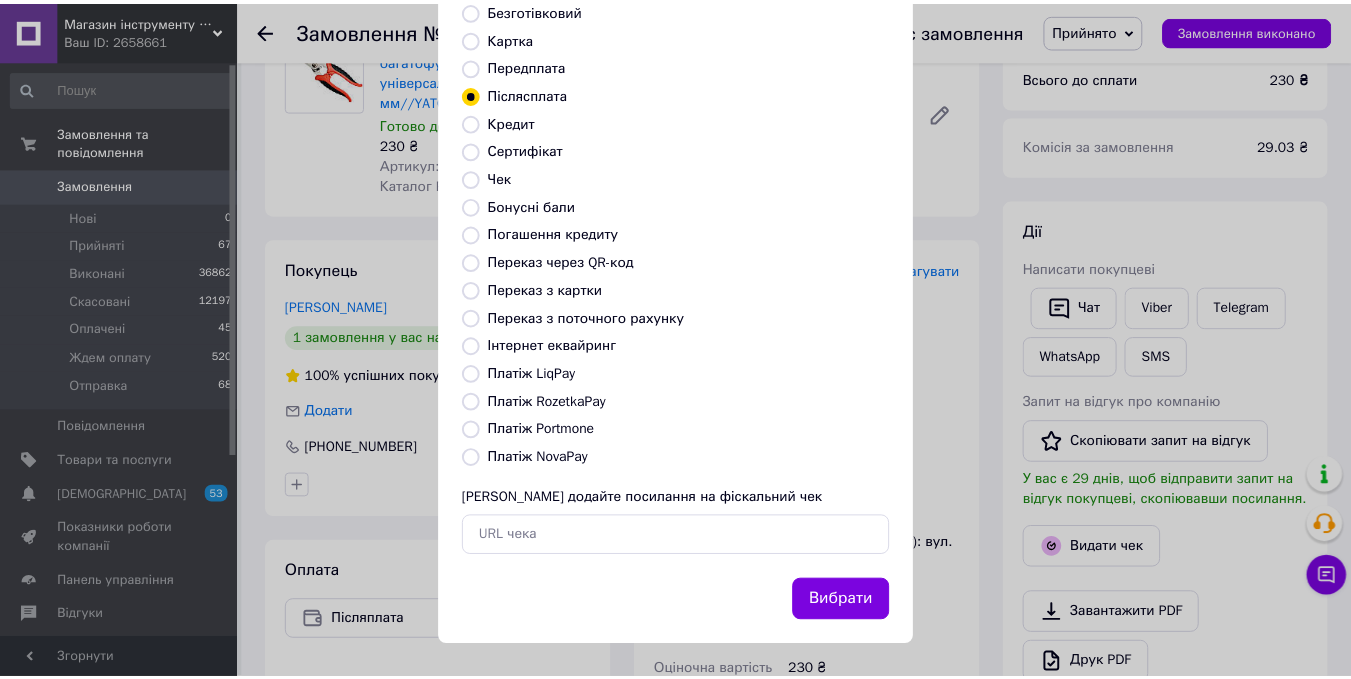 scroll, scrollTop: 180, scrollLeft: 0, axis: vertical 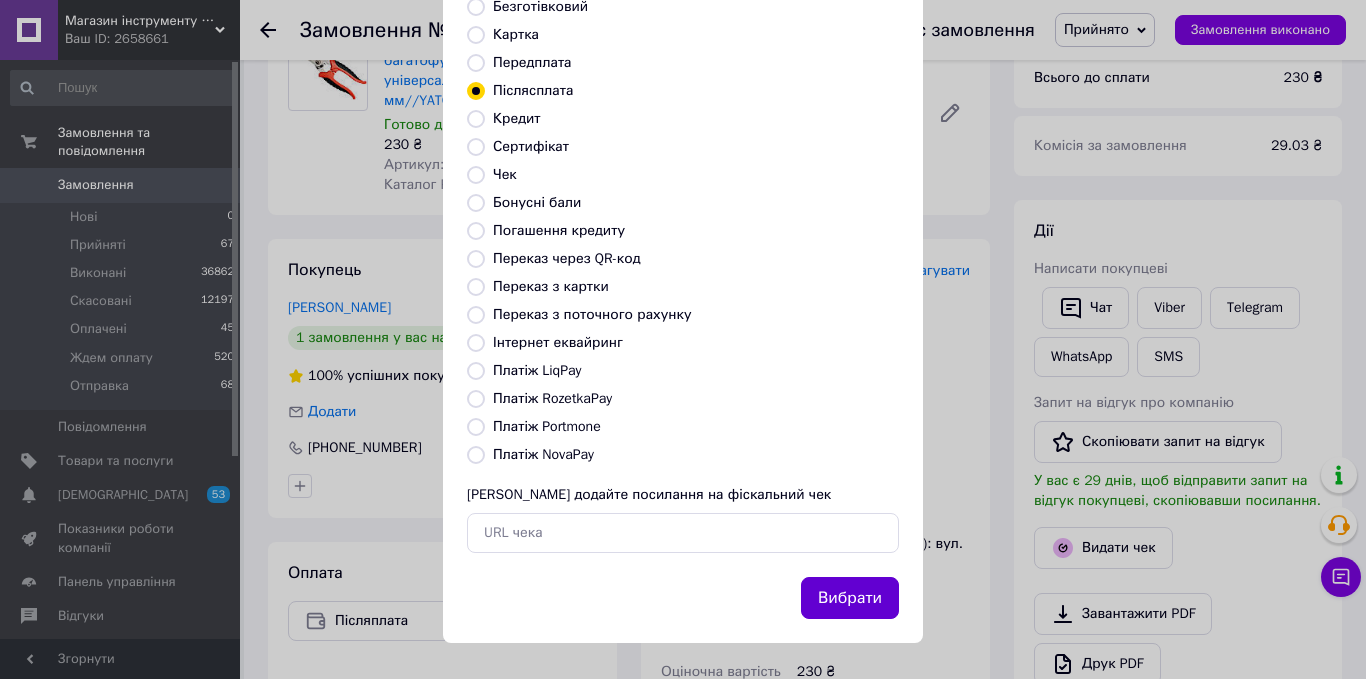 click on "Вибрати" at bounding box center (850, 598) 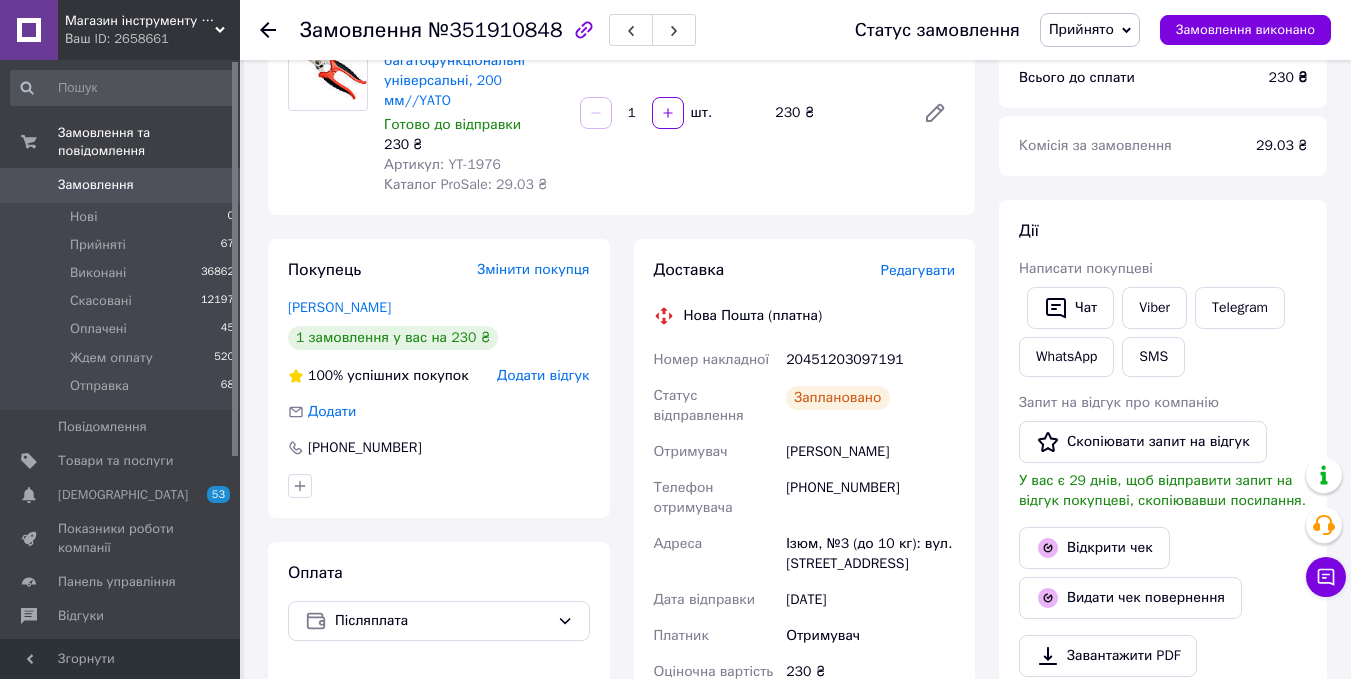 click on "Прийнято" at bounding box center [1090, 30] 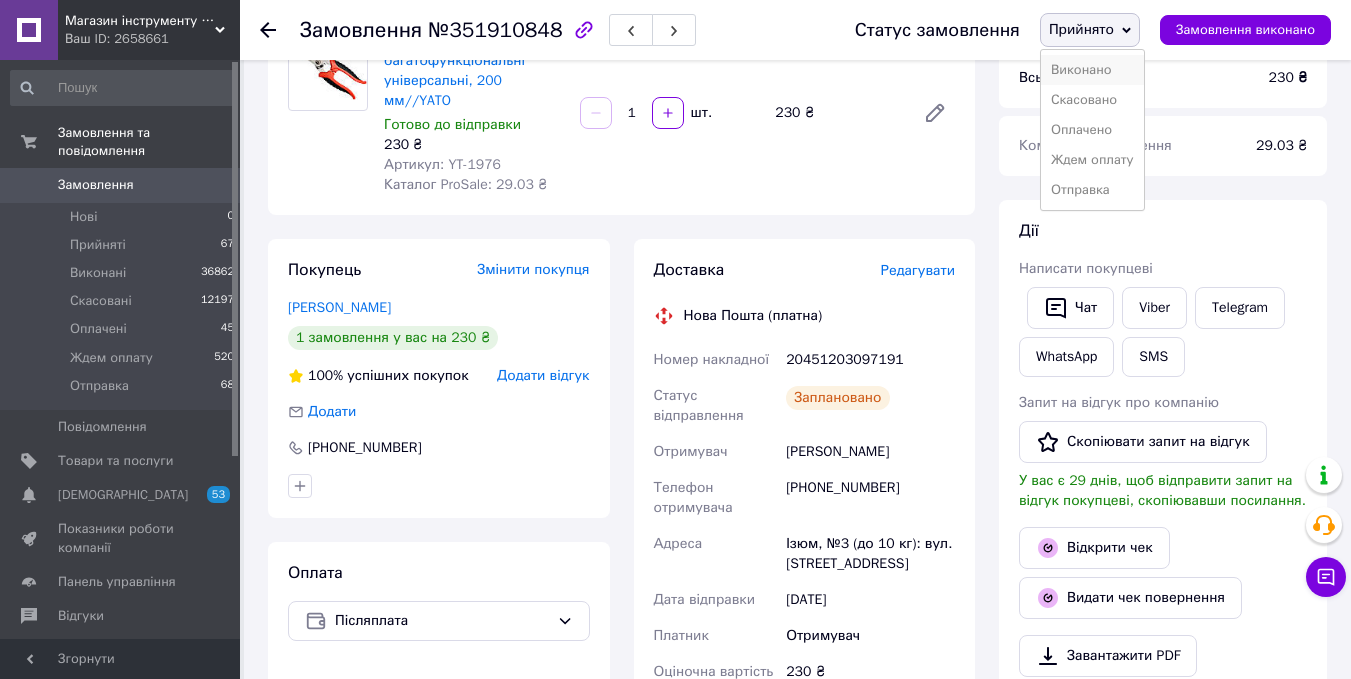 click on "Виконано" at bounding box center [1092, 70] 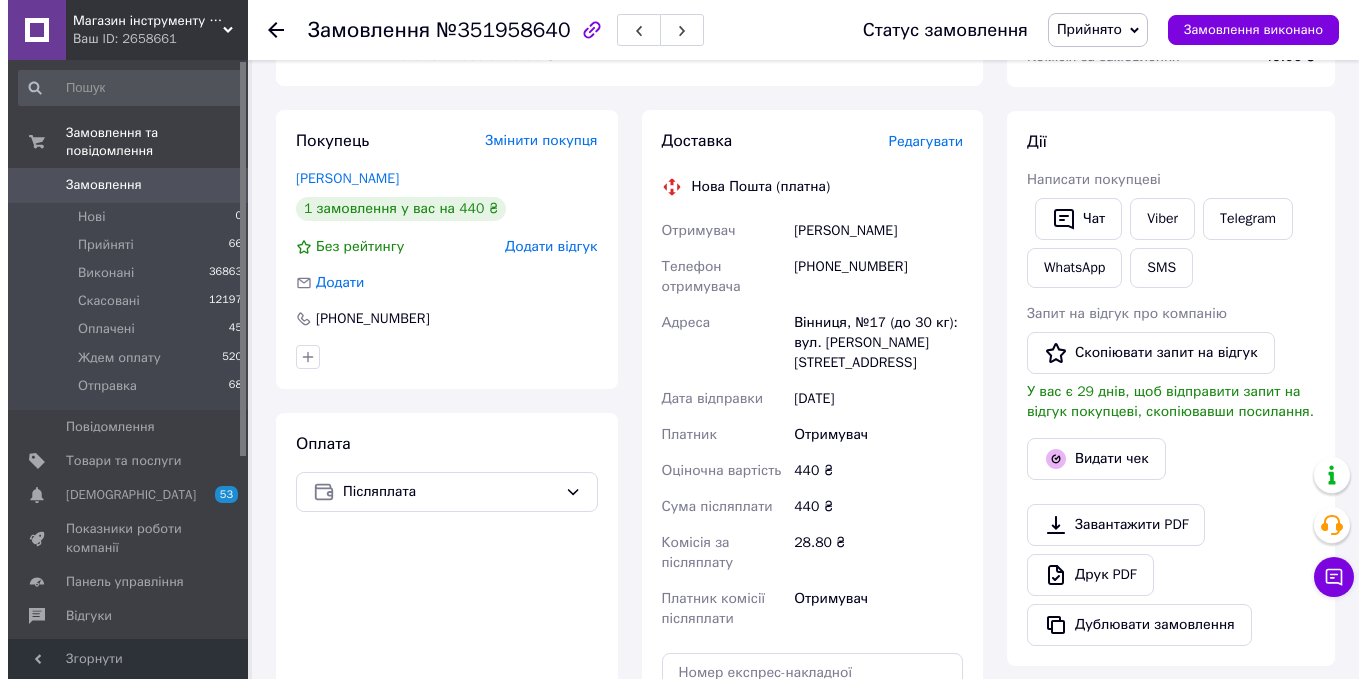 scroll, scrollTop: 300, scrollLeft: 0, axis: vertical 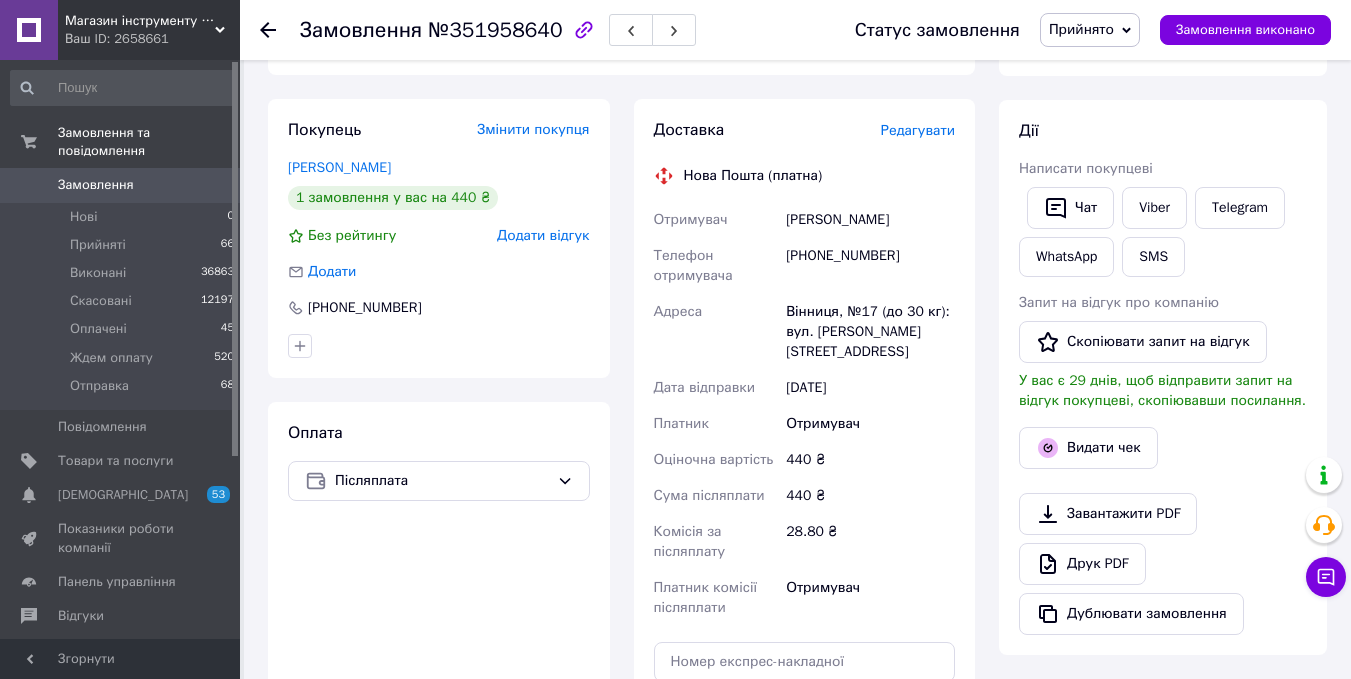 click on "Редагувати" at bounding box center [918, 130] 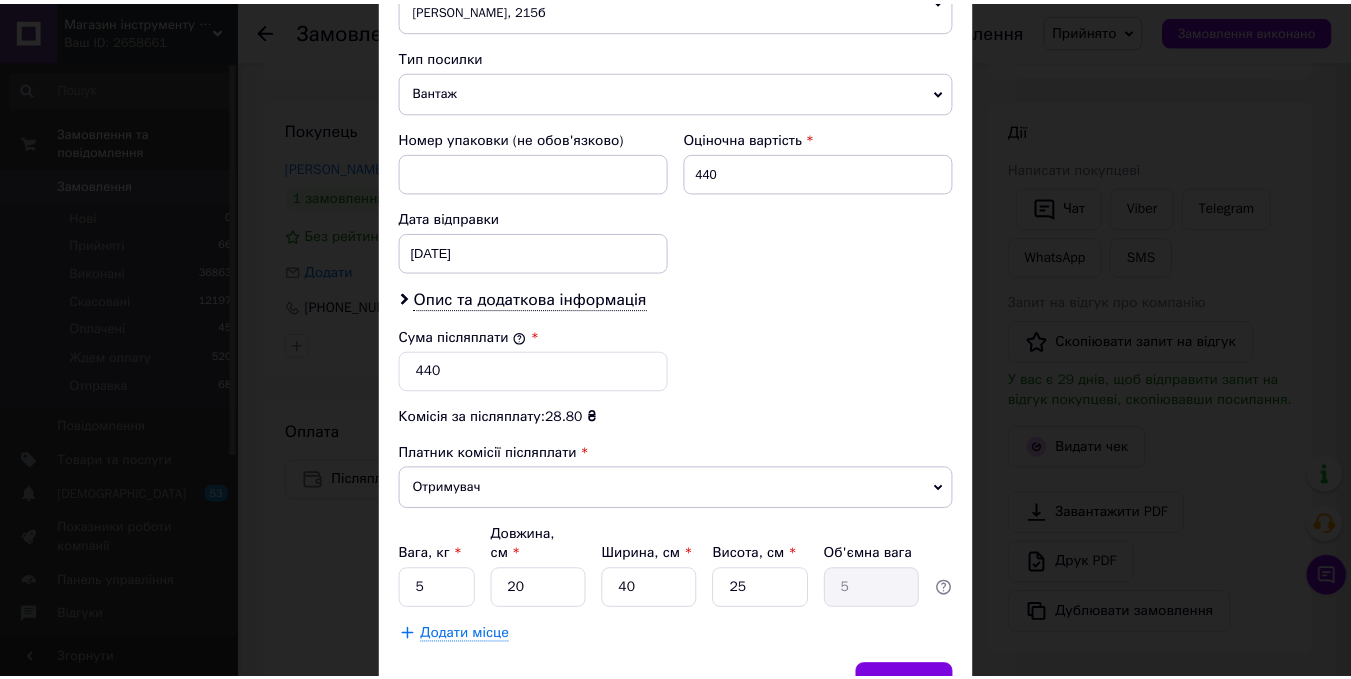 scroll, scrollTop: 867, scrollLeft: 0, axis: vertical 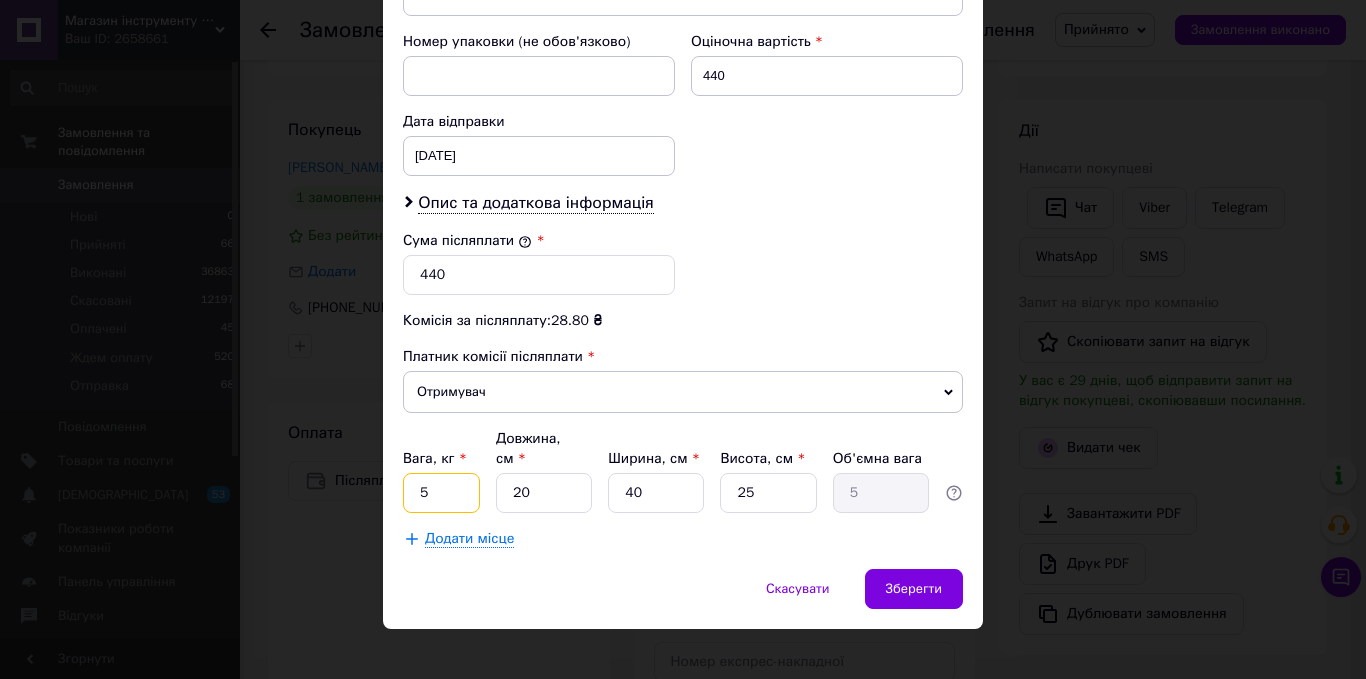 drag, startPoint x: 434, startPoint y: 478, endPoint x: 387, endPoint y: 480, distance: 47.042534 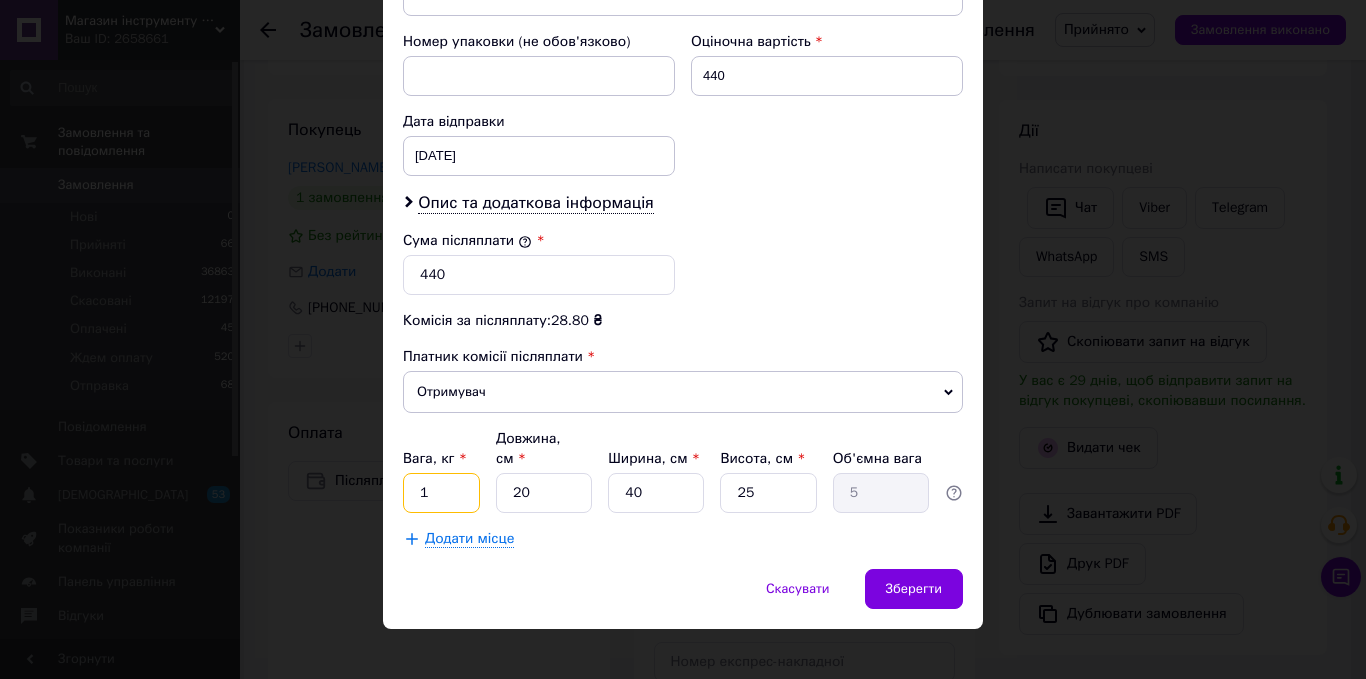 type on "1" 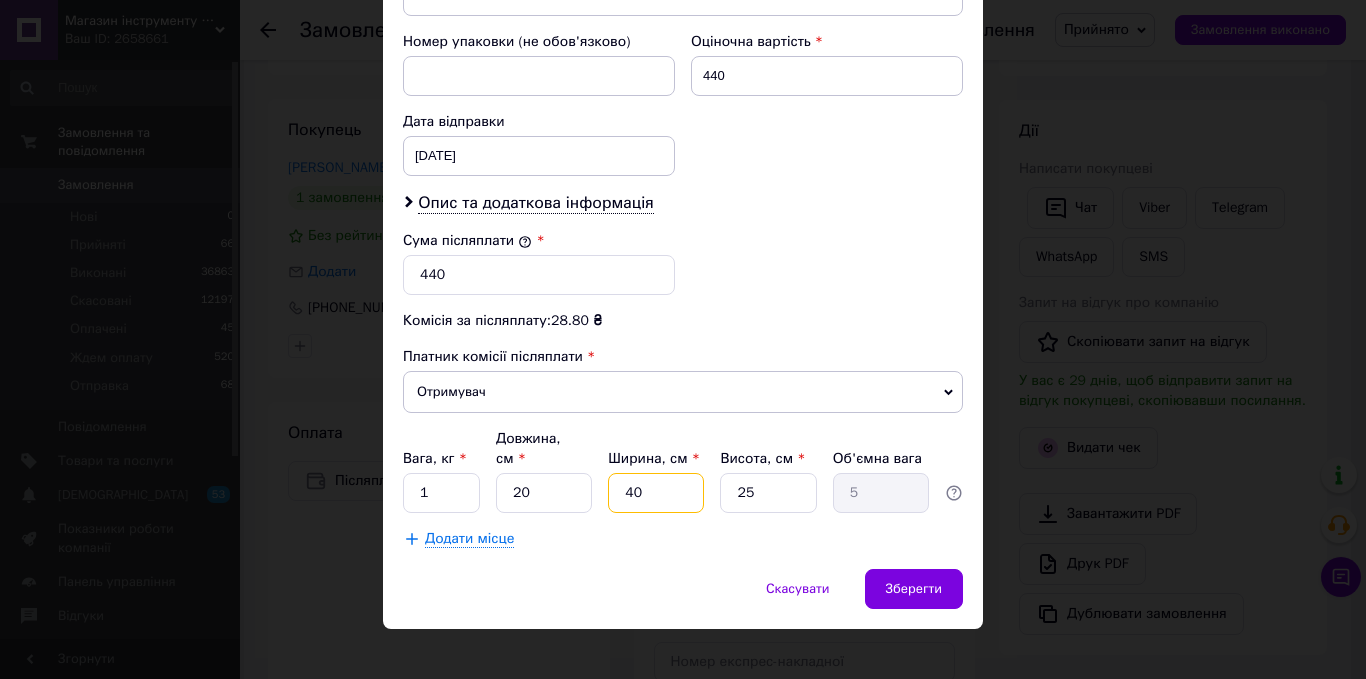 drag, startPoint x: 637, startPoint y: 483, endPoint x: 779, endPoint y: 501, distance: 143.13629 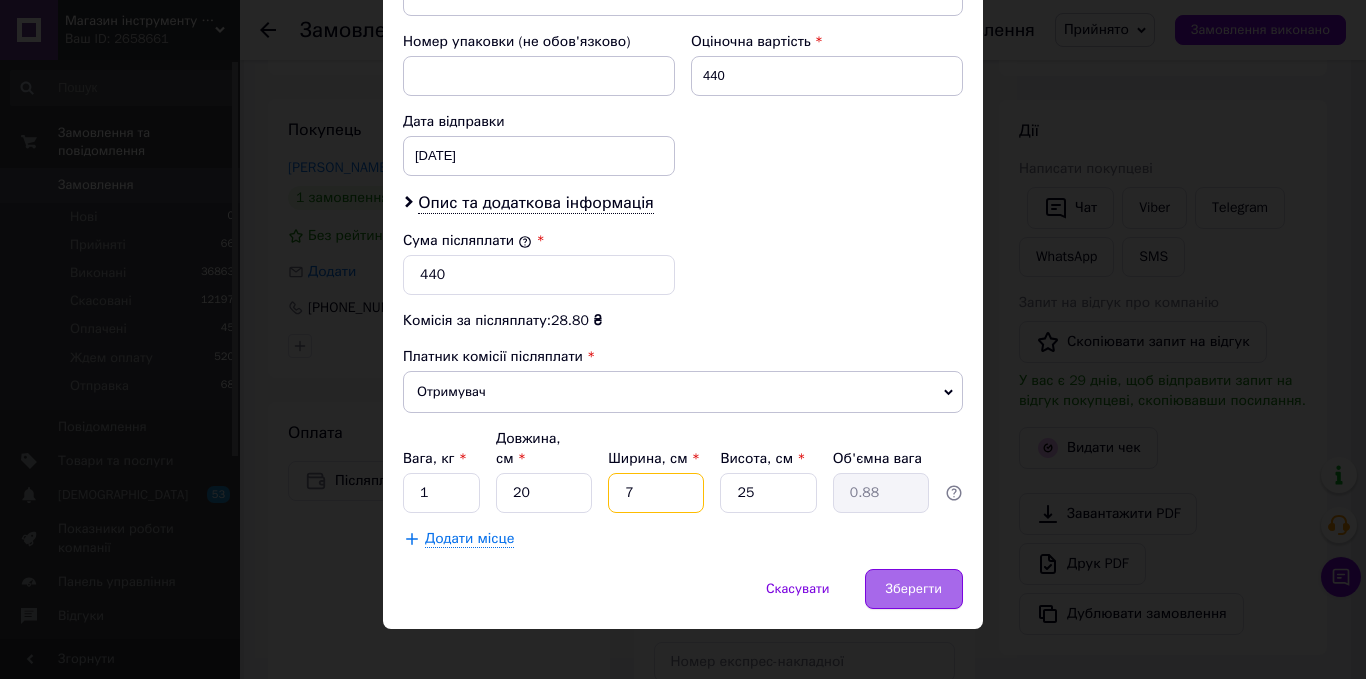 type on "7" 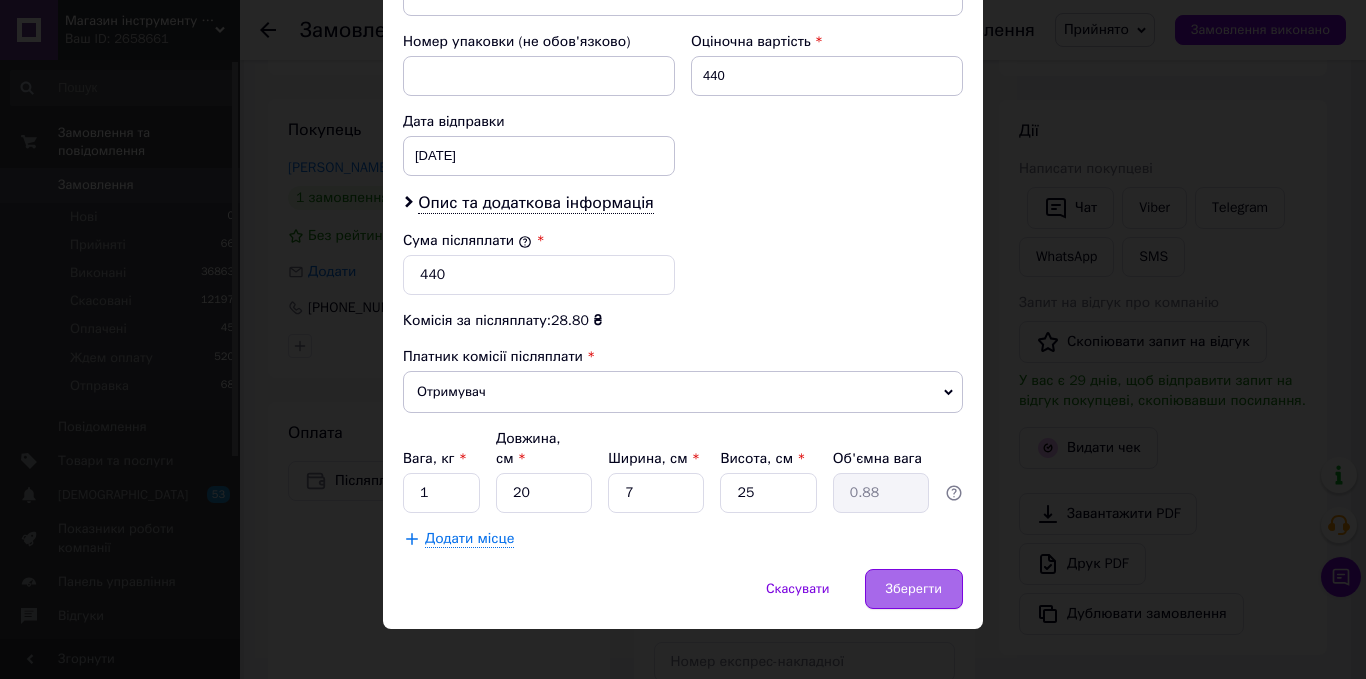 click on "Зберегти" at bounding box center [914, 589] 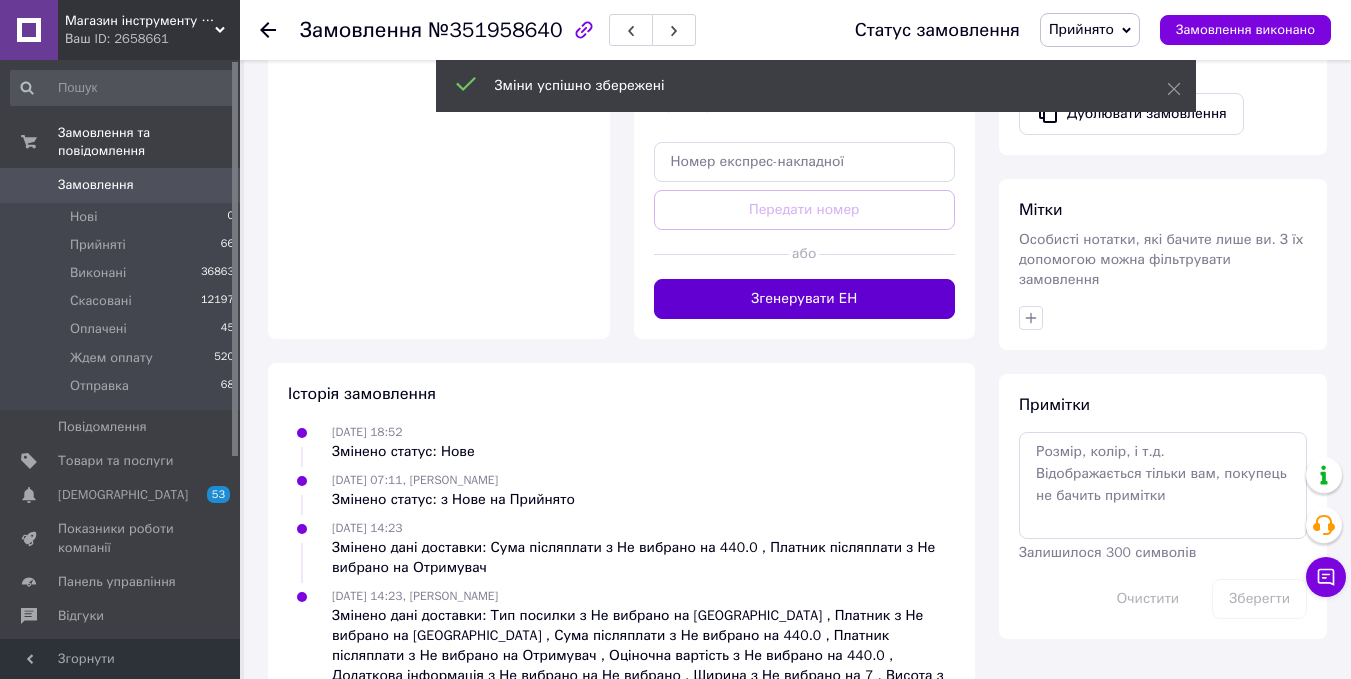 click on "Згенерувати ЕН" at bounding box center (805, 299) 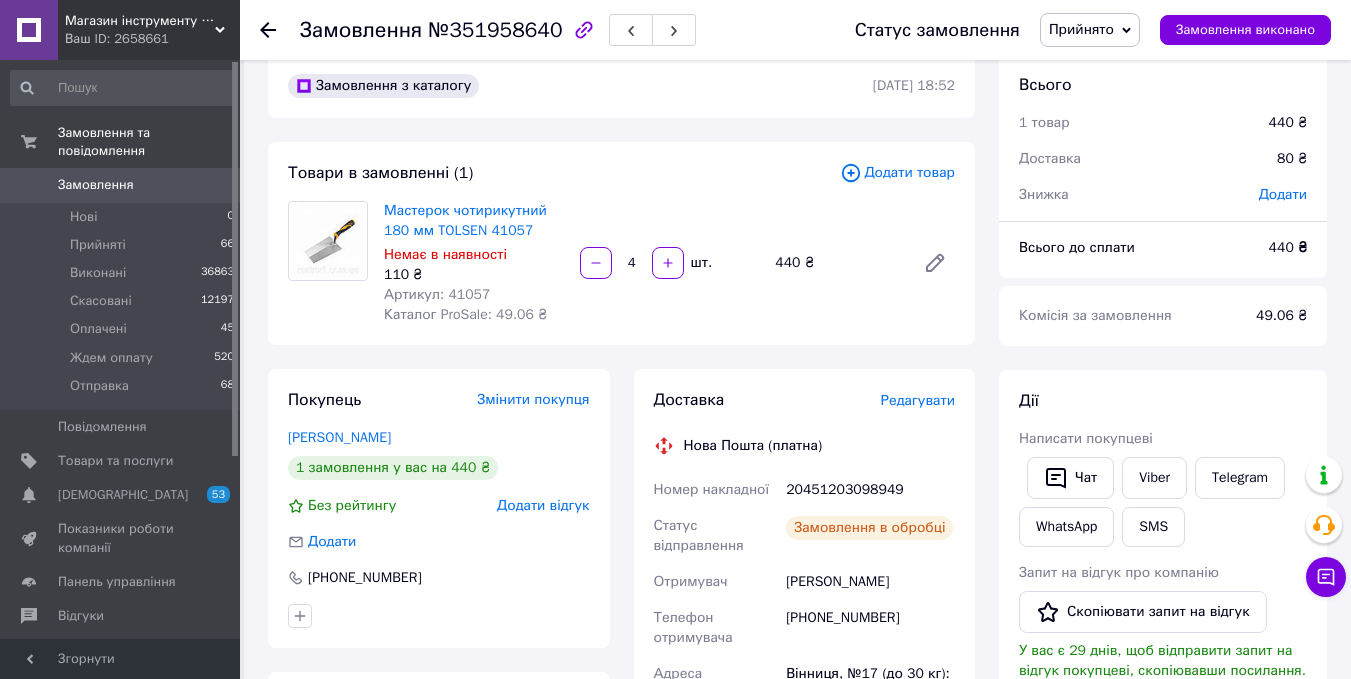 scroll, scrollTop: 0, scrollLeft: 0, axis: both 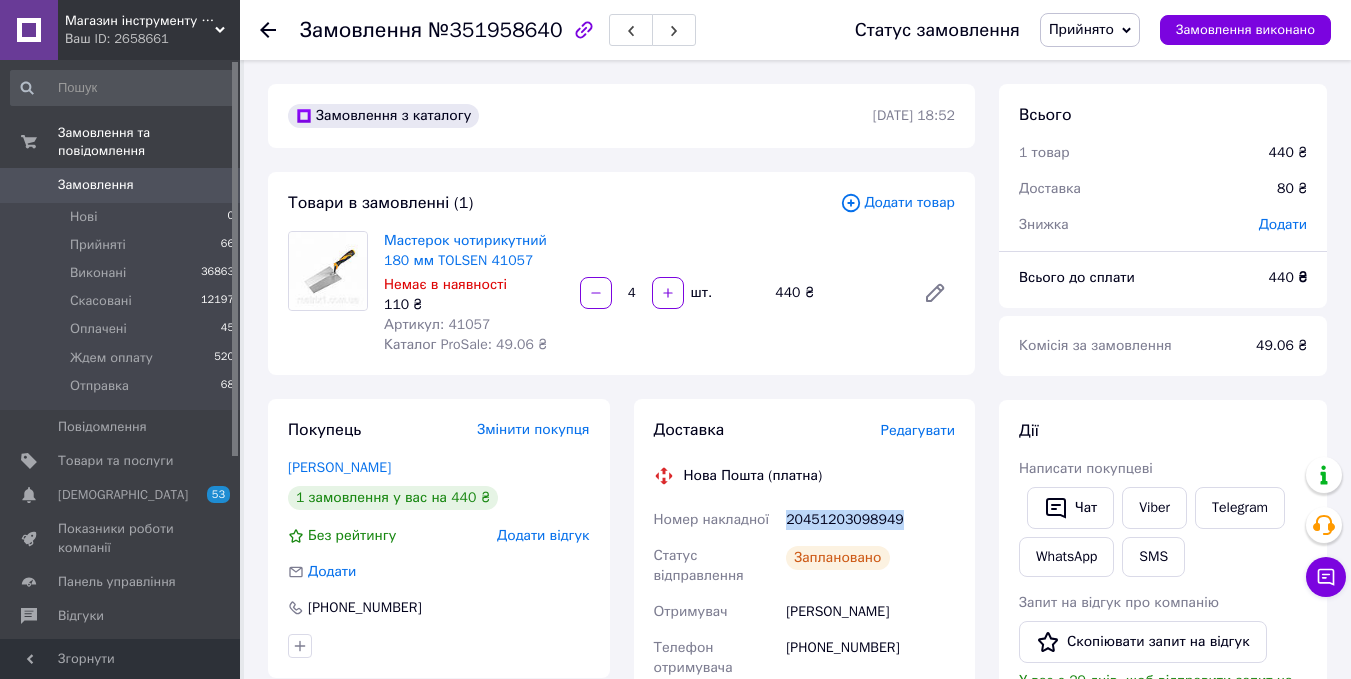 drag, startPoint x: 901, startPoint y: 510, endPoint x: 785, endPoint y: 530, distance: 117.71151 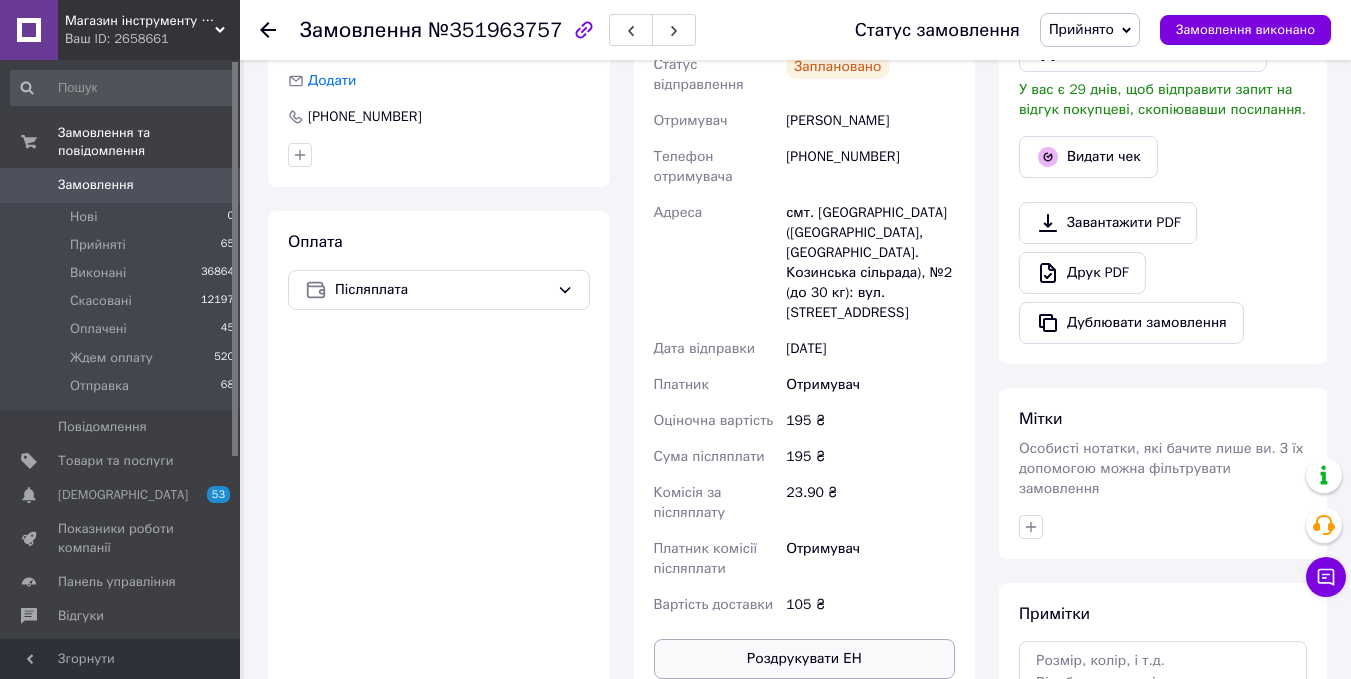 scroll, scrollTop: 375, scrollLeft: 0, axis: vertical 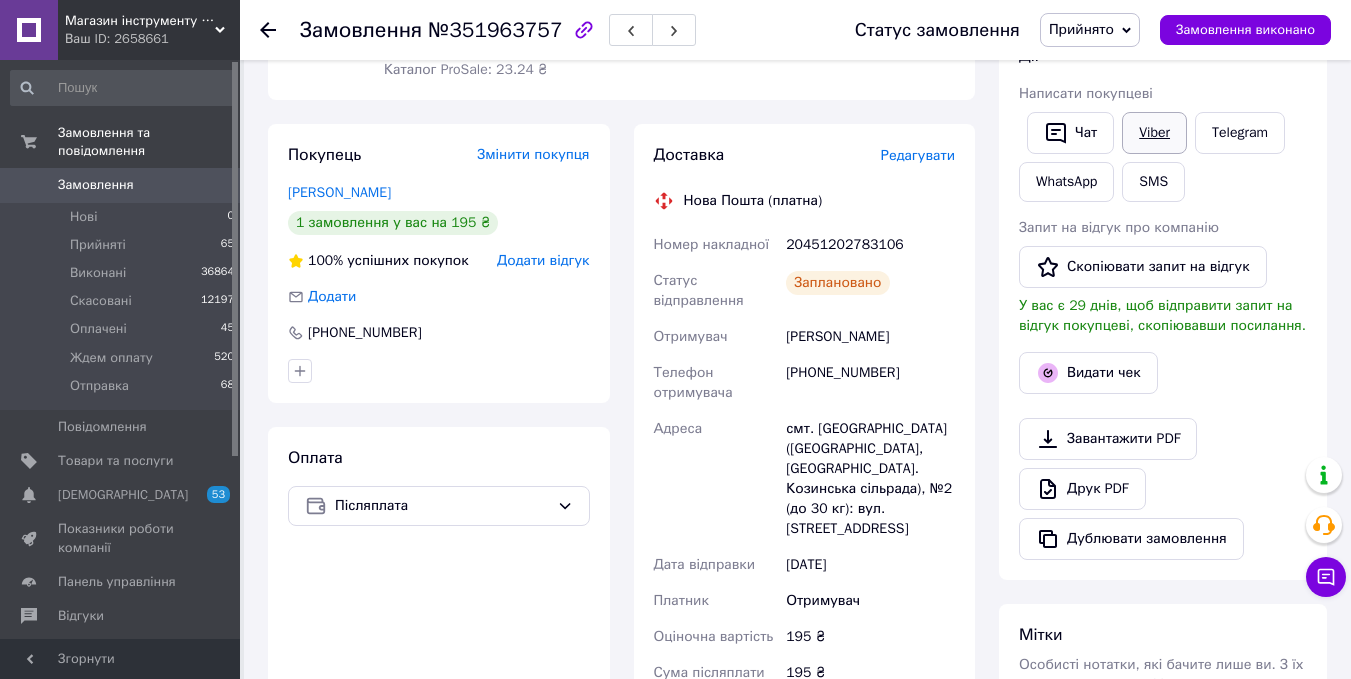click on "Viber" at bounding box center [1154, 133] 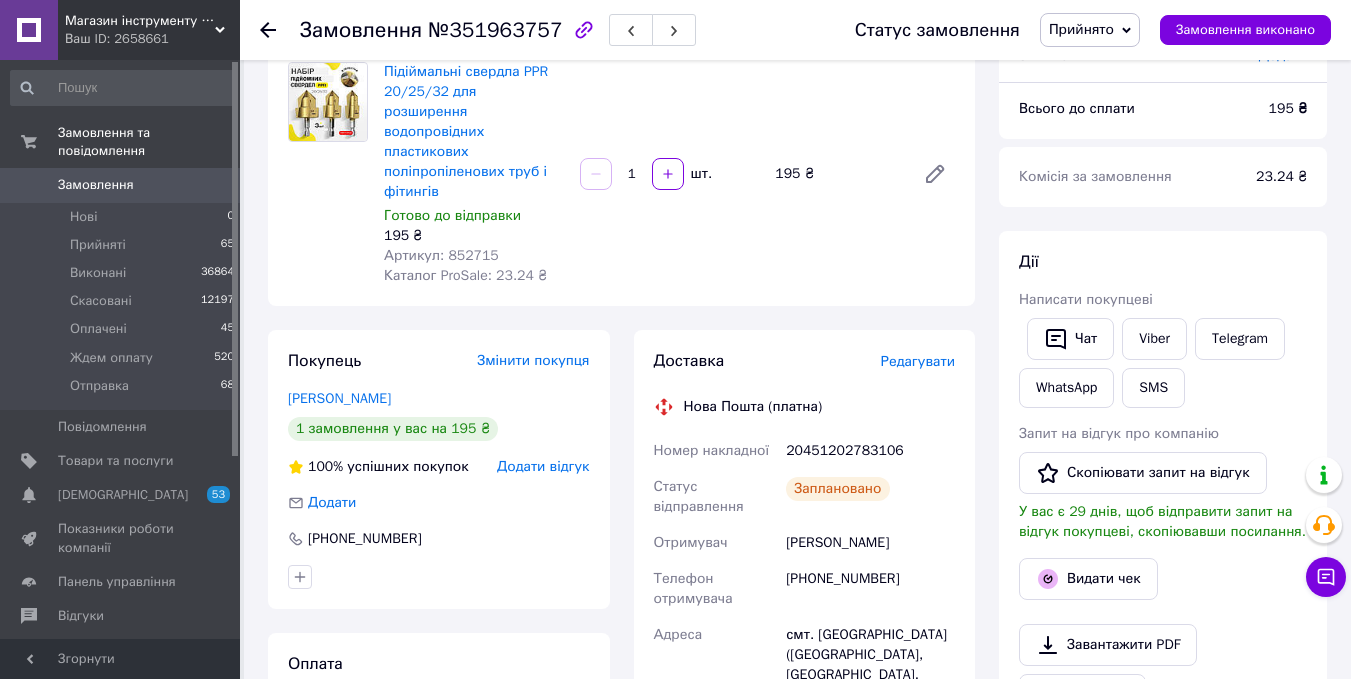 scroll, scrollTop: 0, scrollLeft: 0, axis: both 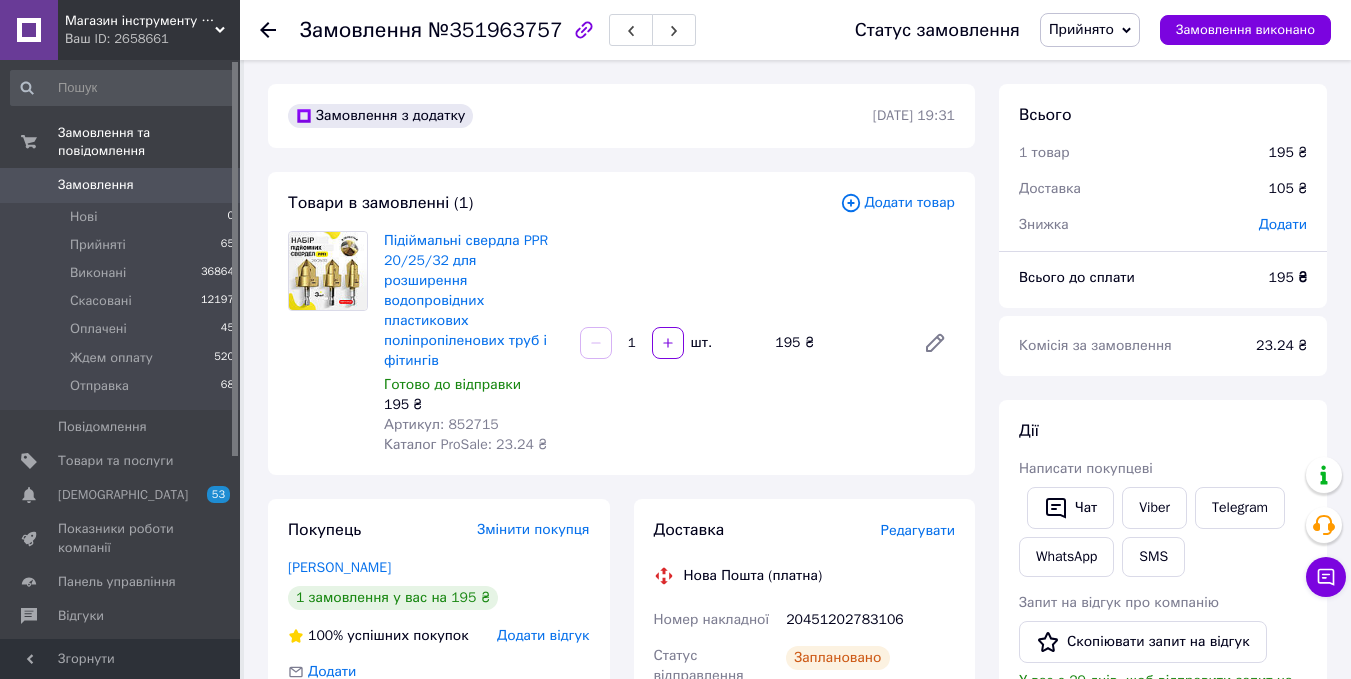 click on "Прийнято" at bounding box center [1081, 29] 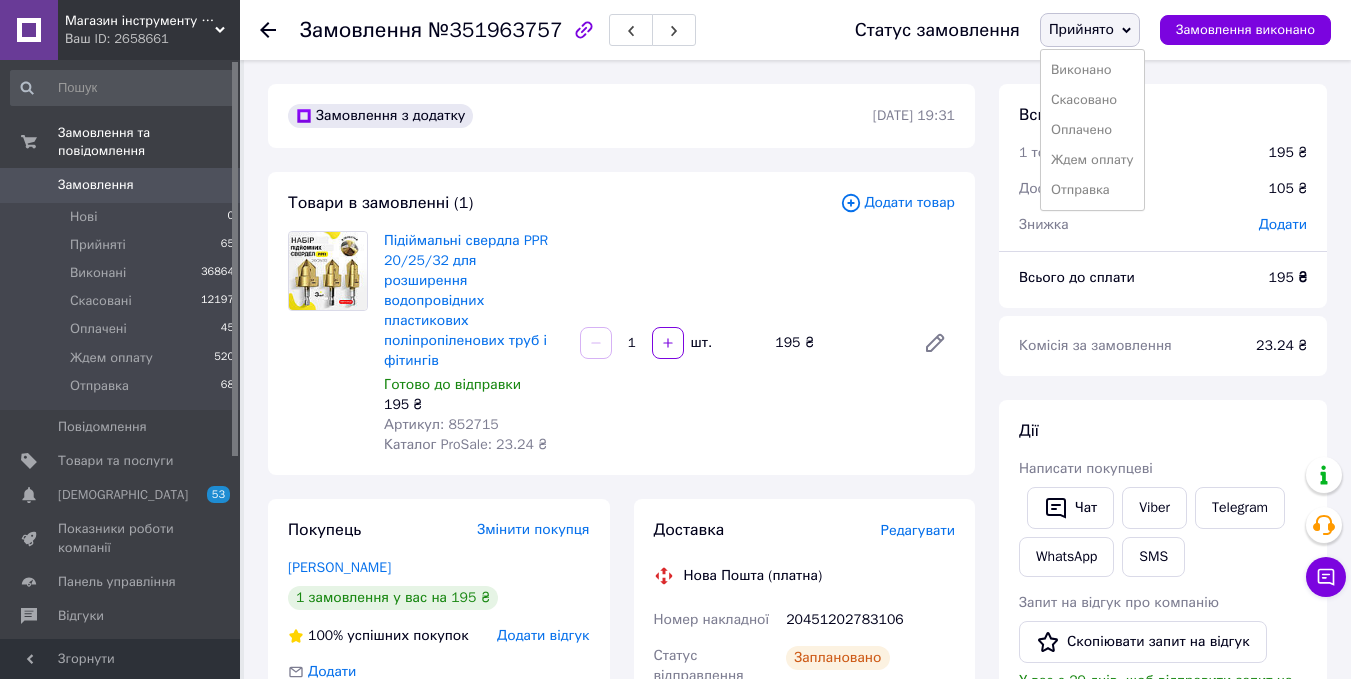 click on "Виконано" at bounding box center (1092, 70) 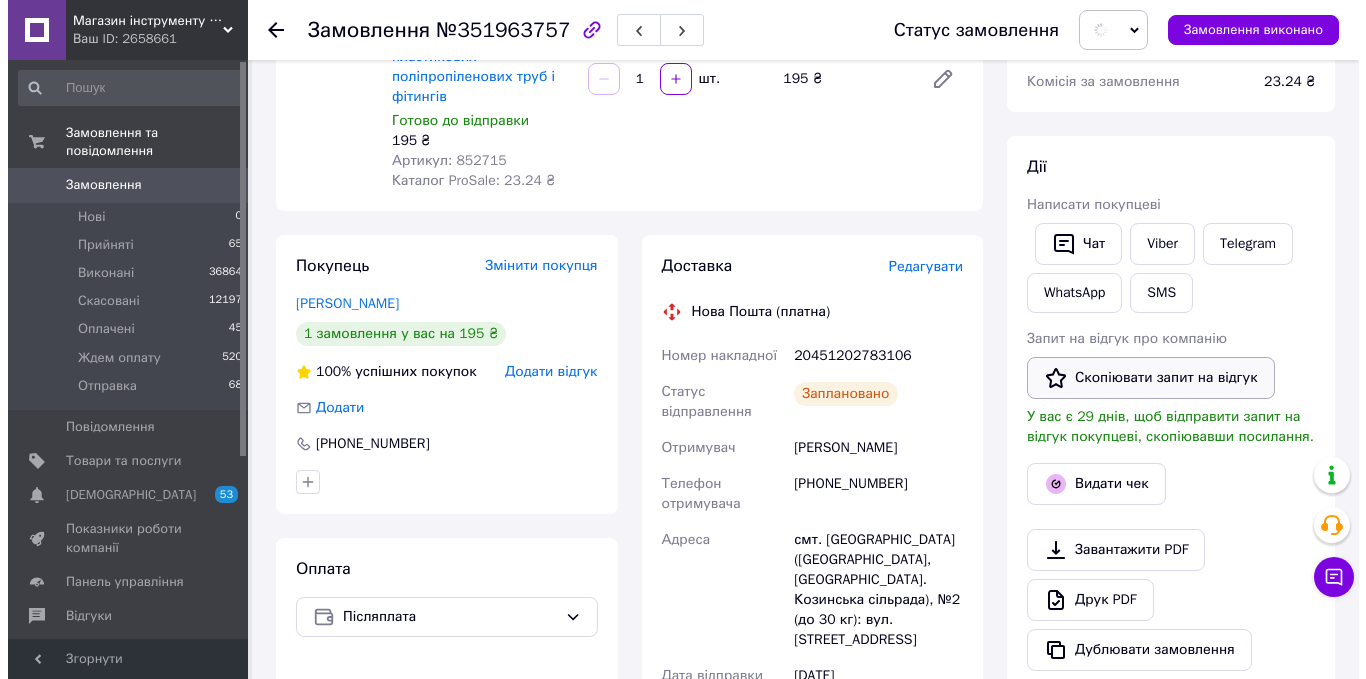 scroll, scrollTop: 300, scrollLeft: 0, axis: vertical 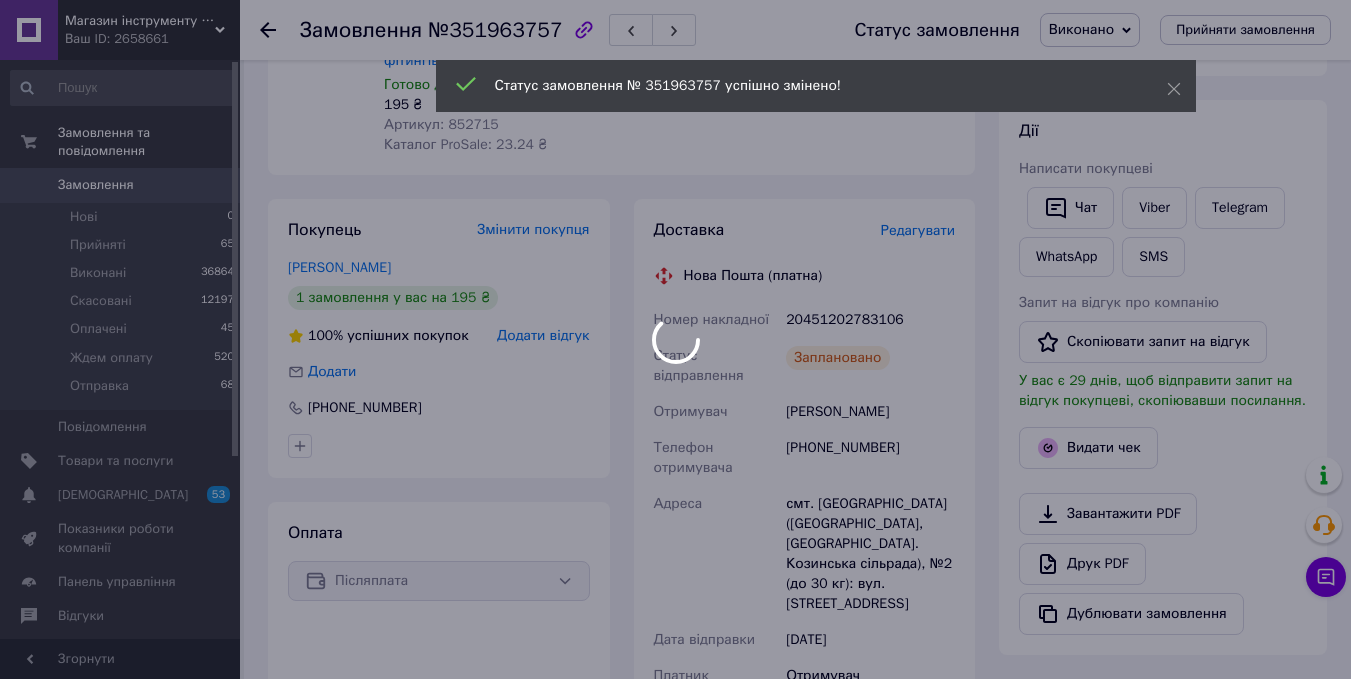 drag, startPoint x: 1102, startPoint y: 446, endPoint x: 1091, endPoint y: 438, distance: 13.601471 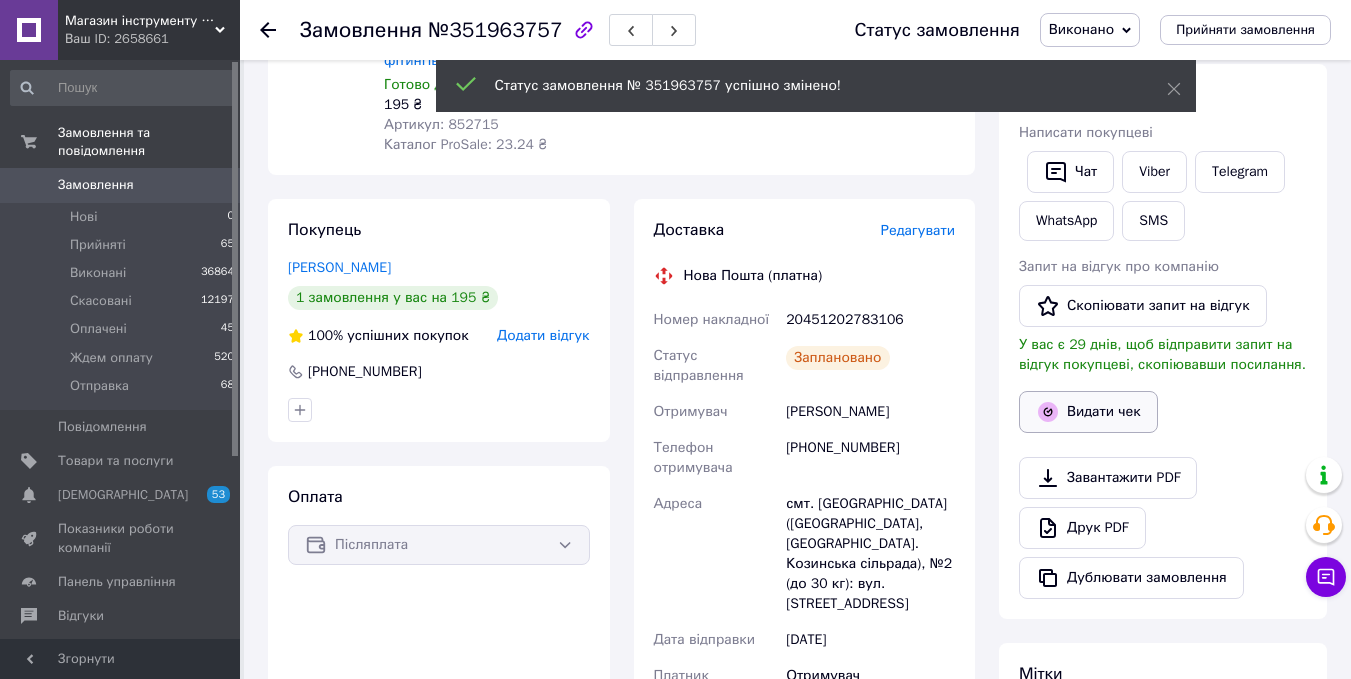 click on "Видати чек" at bounding box center [1088, 412] 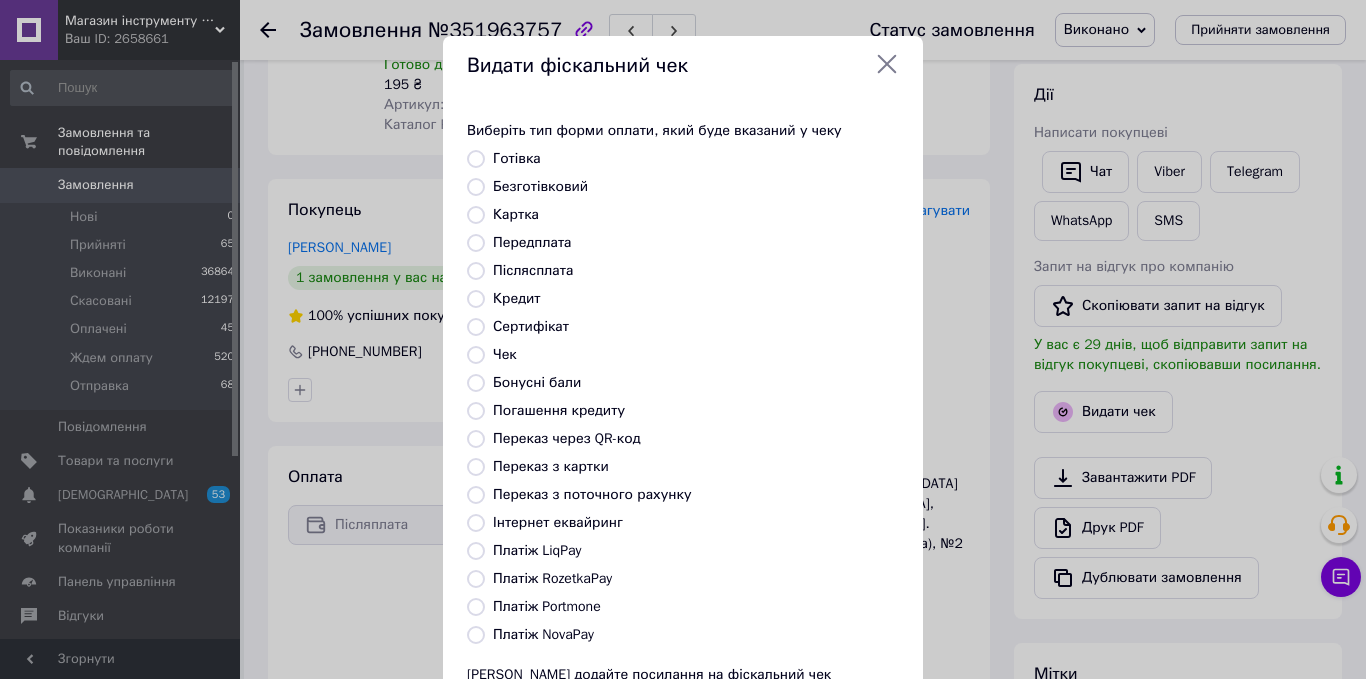 click on "Післясплата" at bounding box center (533, 270) 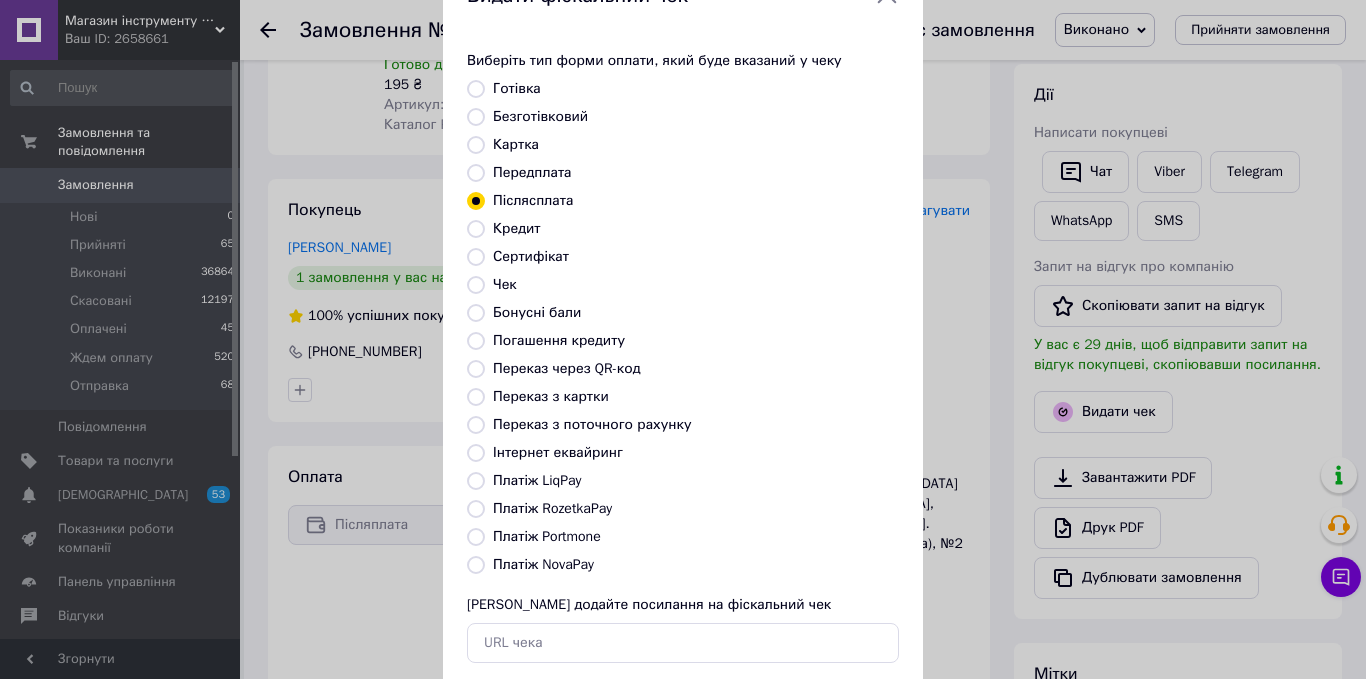 scroll, scrollTop: 180, scrollLeft: 0, axis: vertical 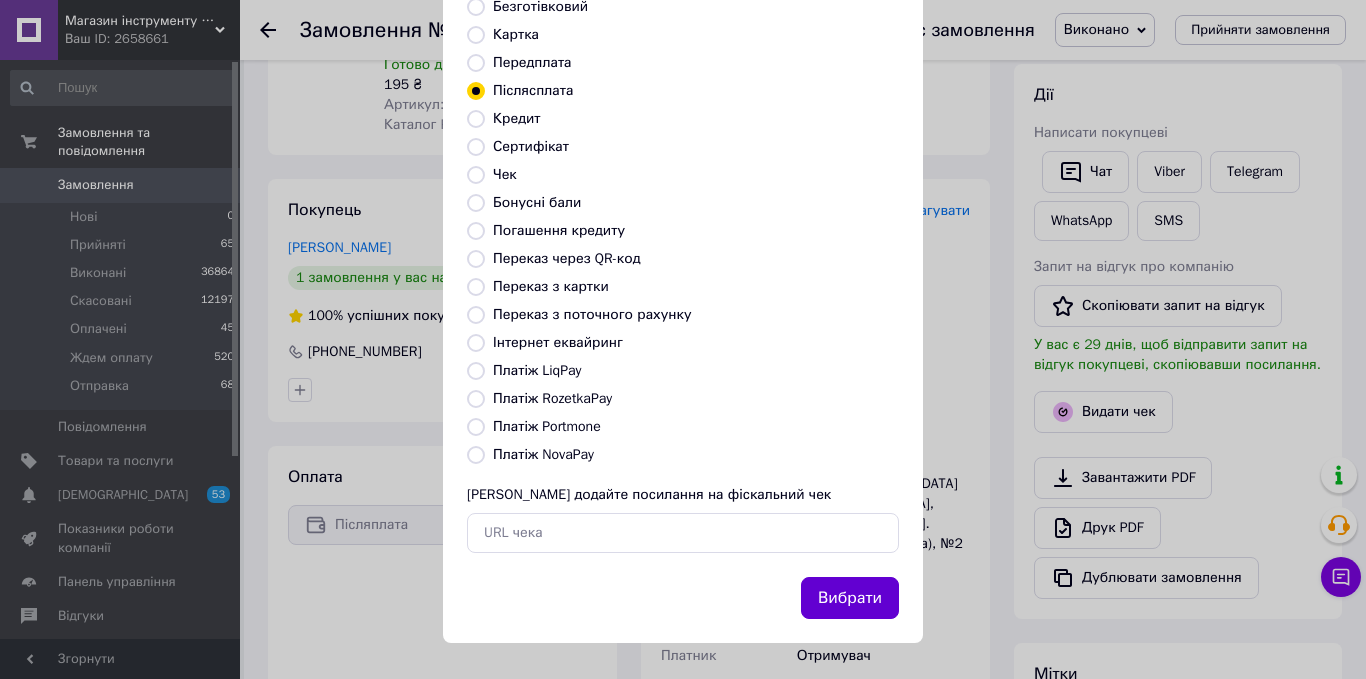 click on "Вибрати" at bounding box center [850, 598] 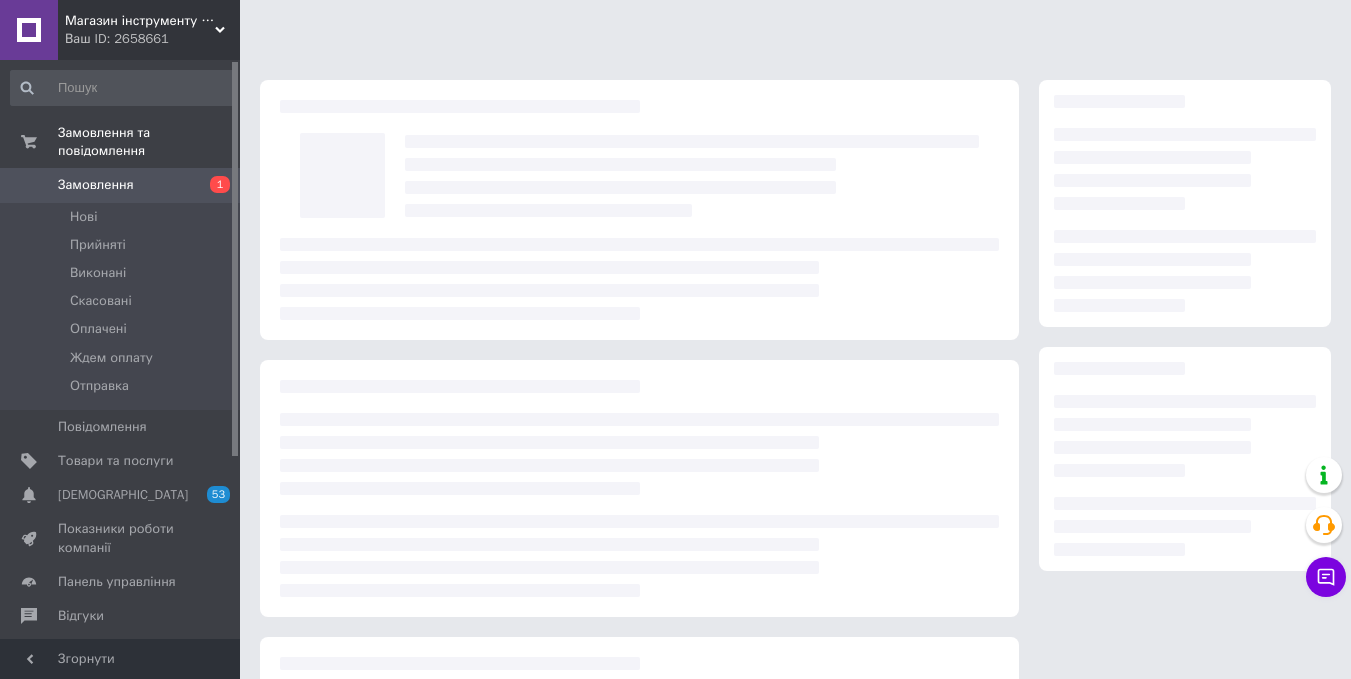 scroll, scrollTop: 0, scrollLeft: 0, axis: both 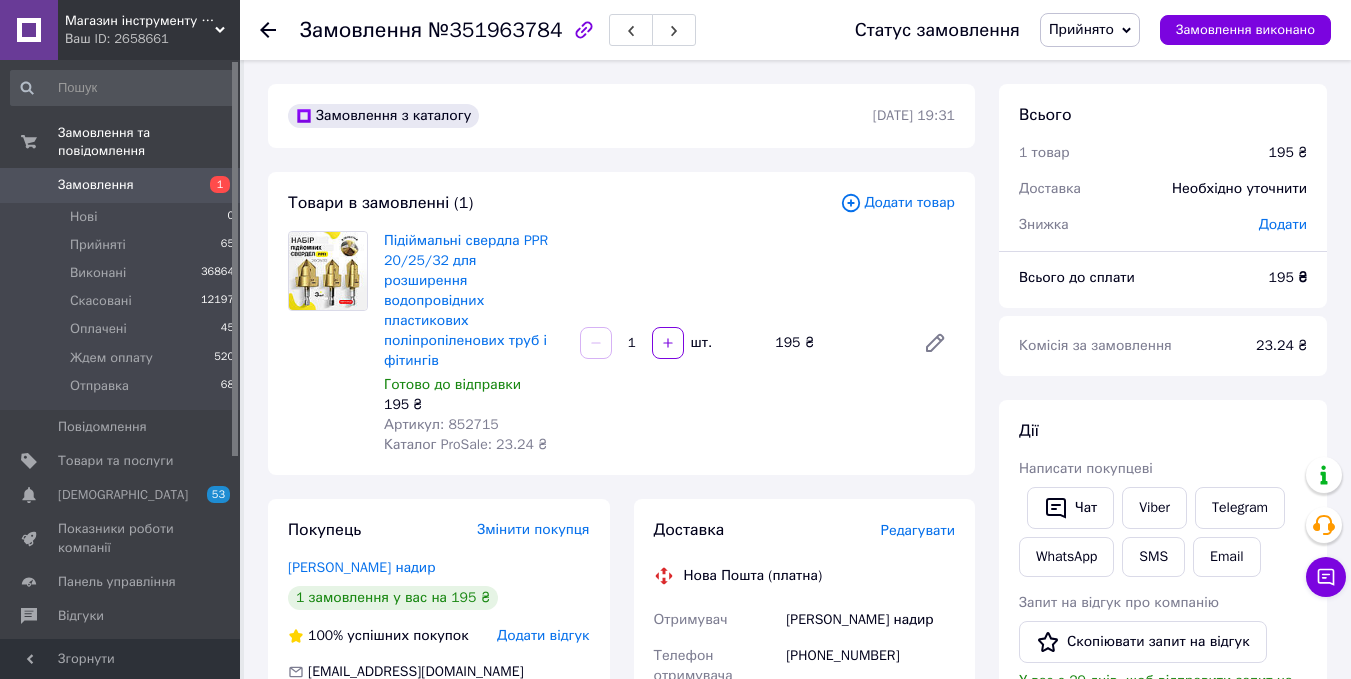 click on "[PERSON_NAME] покупцеві   Чат Viber Telegram WhatsApp SMS Email Запит на відгук про компанію   Скопіювати запит на відгук У вас є 29 днів, щоб відправити запит на відгук покупцеві, скопіювавши посилання.   Видати чек   Завантажити PDF   Друк PDF   Дублювати замовлення" at bounding box center (1163, 677) 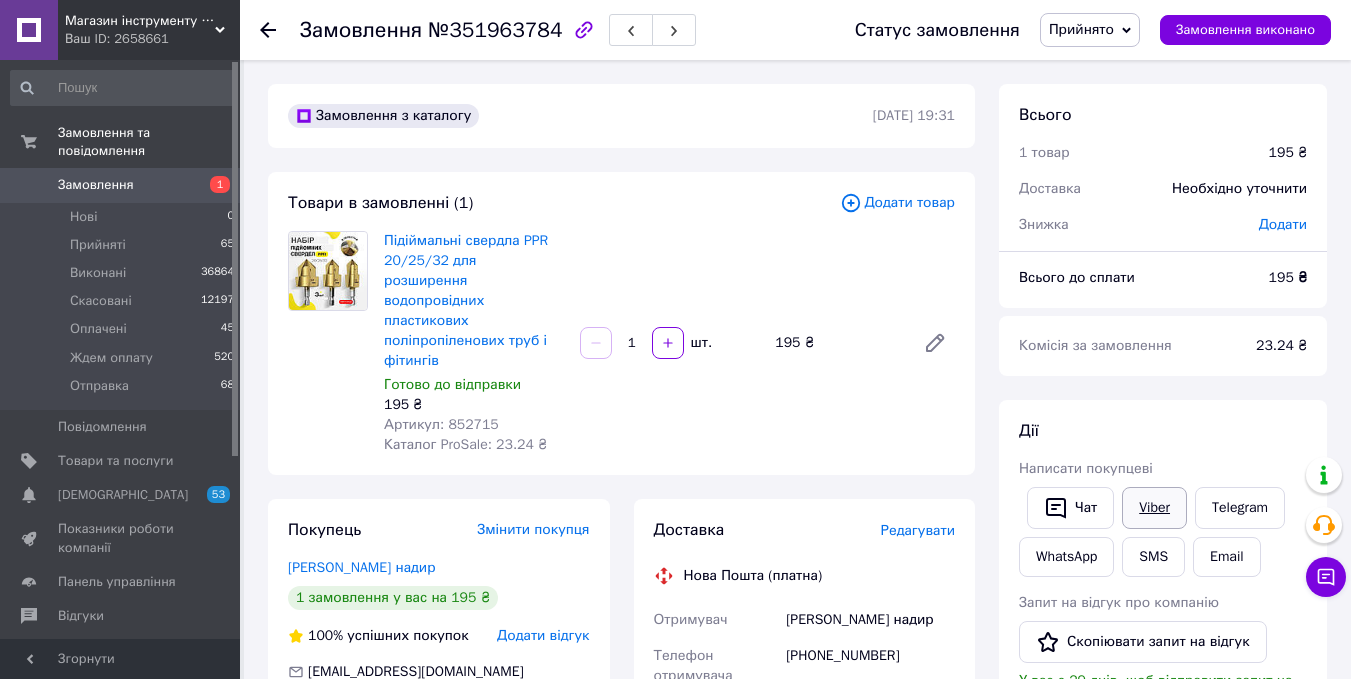click on "Viber" at bounding box center [1154, 508] 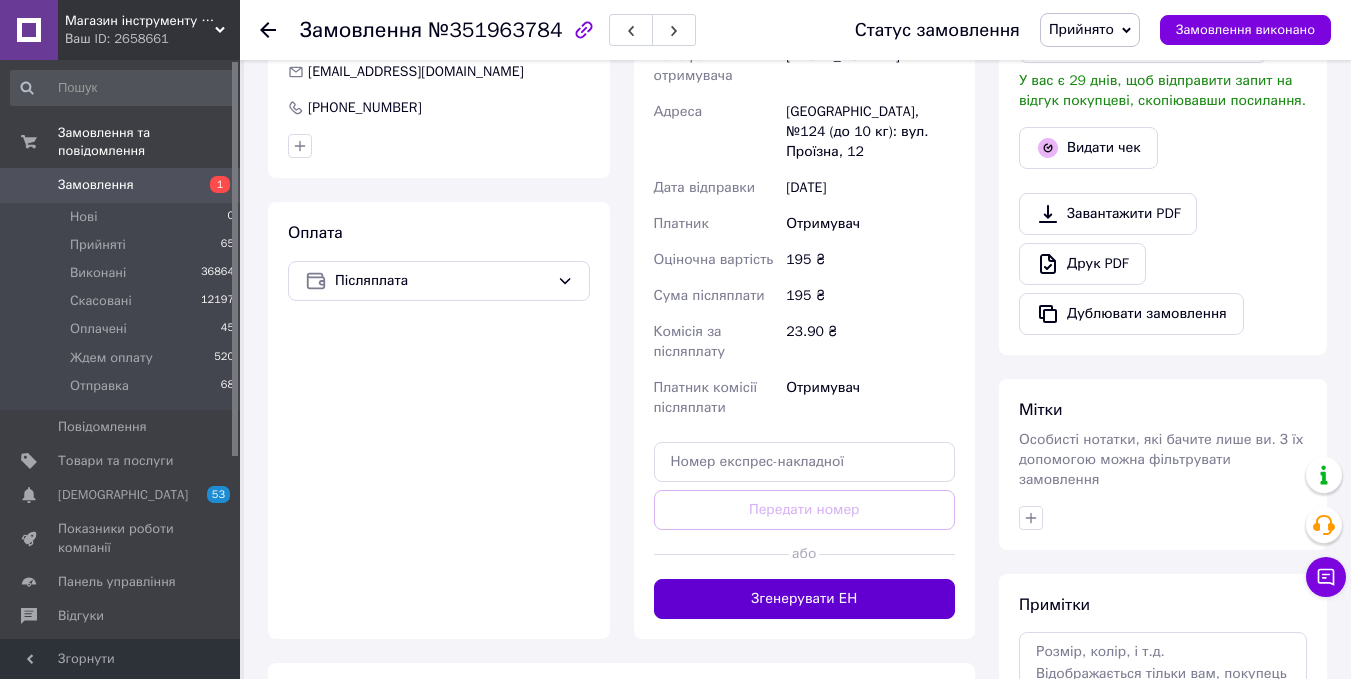 click on "Згенерувати ЕН" at bounding box center (805, 599) 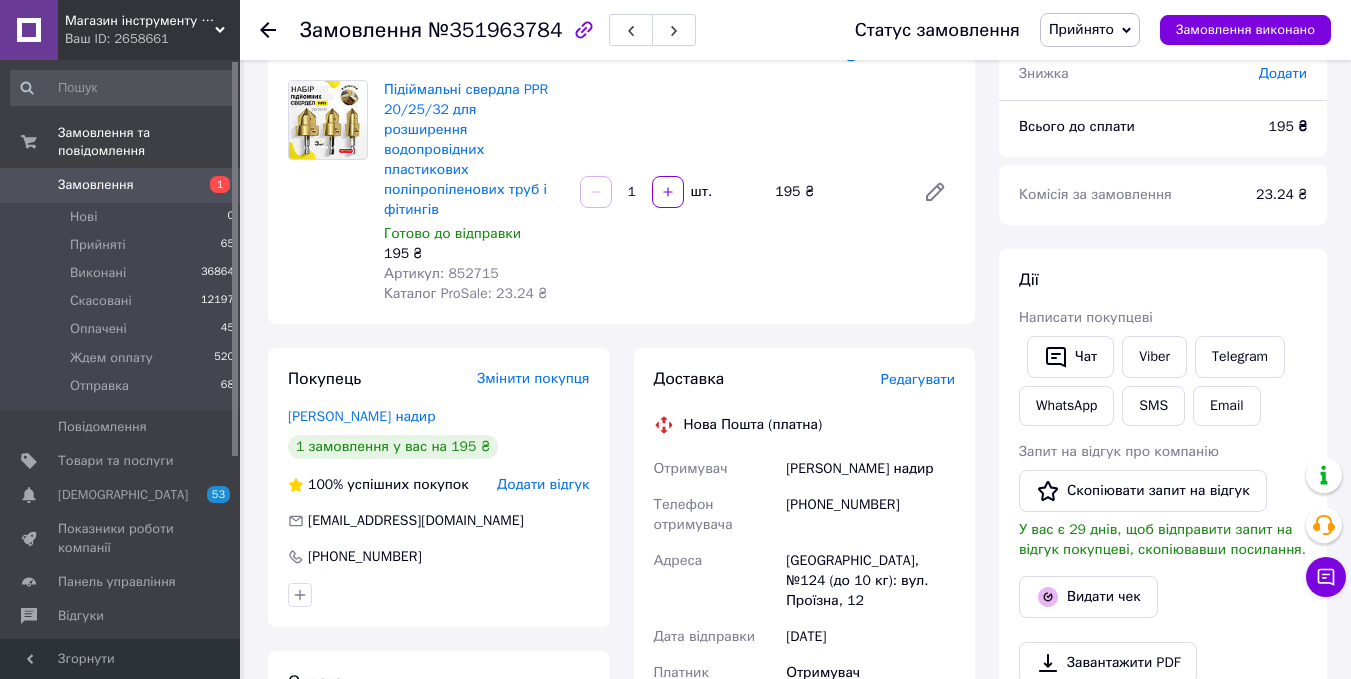 scroll, scrollTop: 100, scrollLeft: 0, axis: vertical 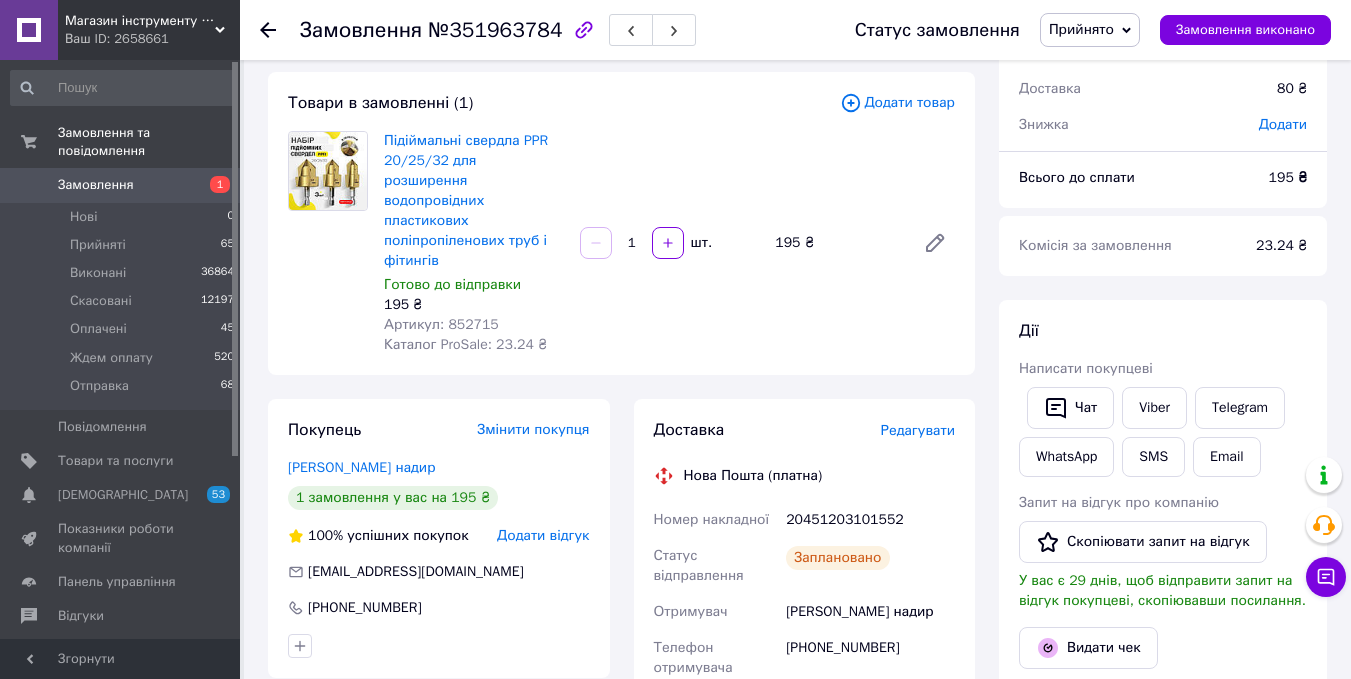 click on "Прийнято" at bounding box center [1081, 29] 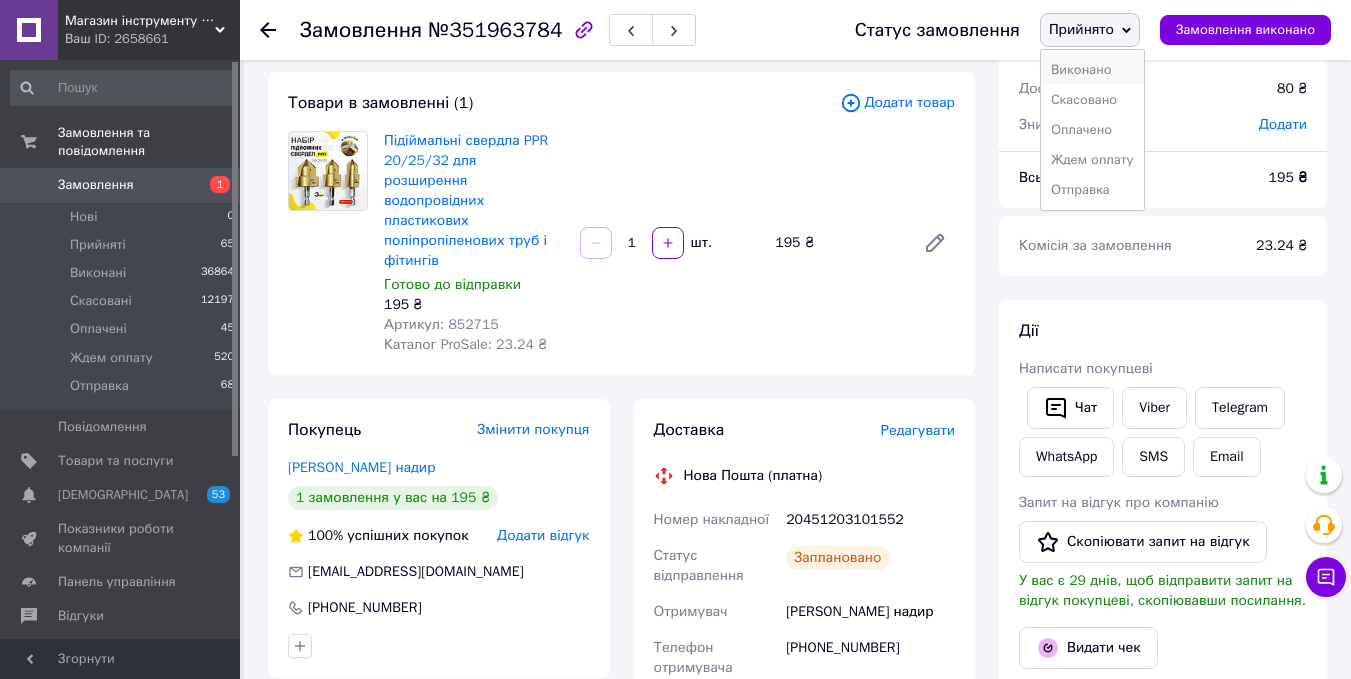 click on "Виконано" at bounding box center (1092, 70) 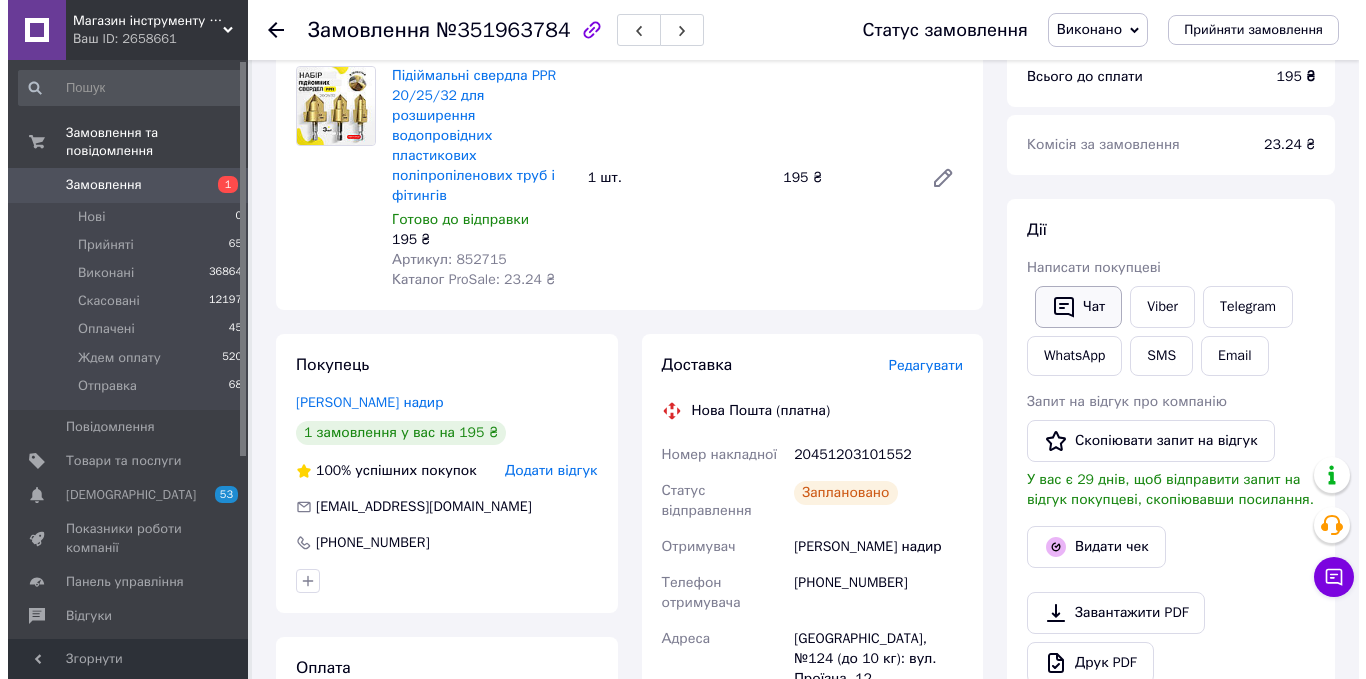 scroll, scrollTop: 200, scrollLeft: 0, axis: vertical 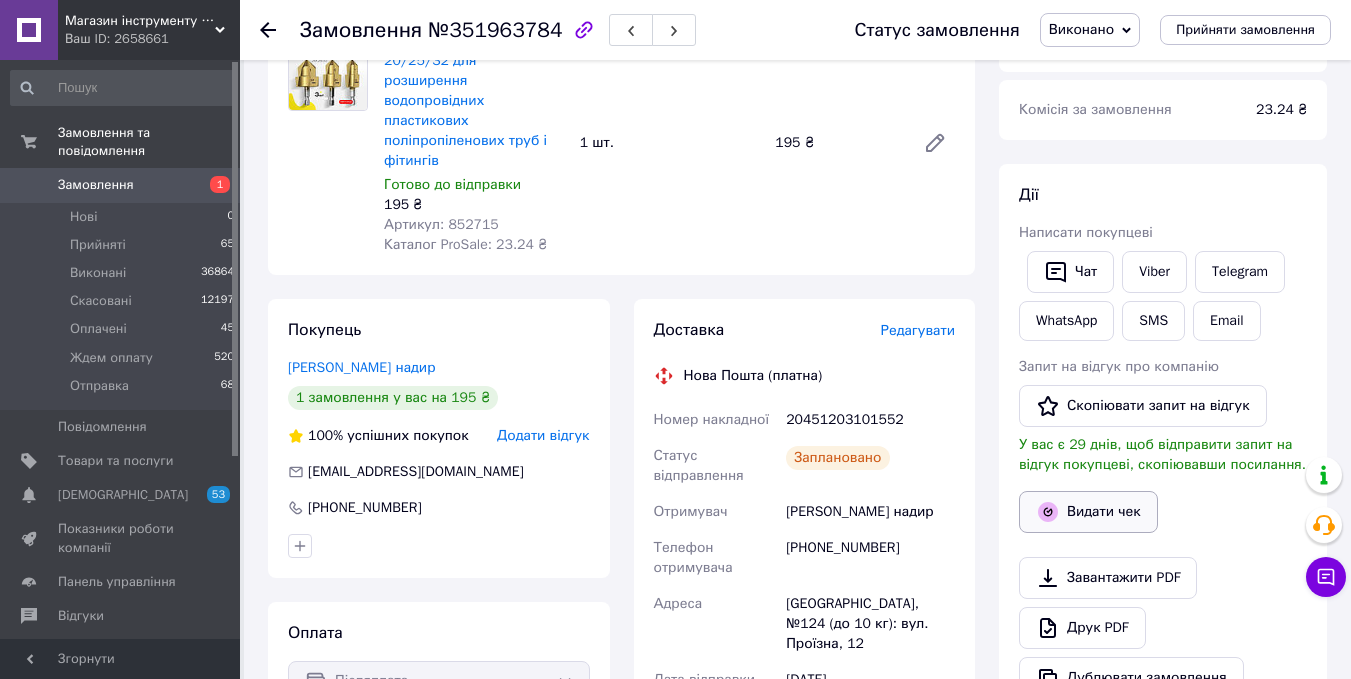 drag, startPoint x: 1083, startPoint y: 511, endPoint x: 1077, endPoint y: 501, distance: 11.661903 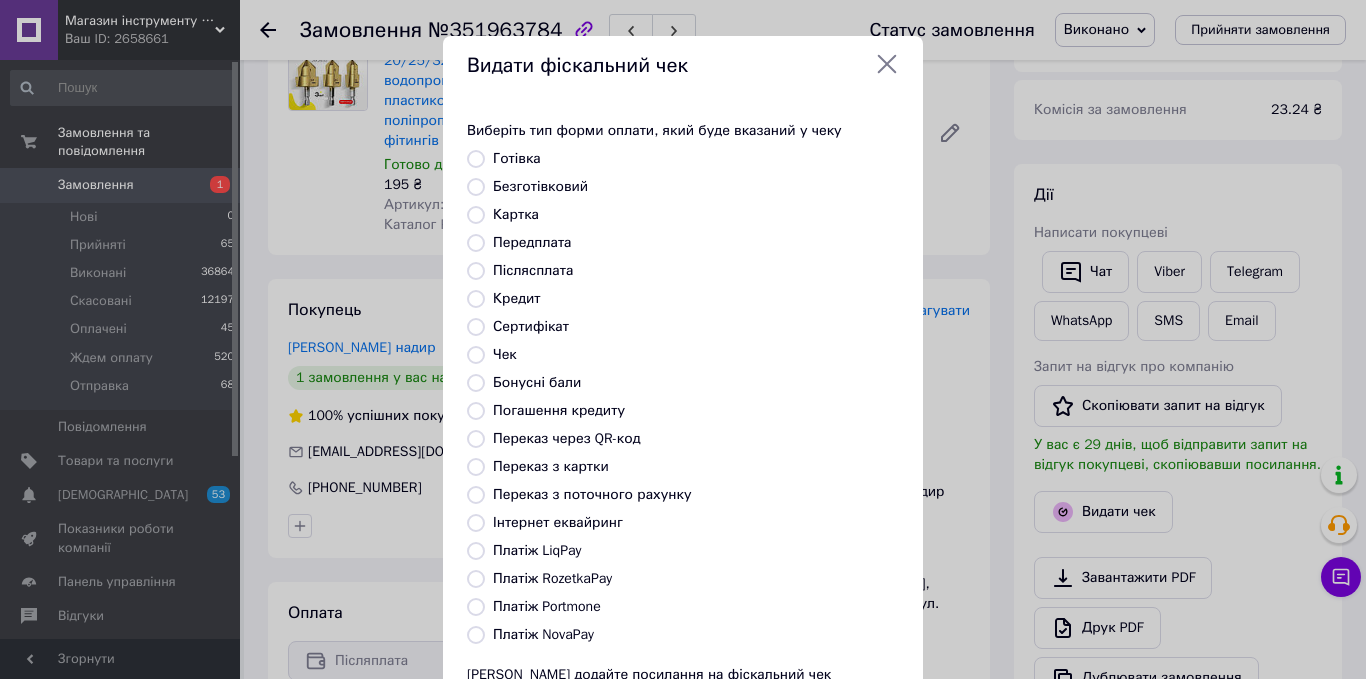 drag, startPoint x: 512, startPoint y: 266, endPoint x: 738, endPoint y: 395, distance: 260.2249 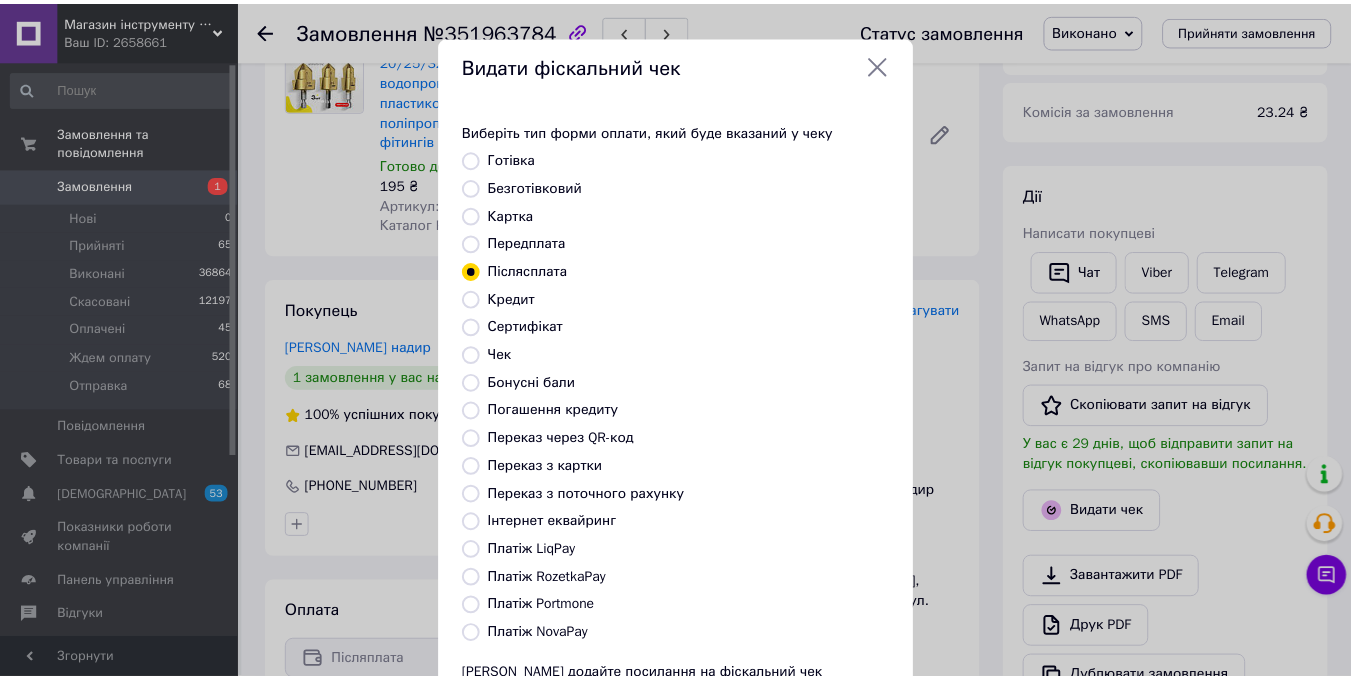 scroll, scrollTop: 180, scrollLeft: 0, axis: vertical 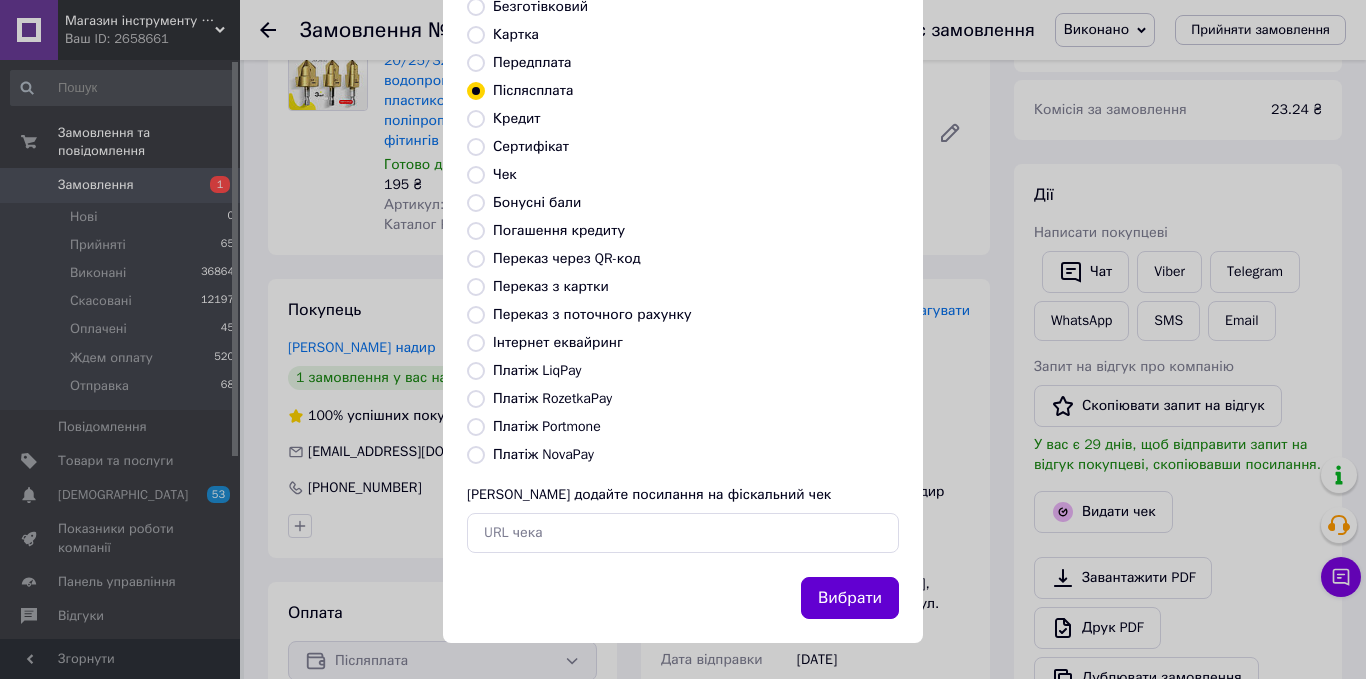 click on "Вибрати" at bounding box center [850, 598] 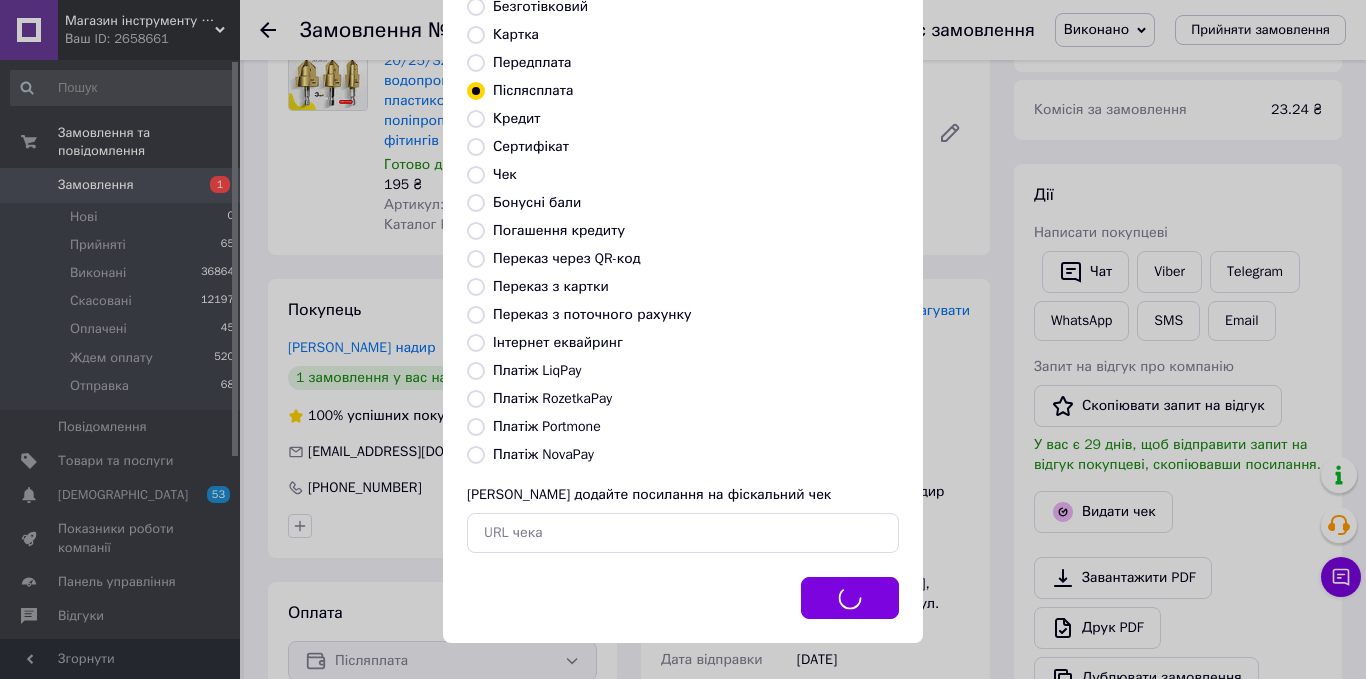 click on "Видати фіскальний чек Виберіть тип форми оплати, який буде вказаний у чеку Готівка Безготівковий Картка Передплата Післясплата Кредит Сертифікат Чек Бонусні бали Погашення кредиту Переказ через QR-код Переказ з картки Переказ з поточного рахунку Інтернет еквайринг Платіж LiqPay Платіж RozetkaPay Платіж Portmone Платіж NovaPay Або додайте посилання на фіскальний чек Вибрати" at bounding box center (683, 249) 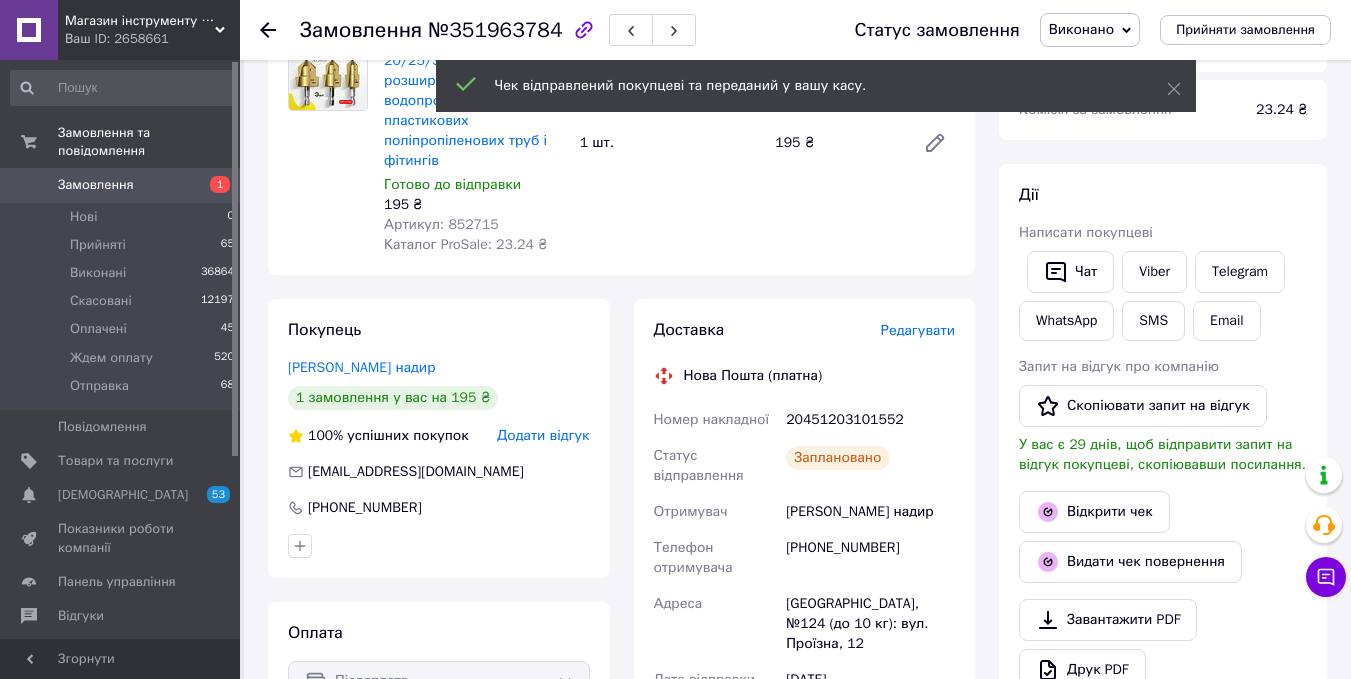 click on "Замовлення" at bounding box center (96, 185) 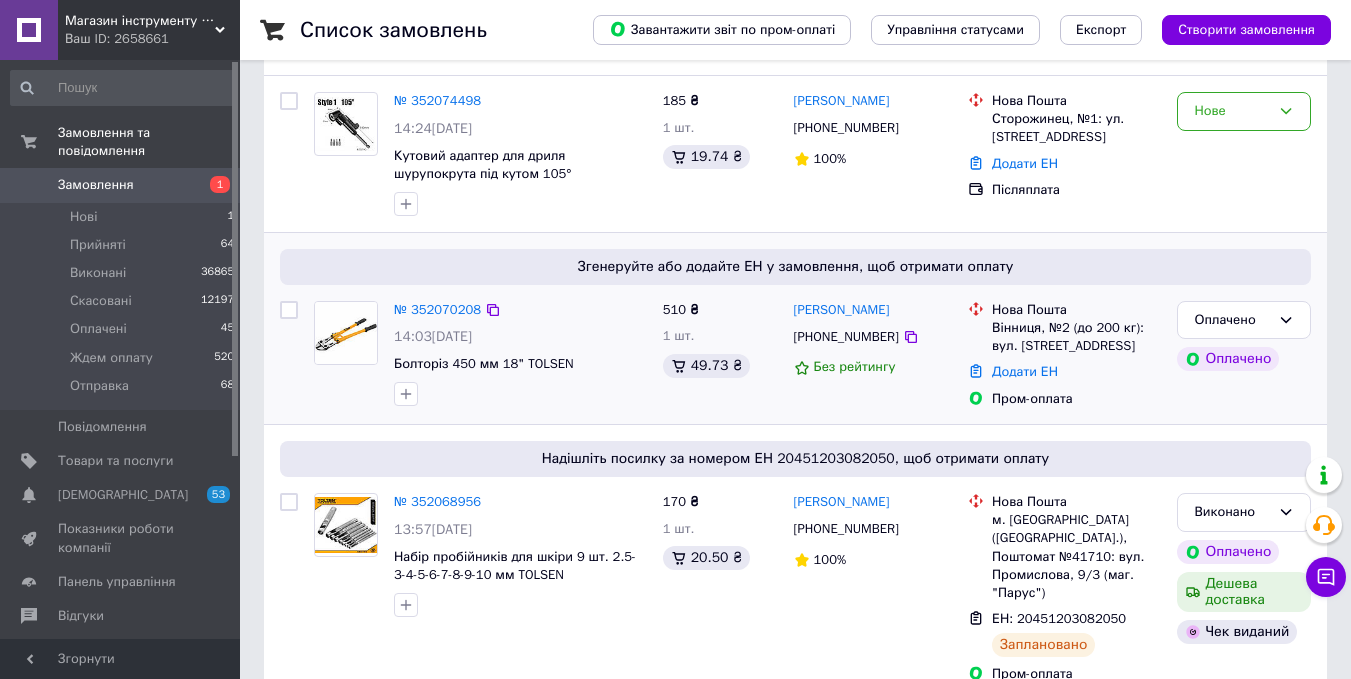 scroll, scrollTop: 0, scrollLeft: 0, axis: both 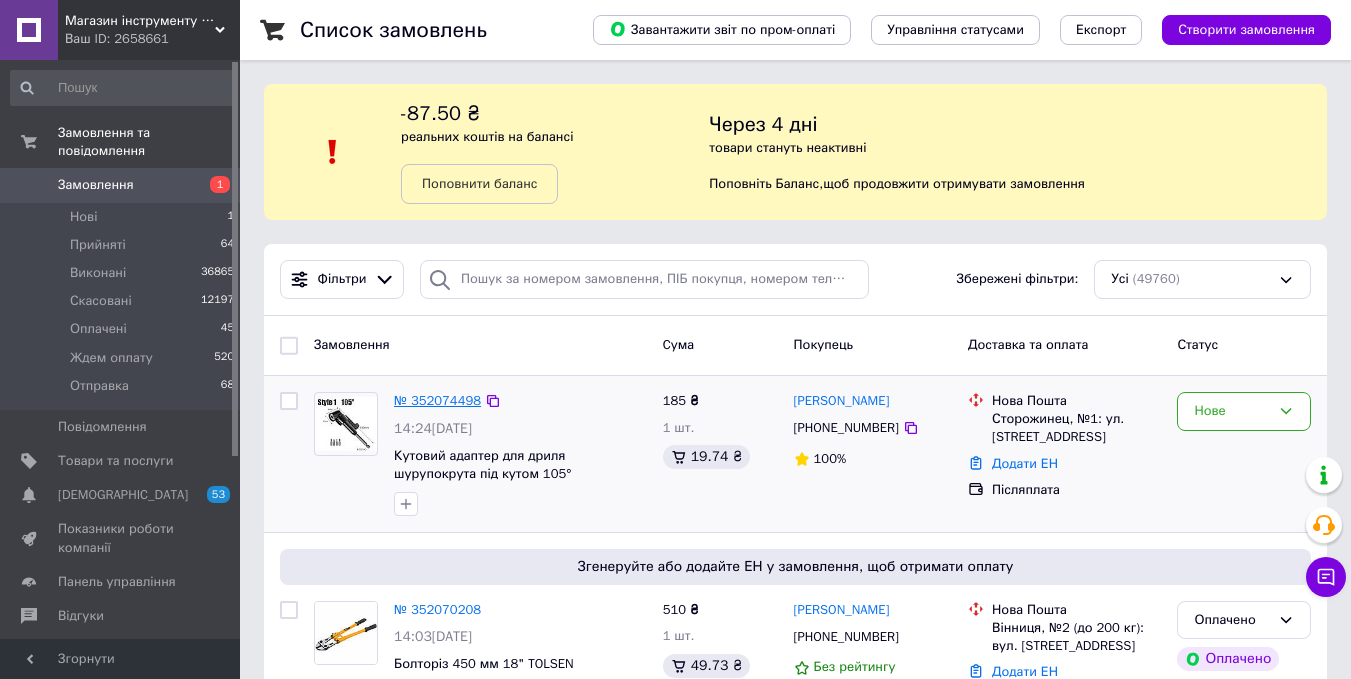 click on "№ 352074498" at bounding box center (437, 400) 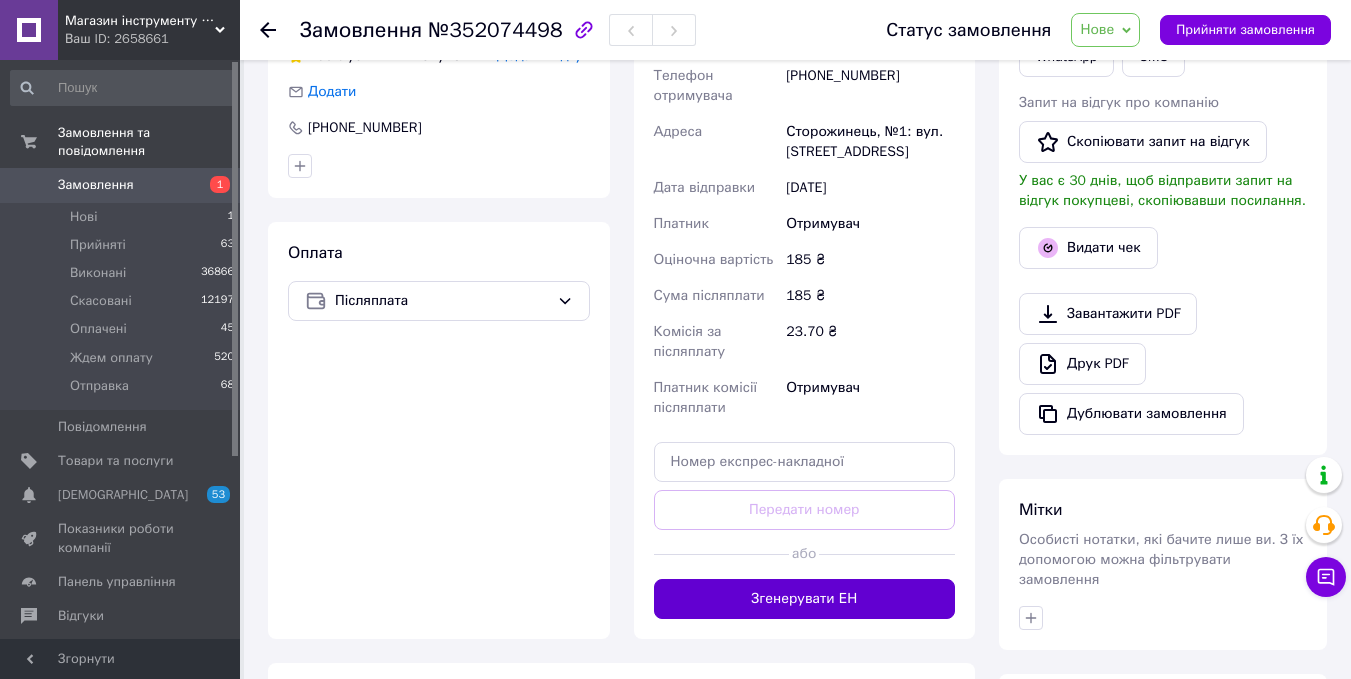 click on "Згенерувати ЕН" at bounding box center [805, 599] 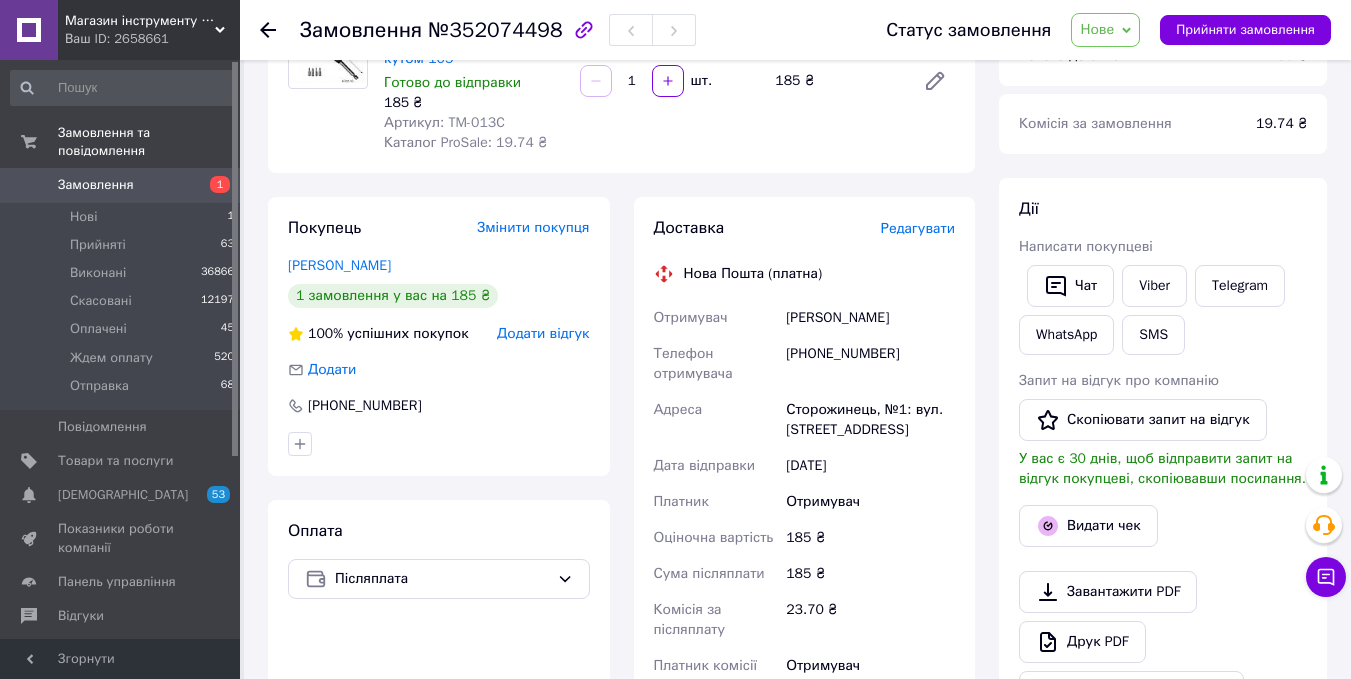 scroll, scrollTop: 200, scrollLeft: 0, axis: vertical 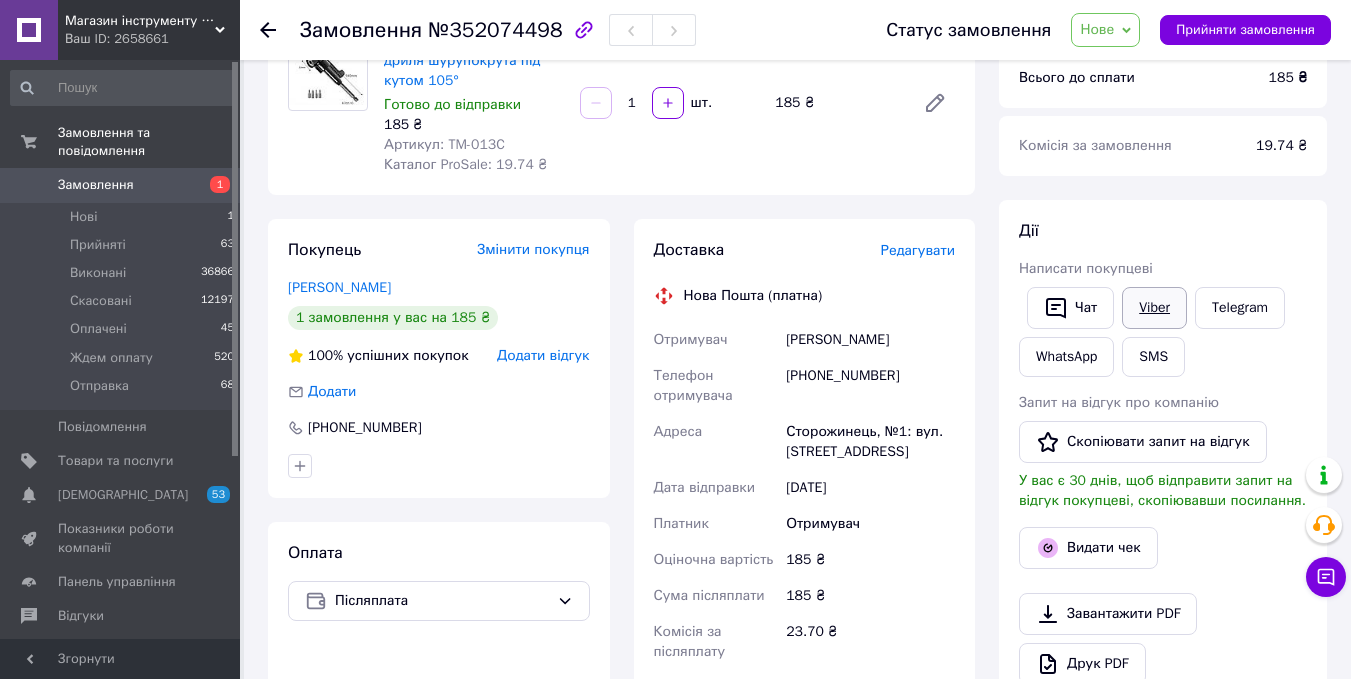 click on "Viber" at bounding box center (1154, 308) 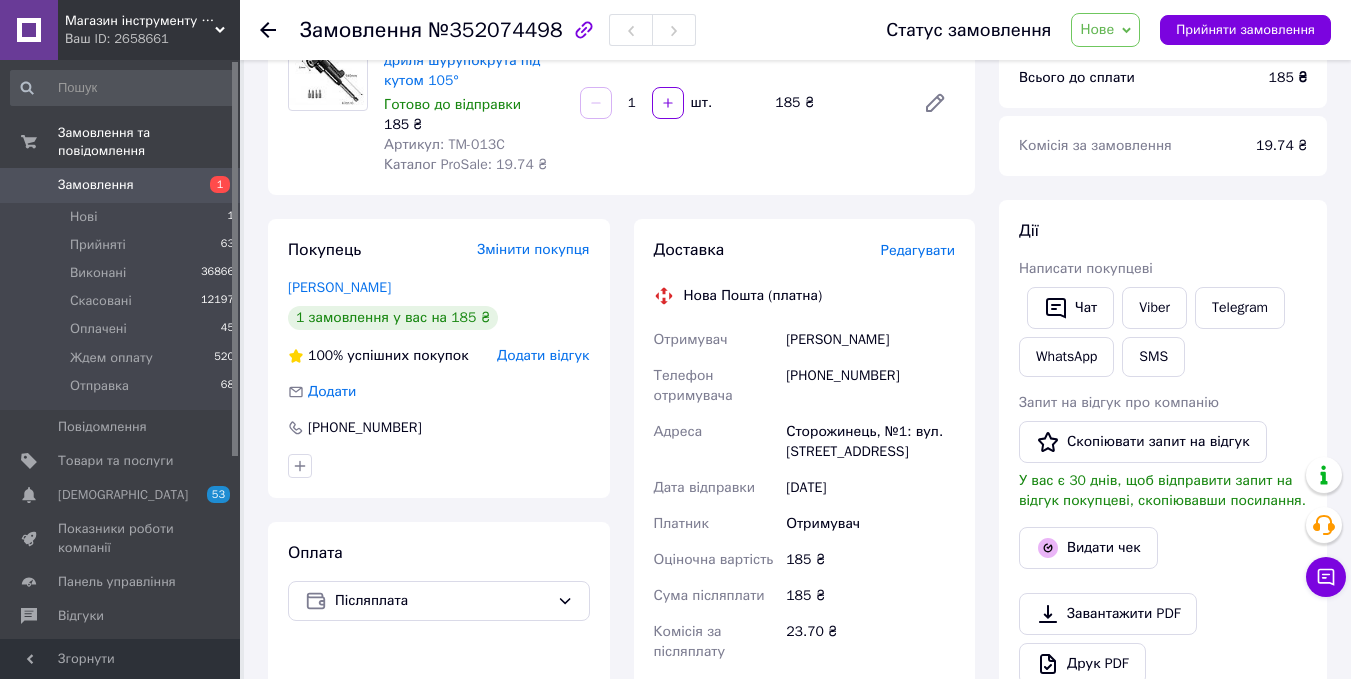 click on "Нове" at bounding box center [1105, 30] 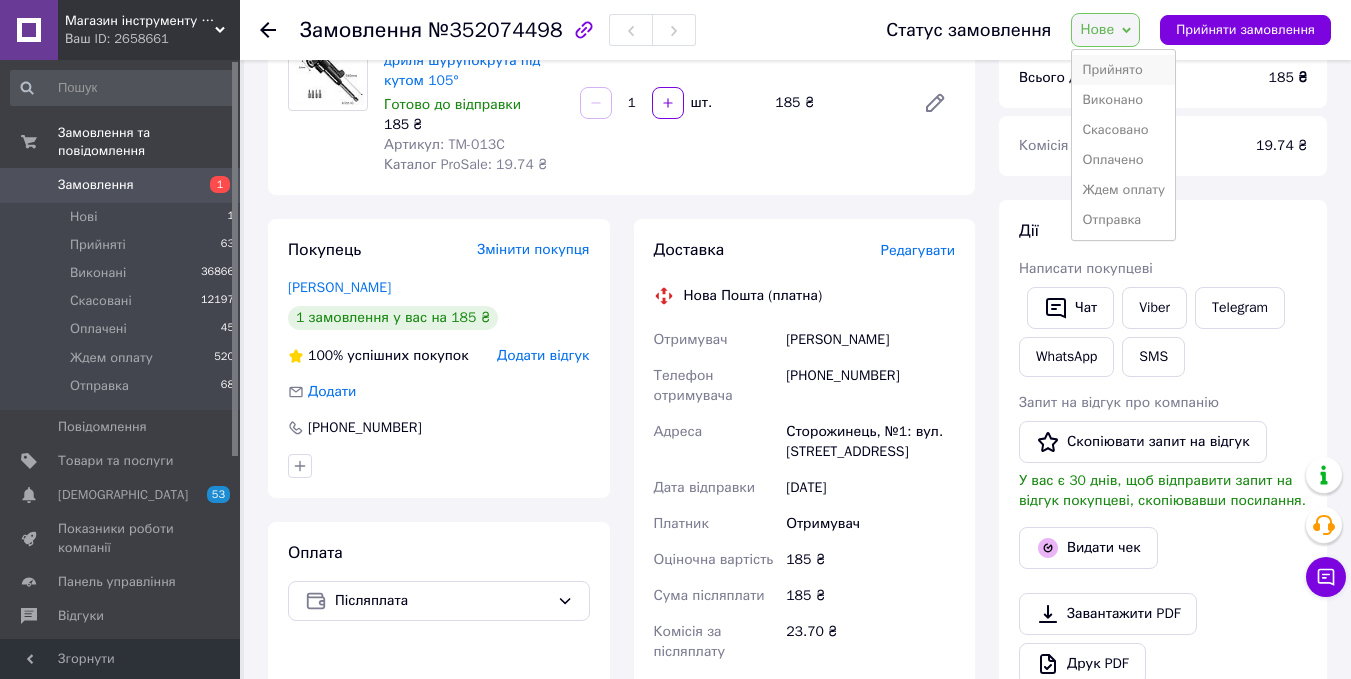 click on "Прийнято" at bounding box center (1123, 70) 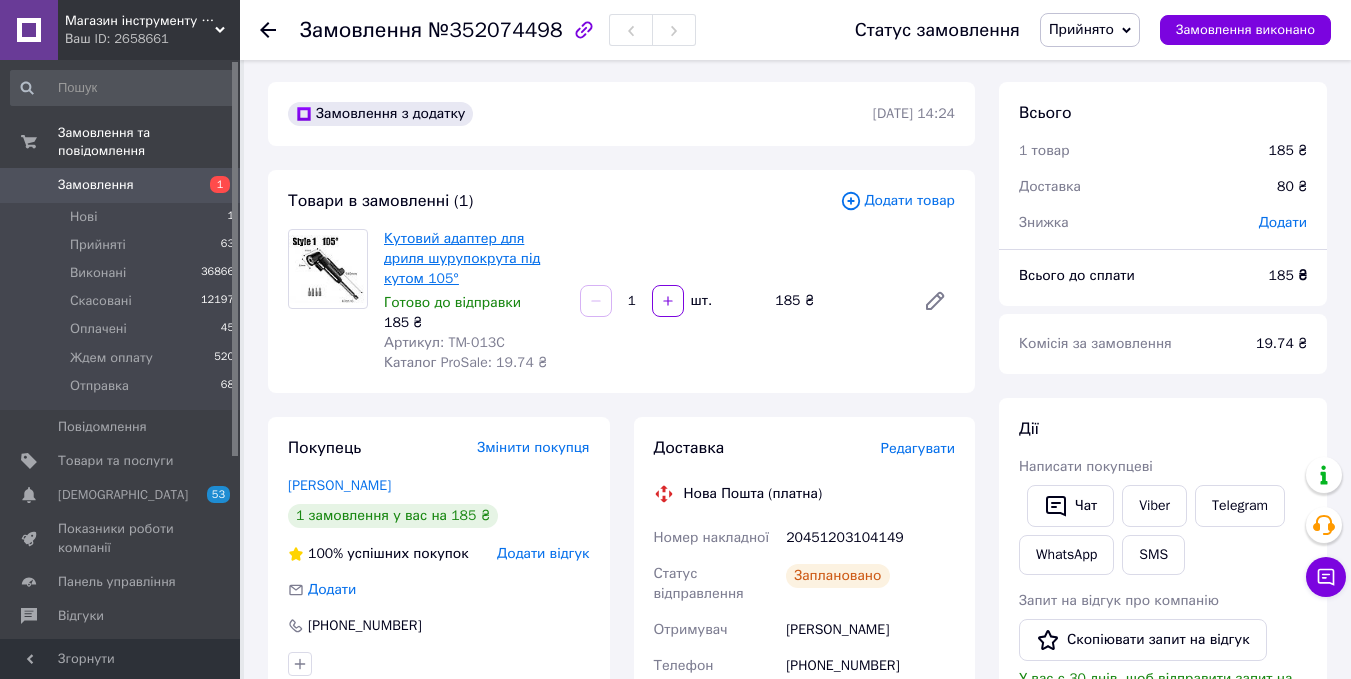 scroll, scrollTop: 0, scrollLeft: 0, axis: both 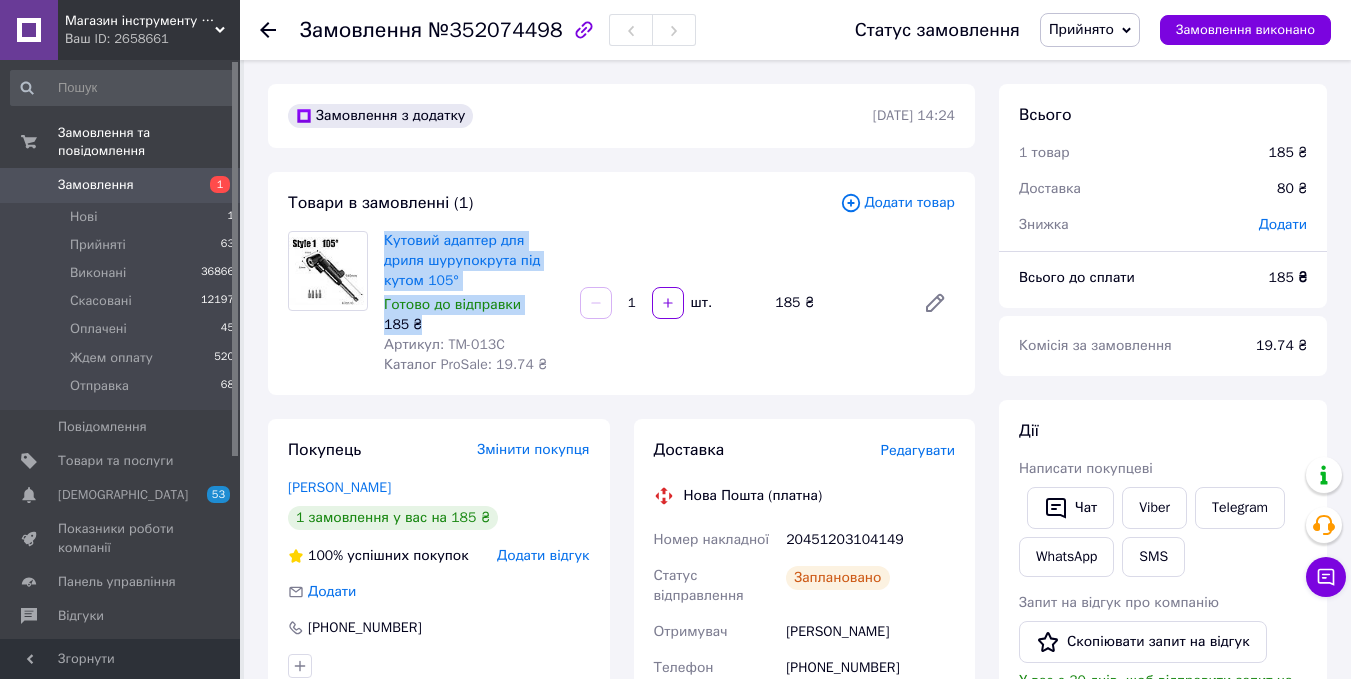 drag, startPoint x: 423, startPoint y: 321, endPoint x: 382, endPoint y: 246, distance: 85.47514 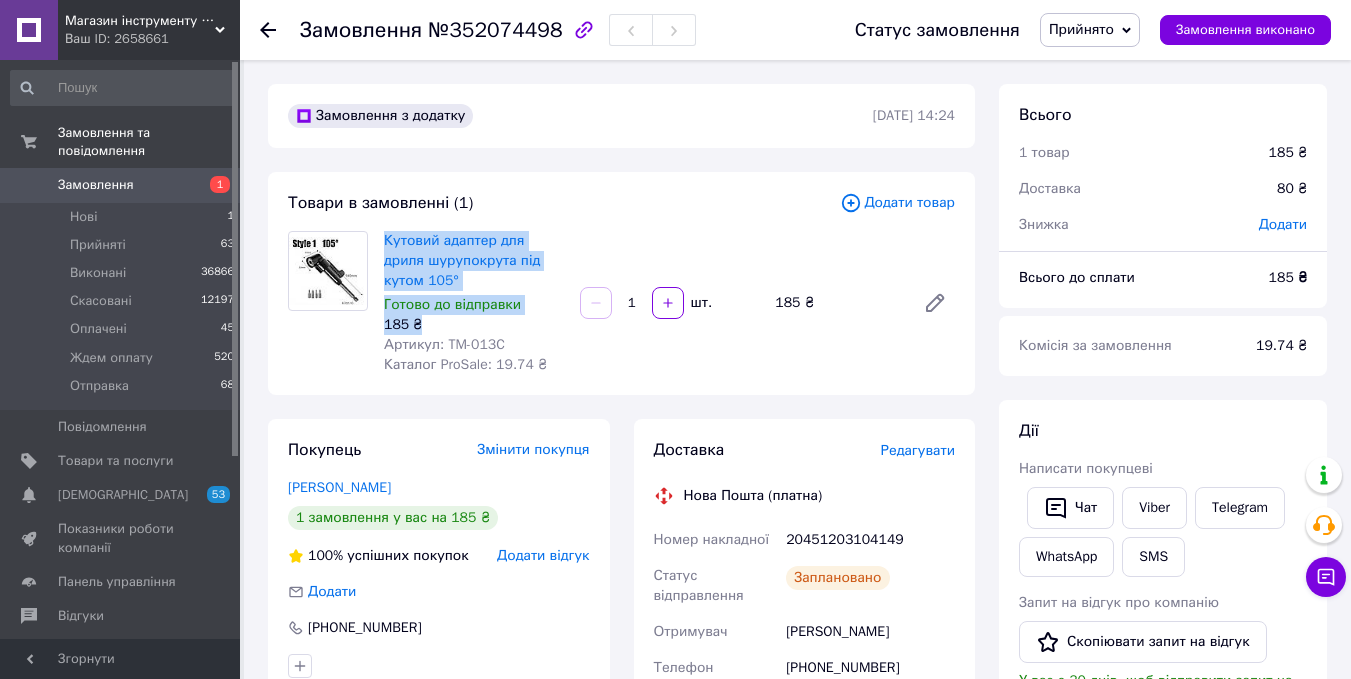 click on "Прийнято" at bounding box center (1081, 29) 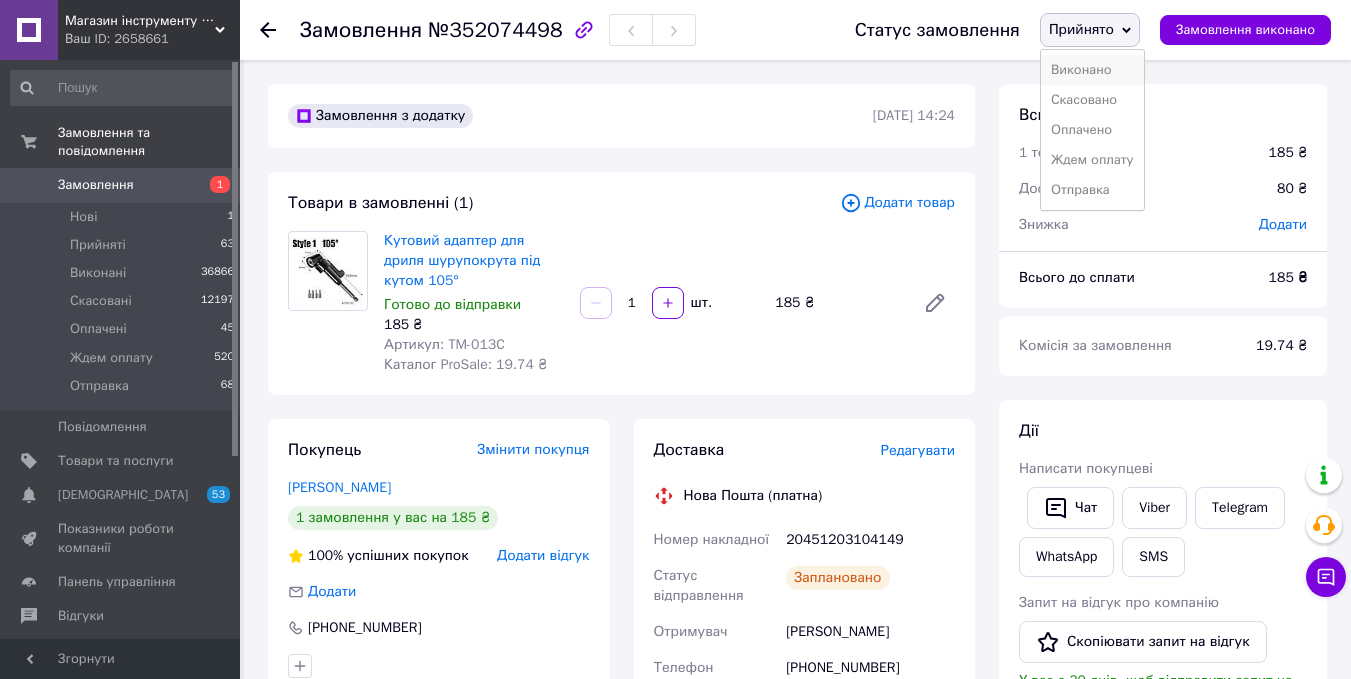 click on "Виконано" at bounding box center (1092, 70) 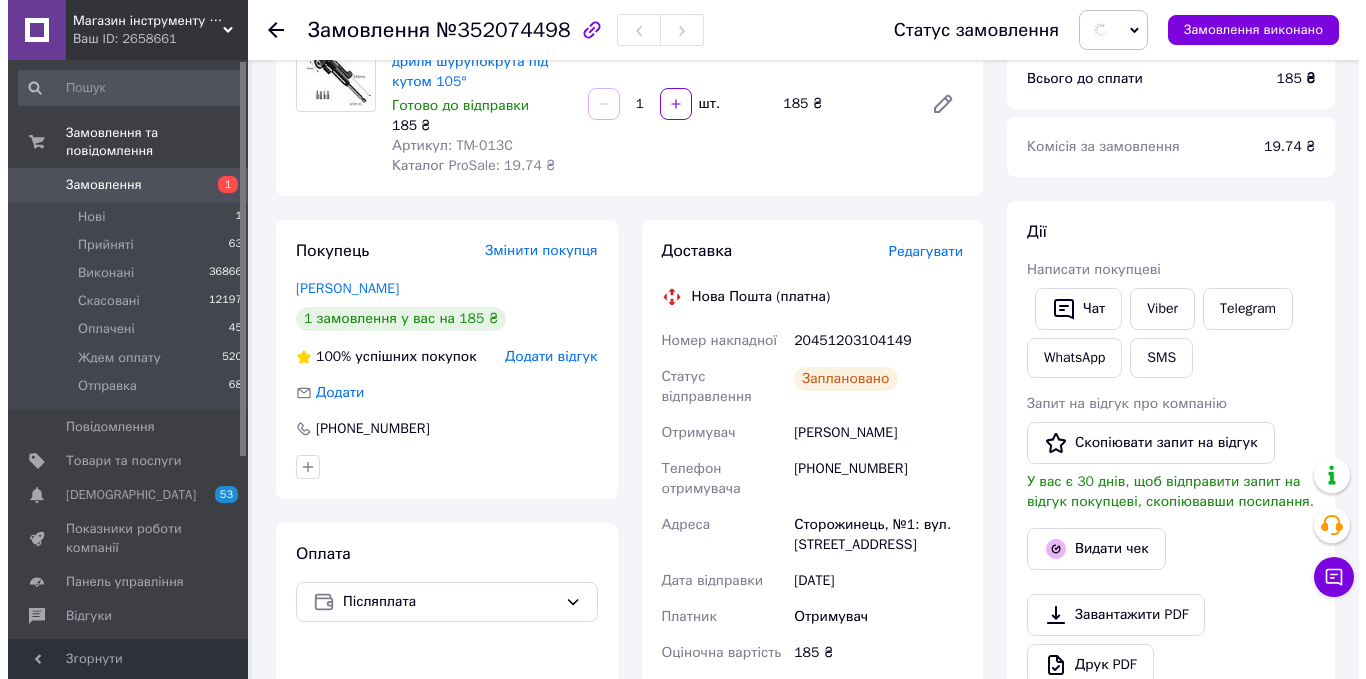 scroll, scrollTop: 200, scrollLeft: 0, axis: vertical 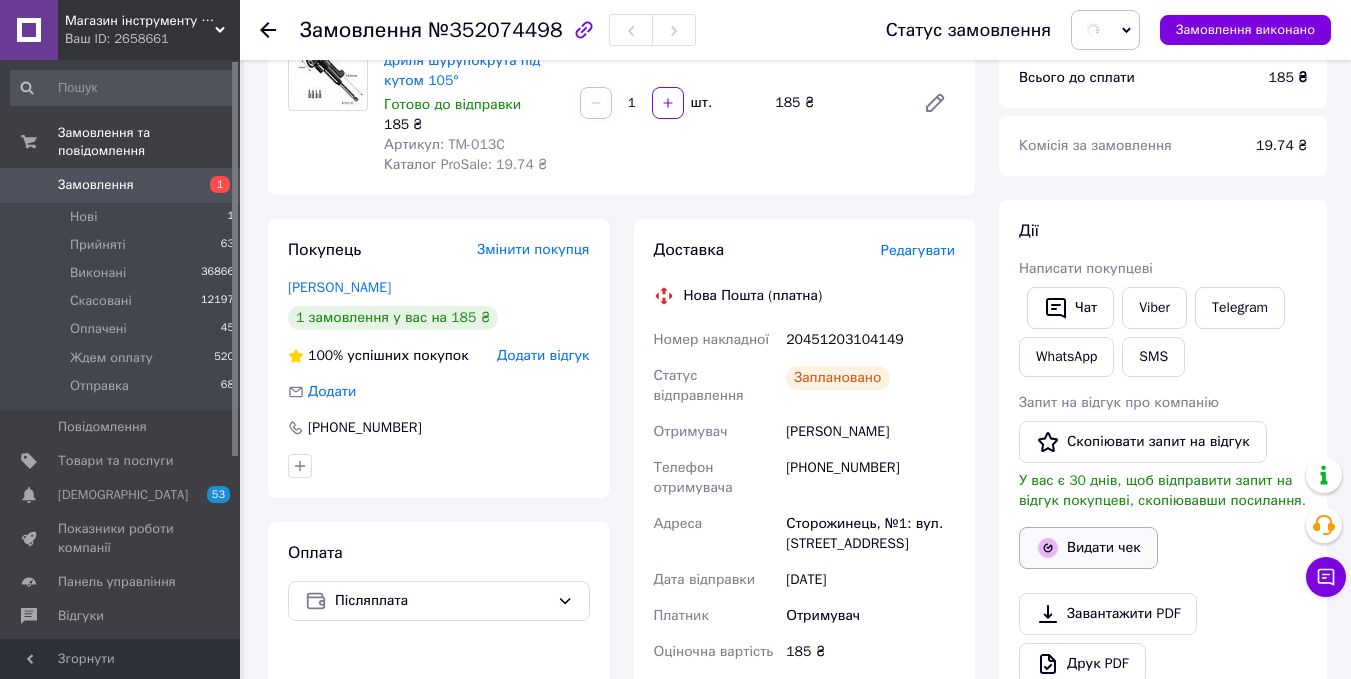 click on "Видати чек" at bounding box center [1088, 548] 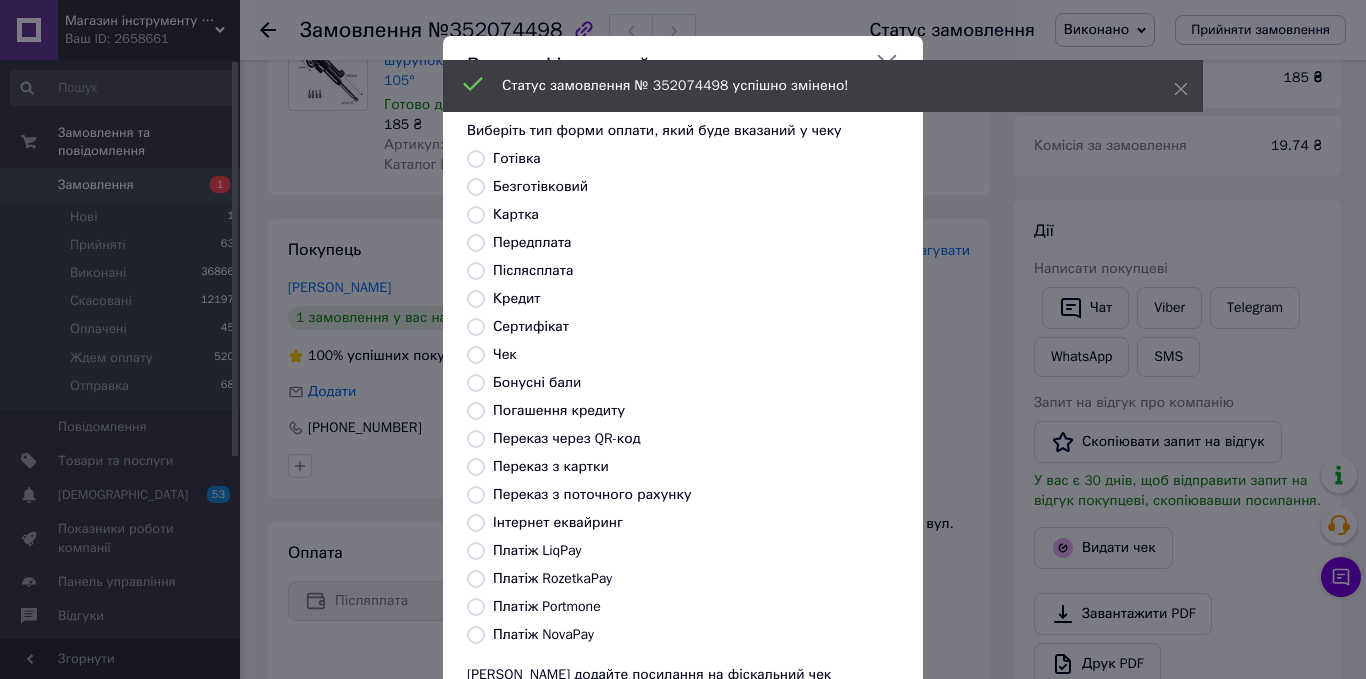 click on "Післясплата" at bounding box center (476, 271) 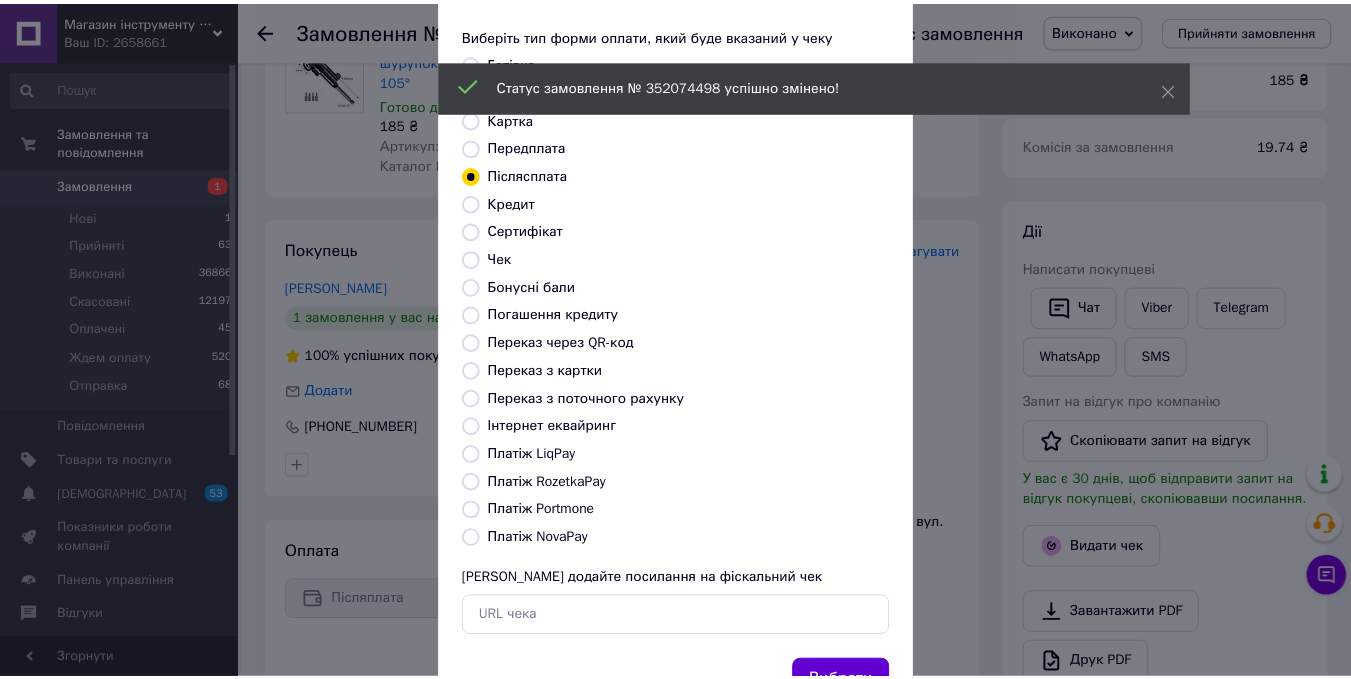 scroll, scrollTop: 180, scrollLeft: 0, axis: vertical 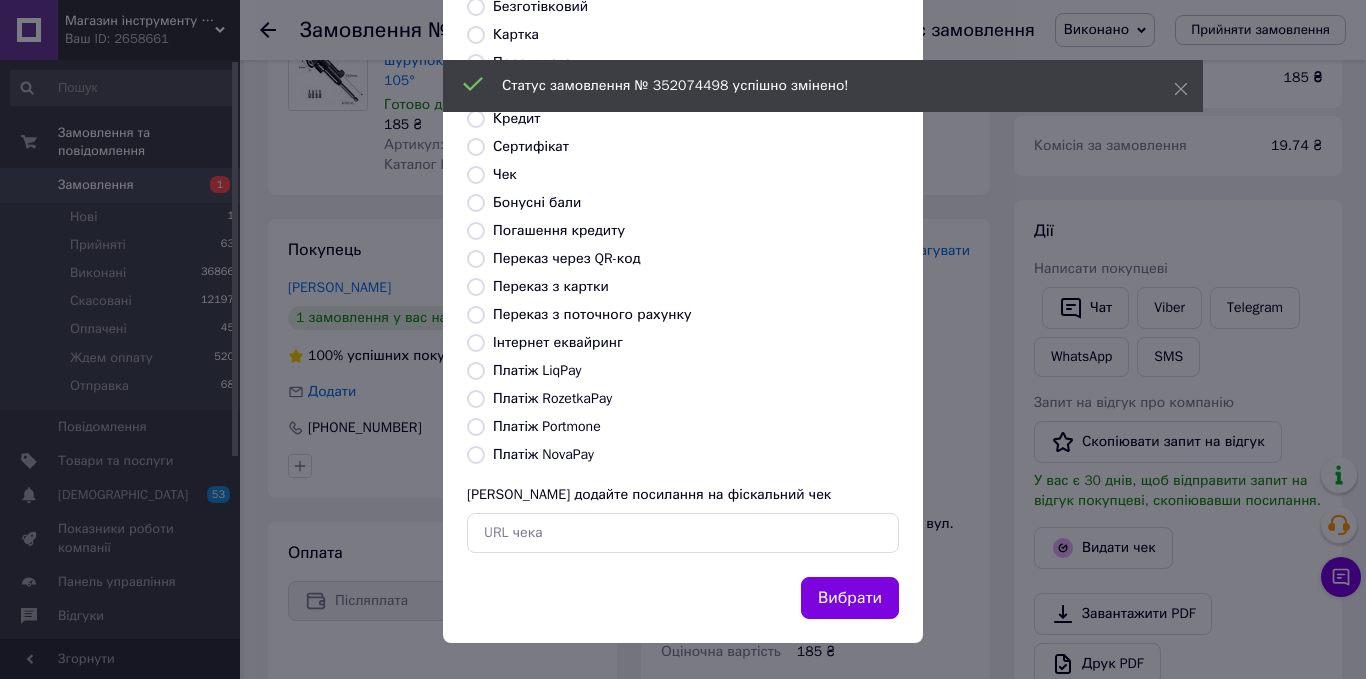 click on "Вибрати" at bounding box center [850, 598] 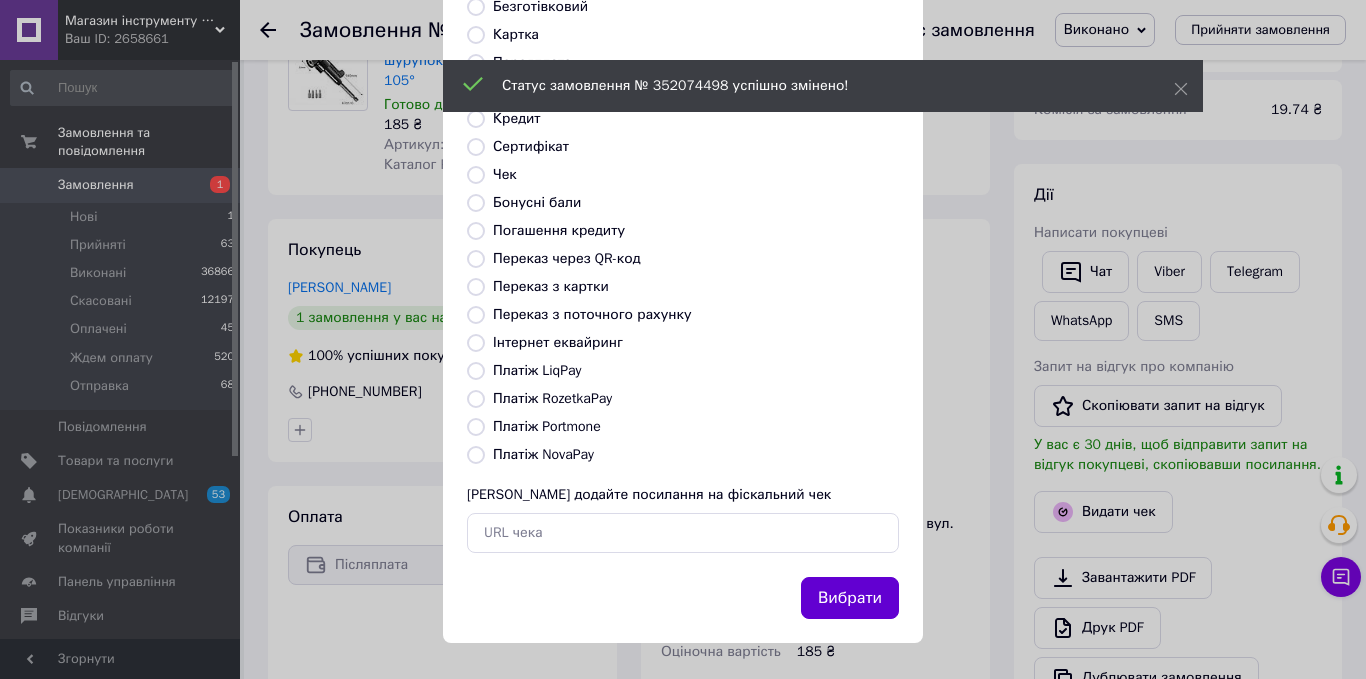 click on "Вибрати" at bounding box center [850, 598] 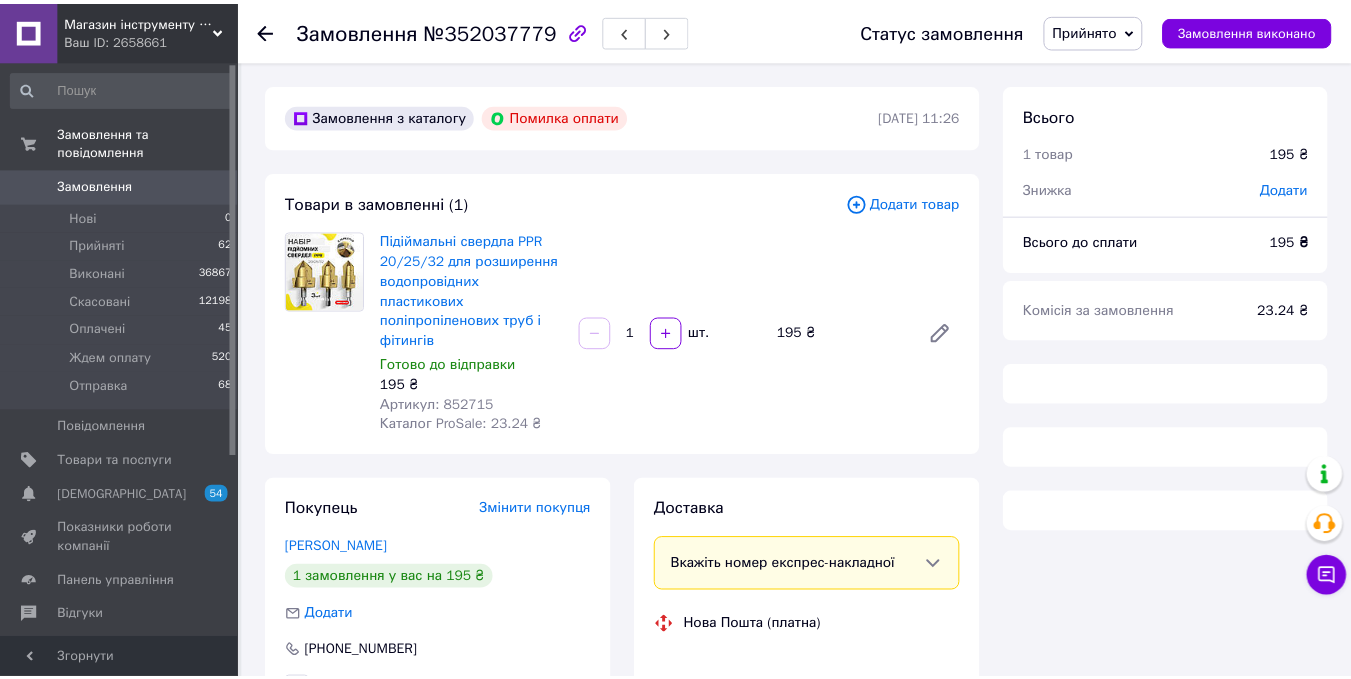scroll, scrollTop: 0, scrollLeft: 0, axis: both 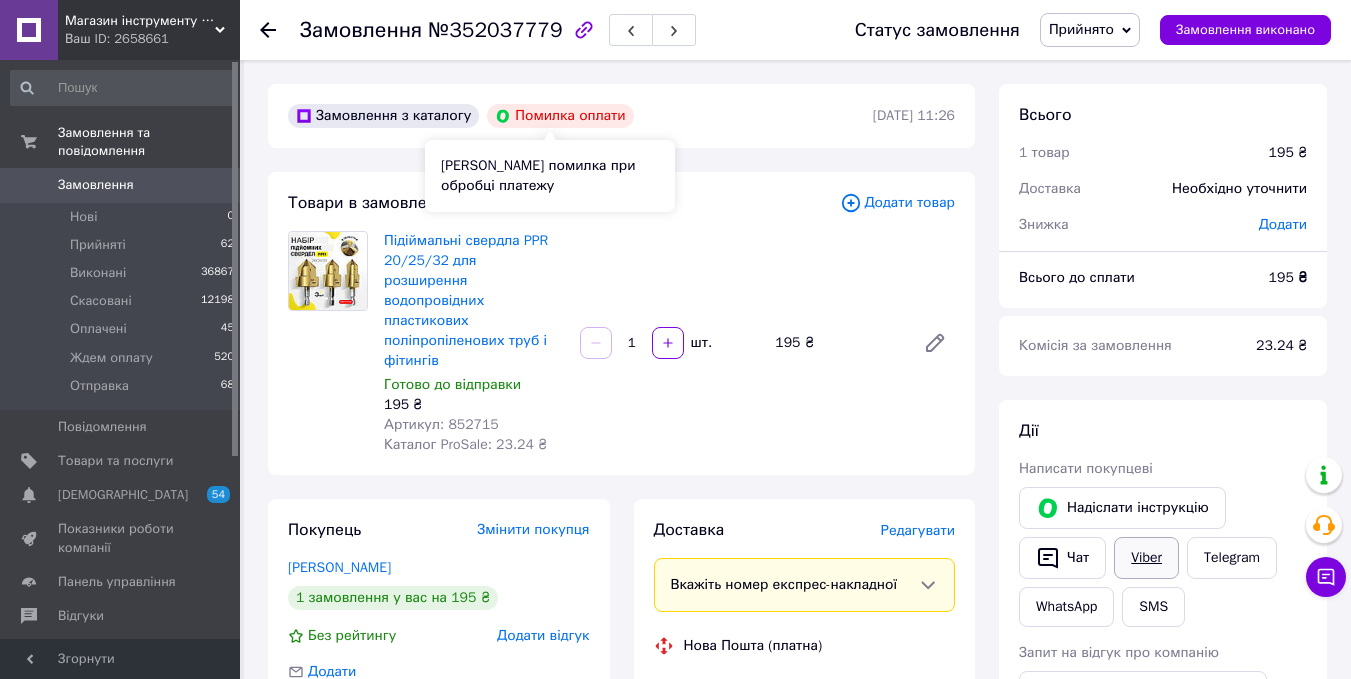 click on "Viber" at bounding box center (1146, 558) 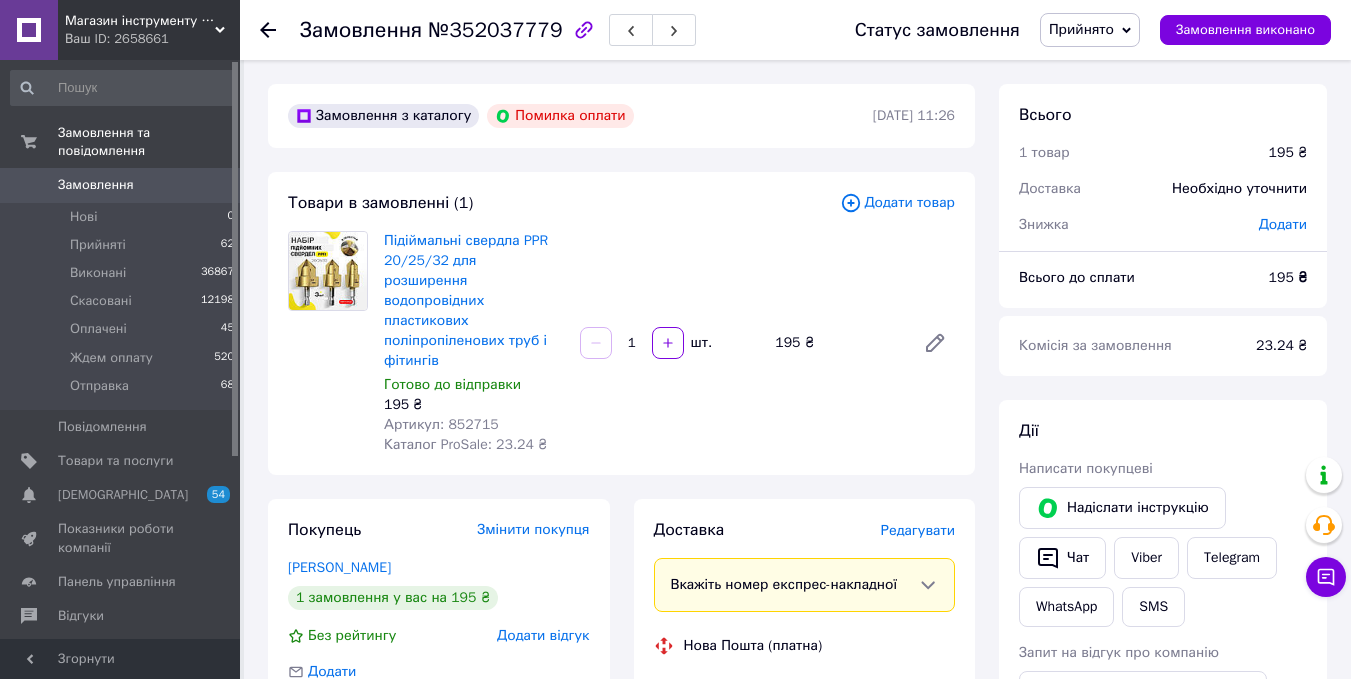 click on "Прийнято" at bounding box center (1081, 29) 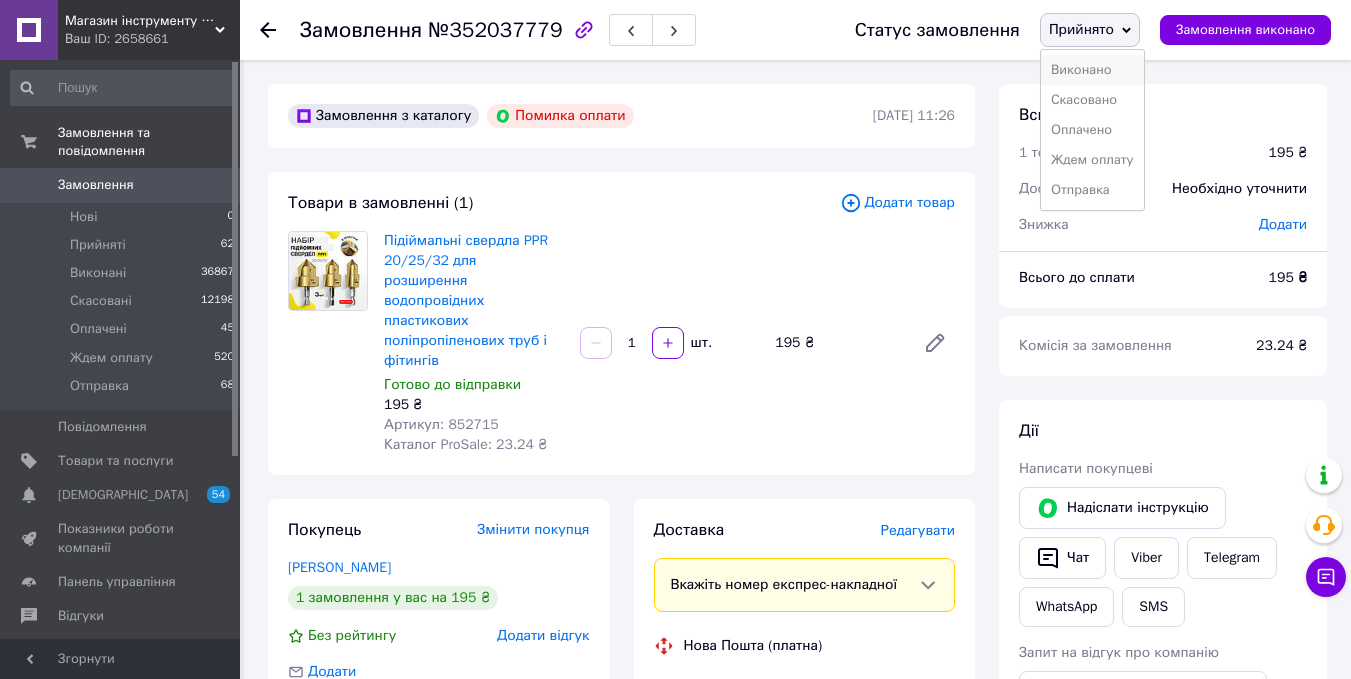 click on "Виконано" at bounding box center [1092, 70] 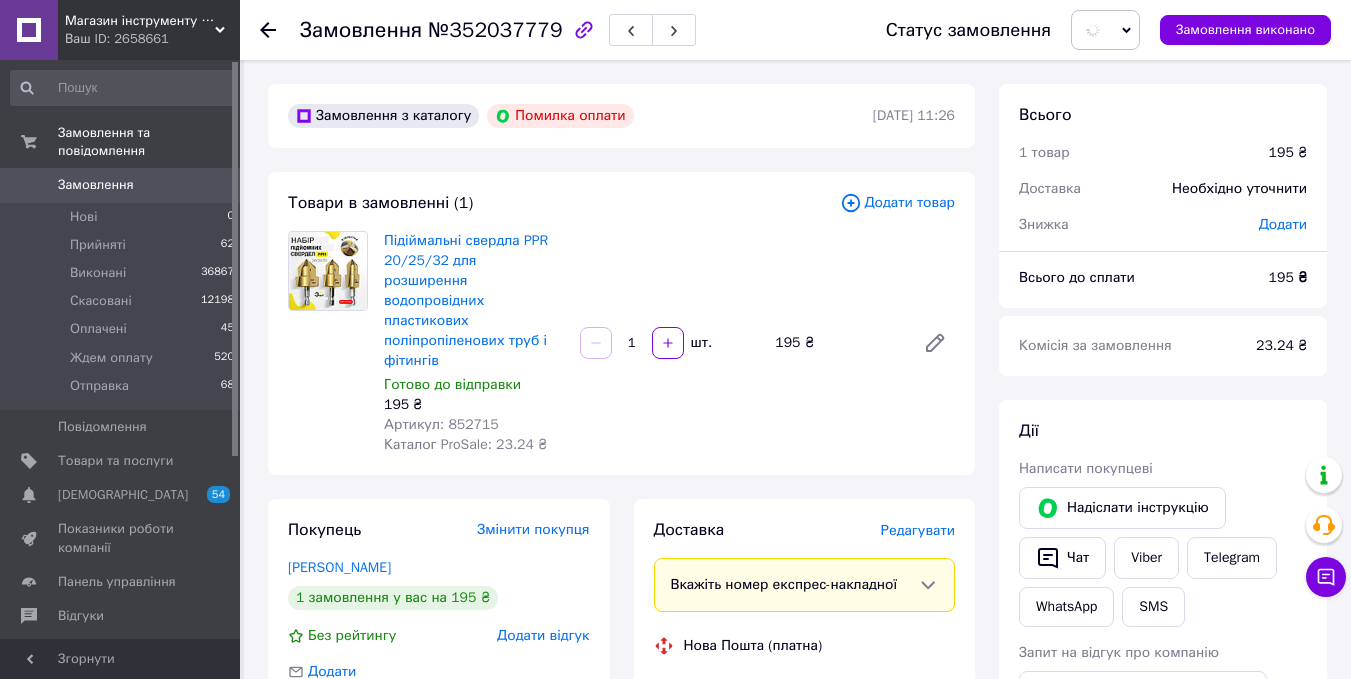 click on "Замовлення №352037779 Статус замовлення Замовлення виконано Замовлення з каталогу Помилка оплати 10.07.2025 | 11:26 Товари в замовленні (1) Додати товар Підіймальні свердла PPR 20/25/32 для розширення водопровідних пластикових поліпропіленових труб і фітингів Готово до відправки 195 ₴ Артикул: 852715 Каталог ProSale: 23.24 ₴  1   шт. 195 ₴ Покупець Змінити покупця Анфилов Алексей 1 замовлення у вас на 195 ₴ Без рейтингу   Додати відгук Додати +380674405652 Оплата Помилка оплати Пром-оплата Відправити запит на оплату Доставка Редагувати Вкажіть номер експрес-накладної Нова Пошта (платна) <" at bounding box center [797, 796] 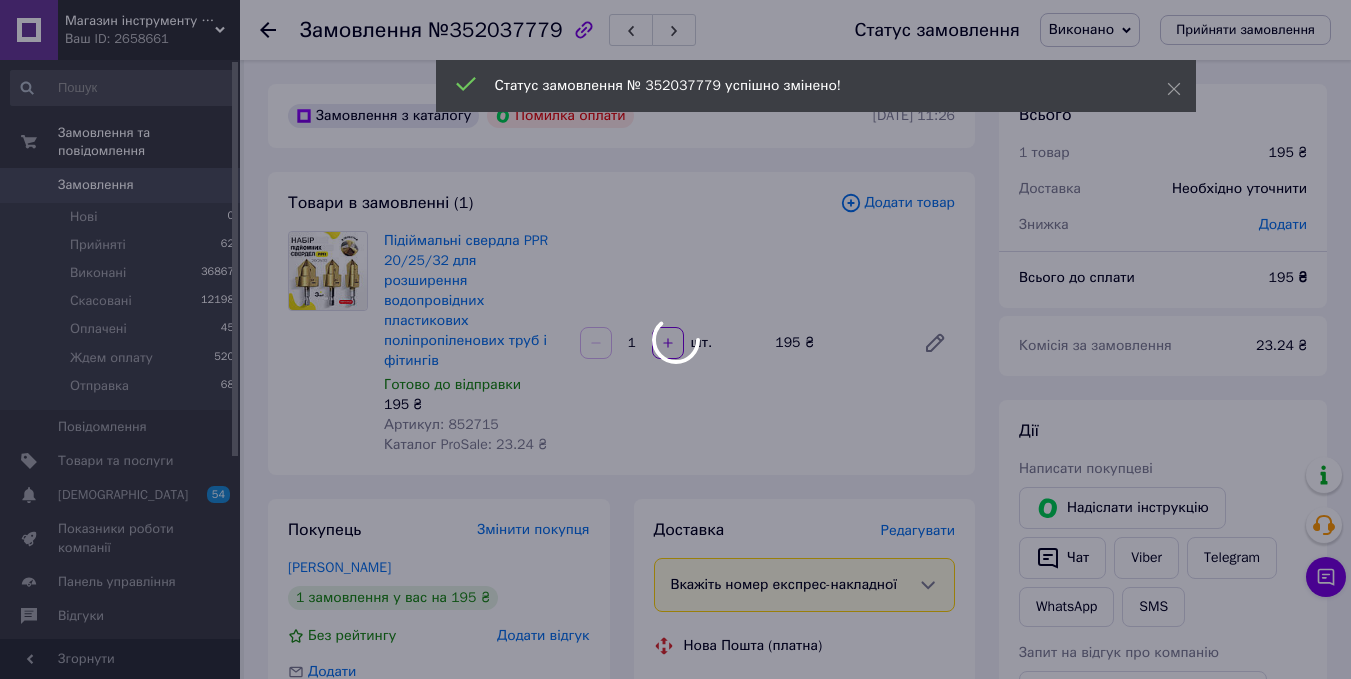 click on "Статус замовлення № 352037779 успішно змінено!" at bounding box center [816, 86] 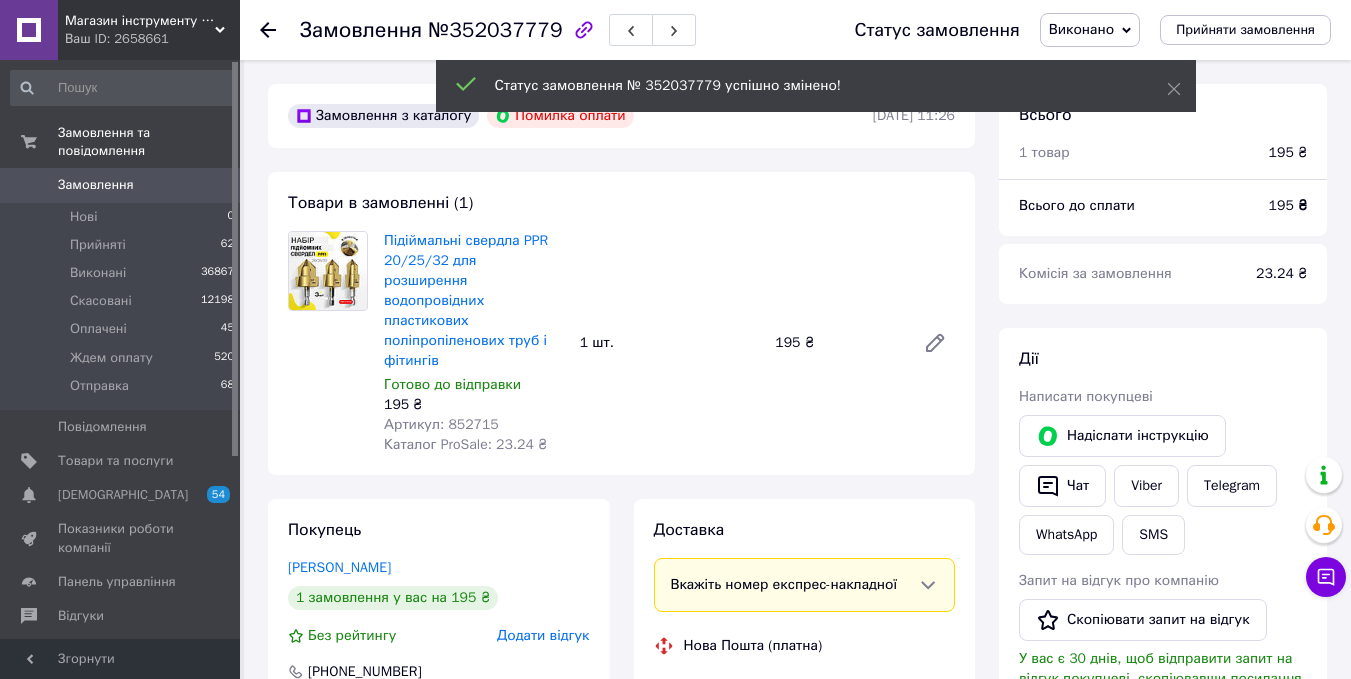 click on "Статус замовлення № 352037779 успішно змінено!" at bounding box center [816, 86] 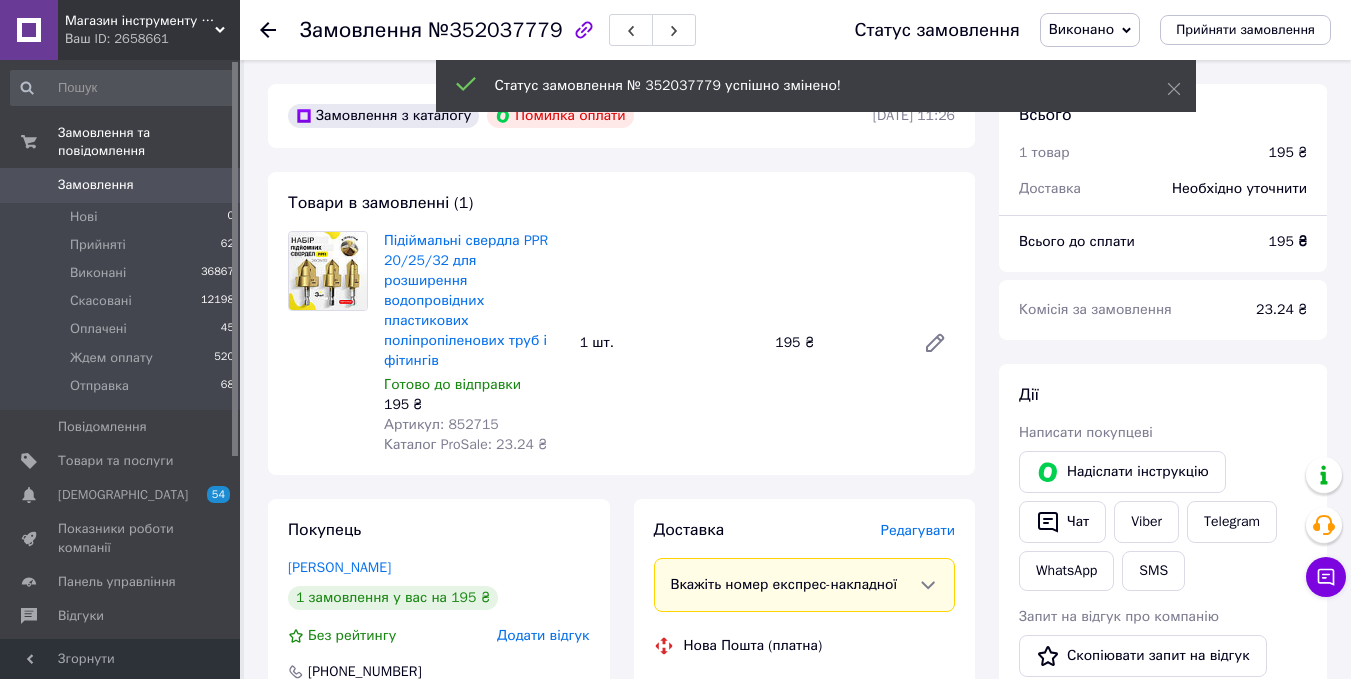 click on "Виконано" at bounding box center [1090, 30] 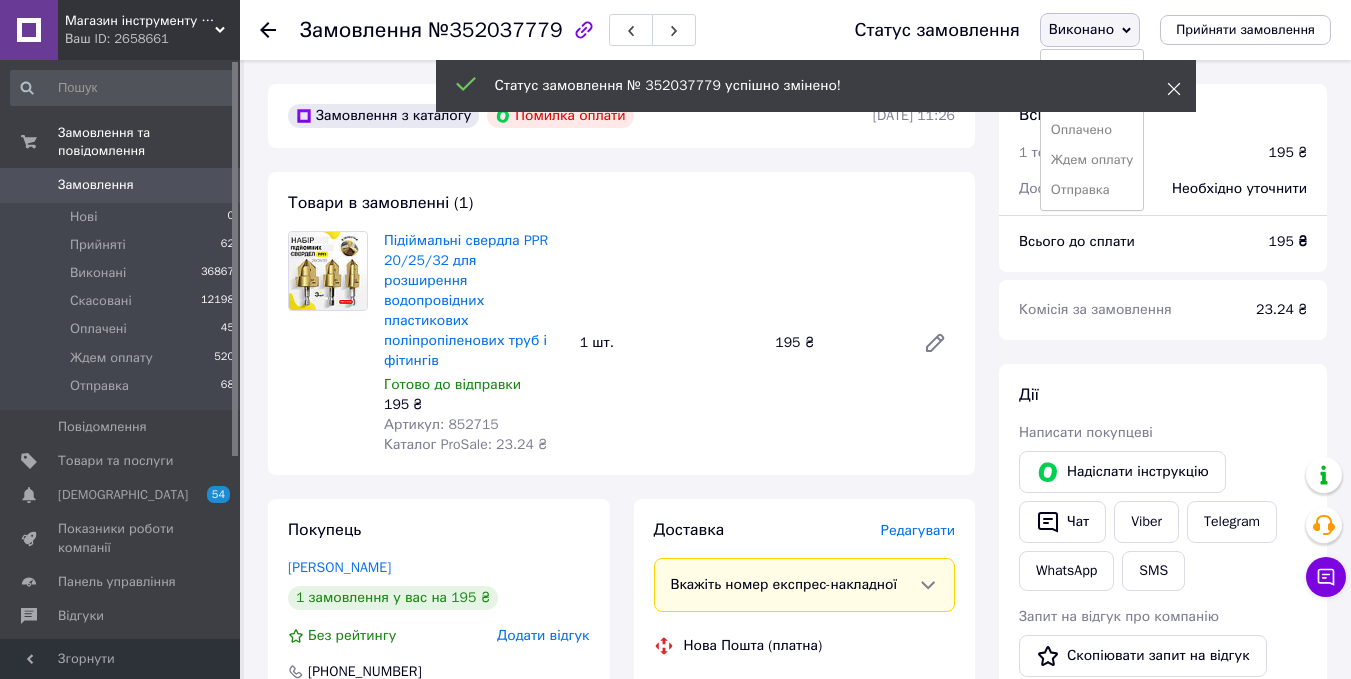 drag, startPoint x: 1177, startPoint y: 87, endPoint x: 1167, endPoint y: 81, distance: 11.661903 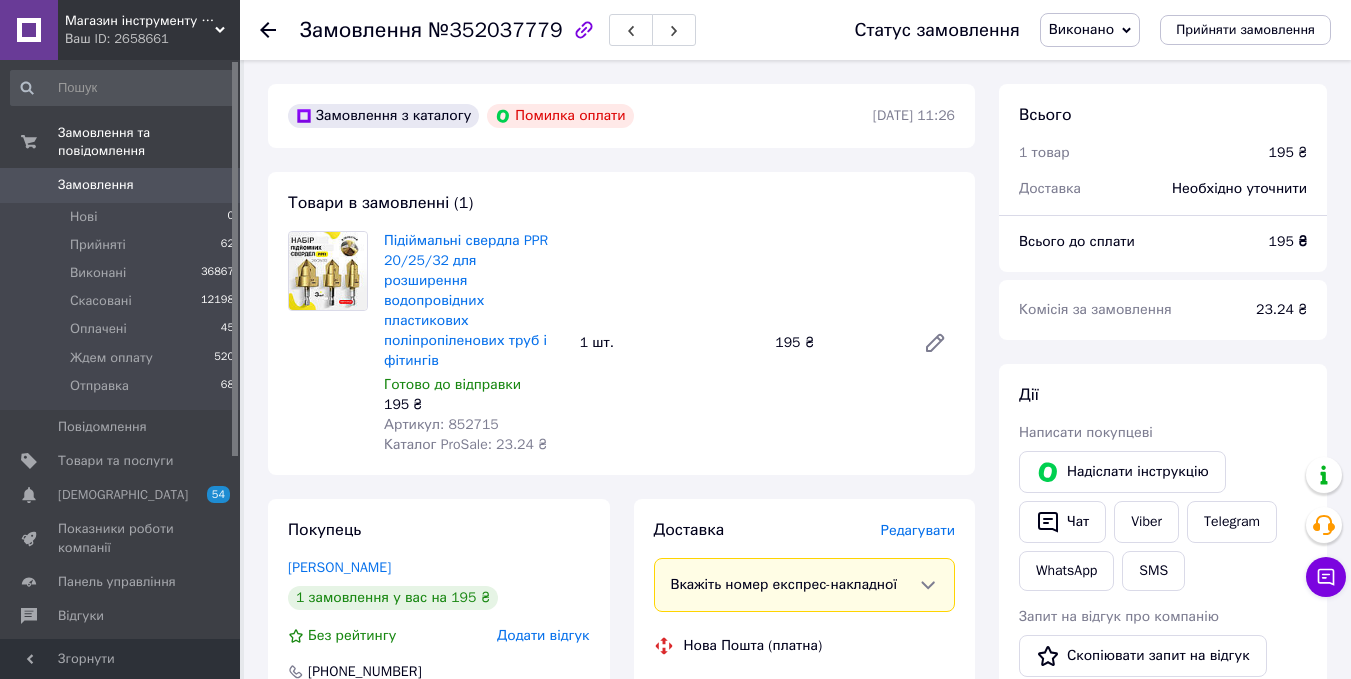 click on "Виконано" at bounding box center (1081, 29) 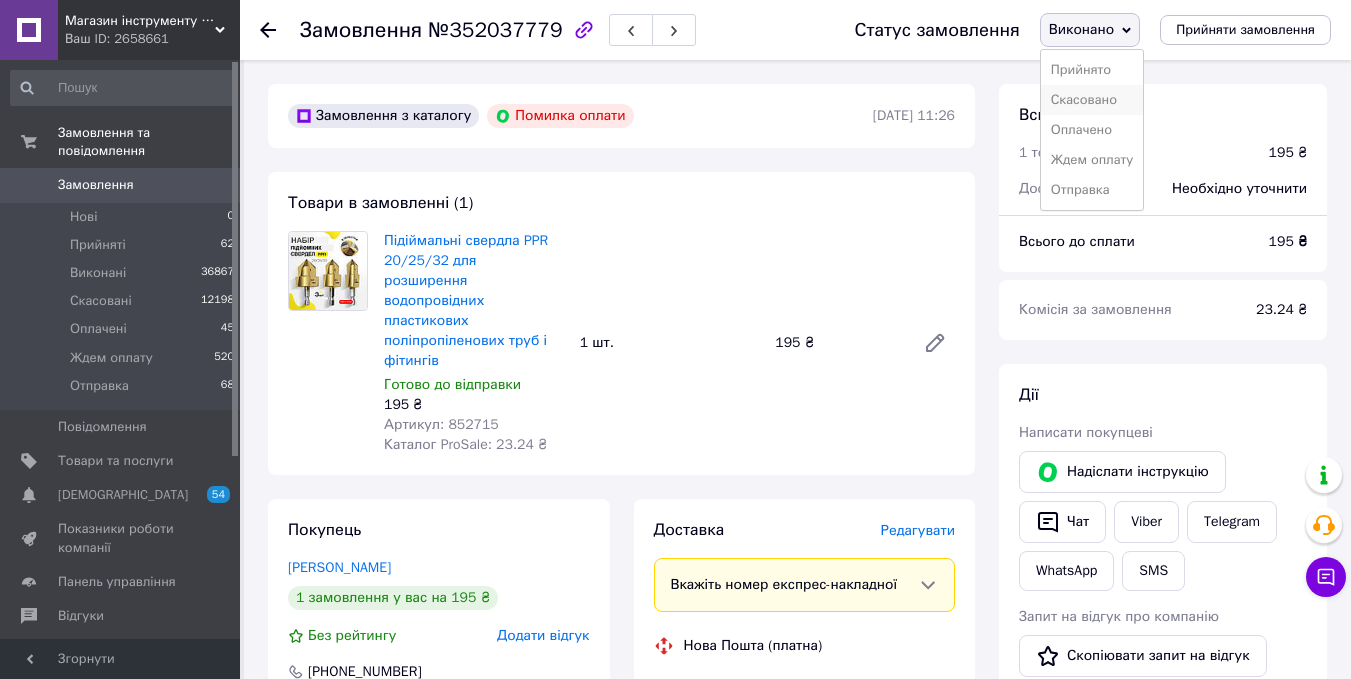 click on "Скасовано" at bounding box center [1092, 100] 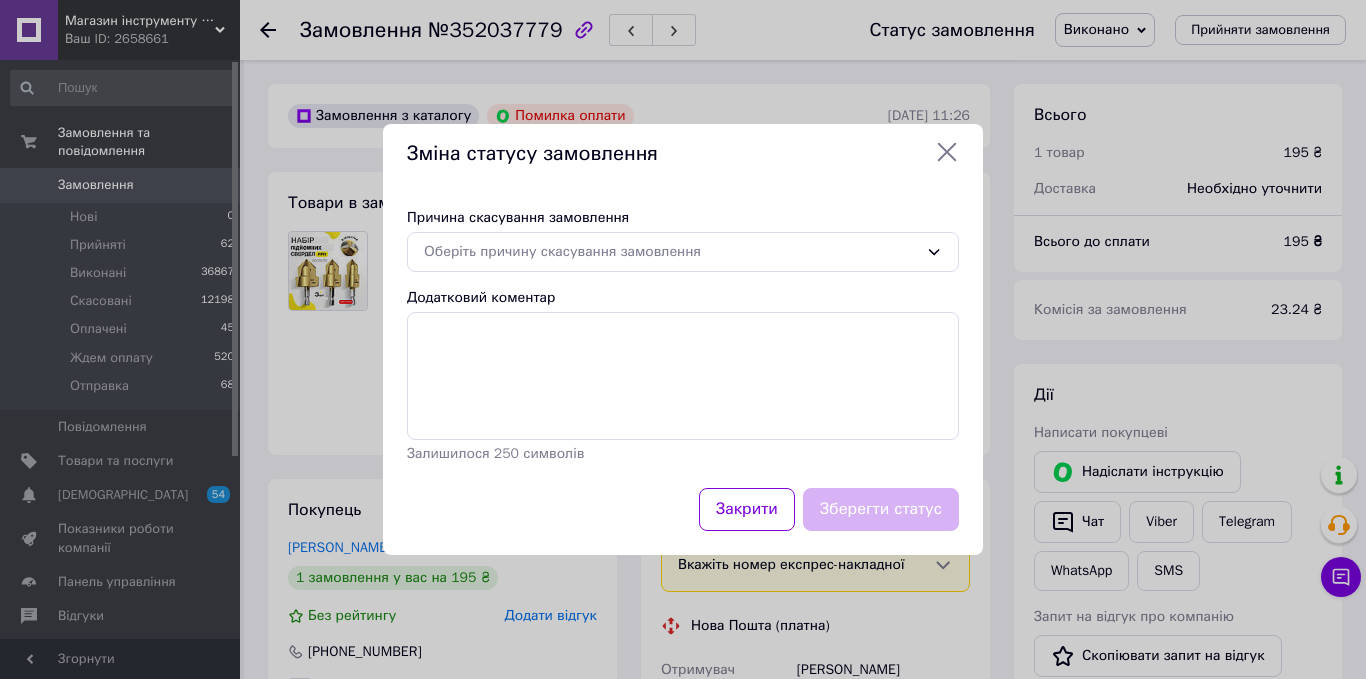 click on "Зміна статусу замовлення Причина скасування замовлення Оберіть причину скасування замовлення Додатковий коментар Залишилося 250 символів Закрити Зберегти статус" at bounding box center [683, 339] 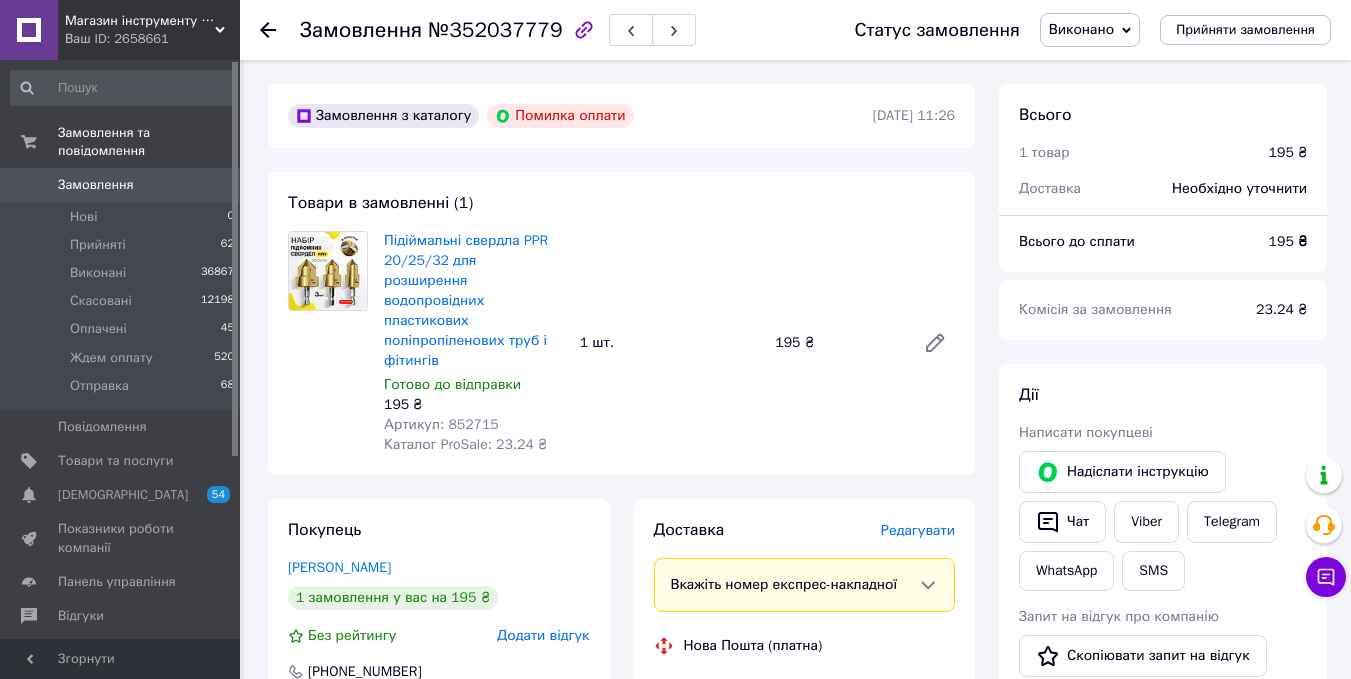 drag, startPoint x: 1076, startPoint y: 30, endPoint x: 1071, endPoint y: 64, distance: 34.36568 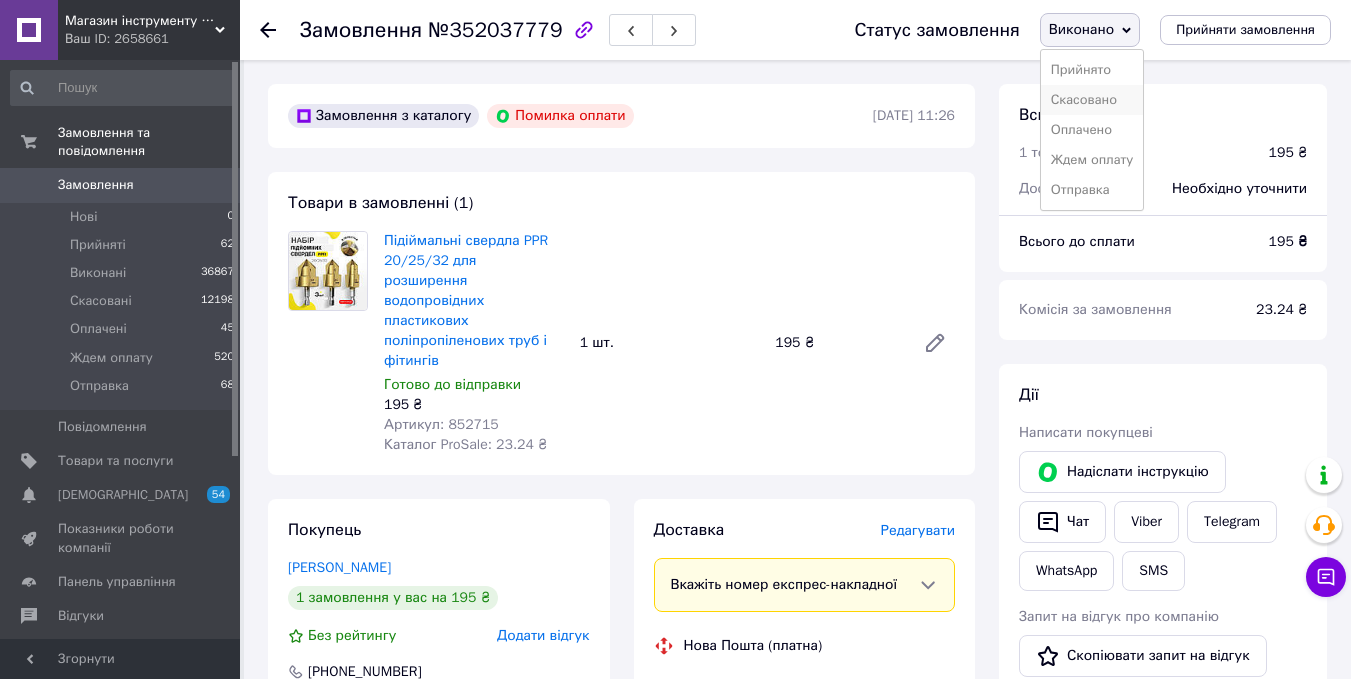 click on "Скасовано" at bounding box center (1092, 100) 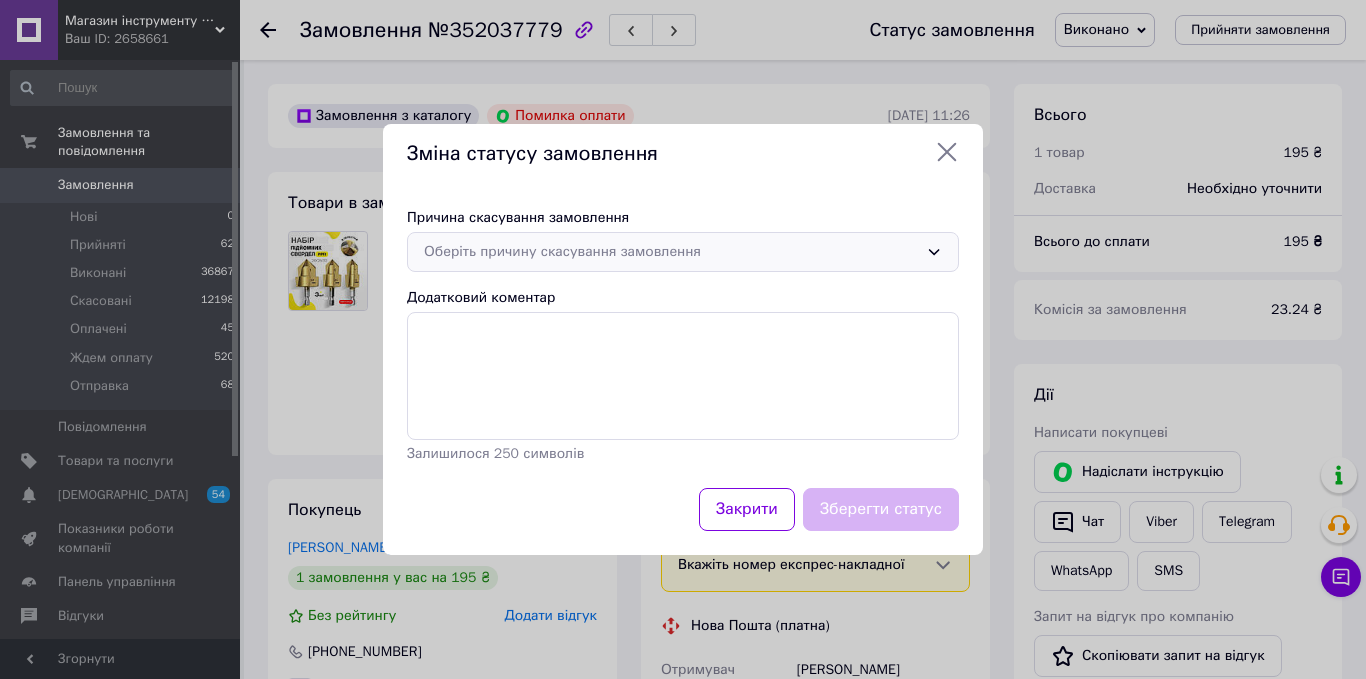 click on "Оберіть причину скасування замовлення" at bounding box center [671, 252] 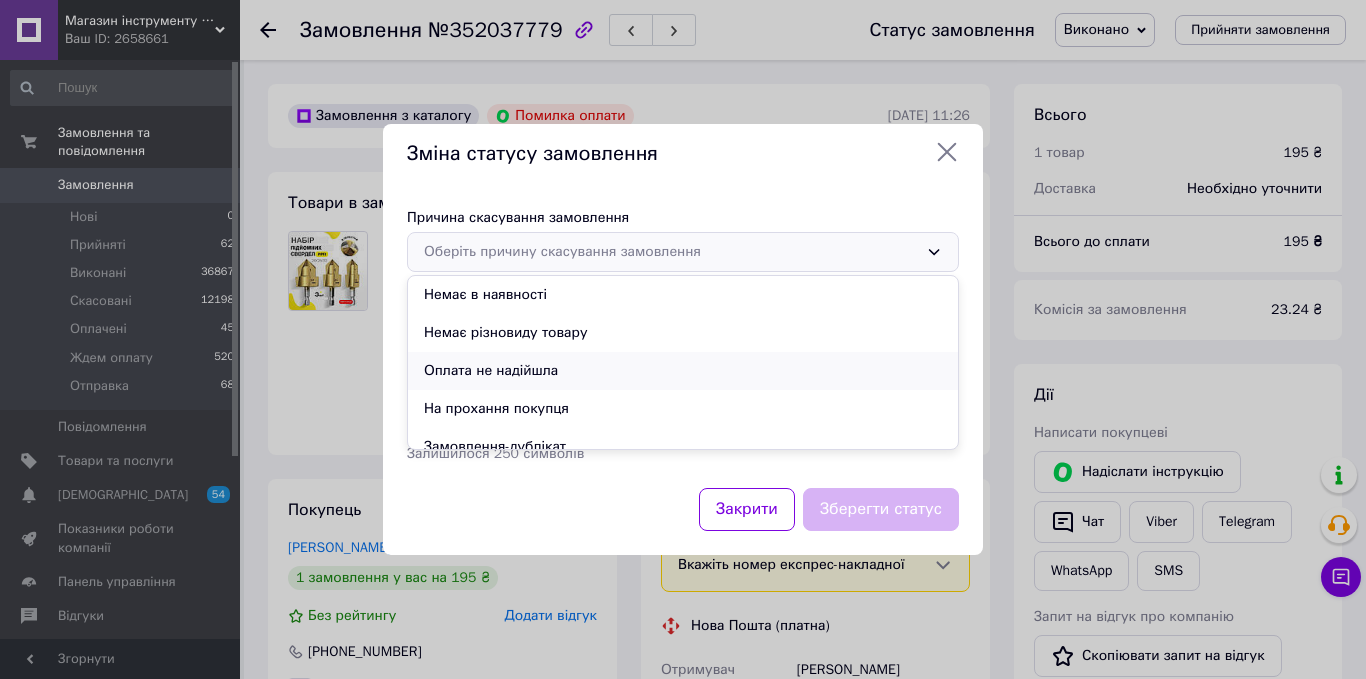 click on "Оплата не надійшла" at bounding box center [683, 371] 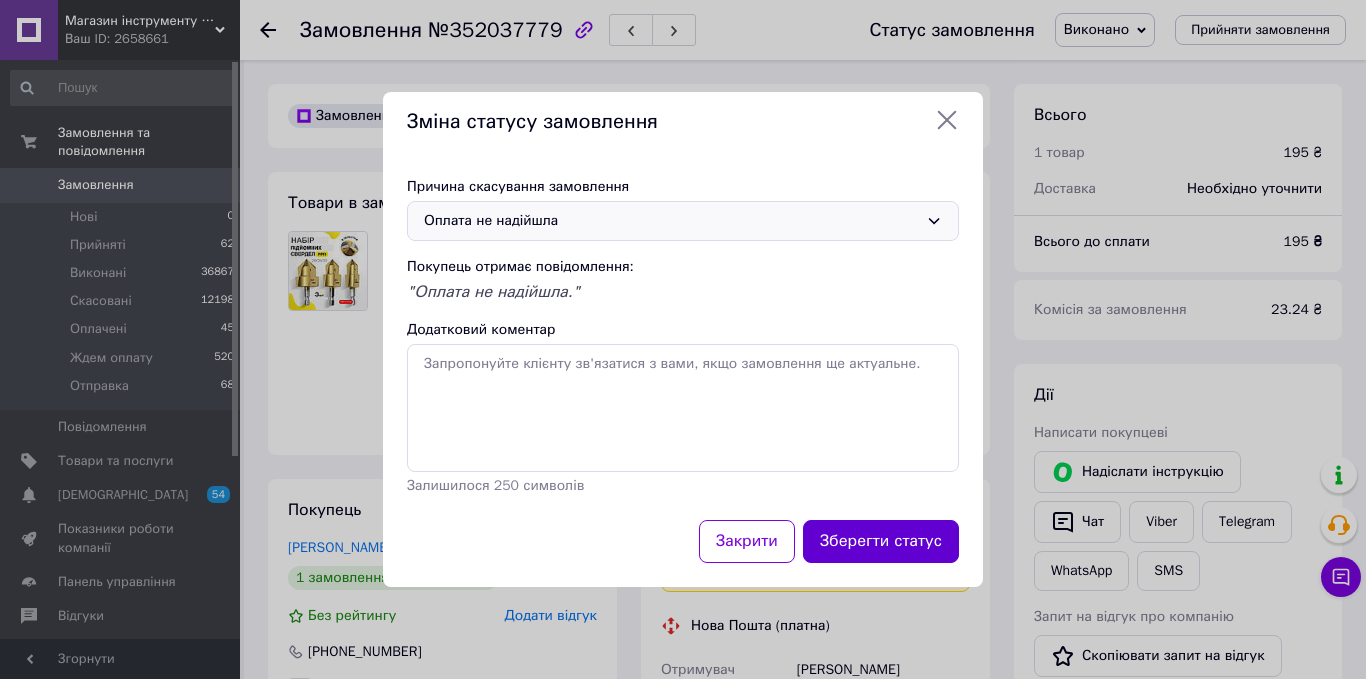 click on "Зберегти статус" at bounding box center [881, 541] 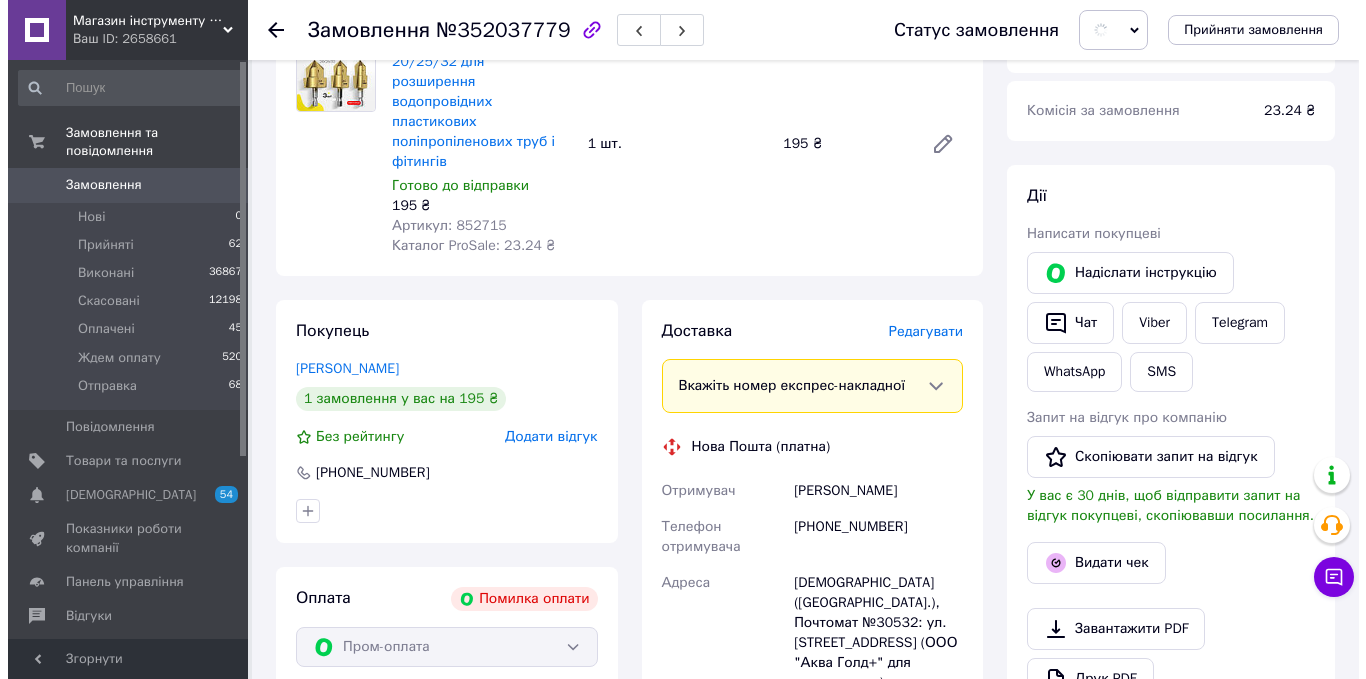 scroll, scrollTop: 200, scrollLeft: 0, axis: vertical 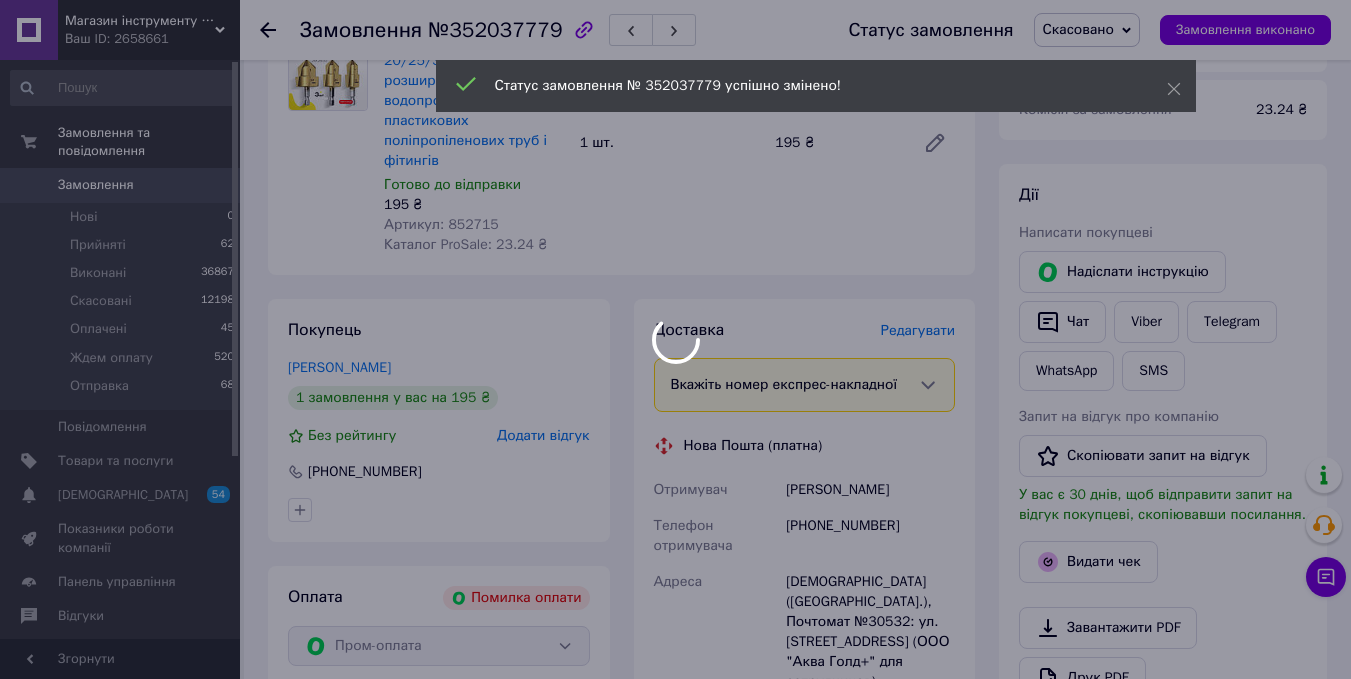 click on "Додати відгук" at bounding box center (543, 435) 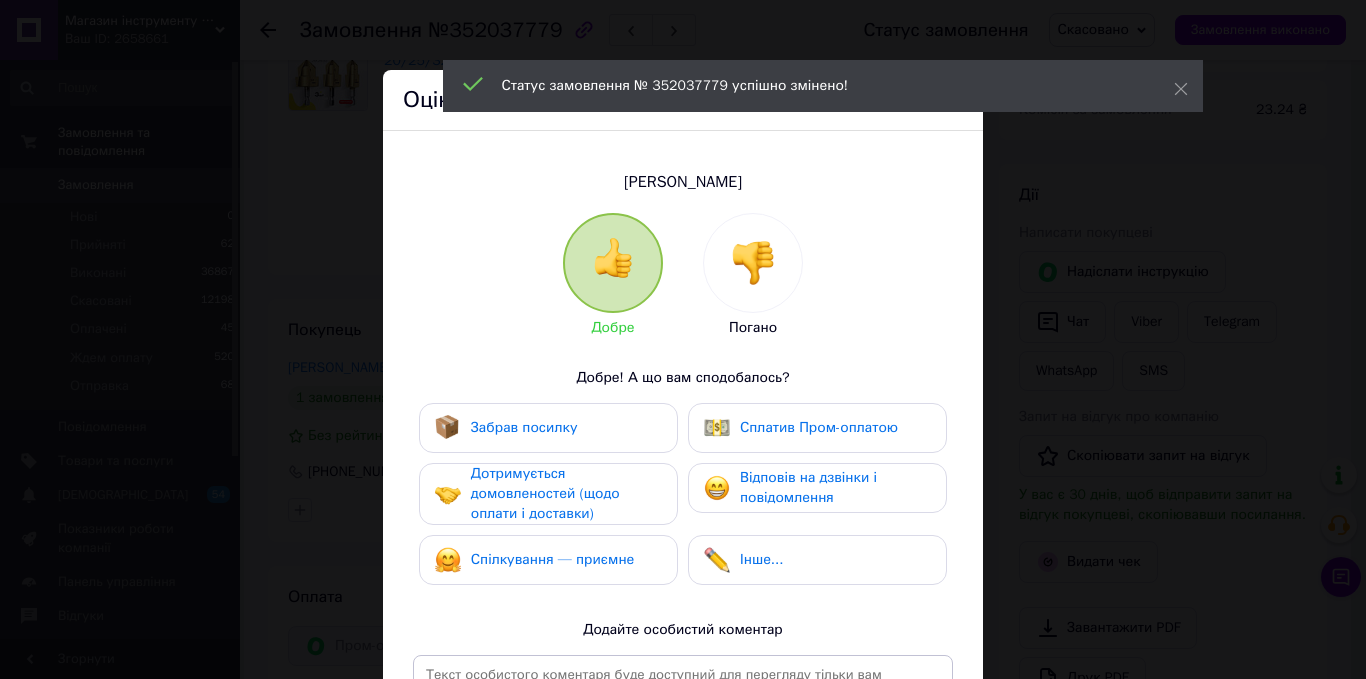 click at bounding box center (753, 263) 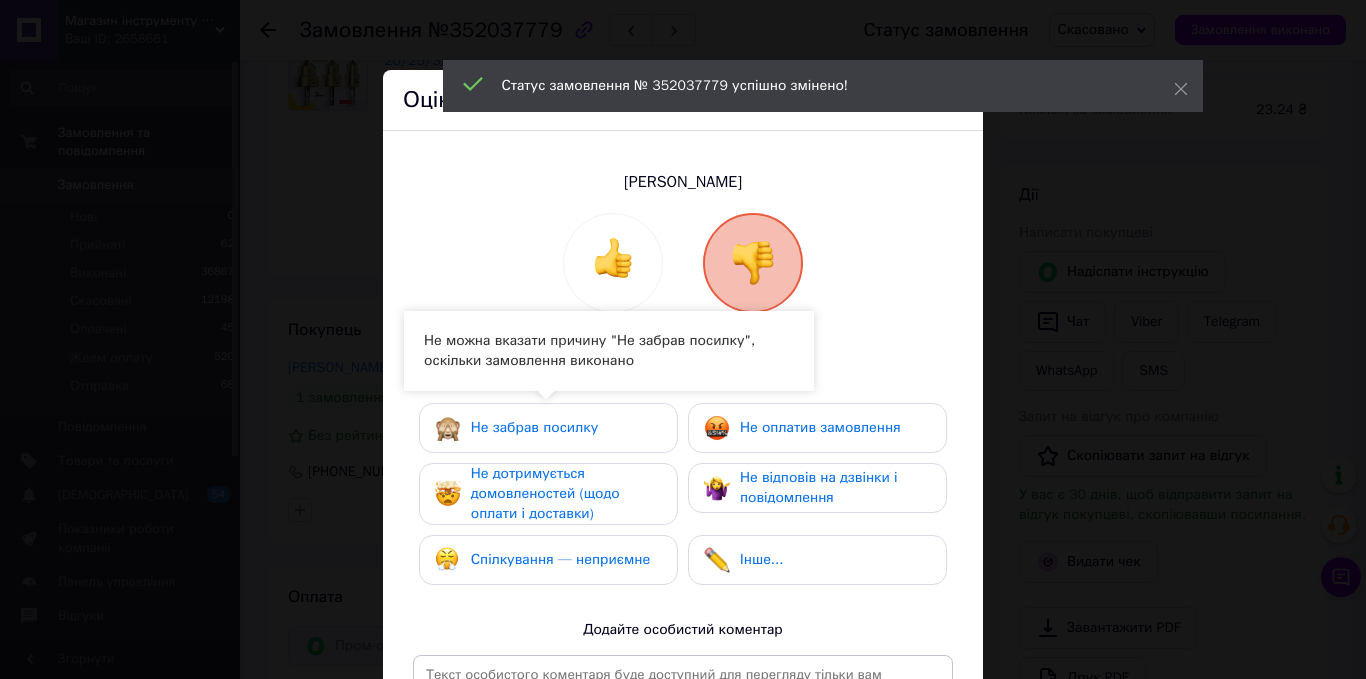 click on "Не забрав посилку" at bounding box center (534, 427) 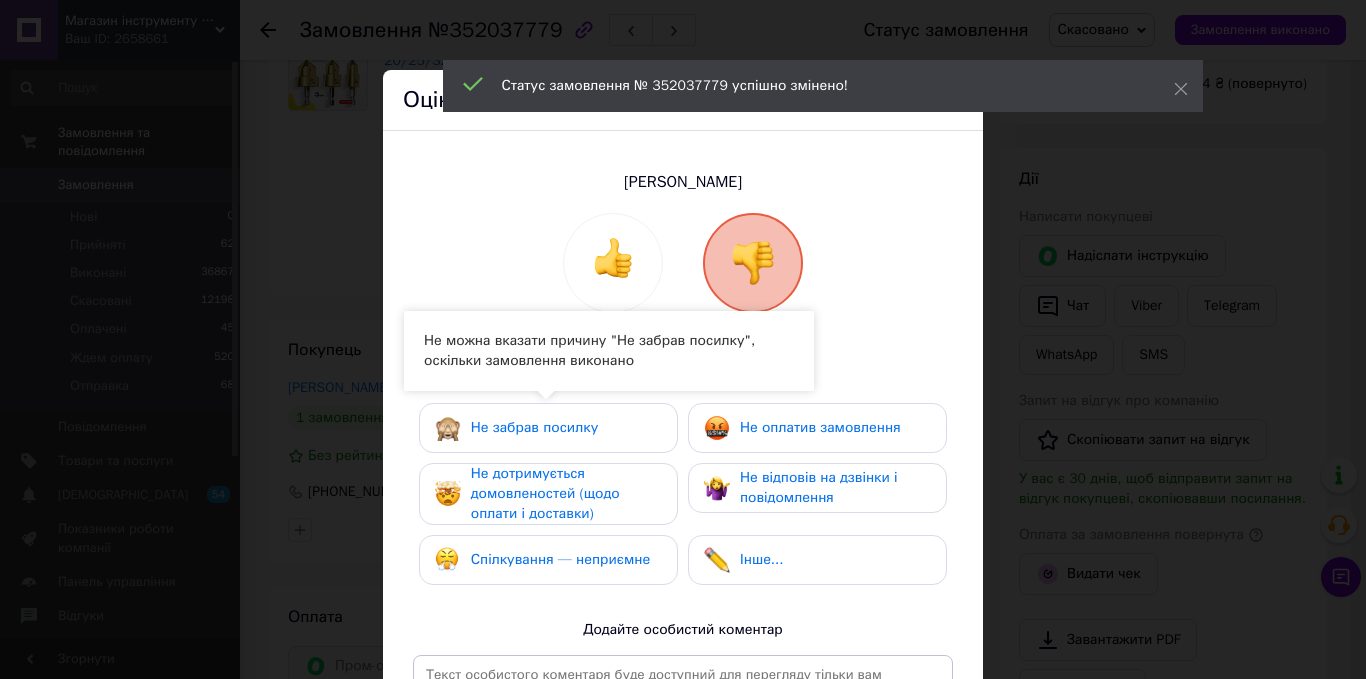 click on "Не дотримується домовленостей (щодо оплати і доставки)" at bounding box center (545, 493) 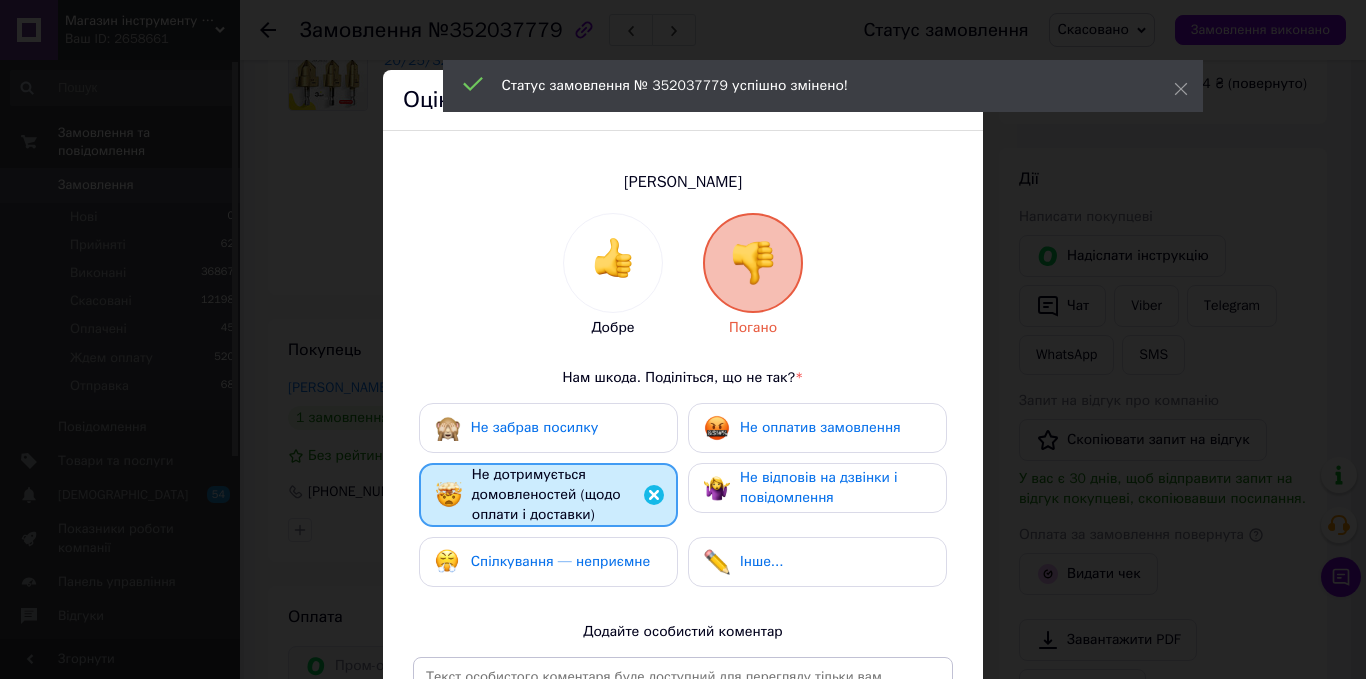 click on "Не відповів на дзвінки і повідомлення" at bounding box center (819, 487) 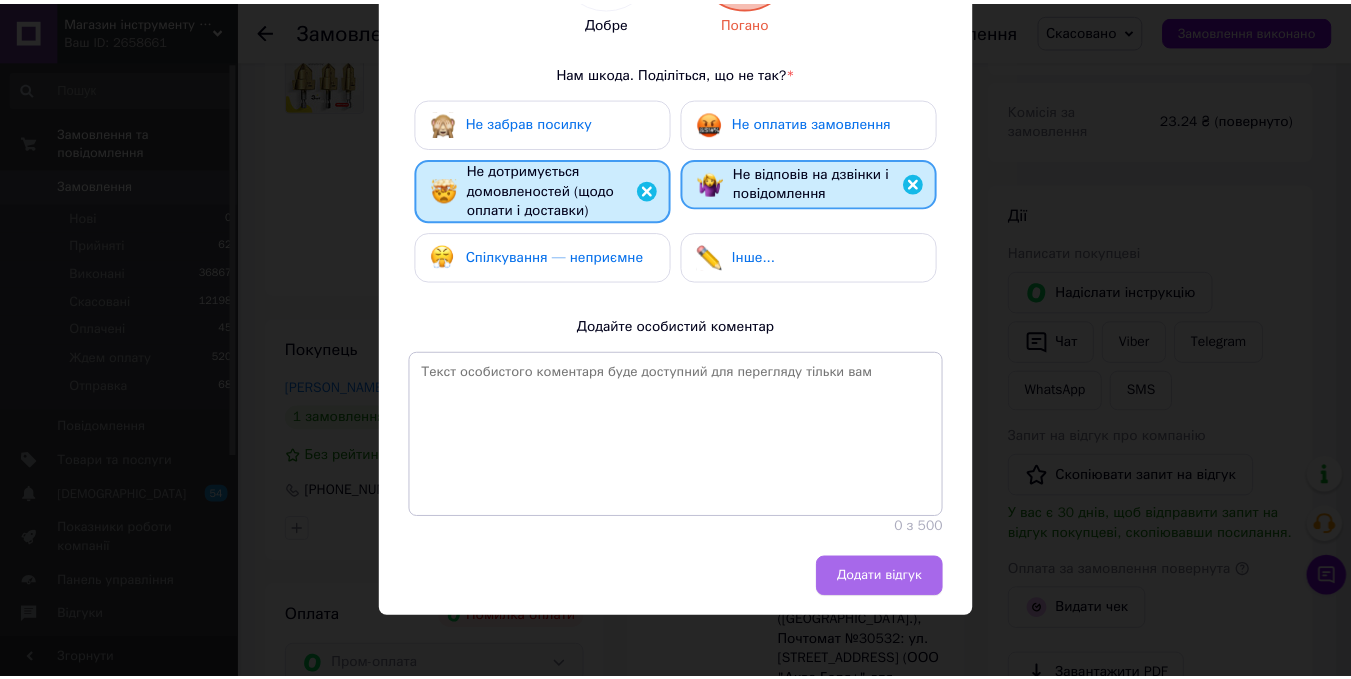 scroll, scrollTop: 306, scrollLeft: 0, axis: vertical 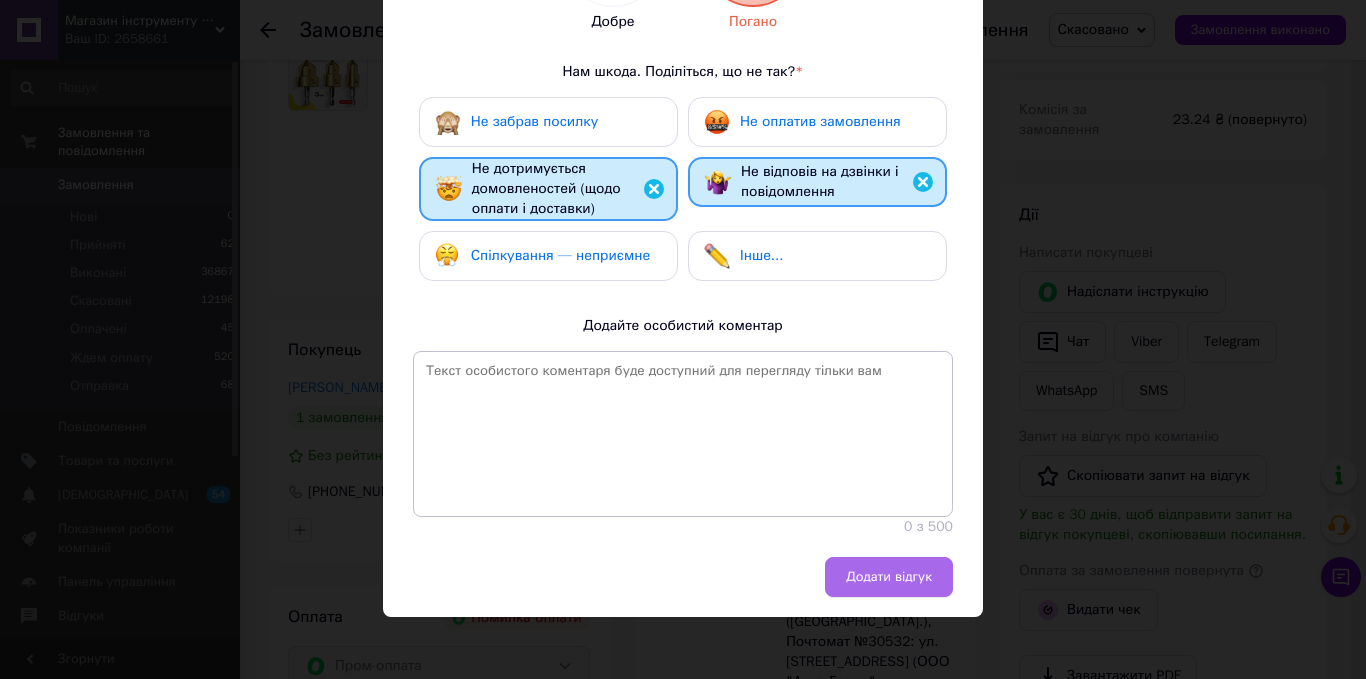 click on "Додати відгук" at bounding box center [889, 577] 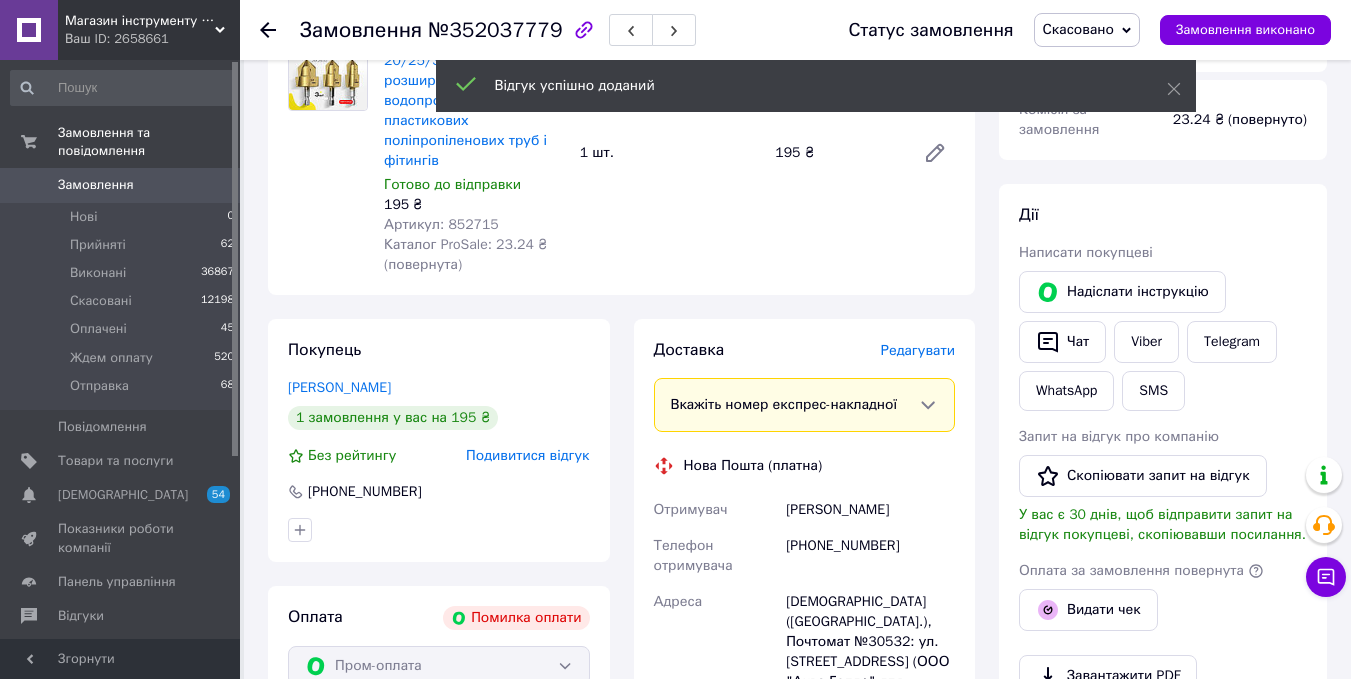 click on "Подивитися відгук" at bounding box center [527, 455] 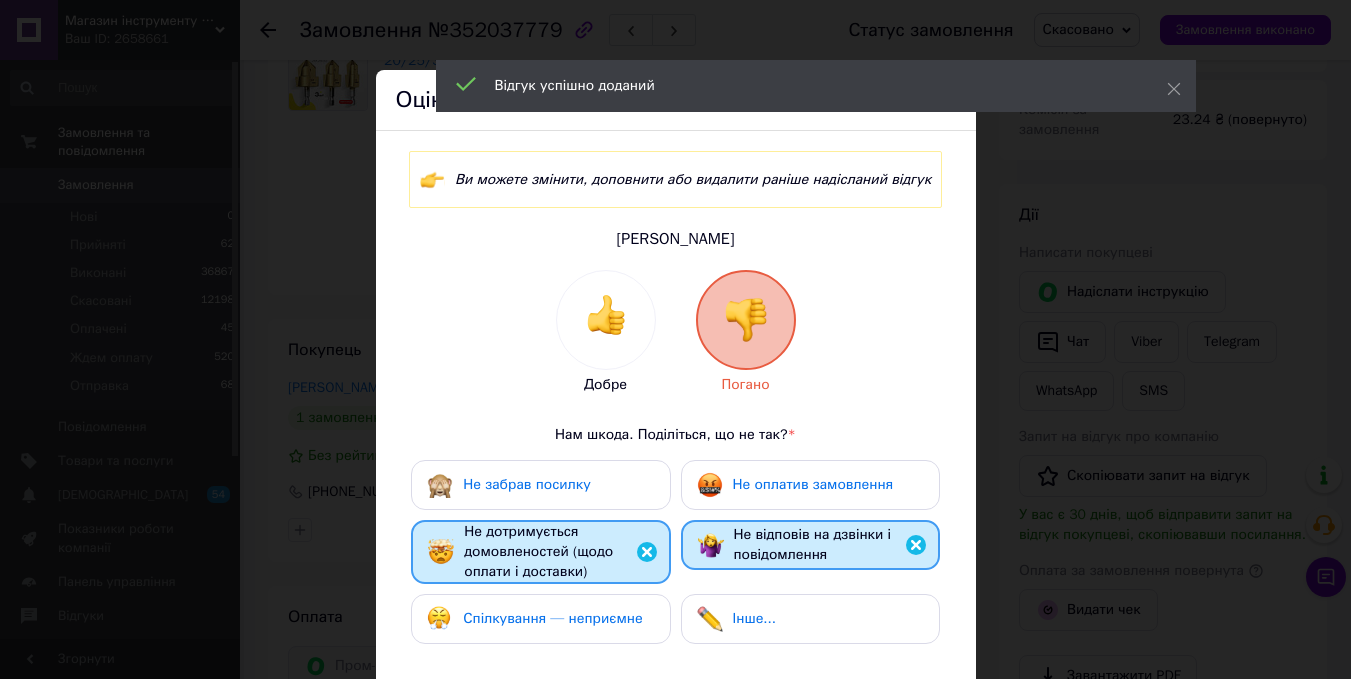 click on "Не забрав посилку" at bounding box center (540, 485) 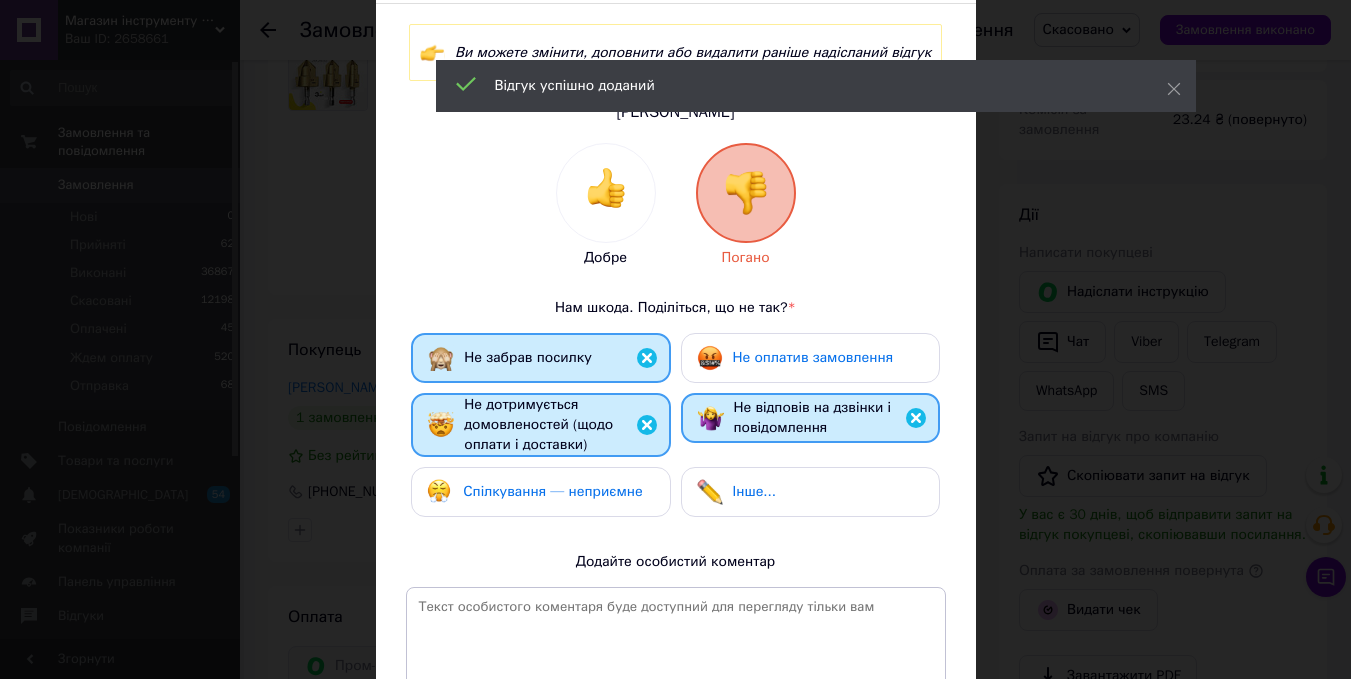 scroll, scrollTop: 363, scrollLeft: 0, axis: vertical 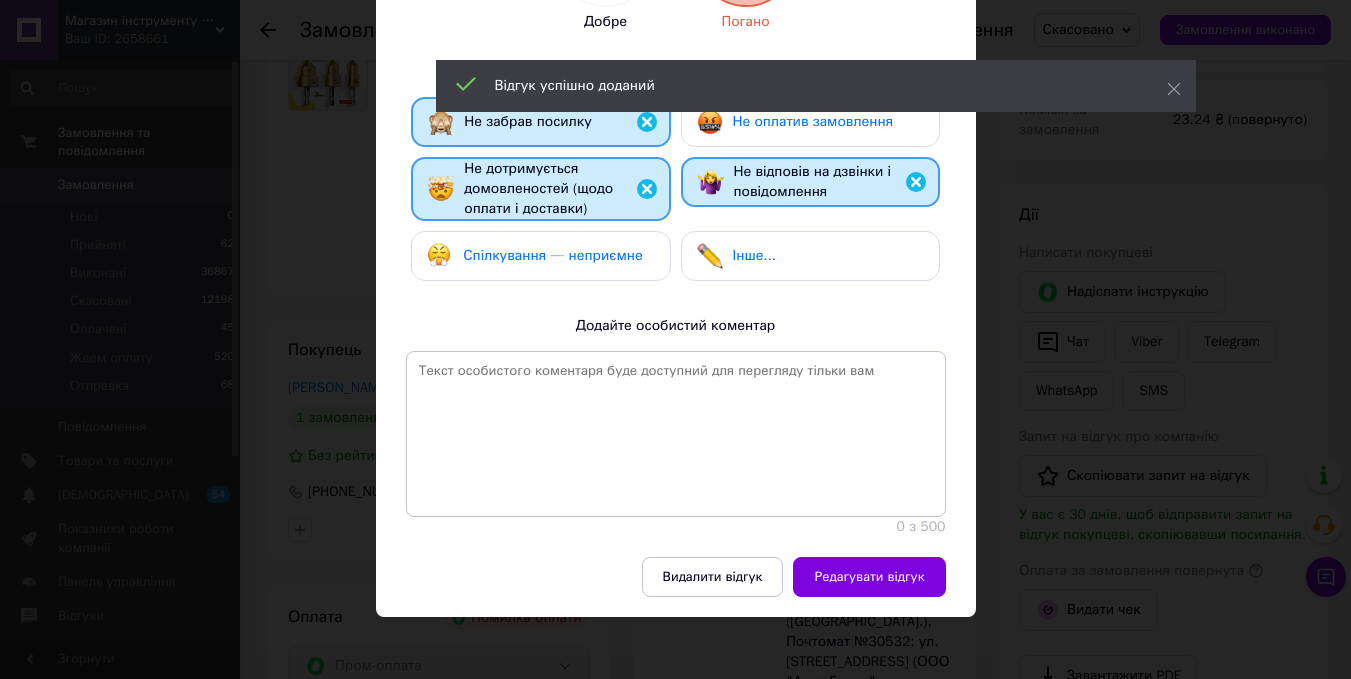 click on "Редагувати відгук" at bounding box center (869, 577) 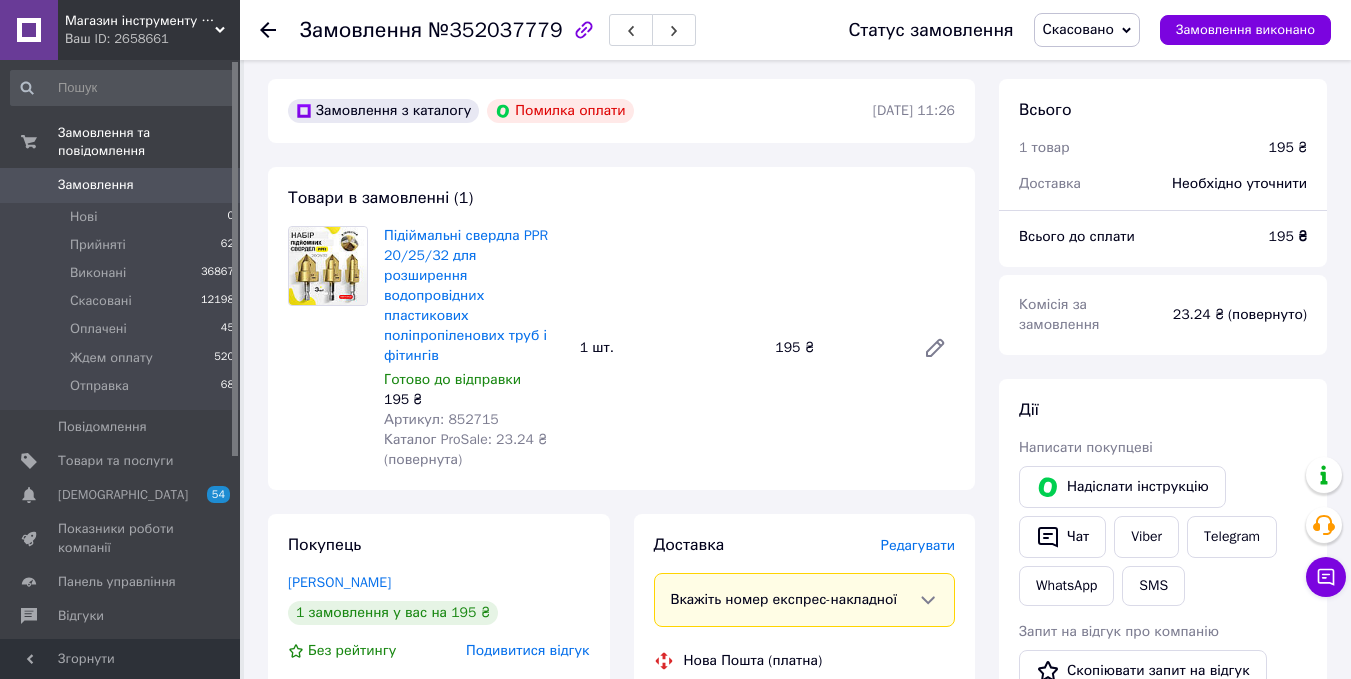 scroll, scrollTop: 0, scrollLeft: 0, axis: both 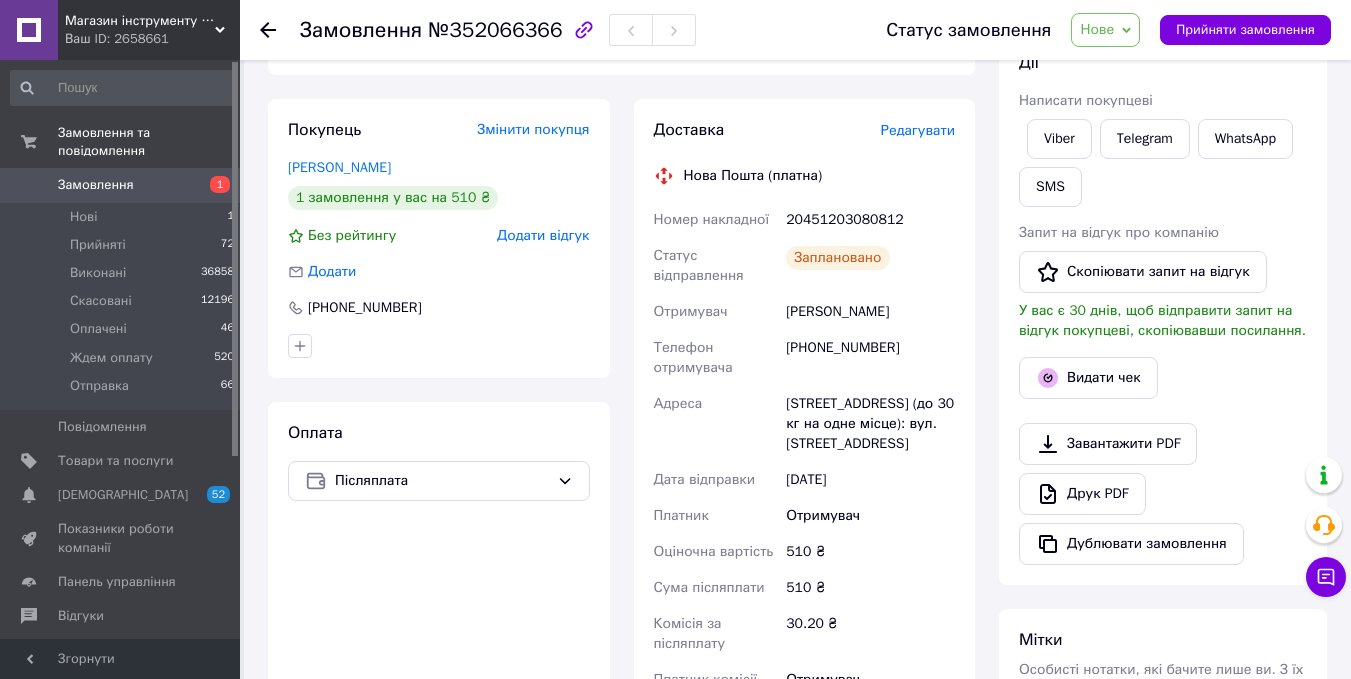 click on "Нове" at bounding box center [1097, 29] 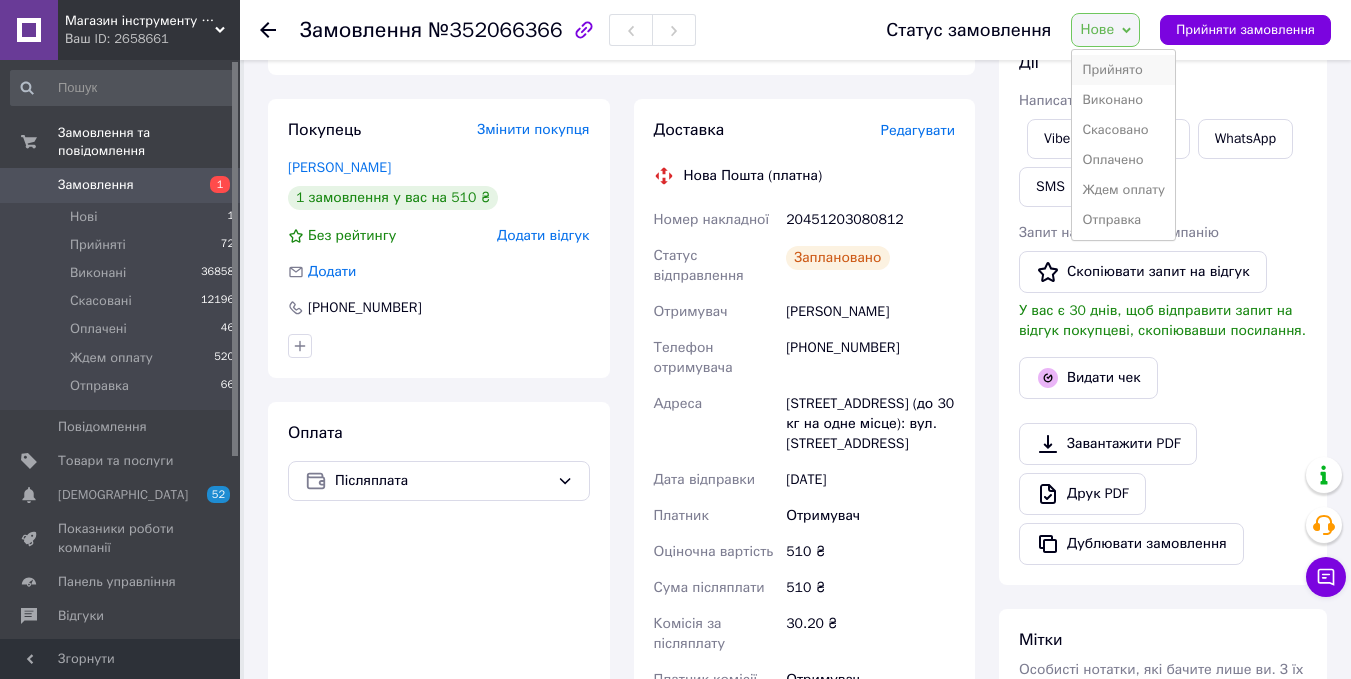 click on "Прийнято" at bounding box center [1123, 70] 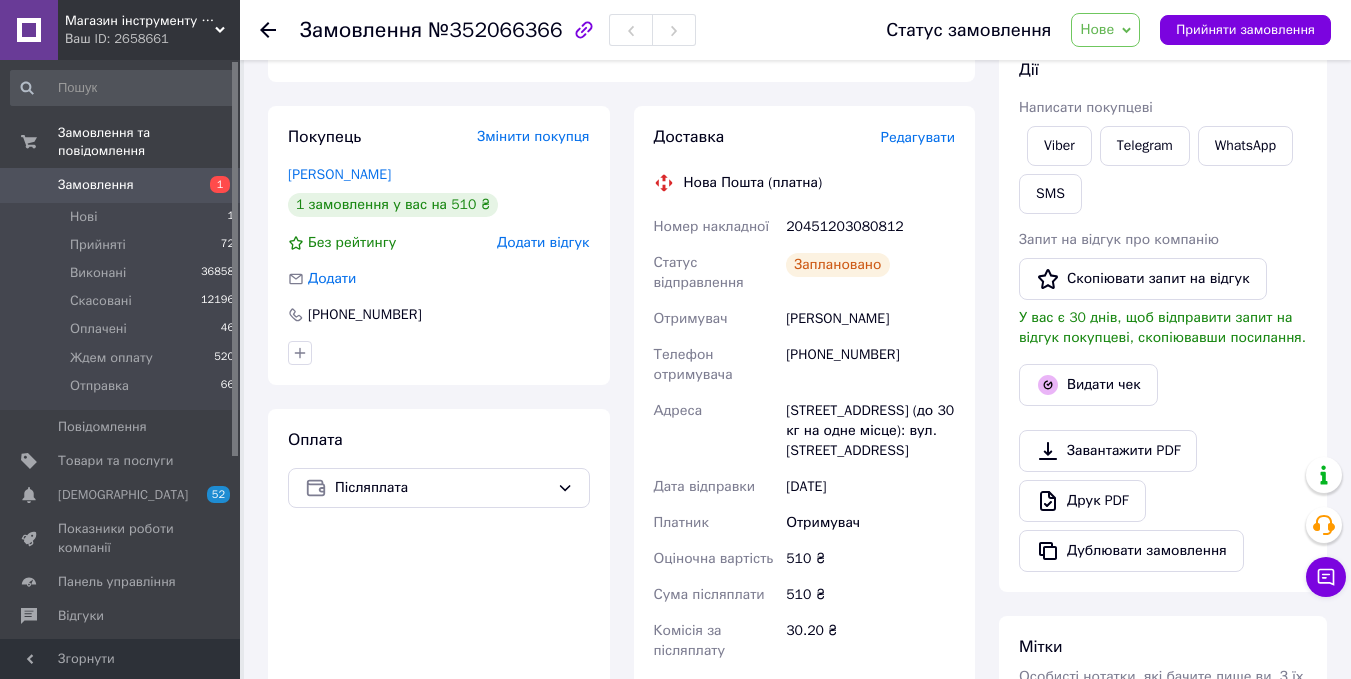 scroll, scrollTop: 300, scrollLeft: 0, axis: vertical 